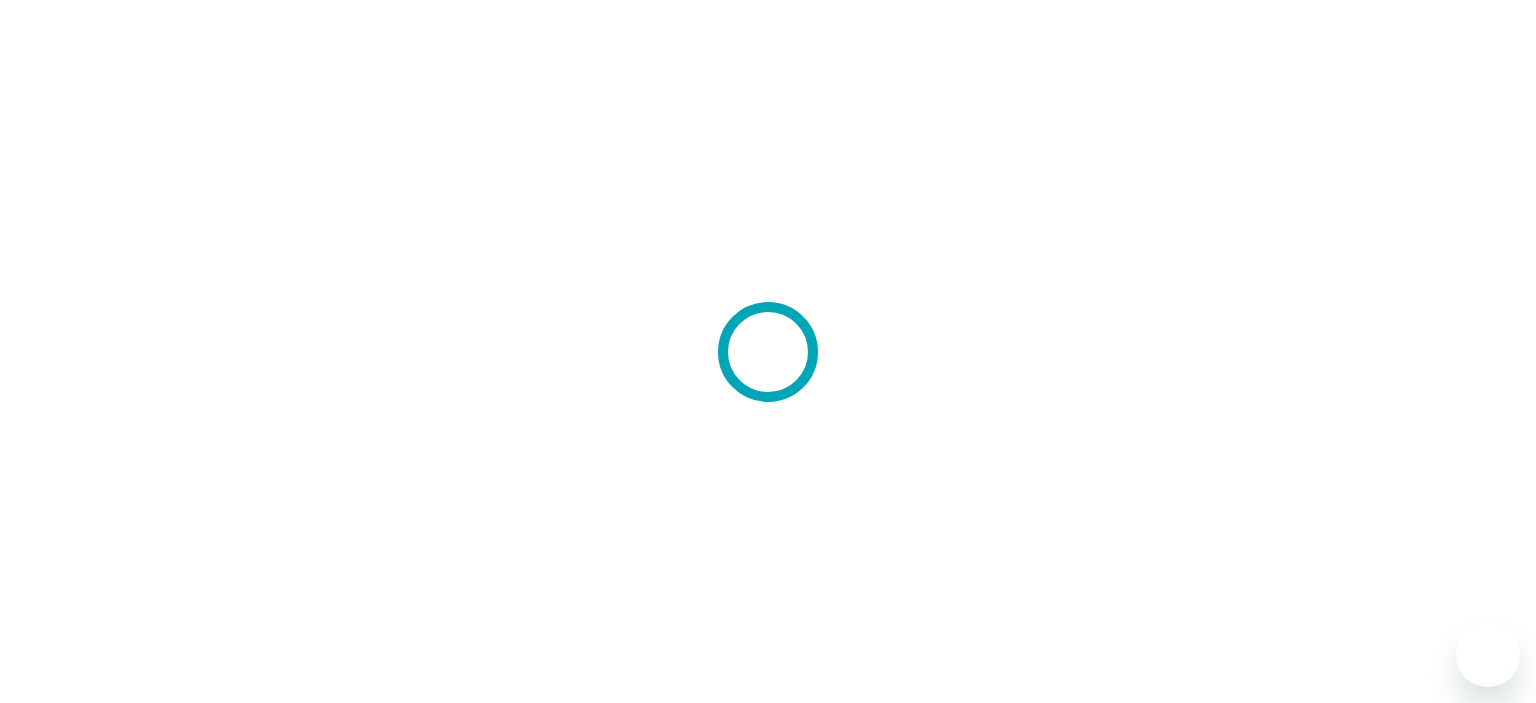 scroll, scrollTop: 0, scrollLeft: 0, axis: both 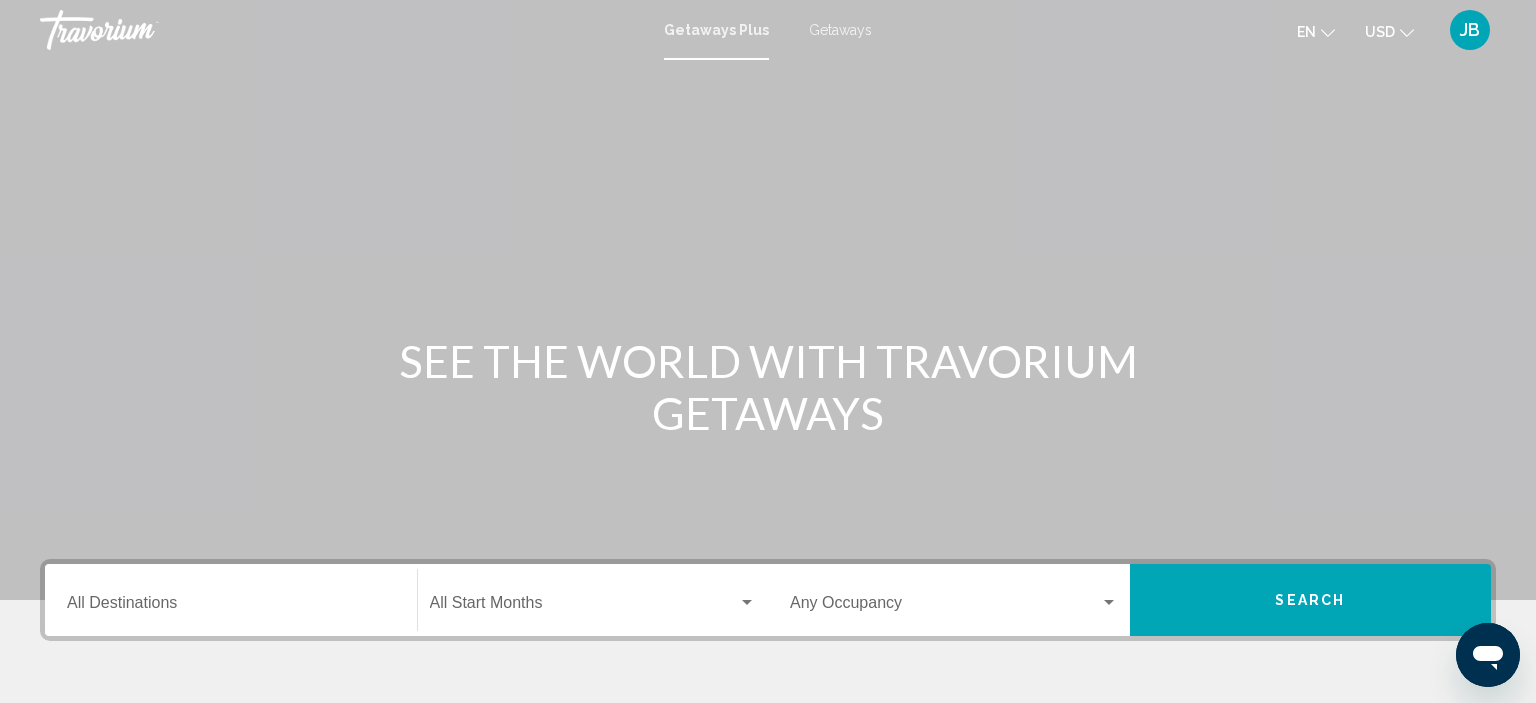 click on "Getaways" at bounding box center (840, 30) 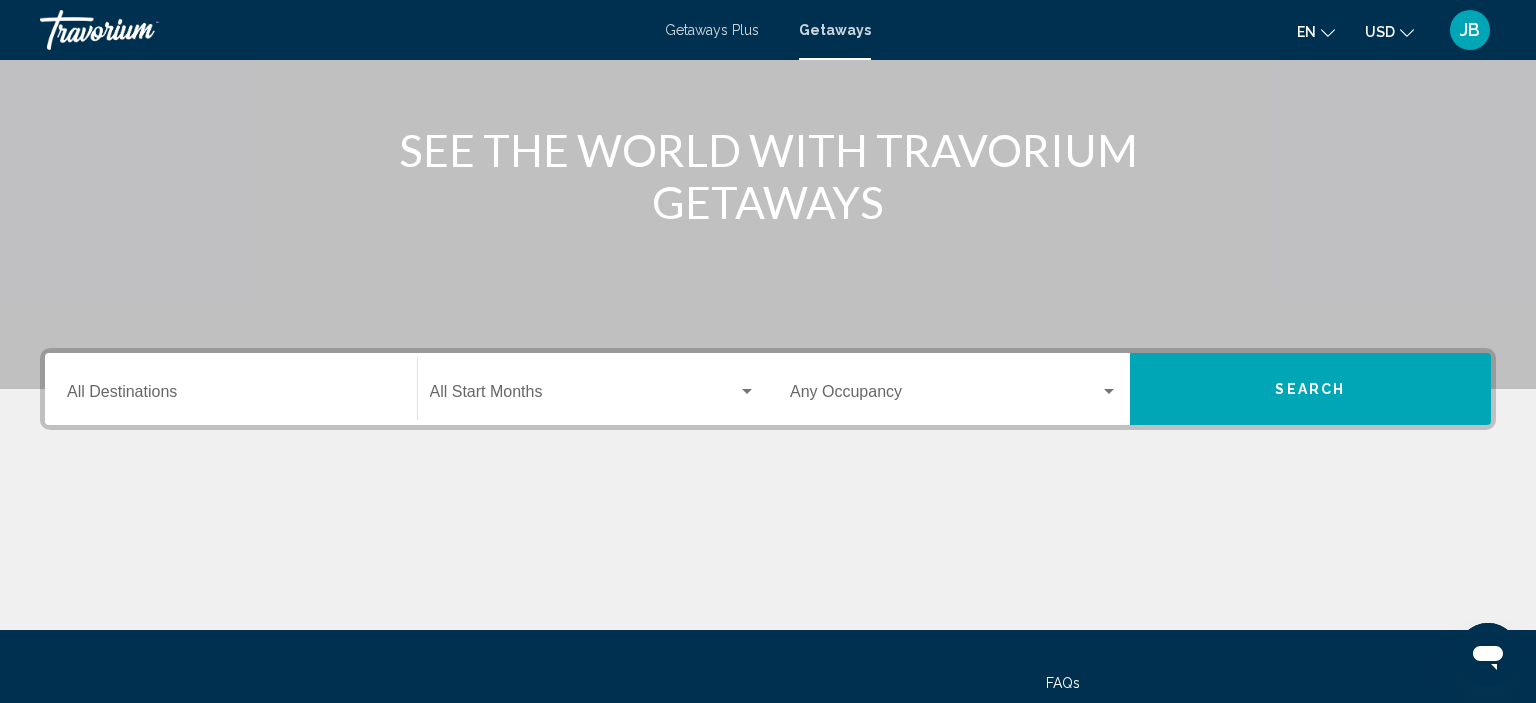 click on "Destination All Destinations" at bounding box center (231, 396) 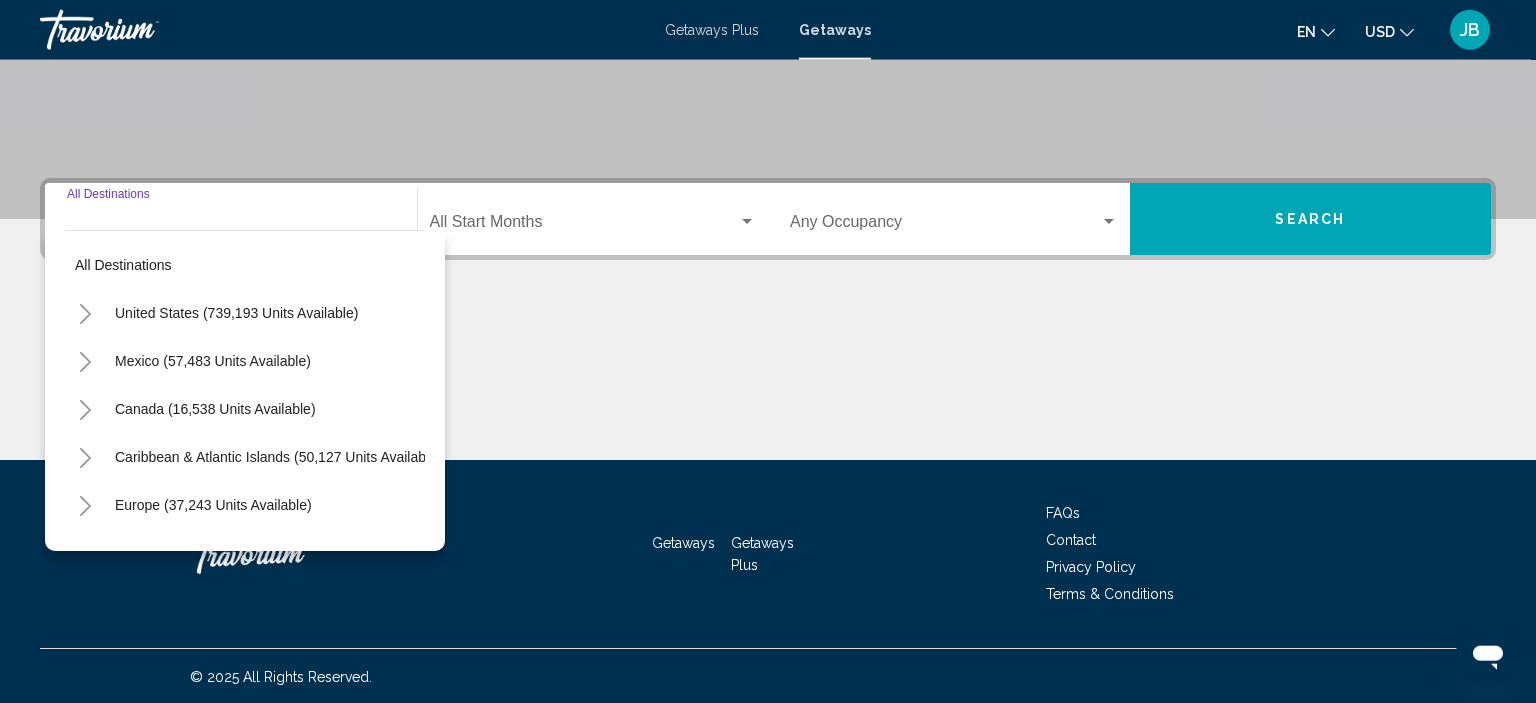 scroll, scrollTop: 382, scrollLeft: 0, axis: vertical 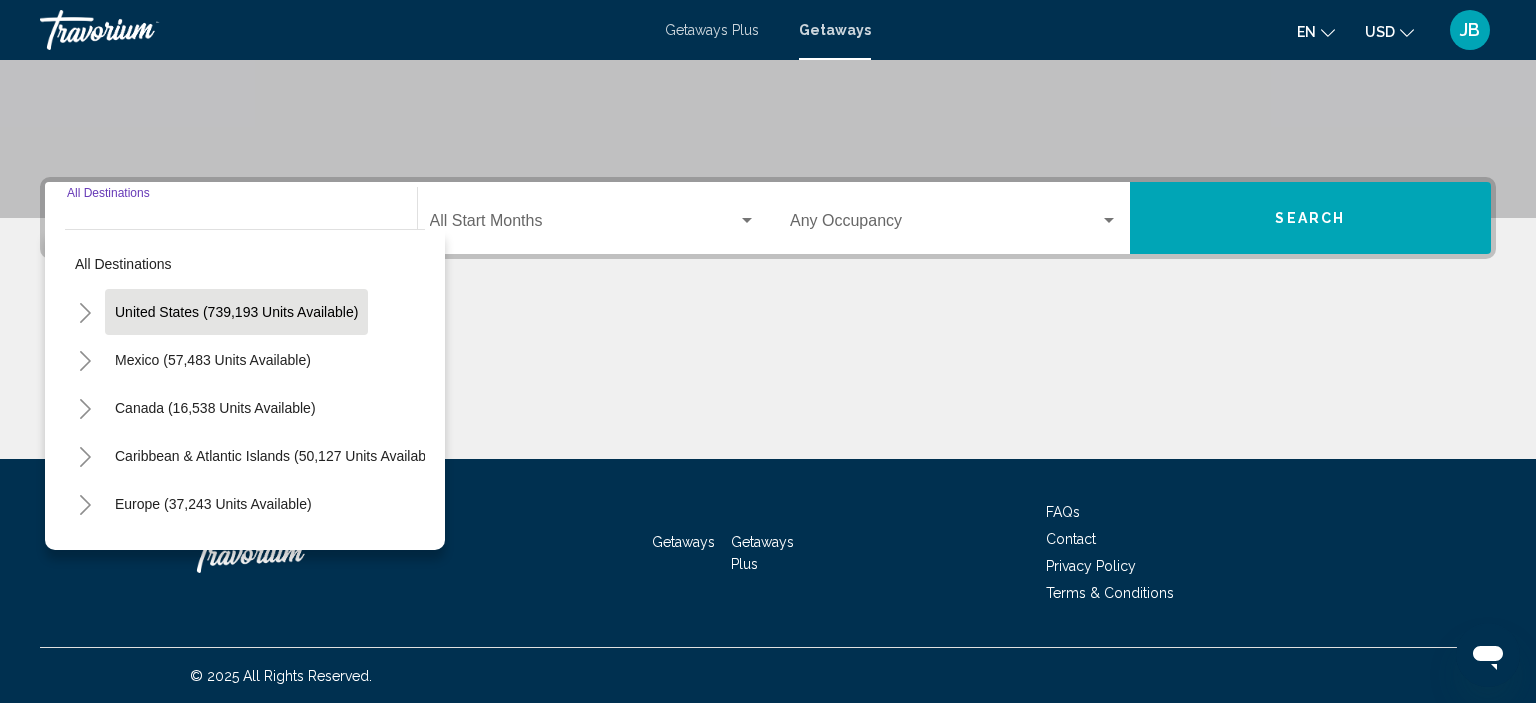 drag, startPoint x: 301, startPoint y: 289, endPoint x: 298, endPoint y: 302, distance: 13.341664 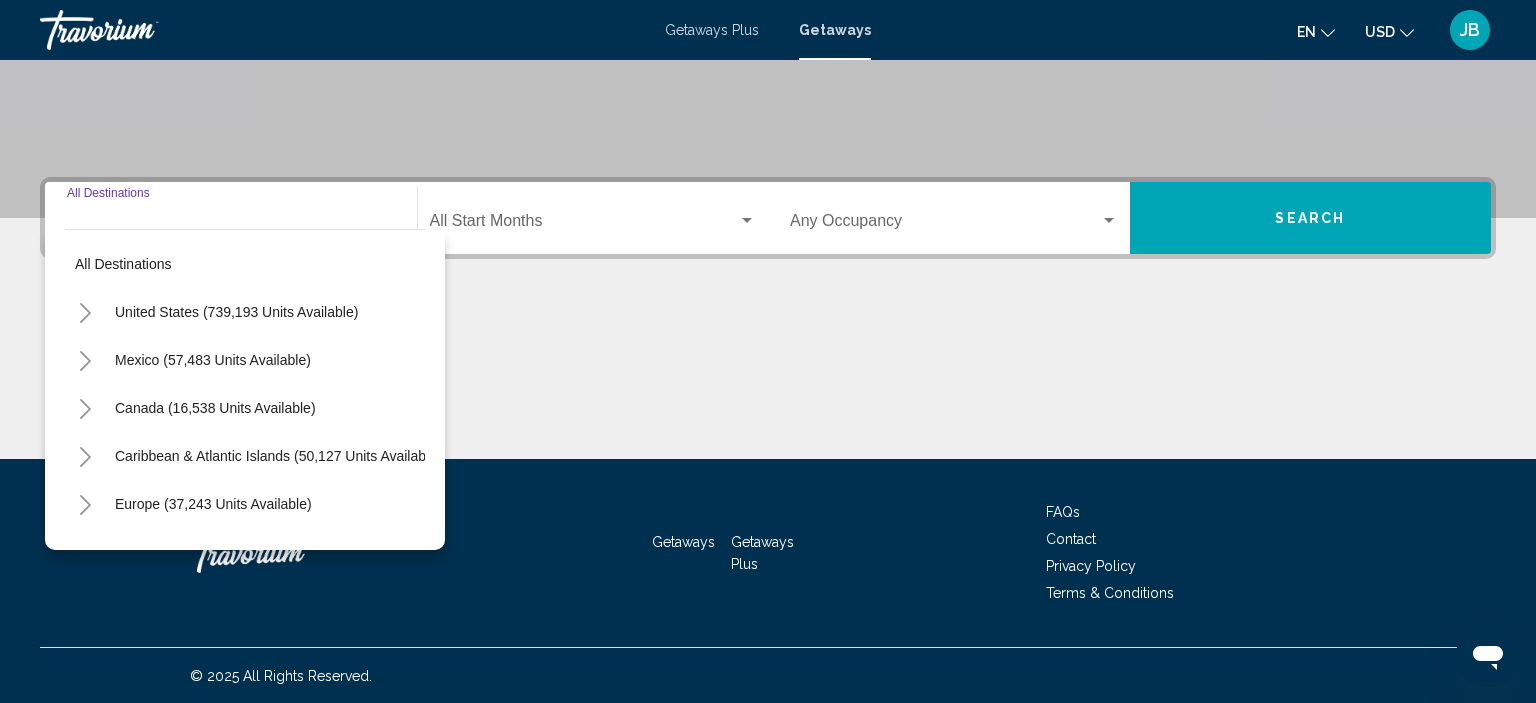 click on "United States (739,193 units available)" at bounding box center [213, 360] 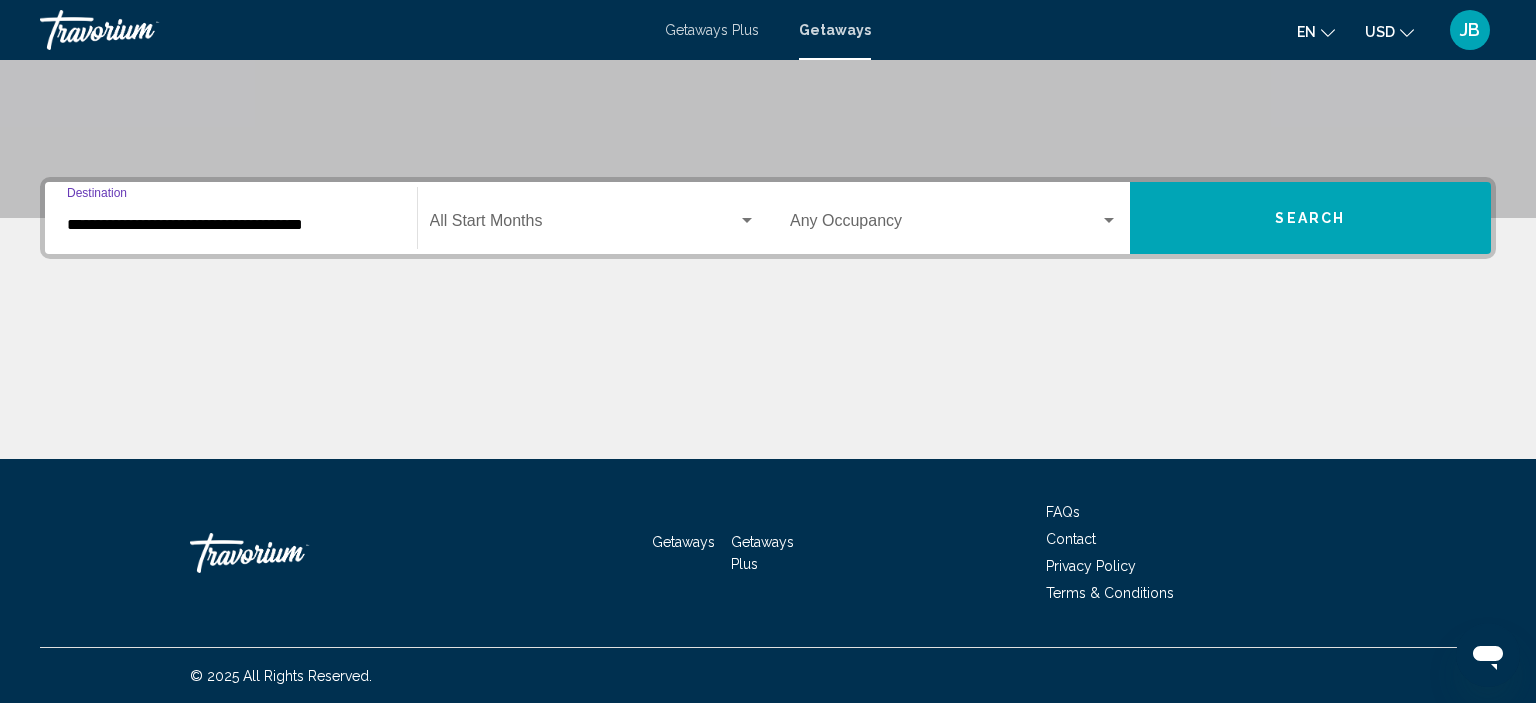 click on "Start Month All Start Months" 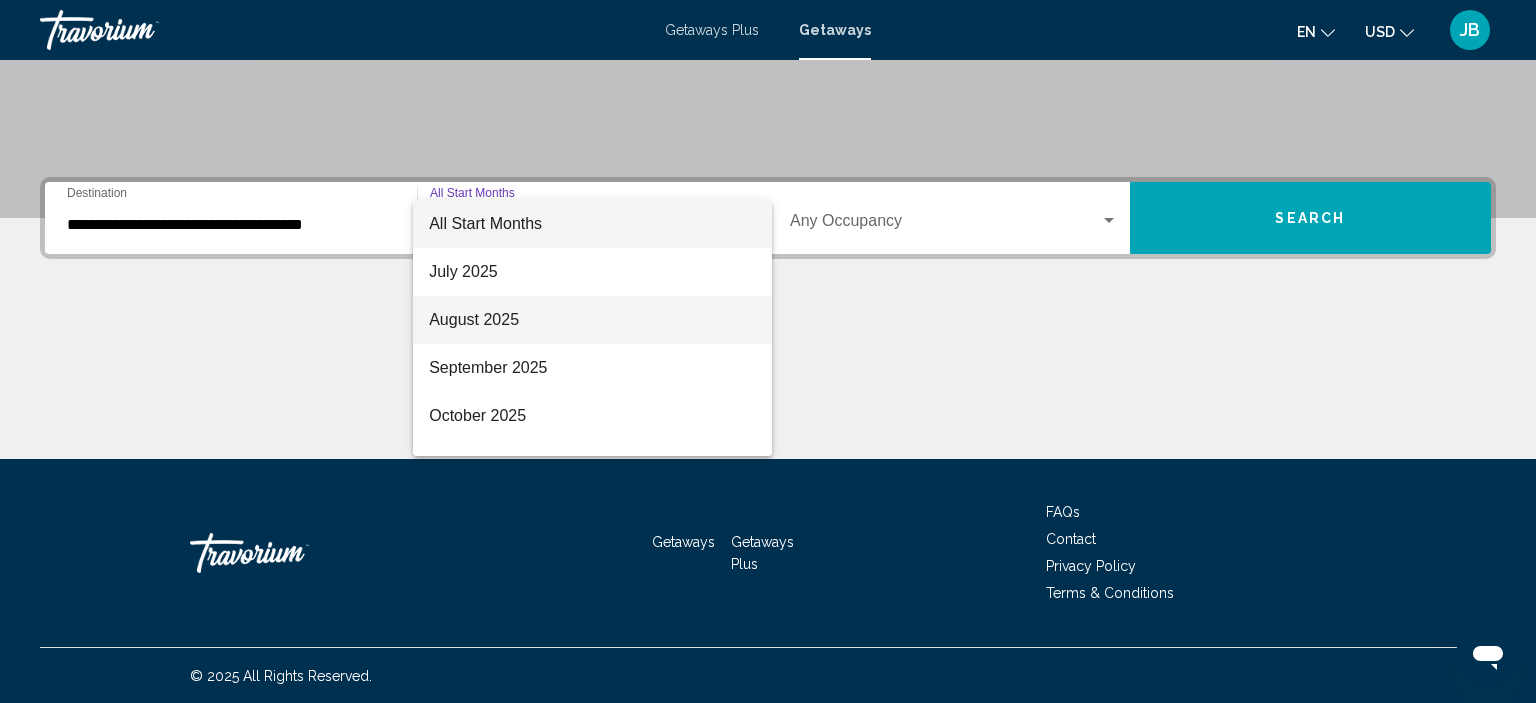 click on "August 2025" at bounding box center (592, 320) 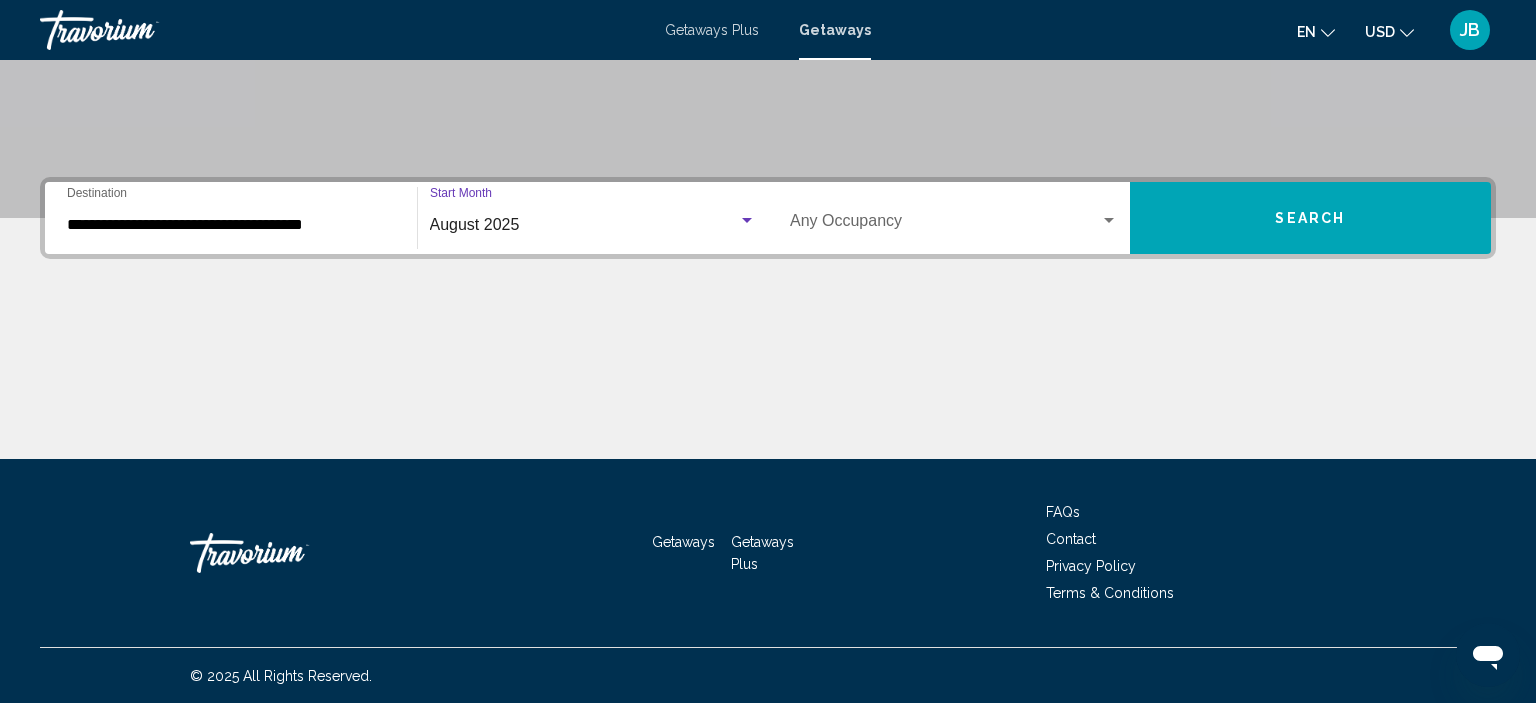 click on "Occupancy Any Occupancy" at bounding box center (954, 218) 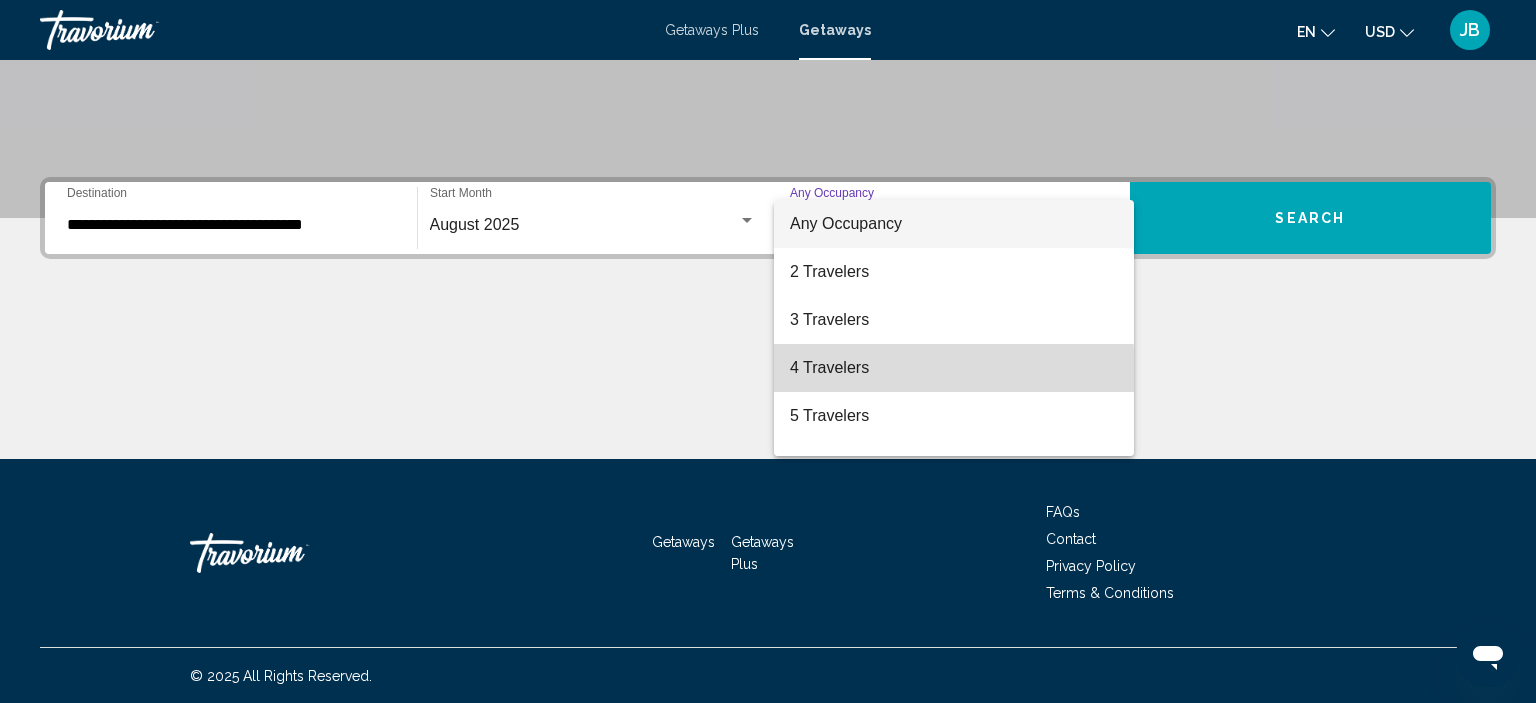 click on "4 Travelers" at bounding box center (954, 368) 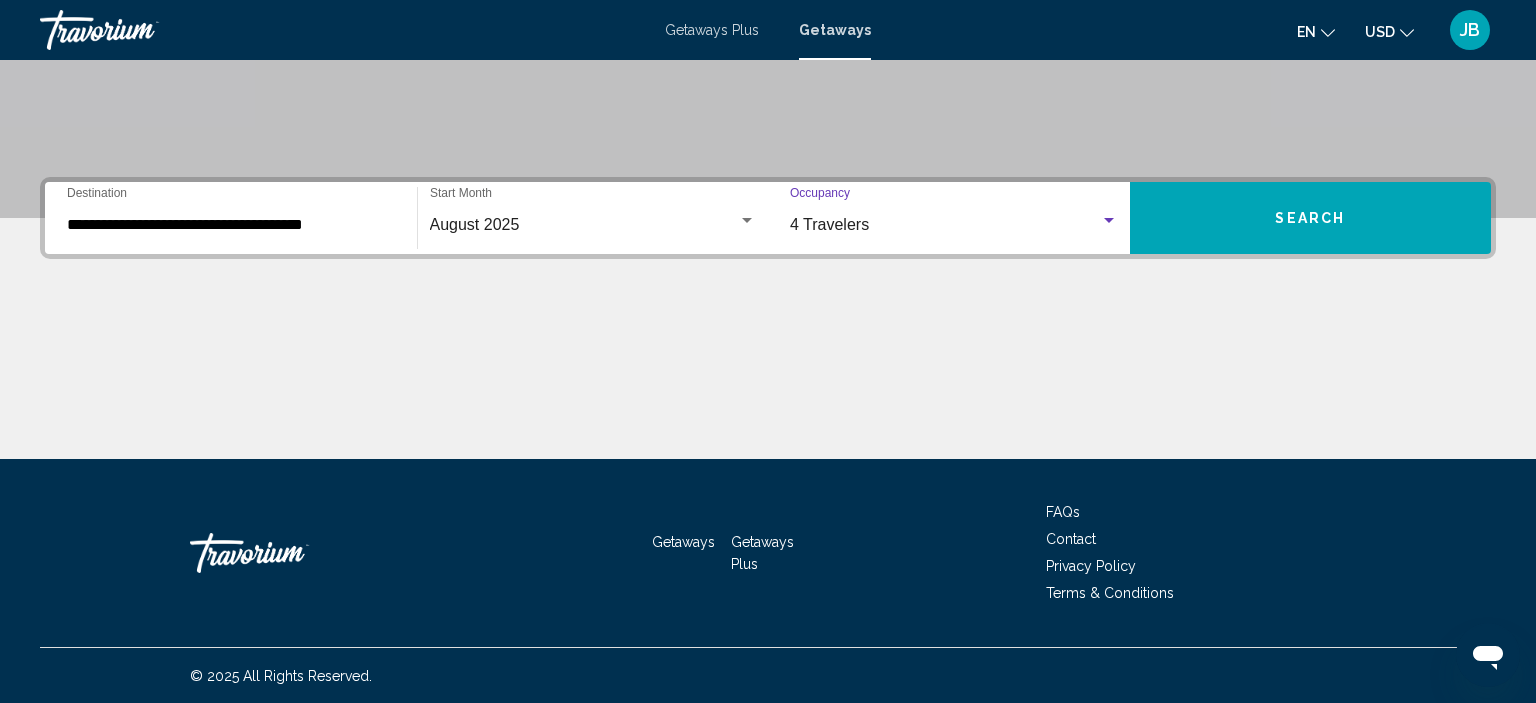 click on "Search" at bounding box center (1311, 218) 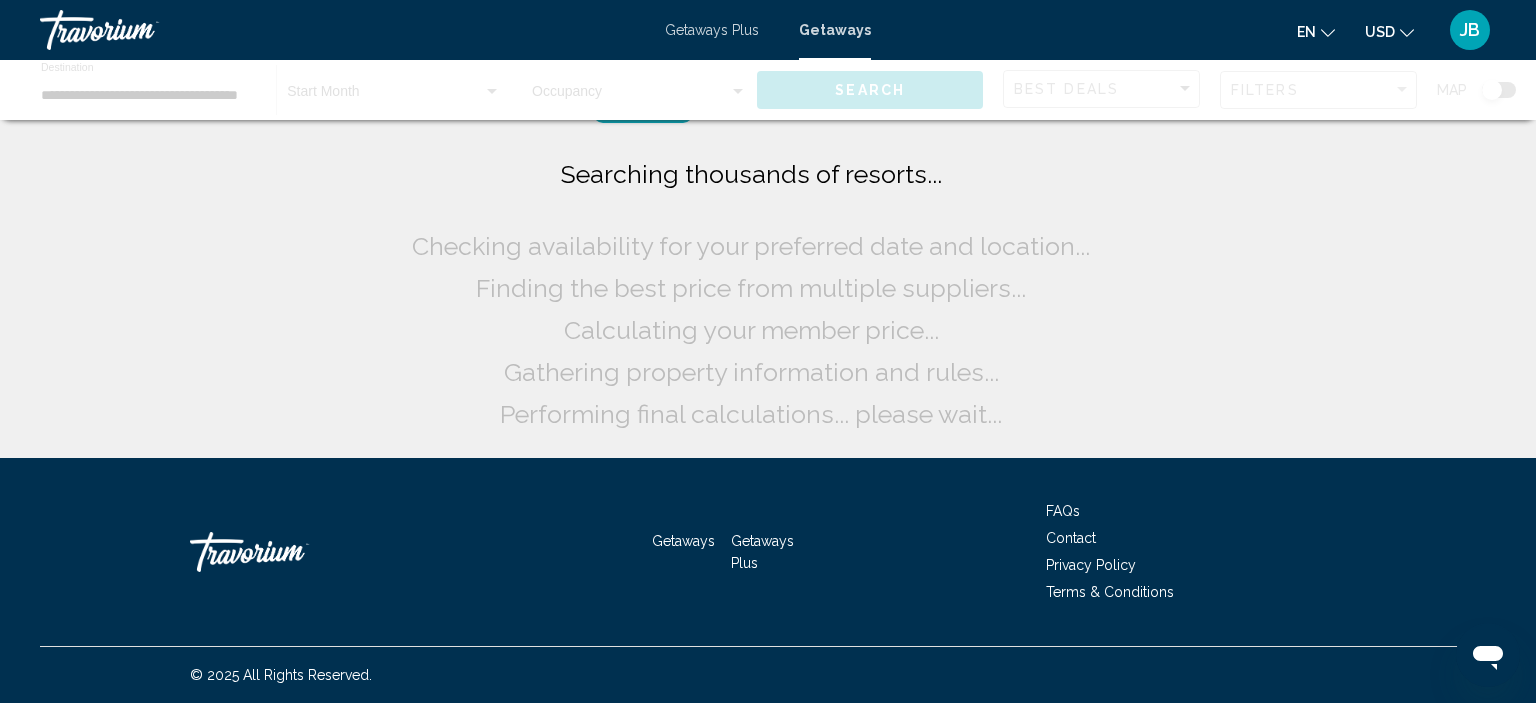 scroll, scrollTop: 0, scrollLeft: 0, axis: both 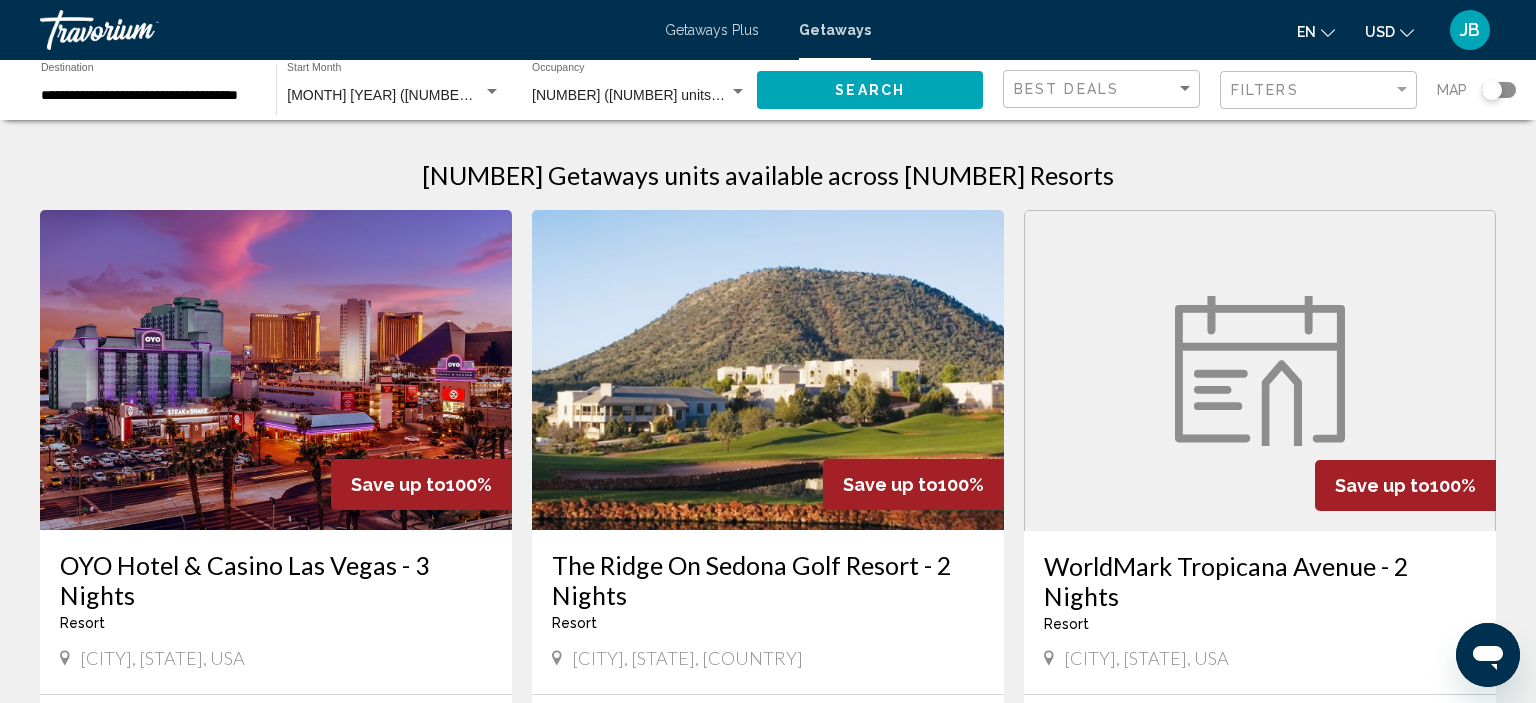 click on "**********" 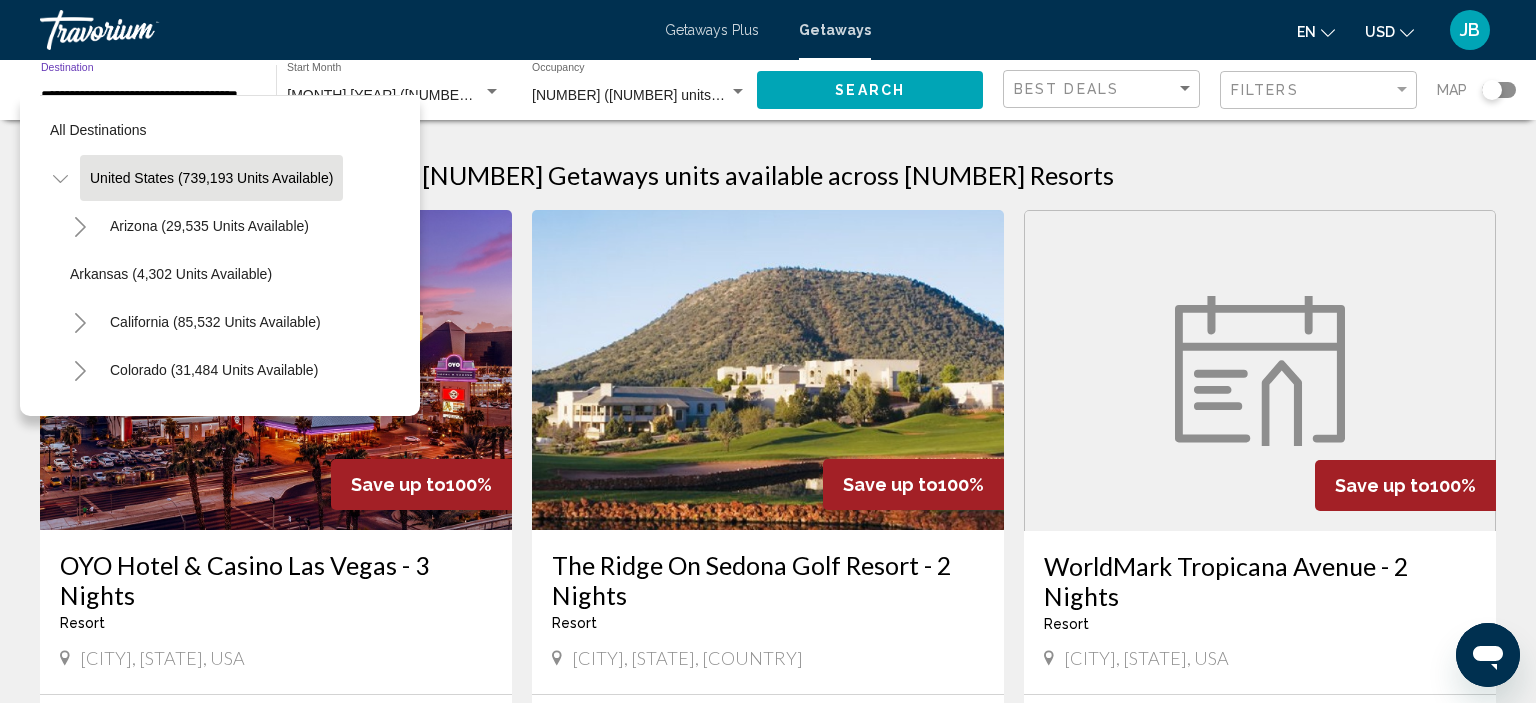 scroll, scrollTop: 0, scrollLeft: 24, axis: horizontal 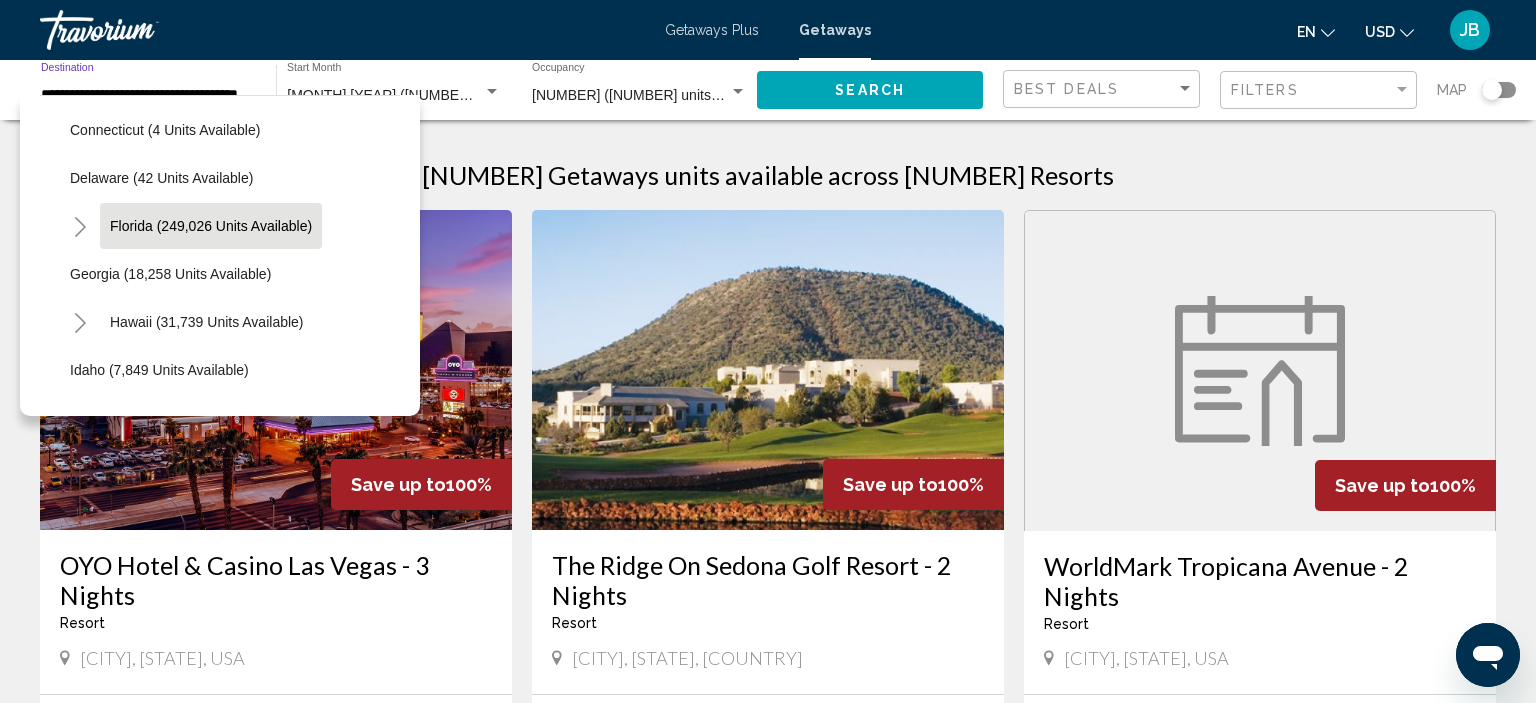 click on "Florida (249,026 units available)" 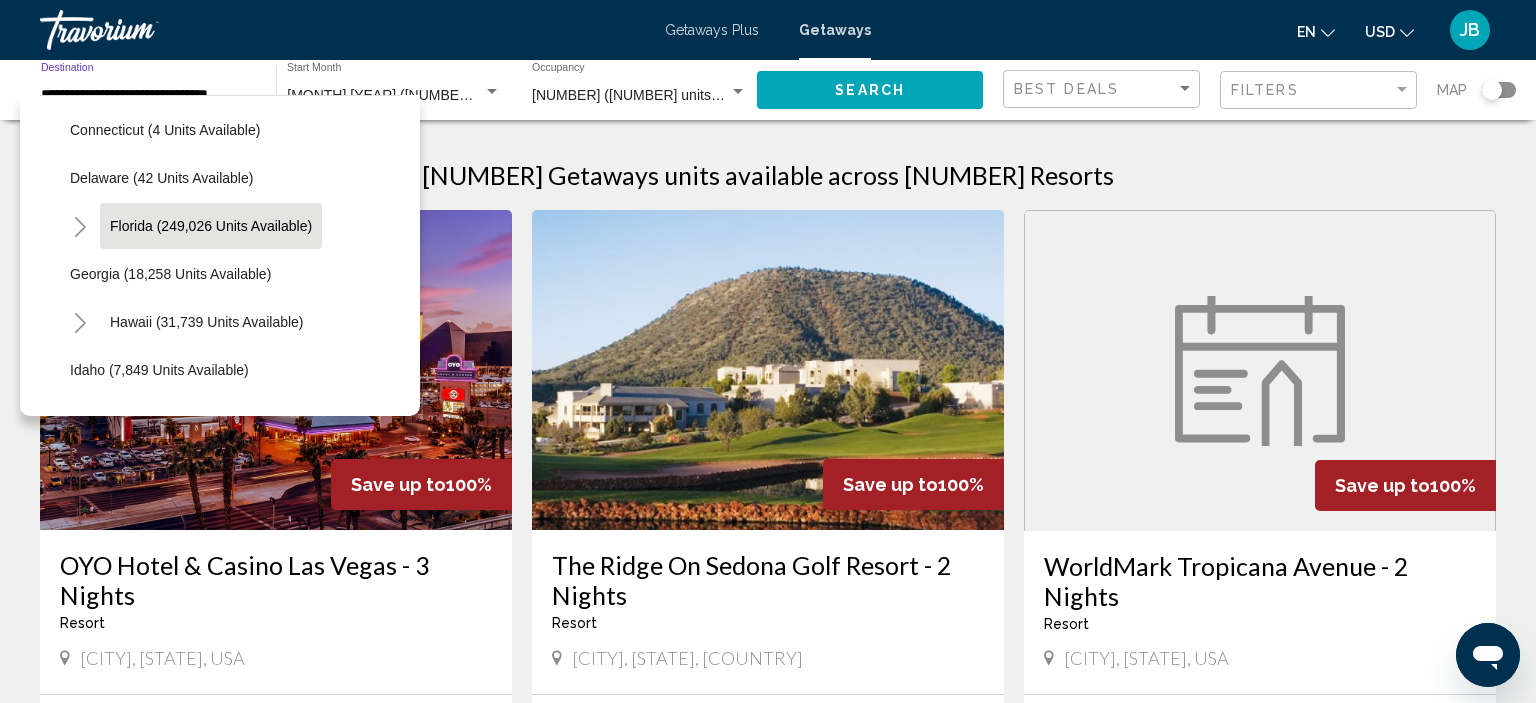 scroll, scrollTop: 0, scrollLeft: 0, axis: both 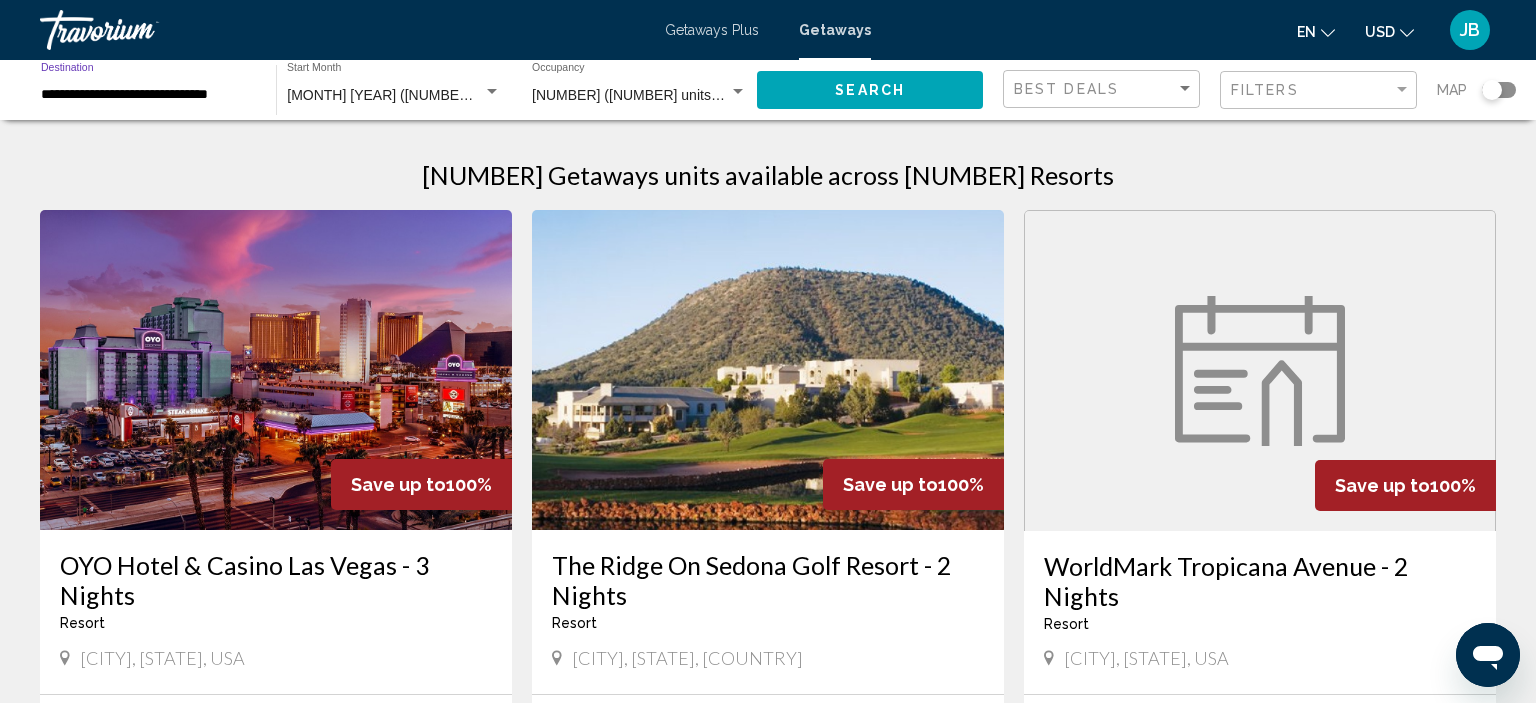 click on "**********" at bounding box center (148, 95) 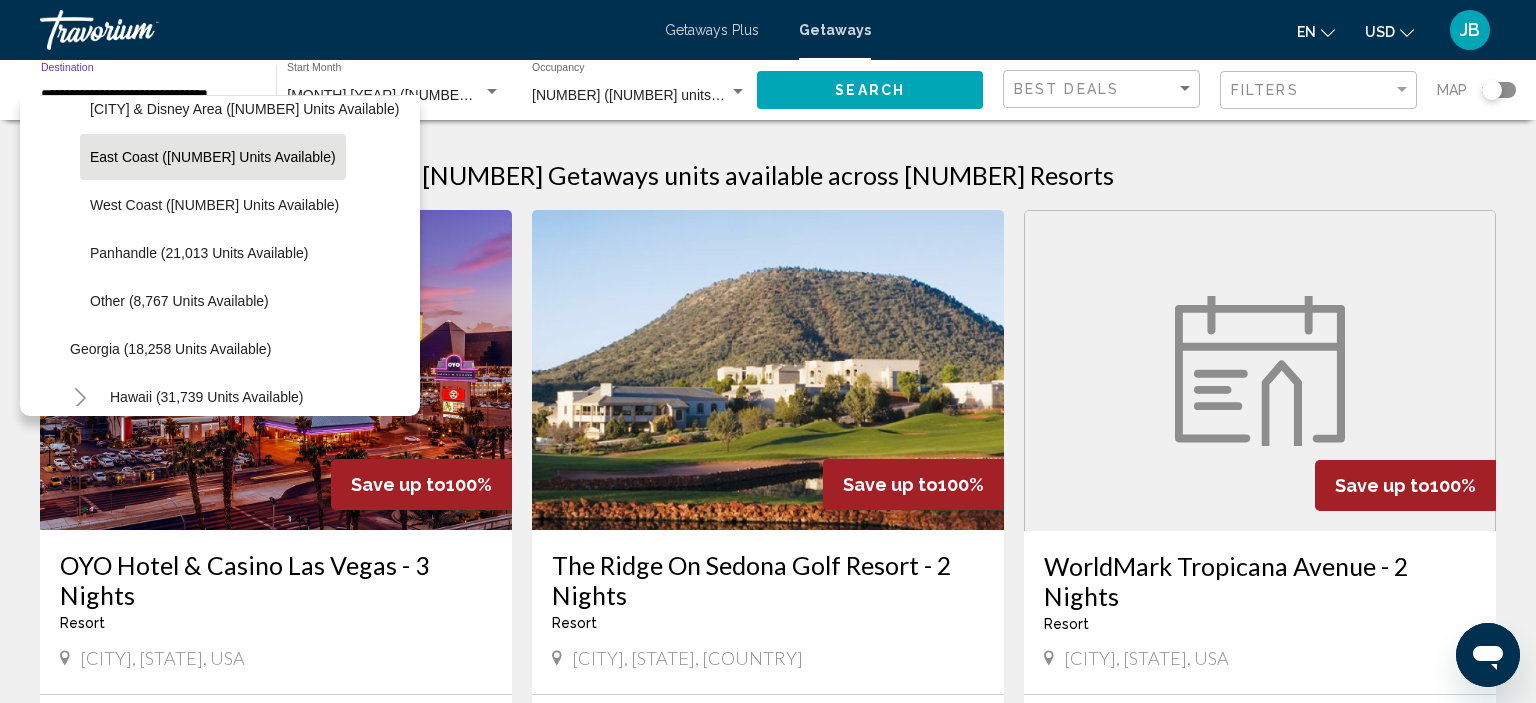 scroll, scrollTop: 455, scrollLeft: 0, axis: vertical 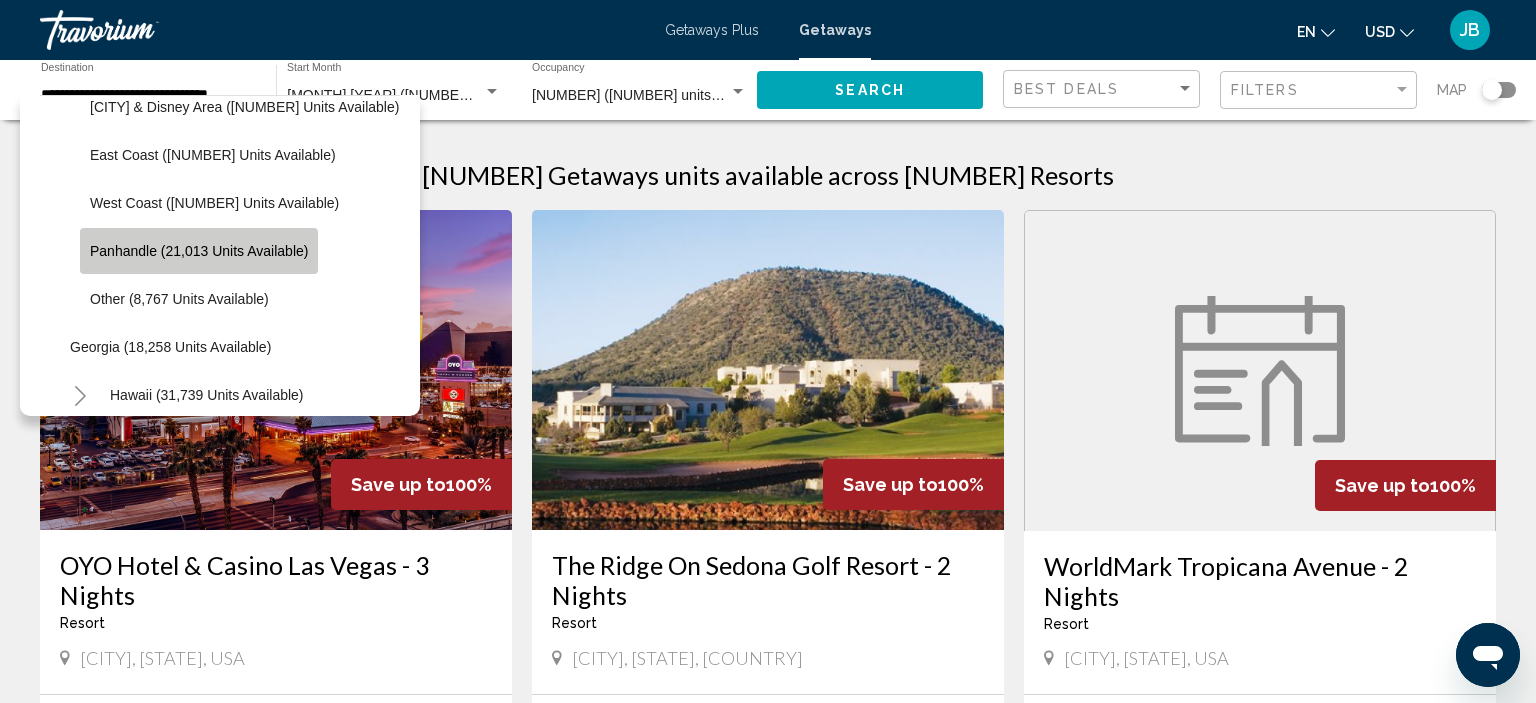 click on "Panhandle (21,013 units available)" 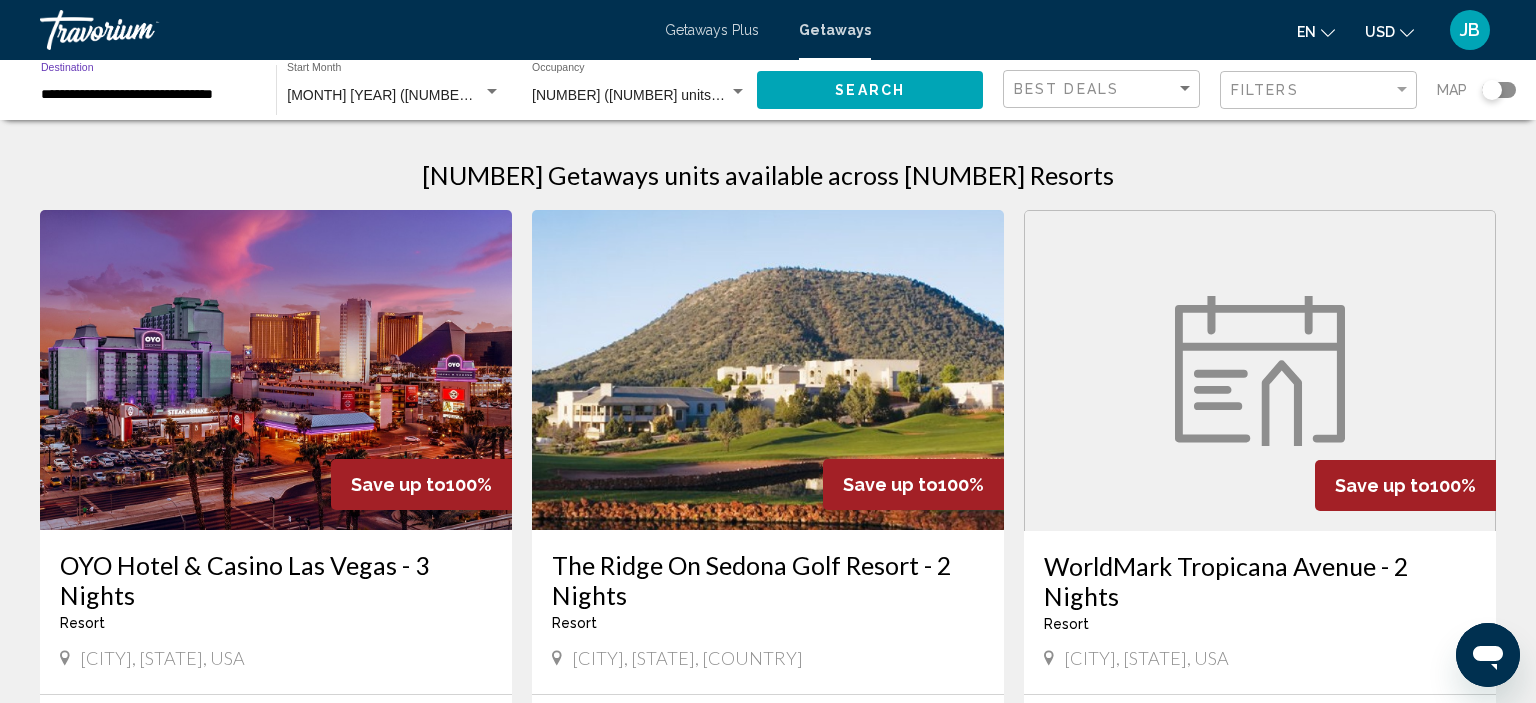 click on "[MONTH] [YEAR] ([NUMBER] units available)" at bounding box center (428, 95) 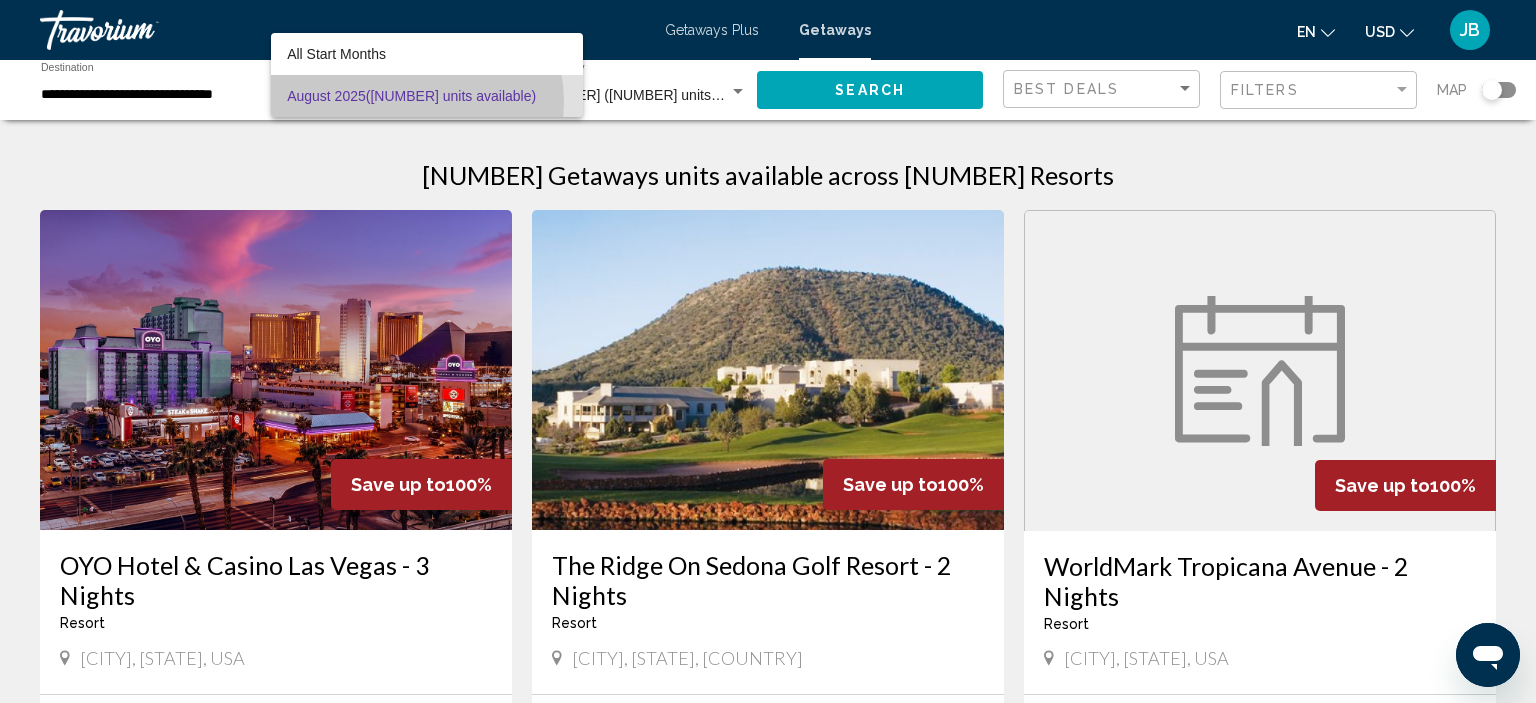 click on "August [YEAR] ([NUMBER] units available)" at bounding box center (427, 96) 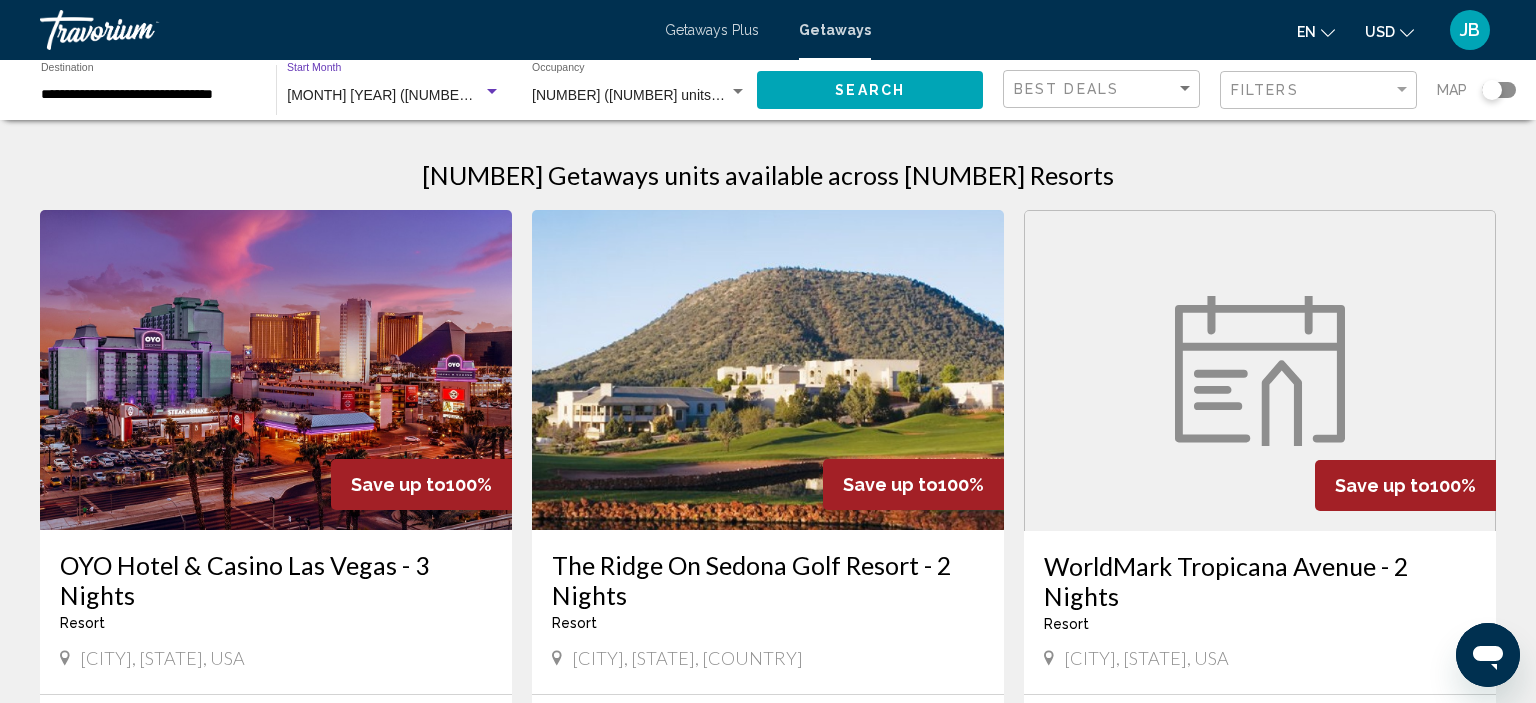 click on "[NUMBER] ([NUMBER] units available)" at bounding box center (653, 95) 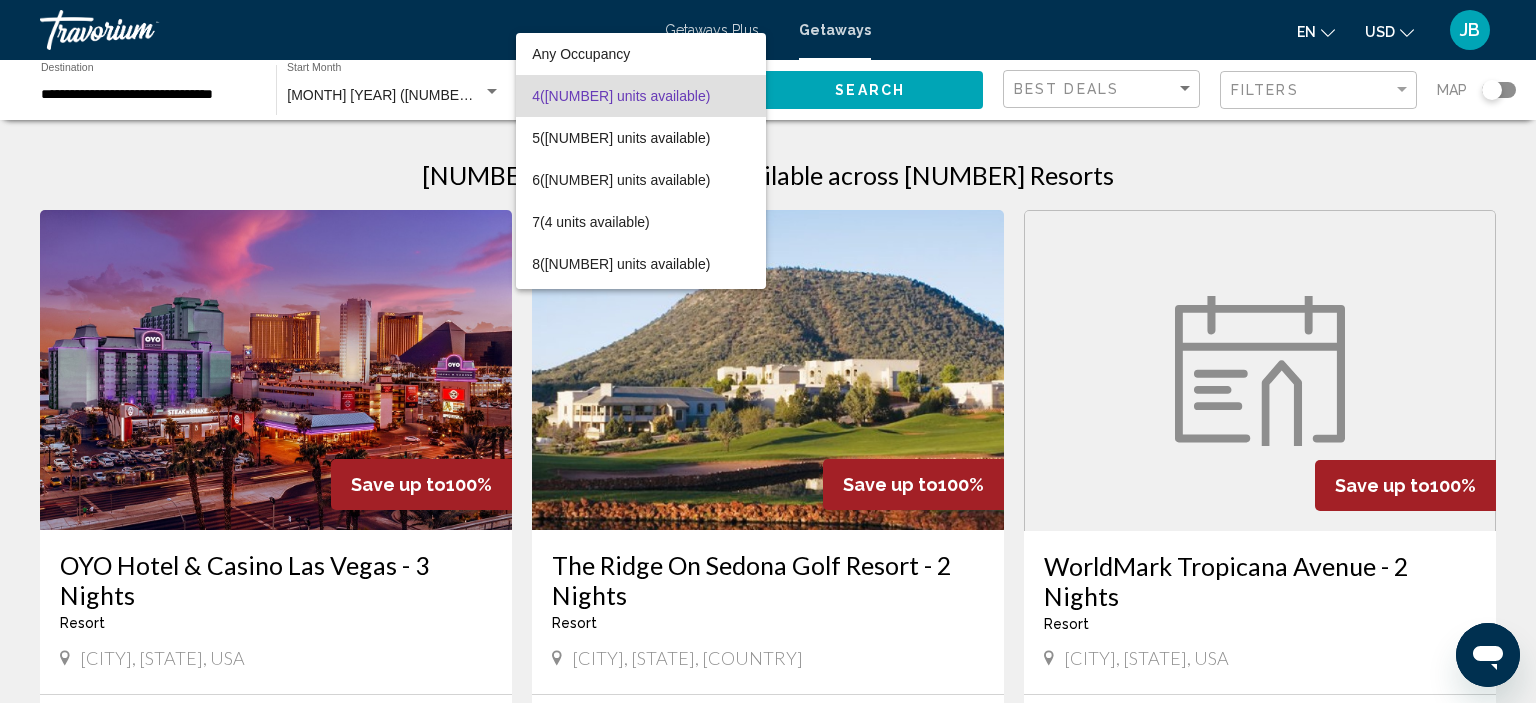 click on "[NUMBER]  ([NUMBER] units available)" at bounding box center [641, 96] 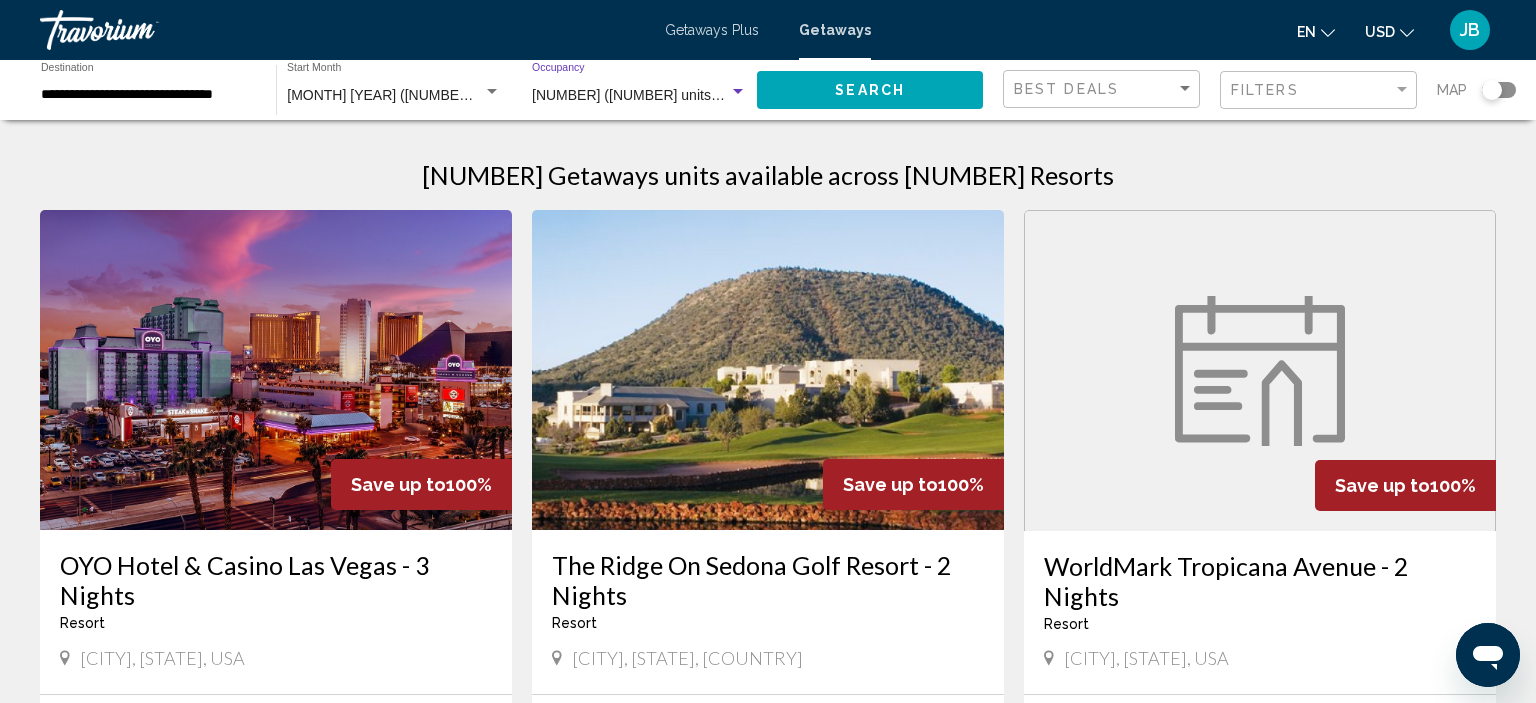 click on "Search" 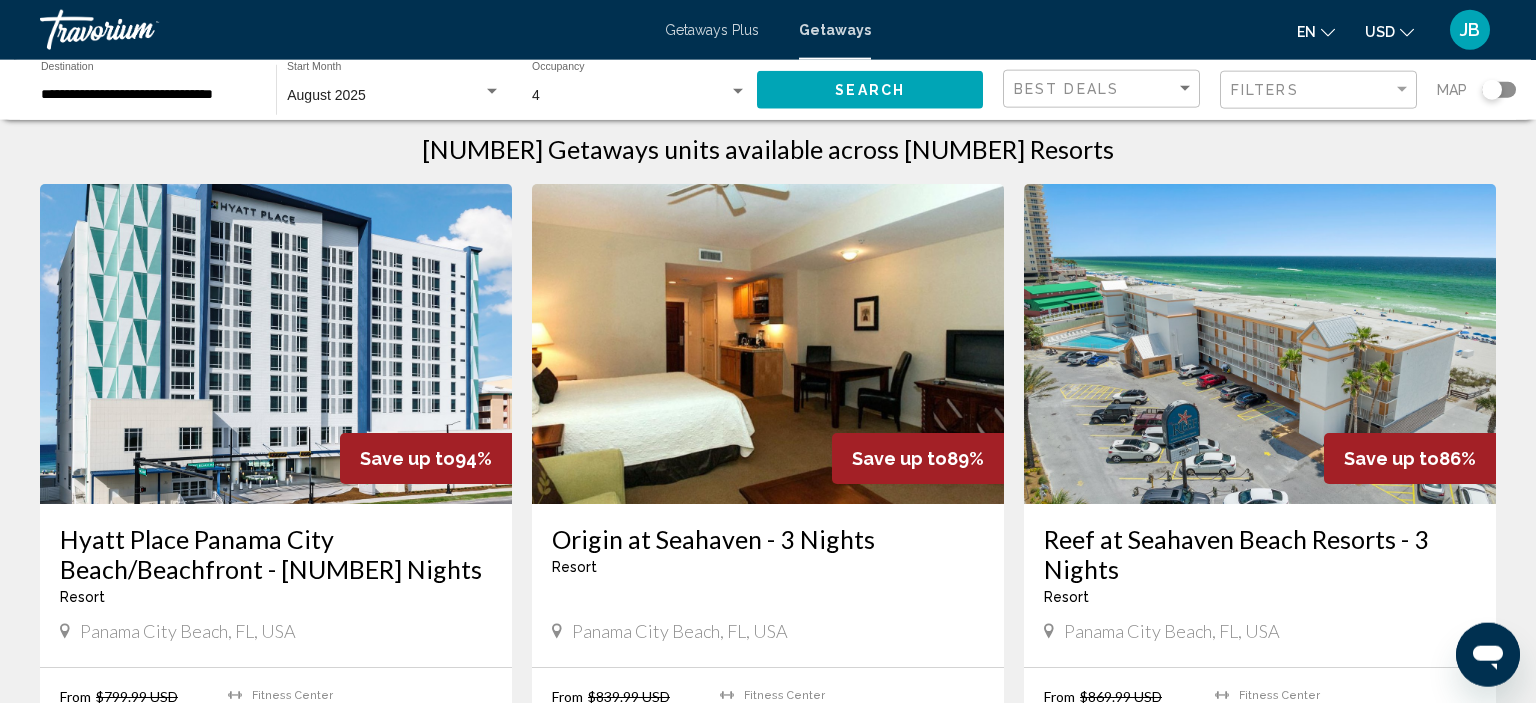 scroll, scrollTop: 0, scrollLeft: 0, axis: both 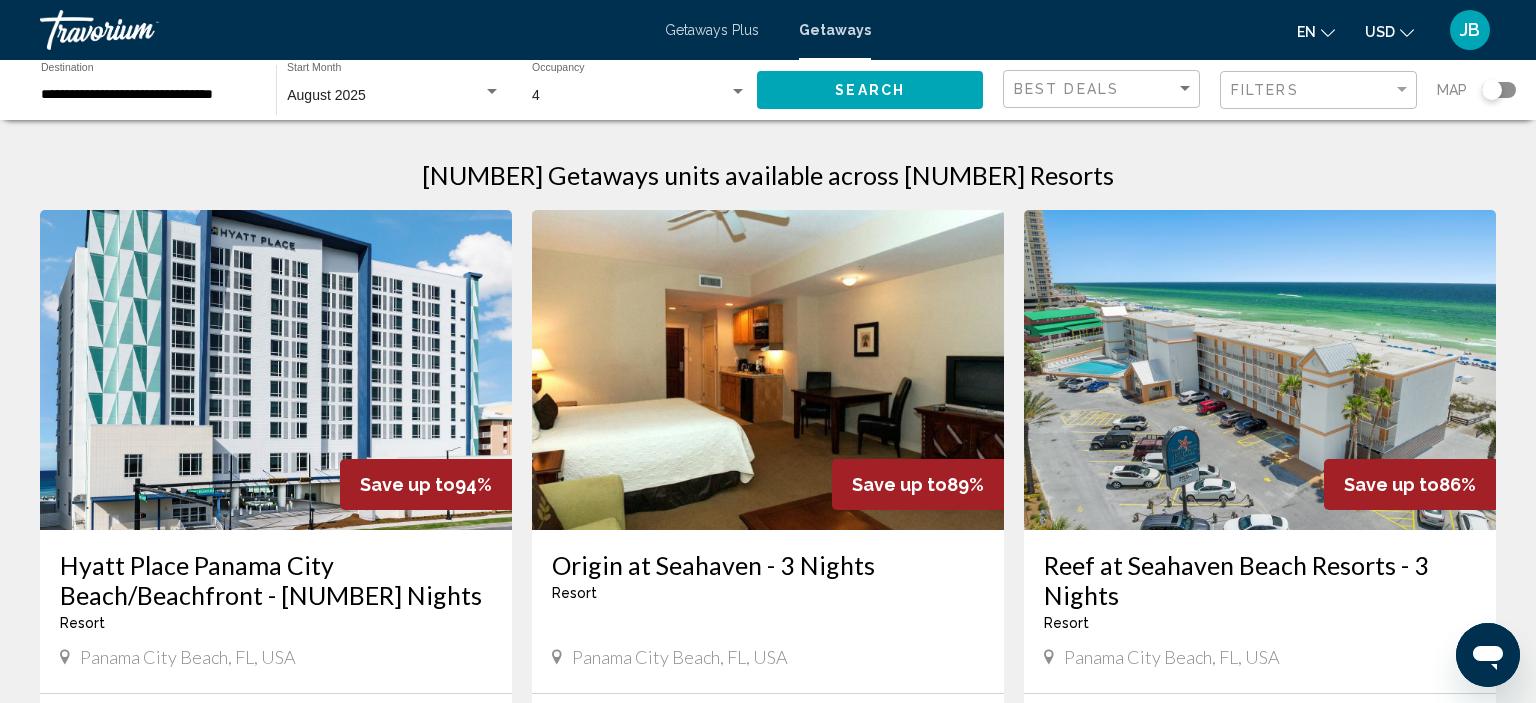 click at bounding box center (276, 370) 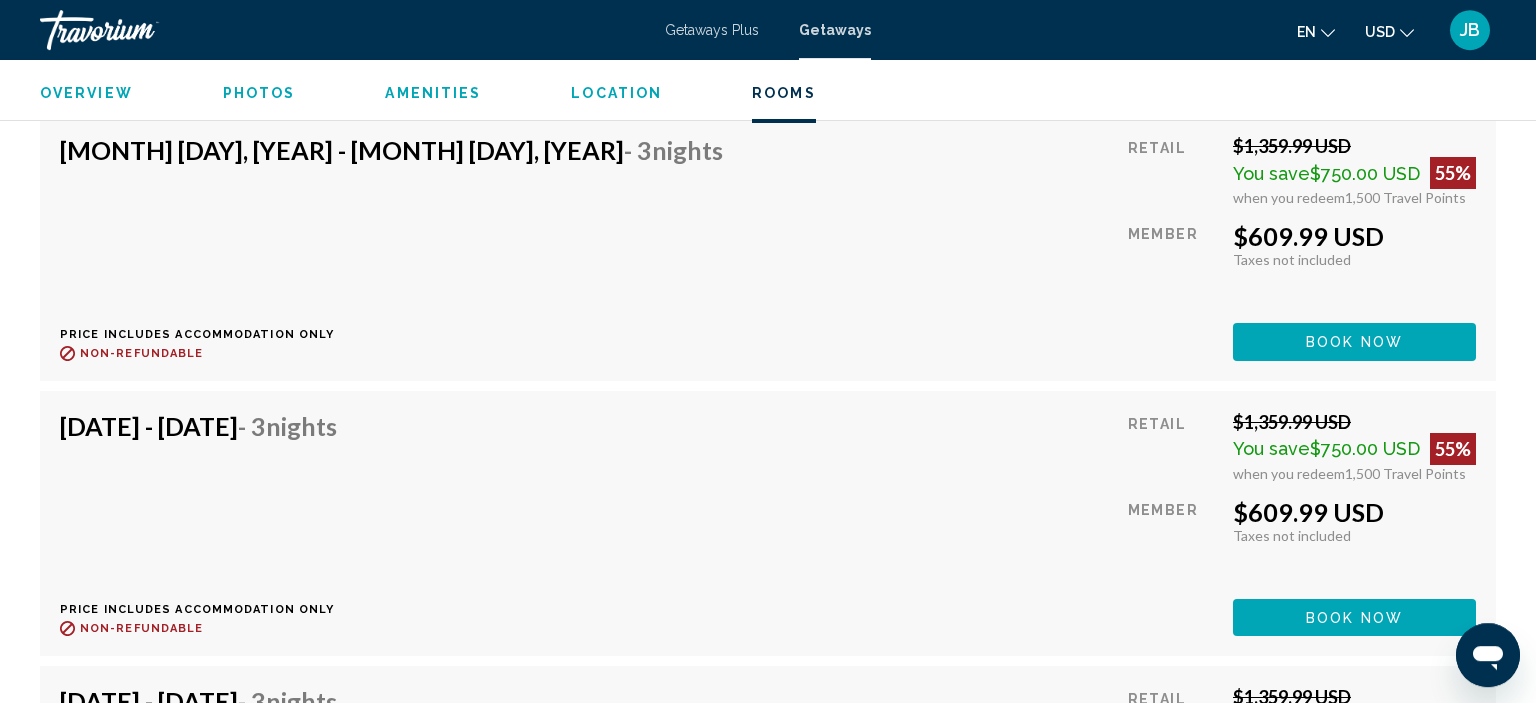 scroll, scrollTop: 3530, scrollLeft: 0, axis: vertical 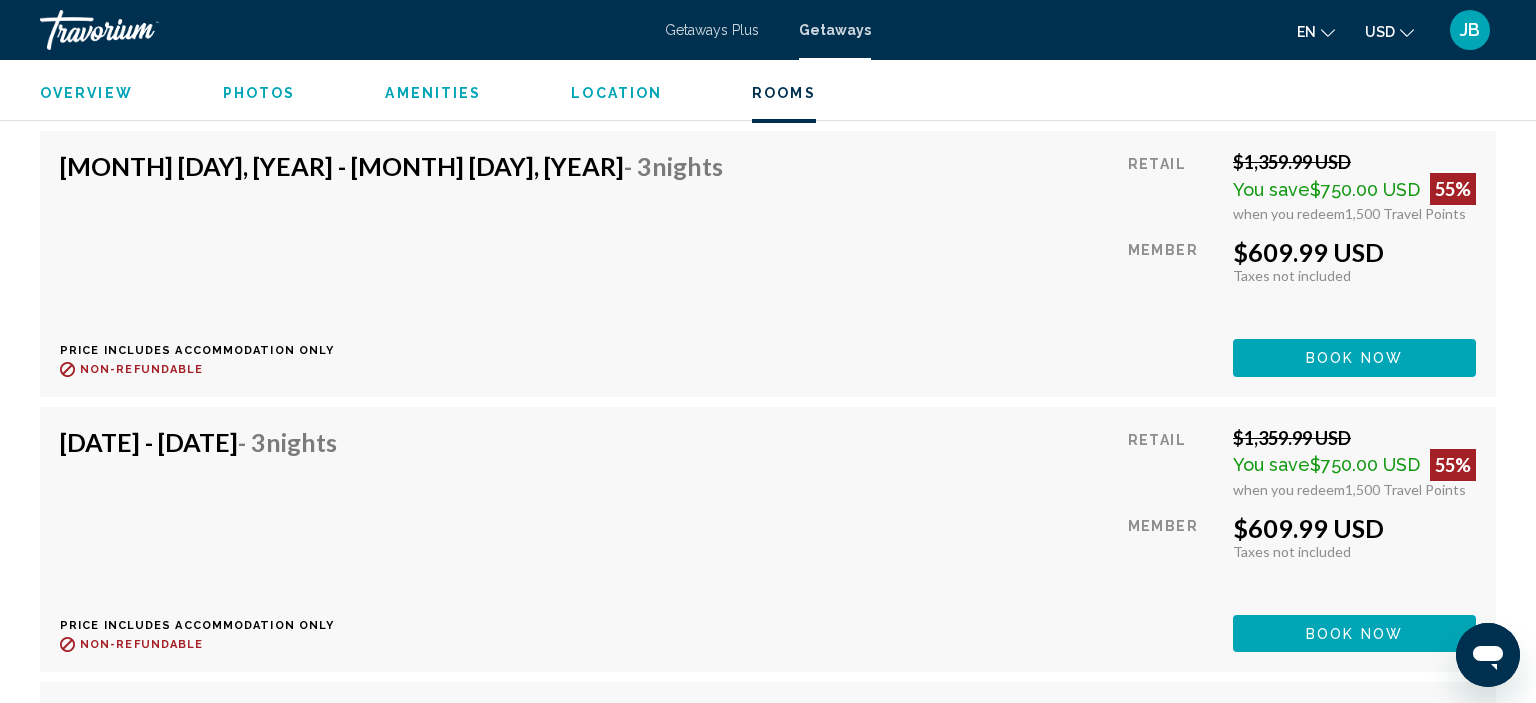 click on "Photos" at bounding box center [259, 93] 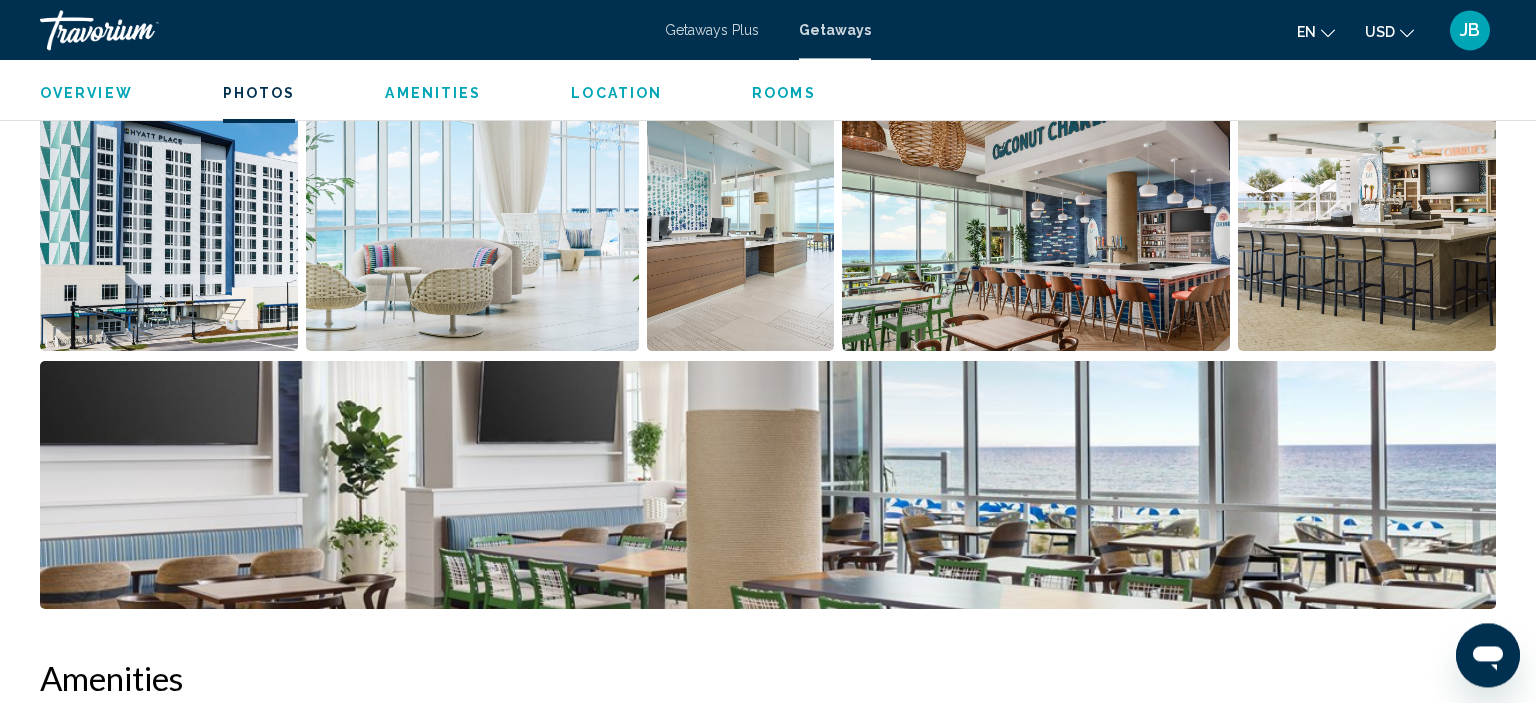 scroll, scrollTop: 997, scrollLeft: 0, axis: vertical 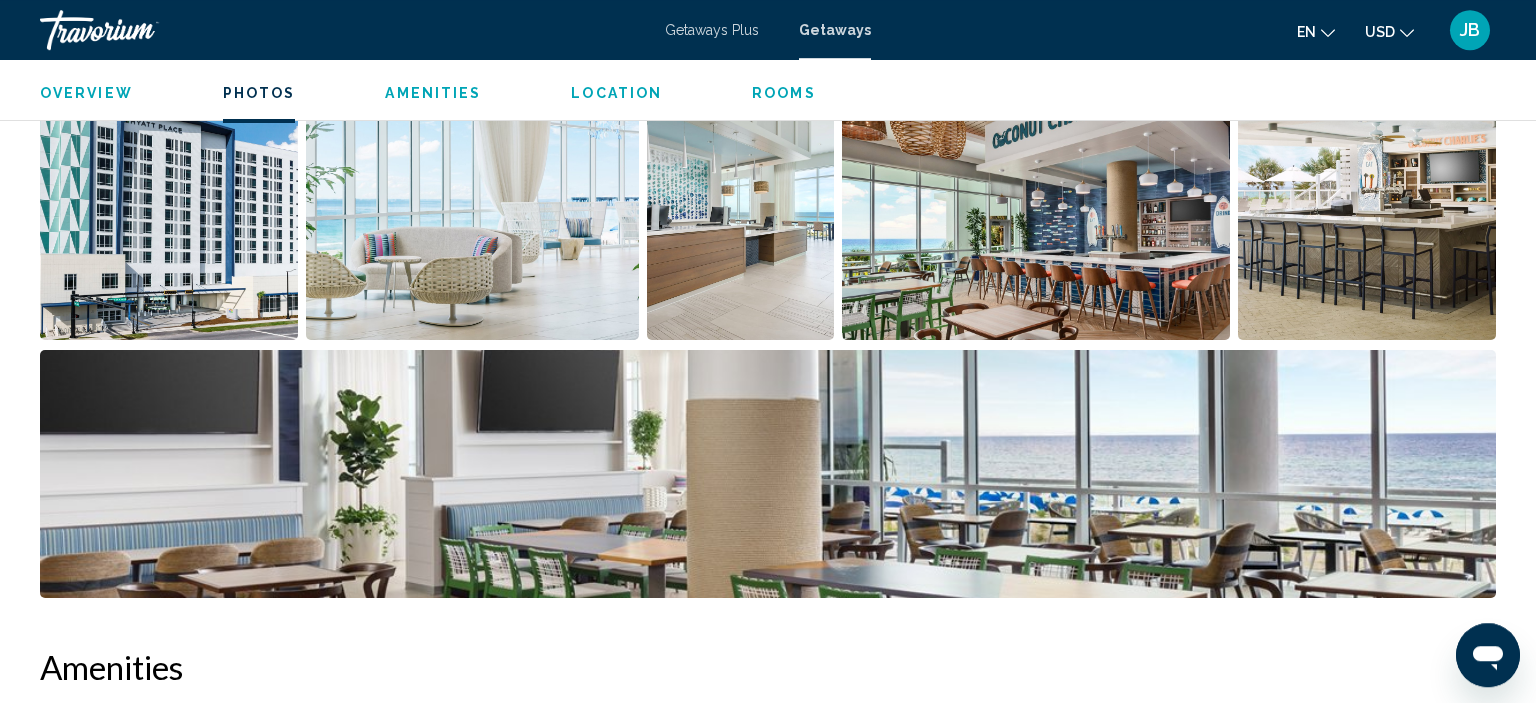 click on "Rooms" at bounding box center (784, 93) 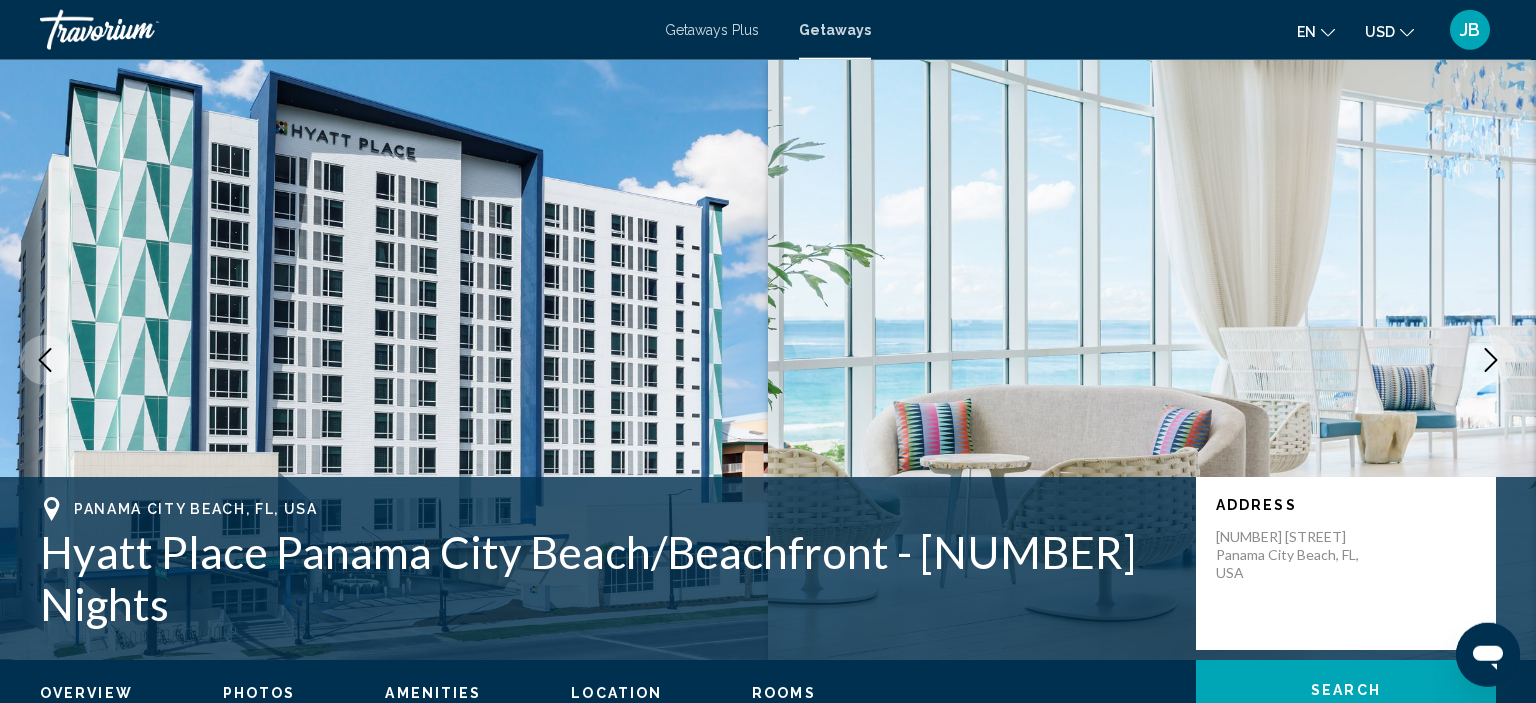 scroll, scrollTop: 0, scrollLeft: 0, axis: both 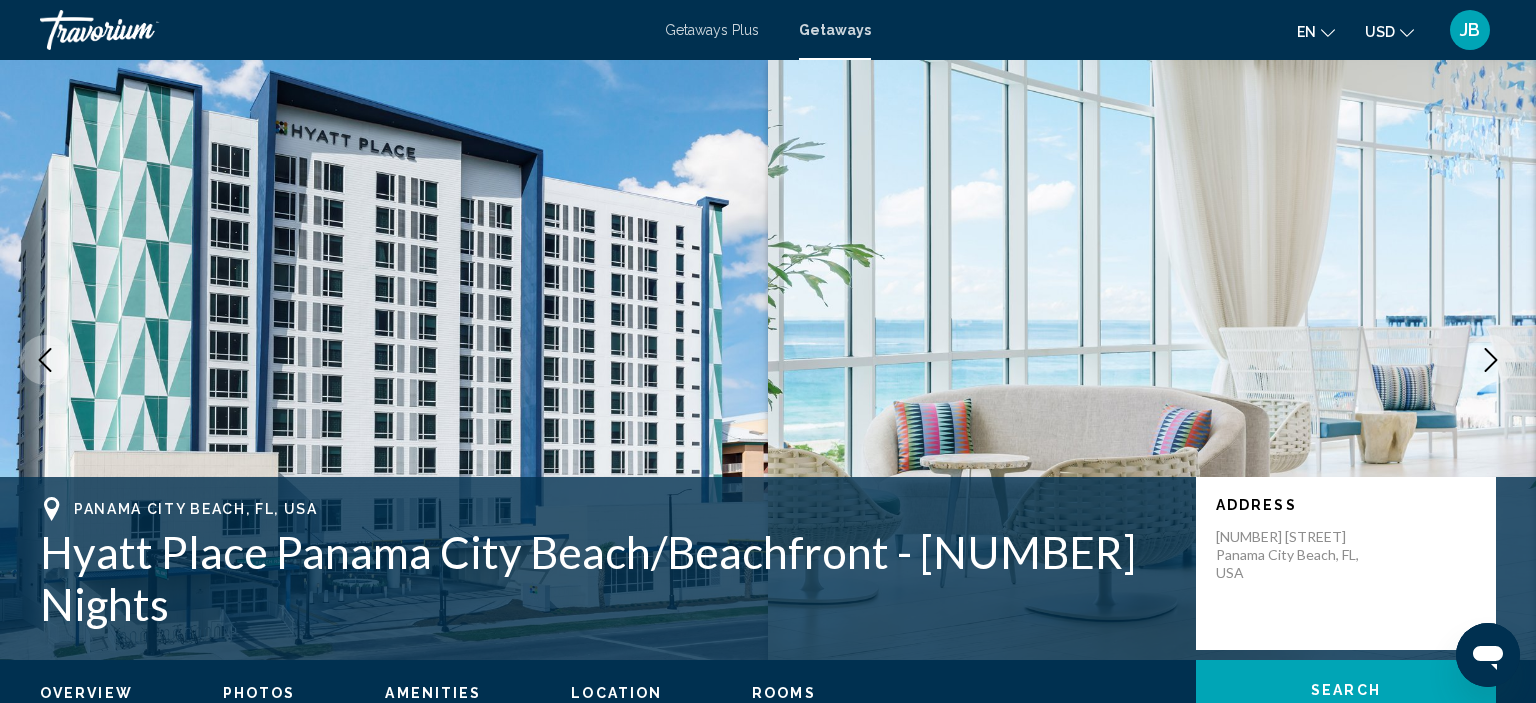 click 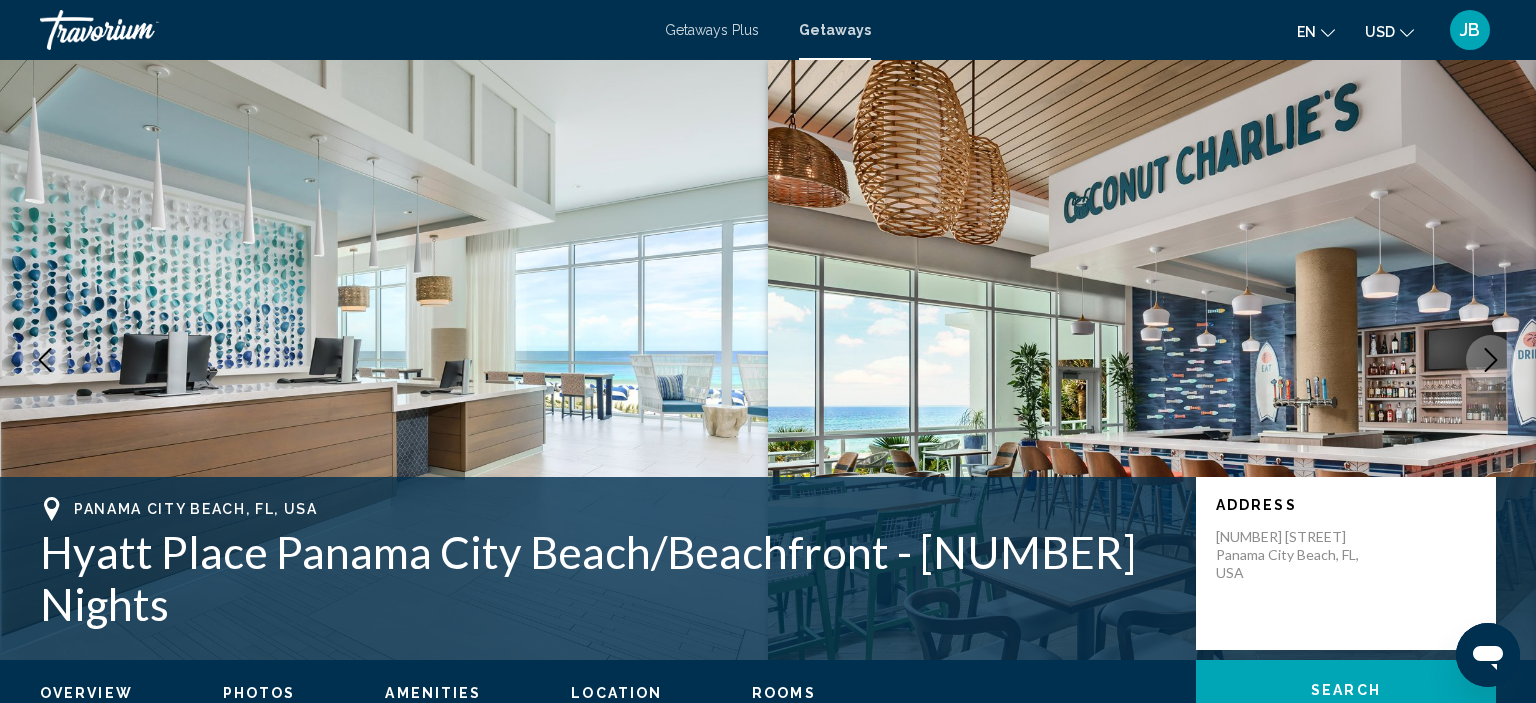 click 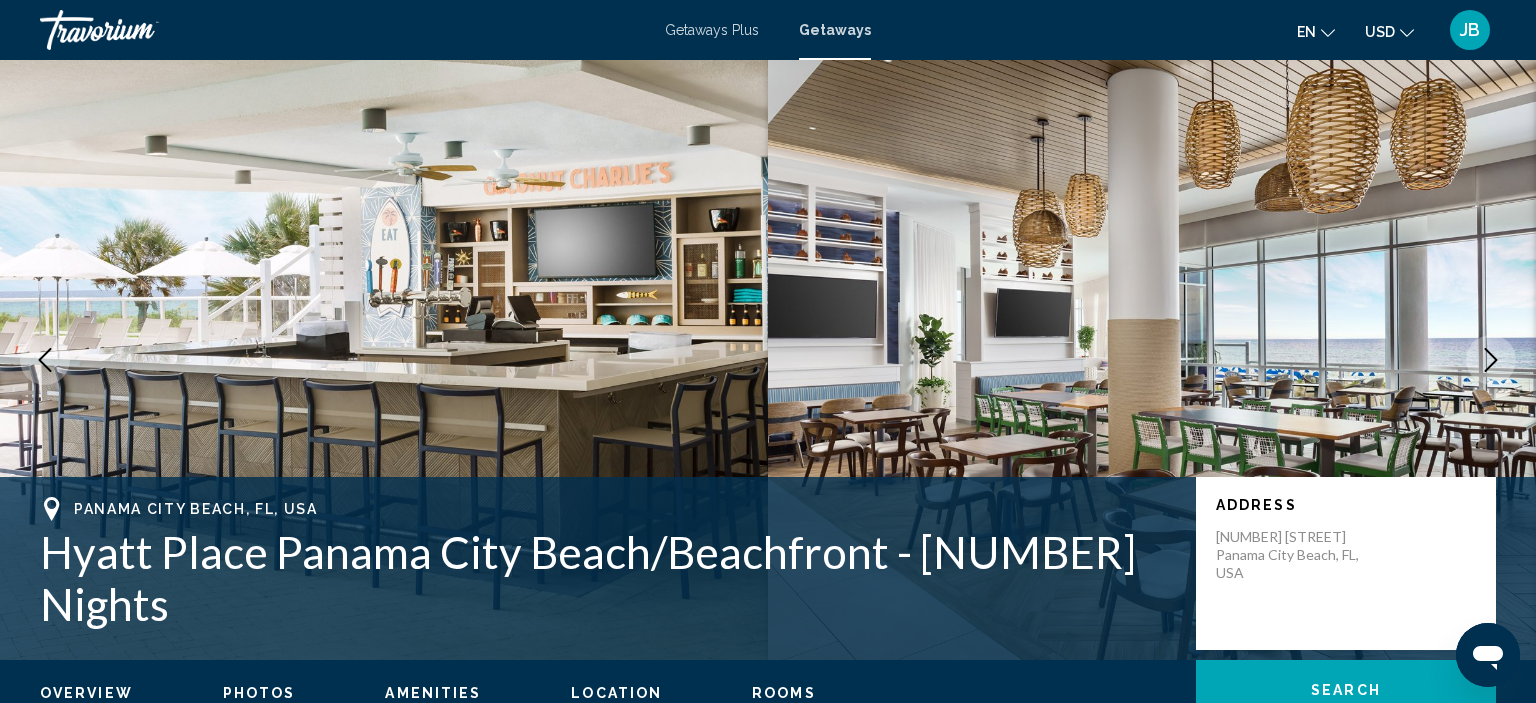 click 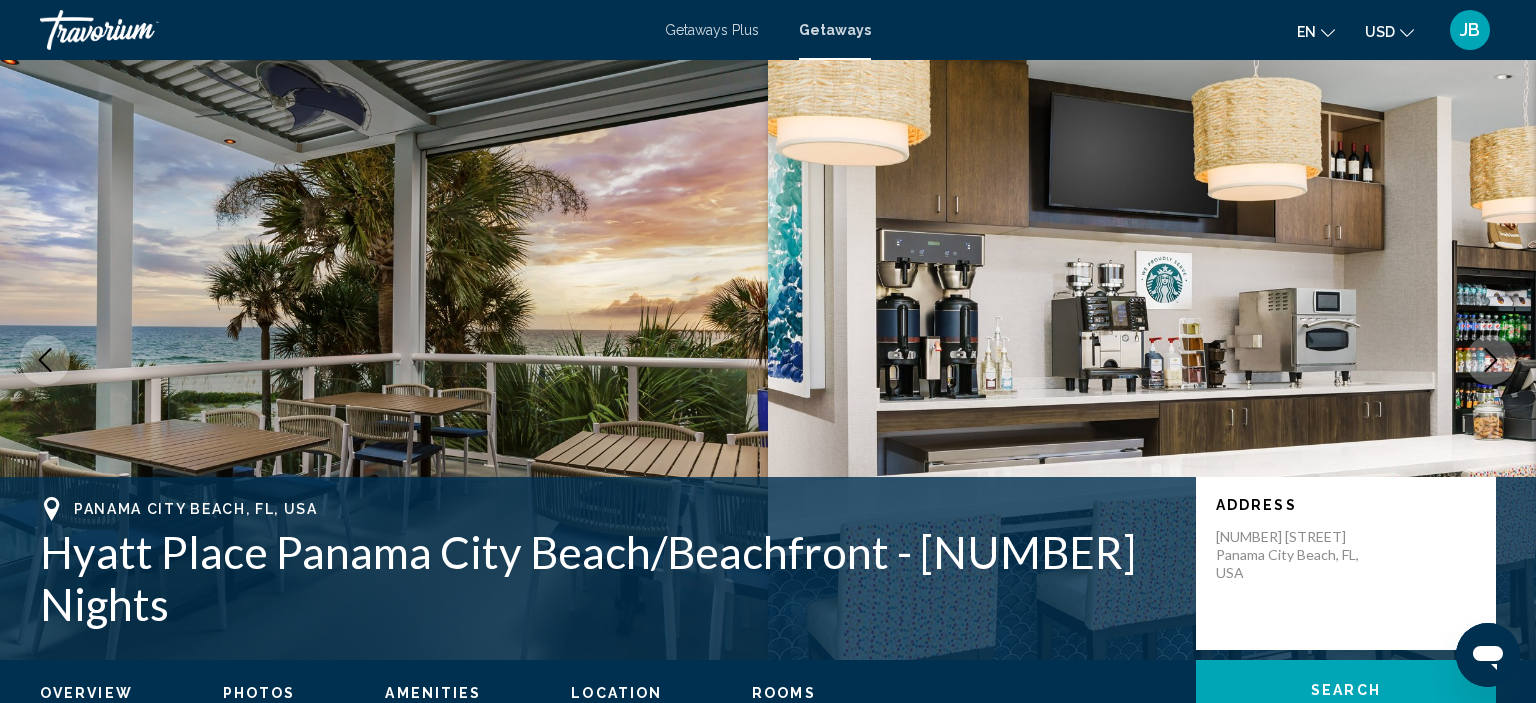 click 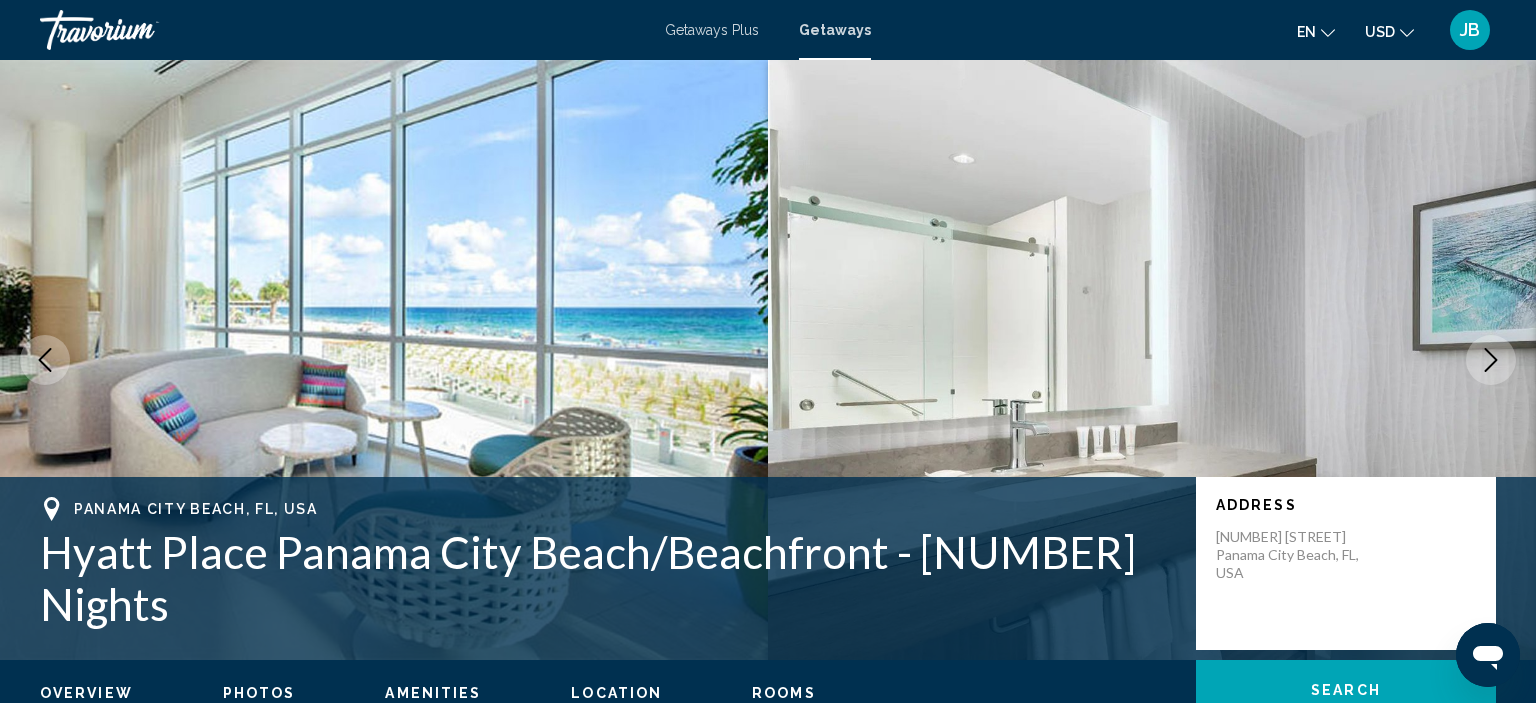 click 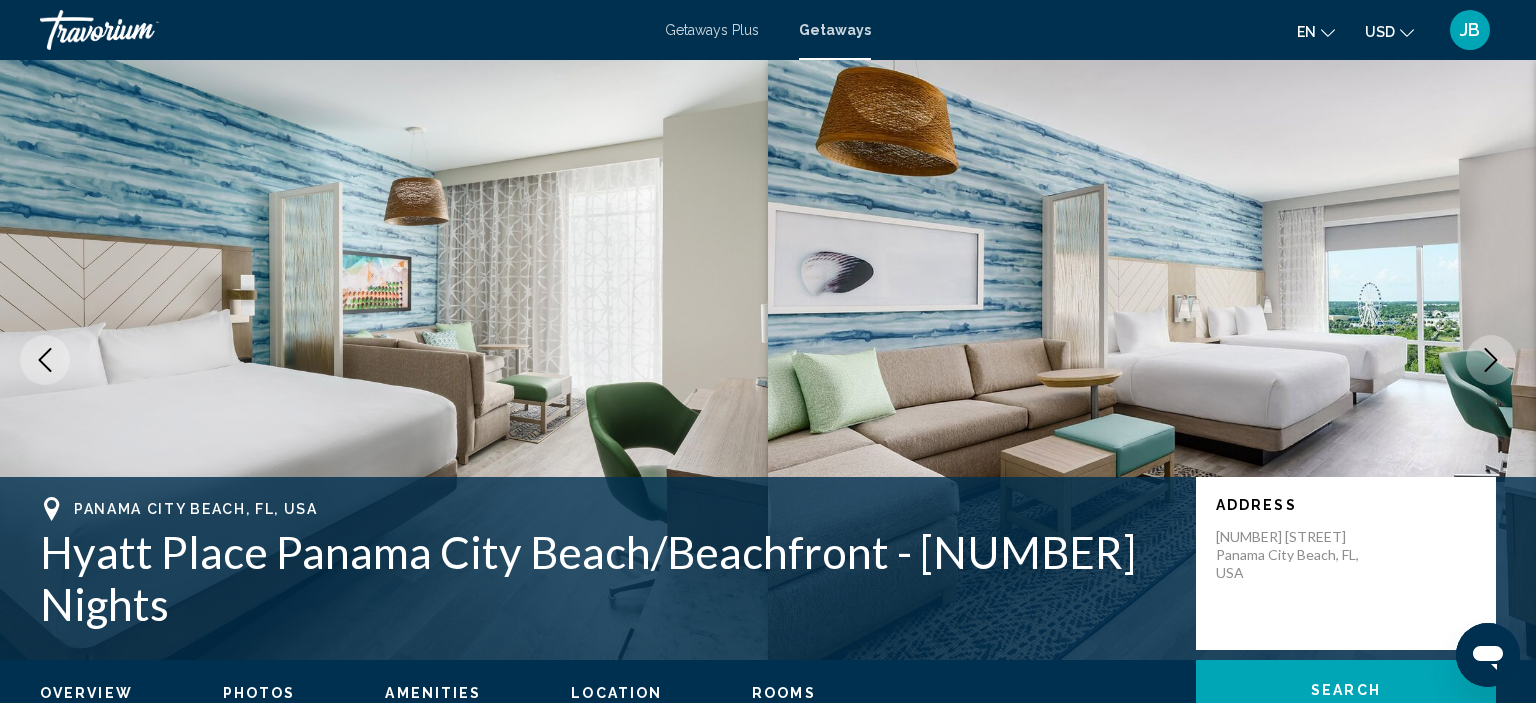 click 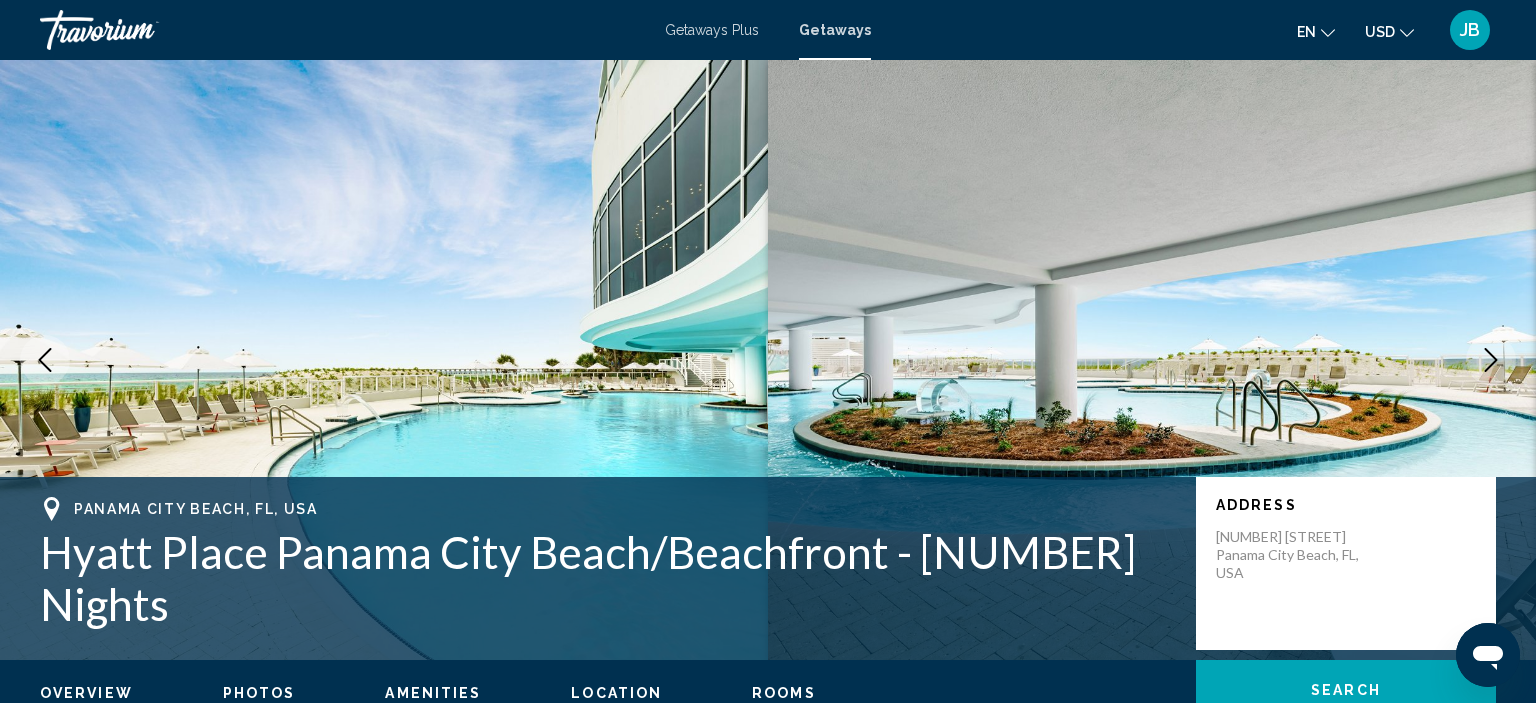 click 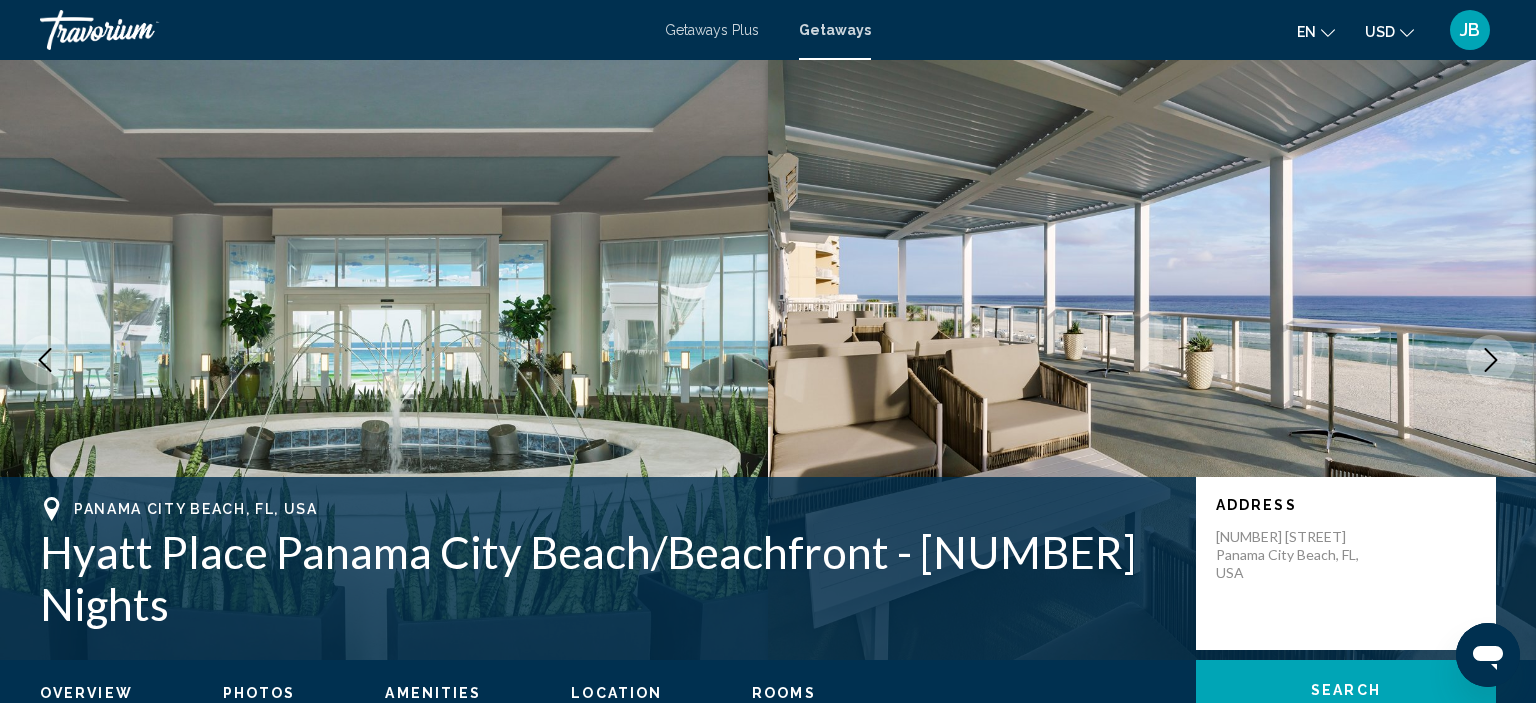 click 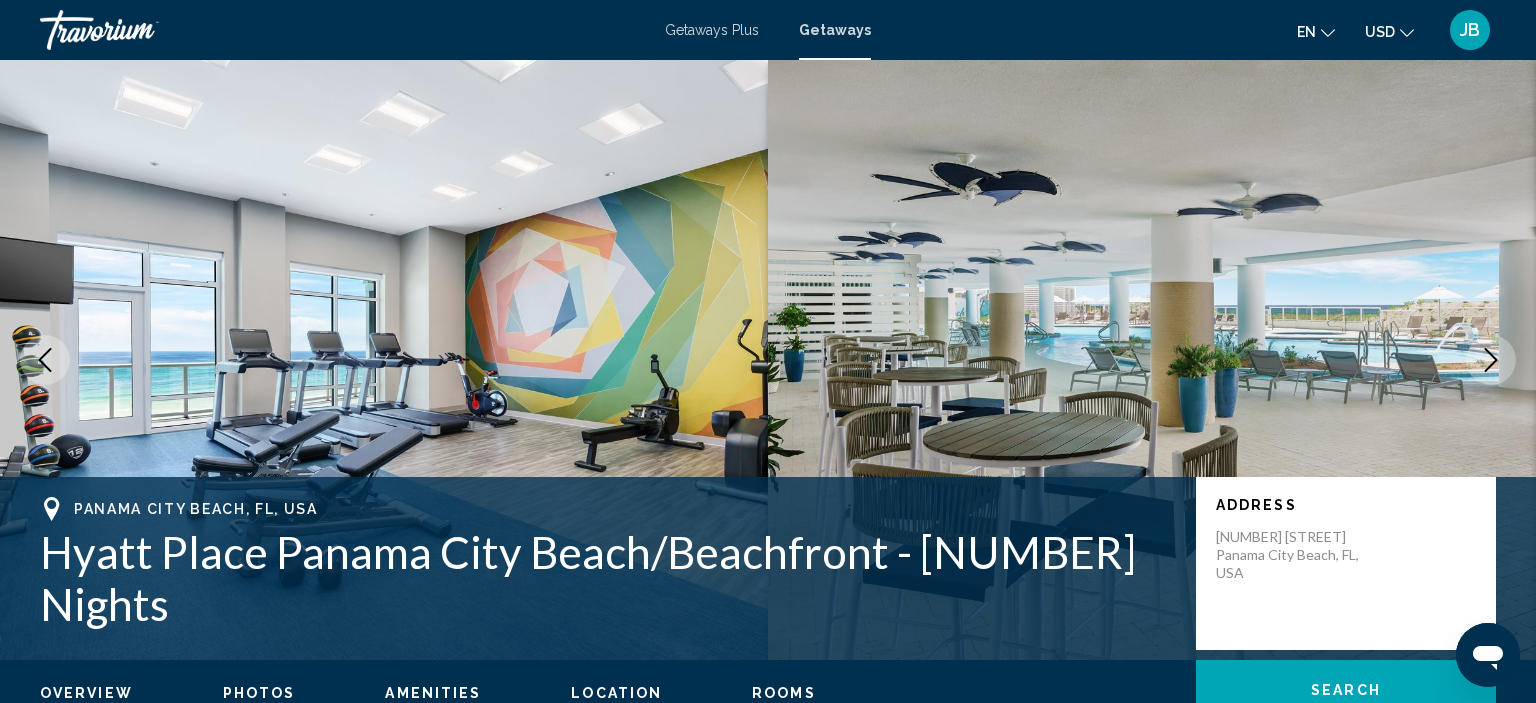 click 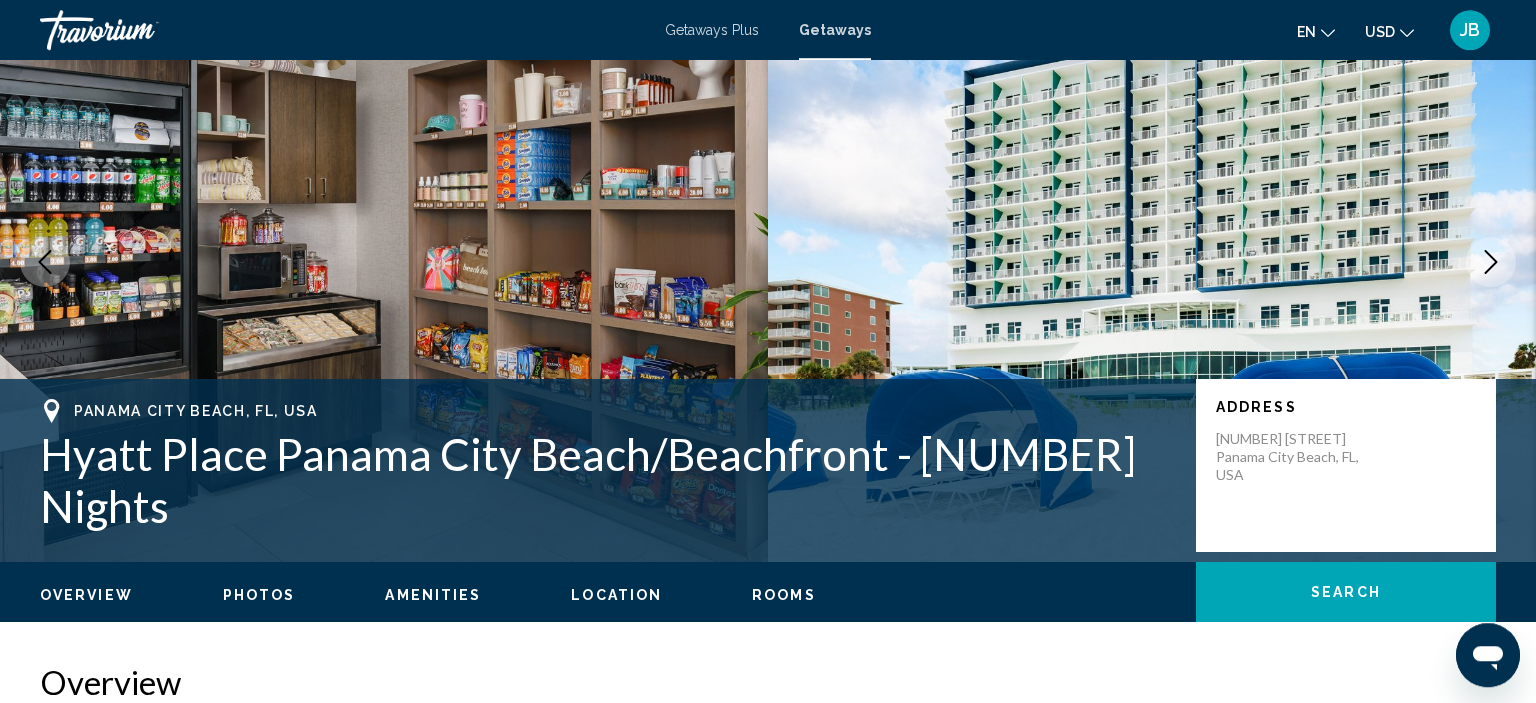 scroll, scrollTop: 105, scrollLeft: 0, axis: vertical 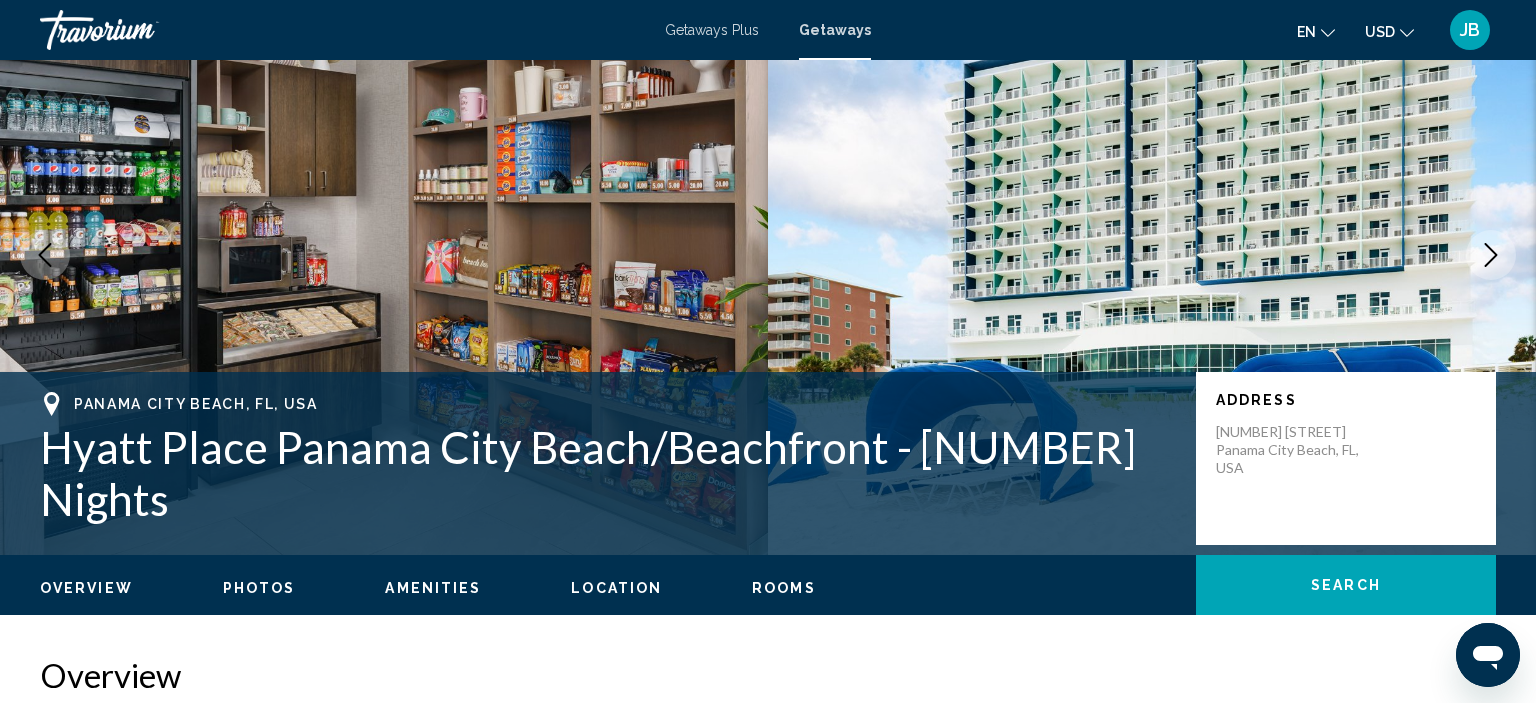 click 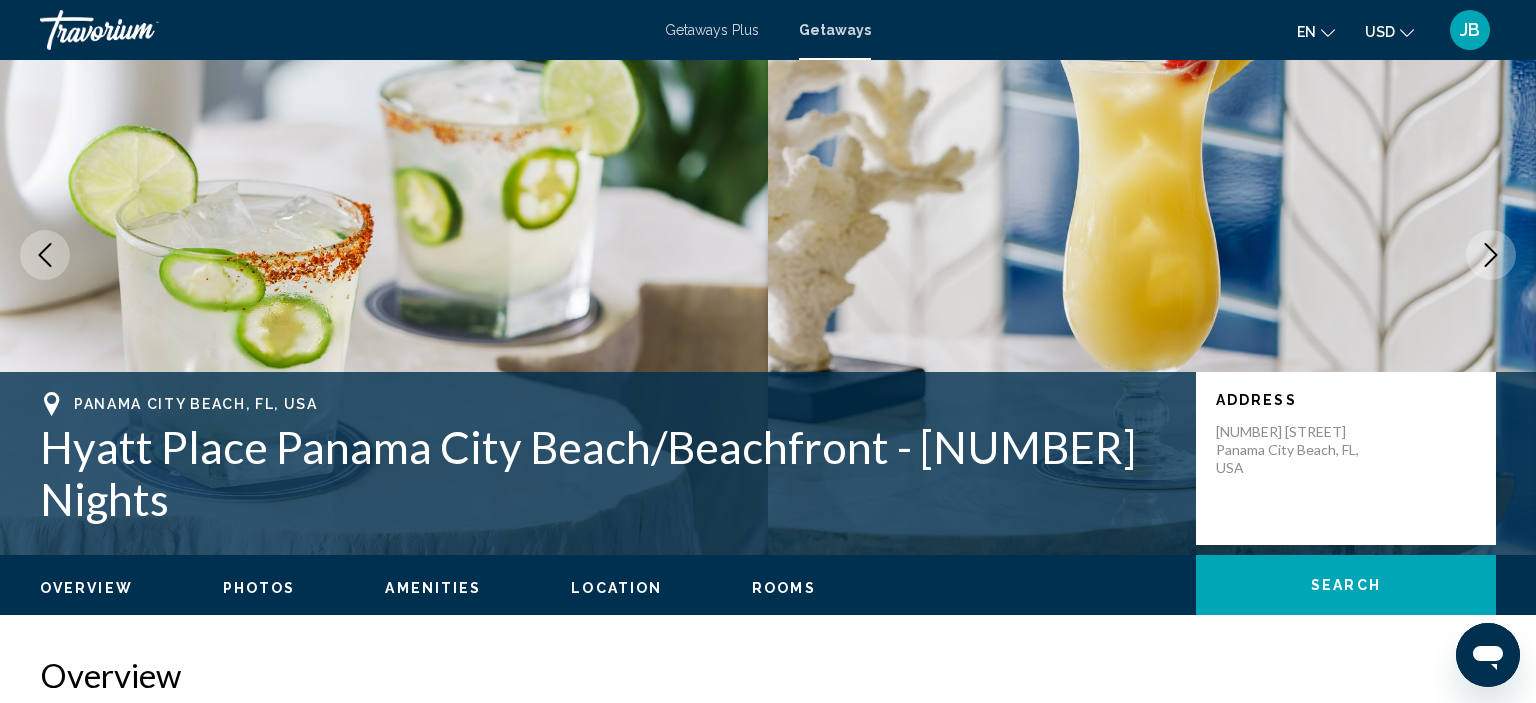 click 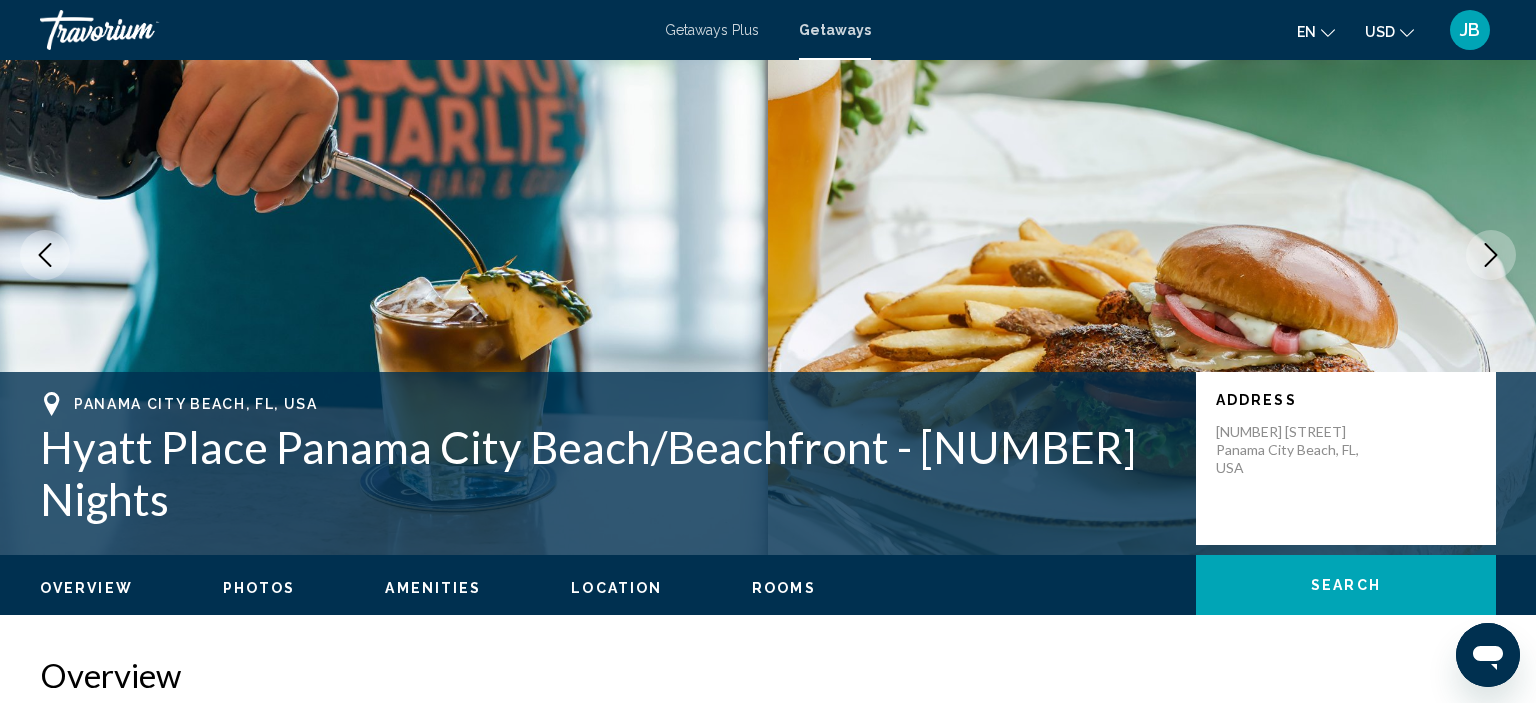 click 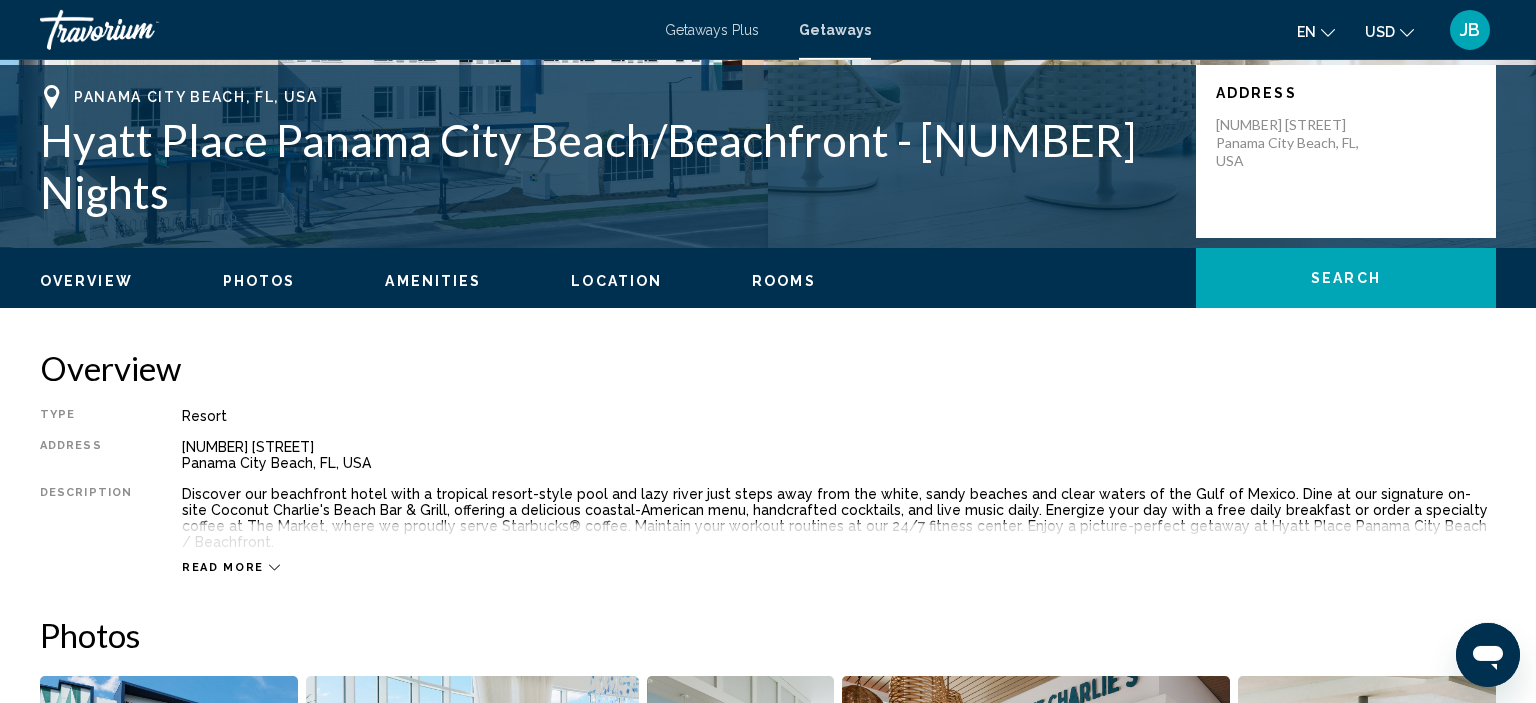 scroll, scrollTop: 422, scrollLeft: 0, axis: vertical 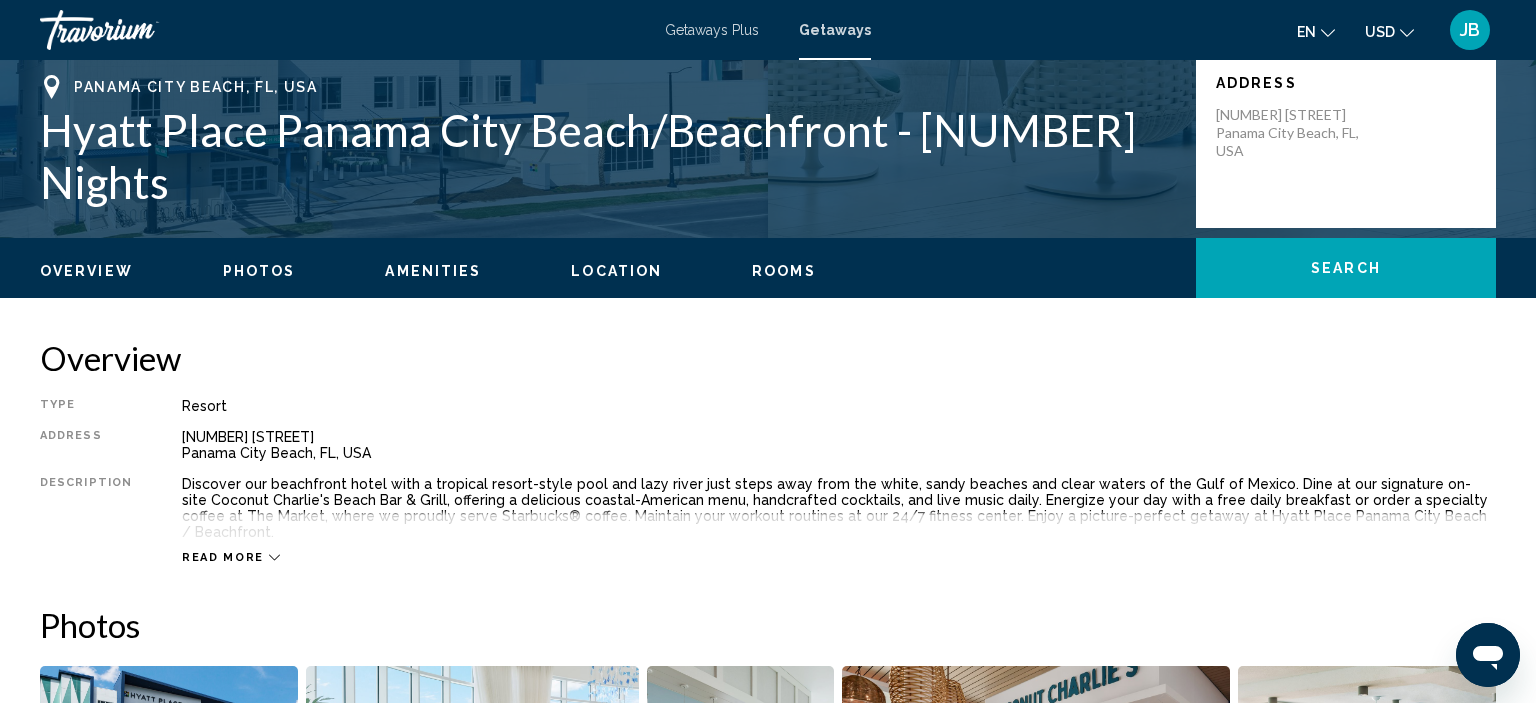 click on "Read more" at bounding box center (223, 557) 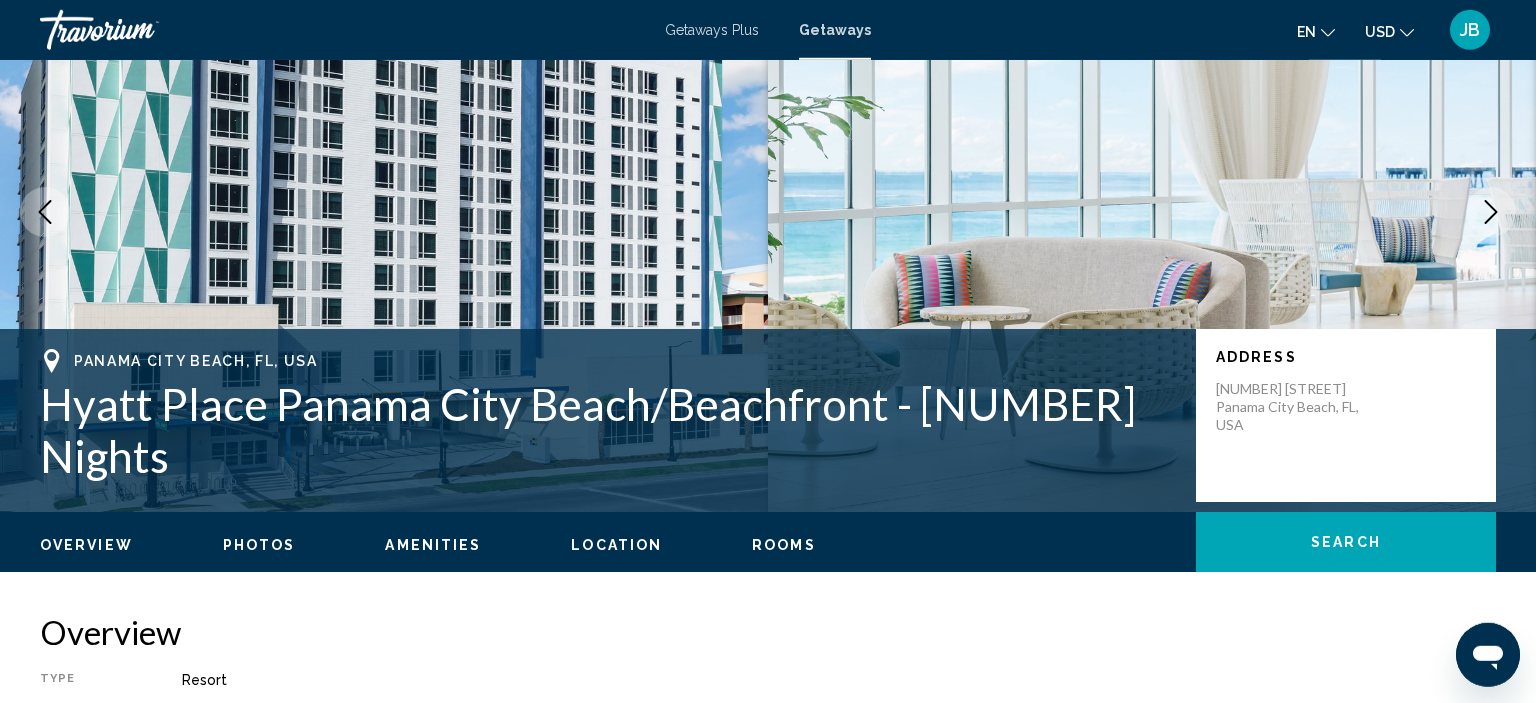 scroll, scrollTop: 422, scrollLeft: 0, axis: vertical 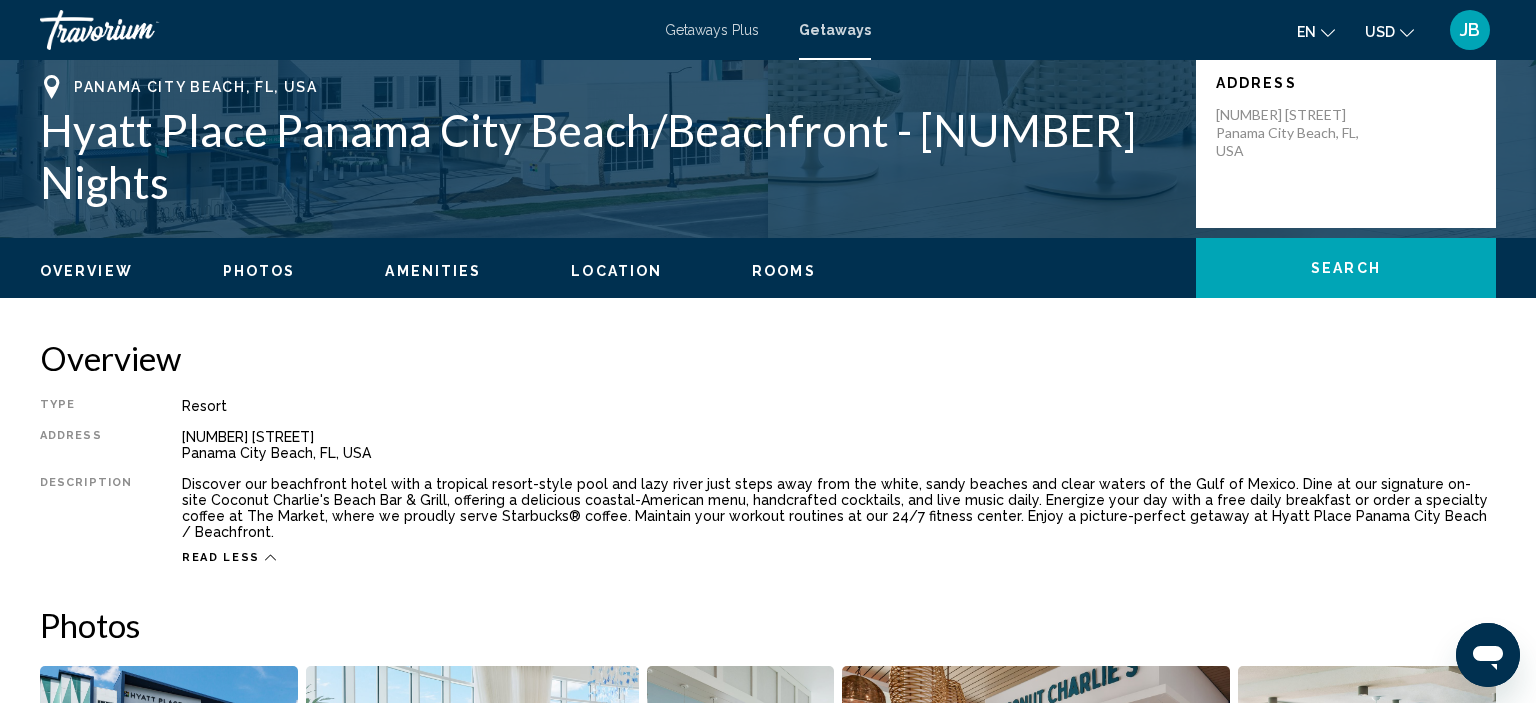 click on "Rooms" at bounding box center (784, 271) 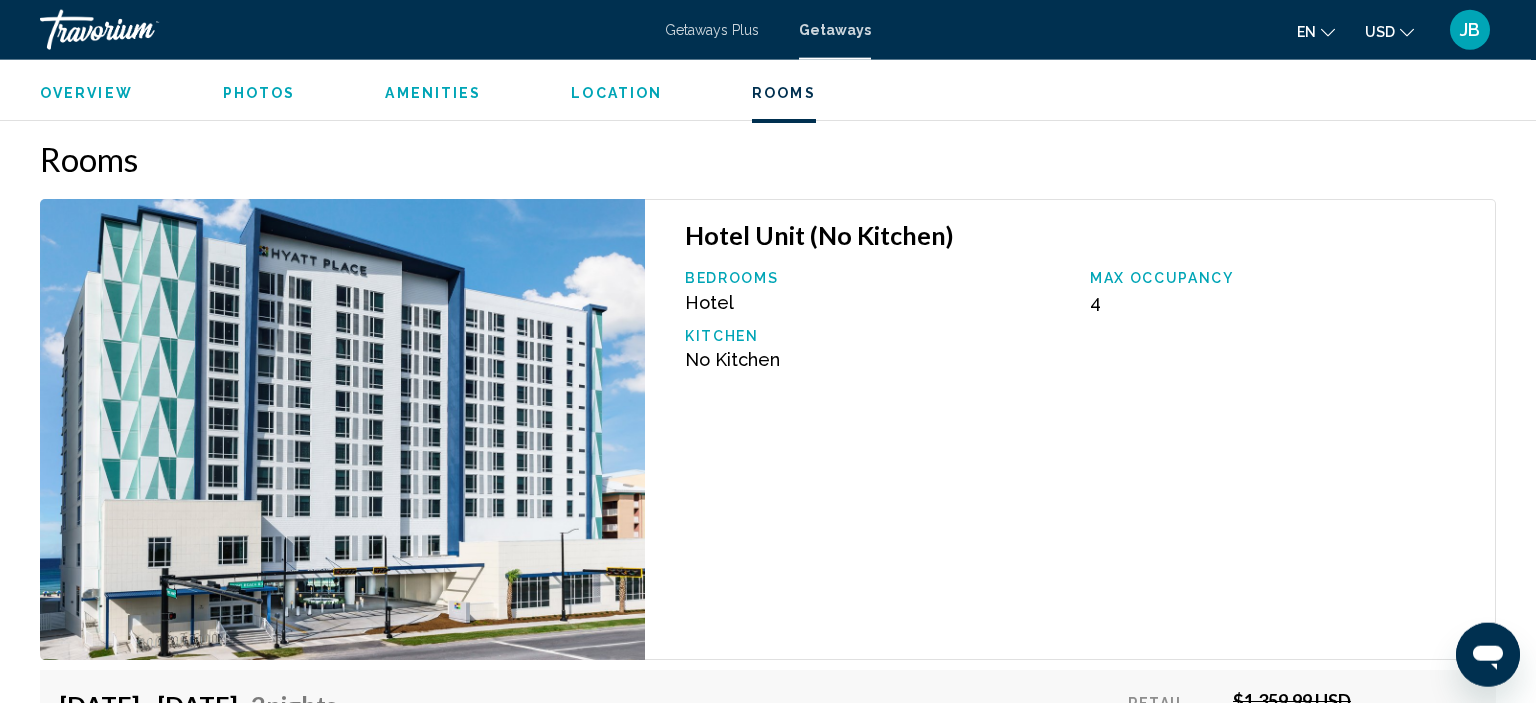scroll, scrollTop: 2717, scrollLeft: 0, axis: vertical 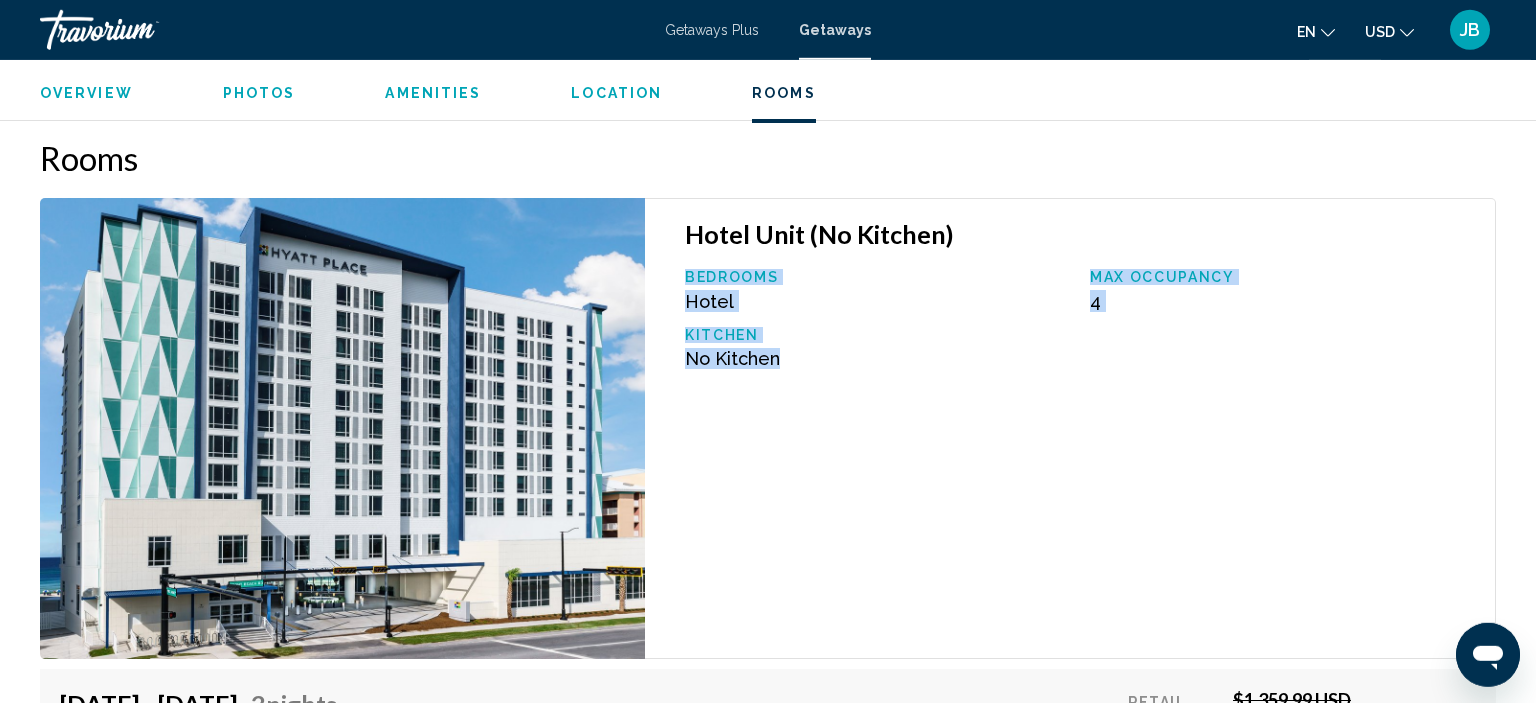 drag, startPoint x: 781, startPoint y: 346, endPoint x: 688, endPoint y: 266, distance: 122.67436 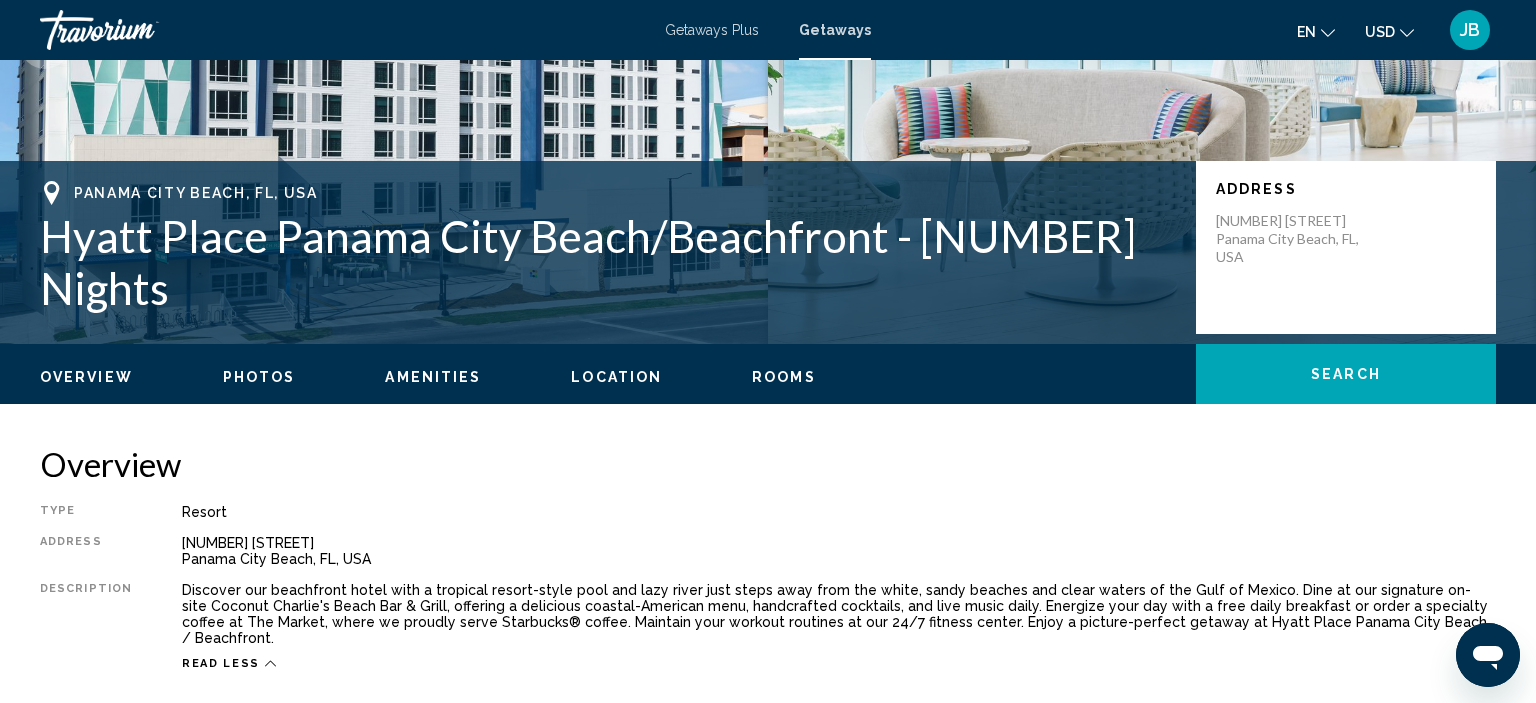 scroll, scrollTop: 0, scrollLeft: 0, axis: both 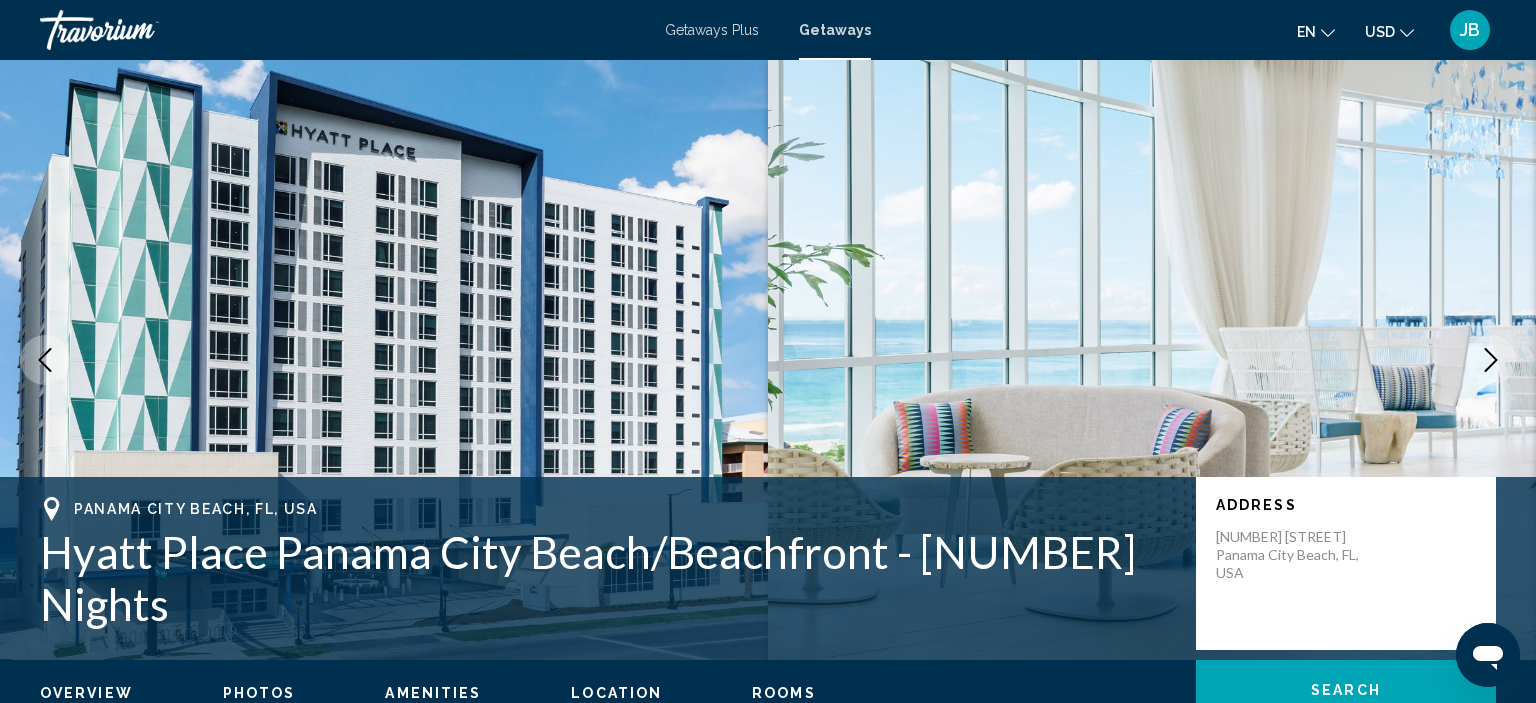 click 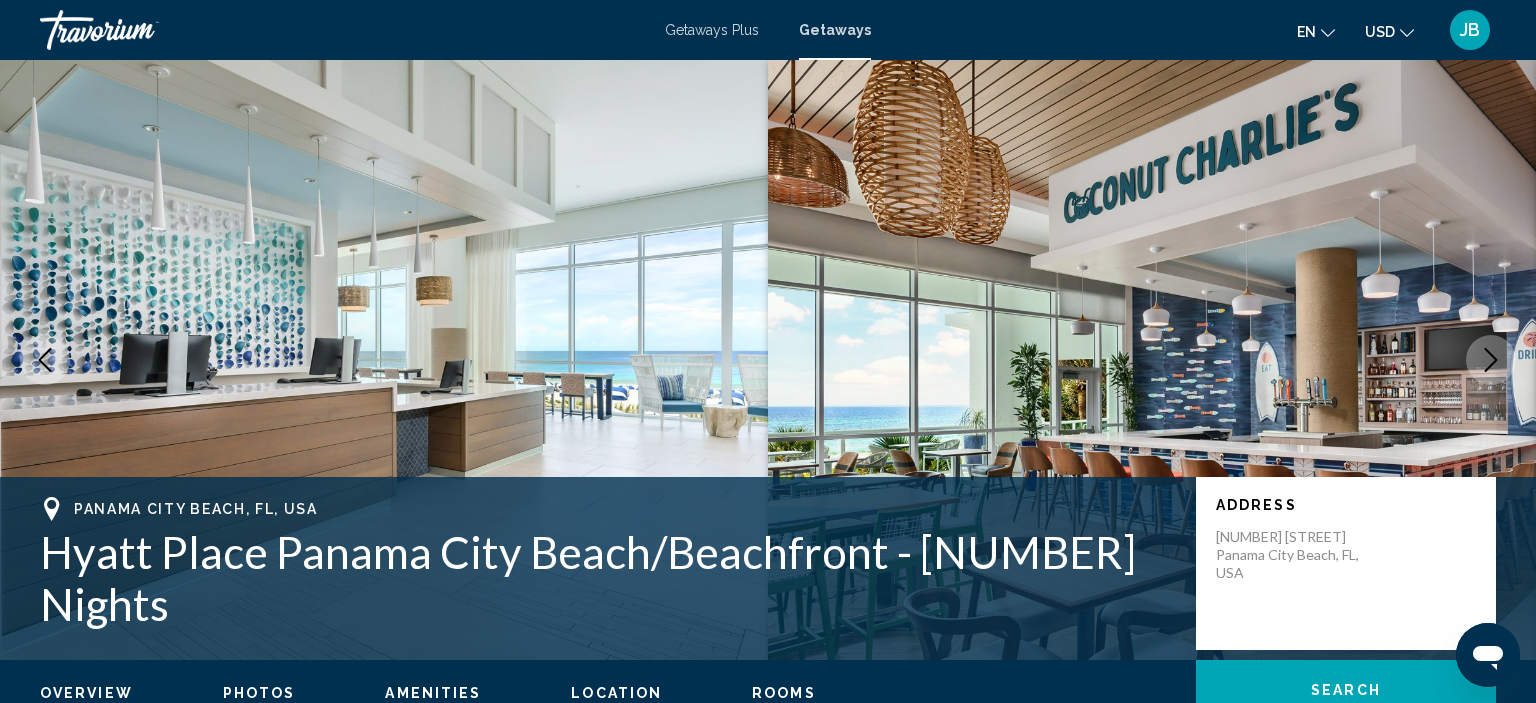 click 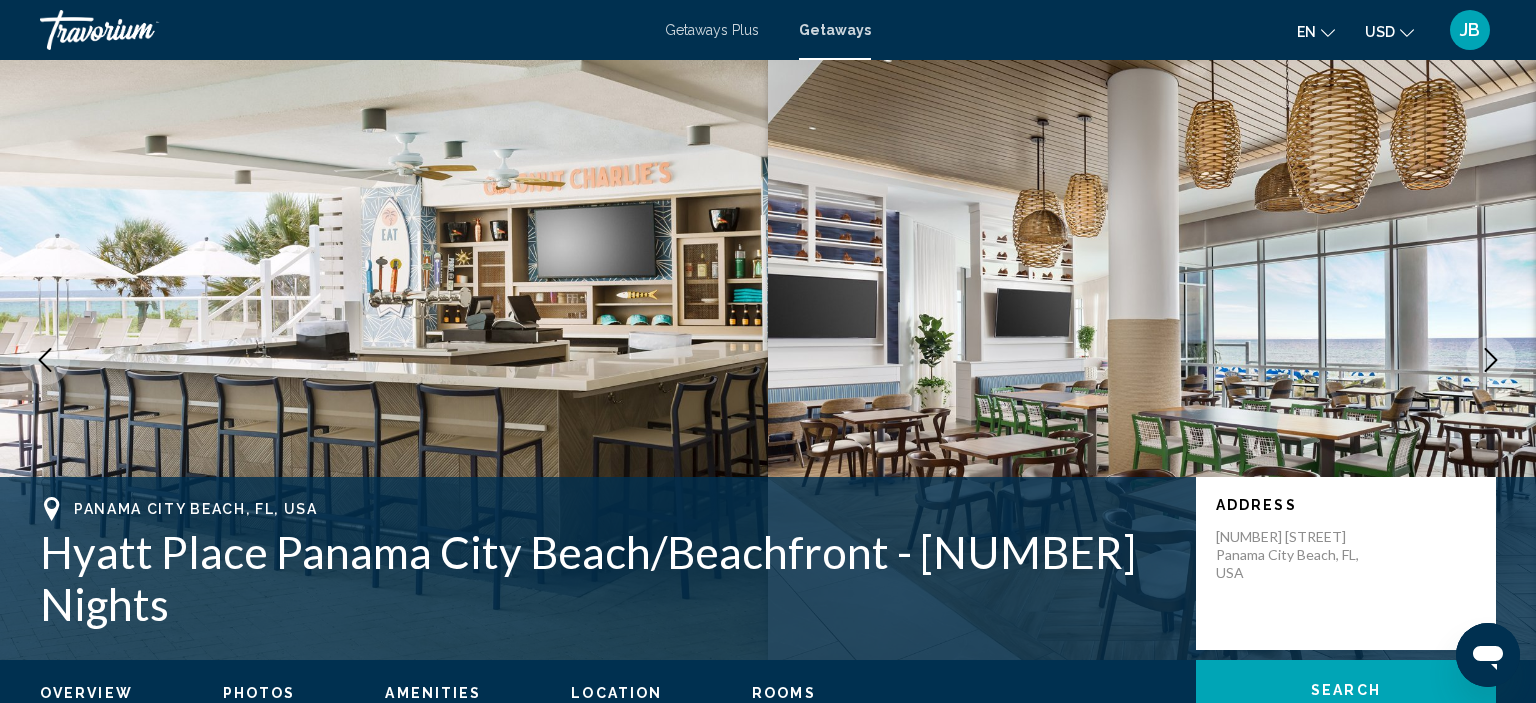 click 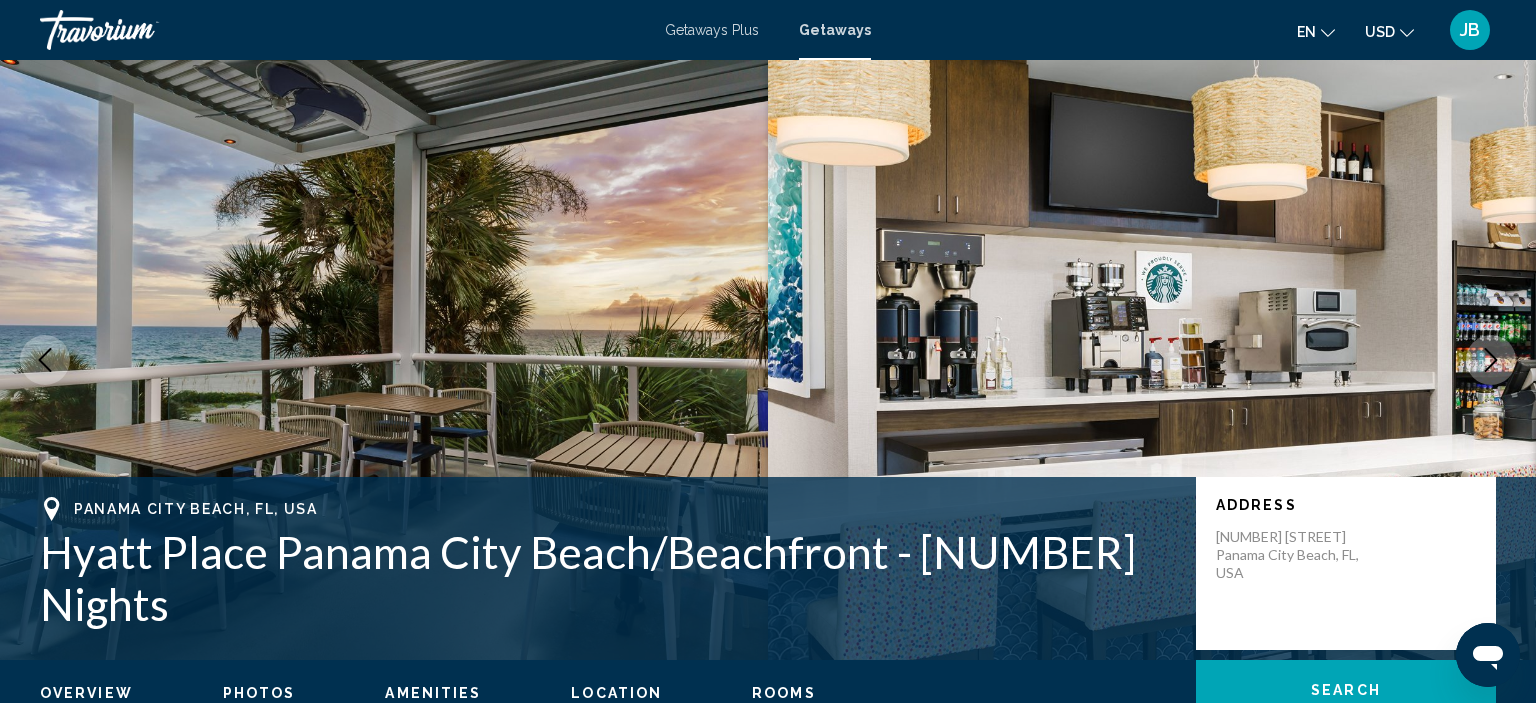 click 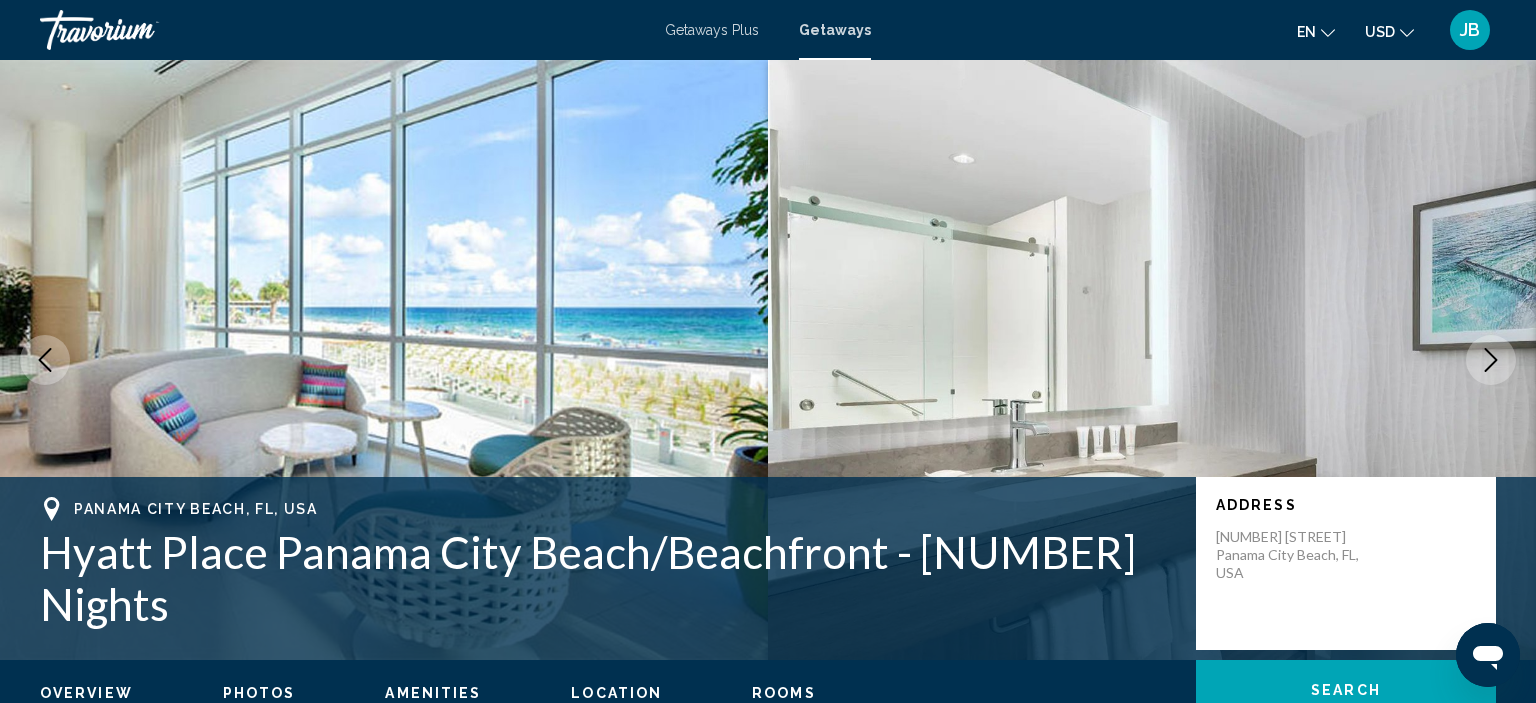 click 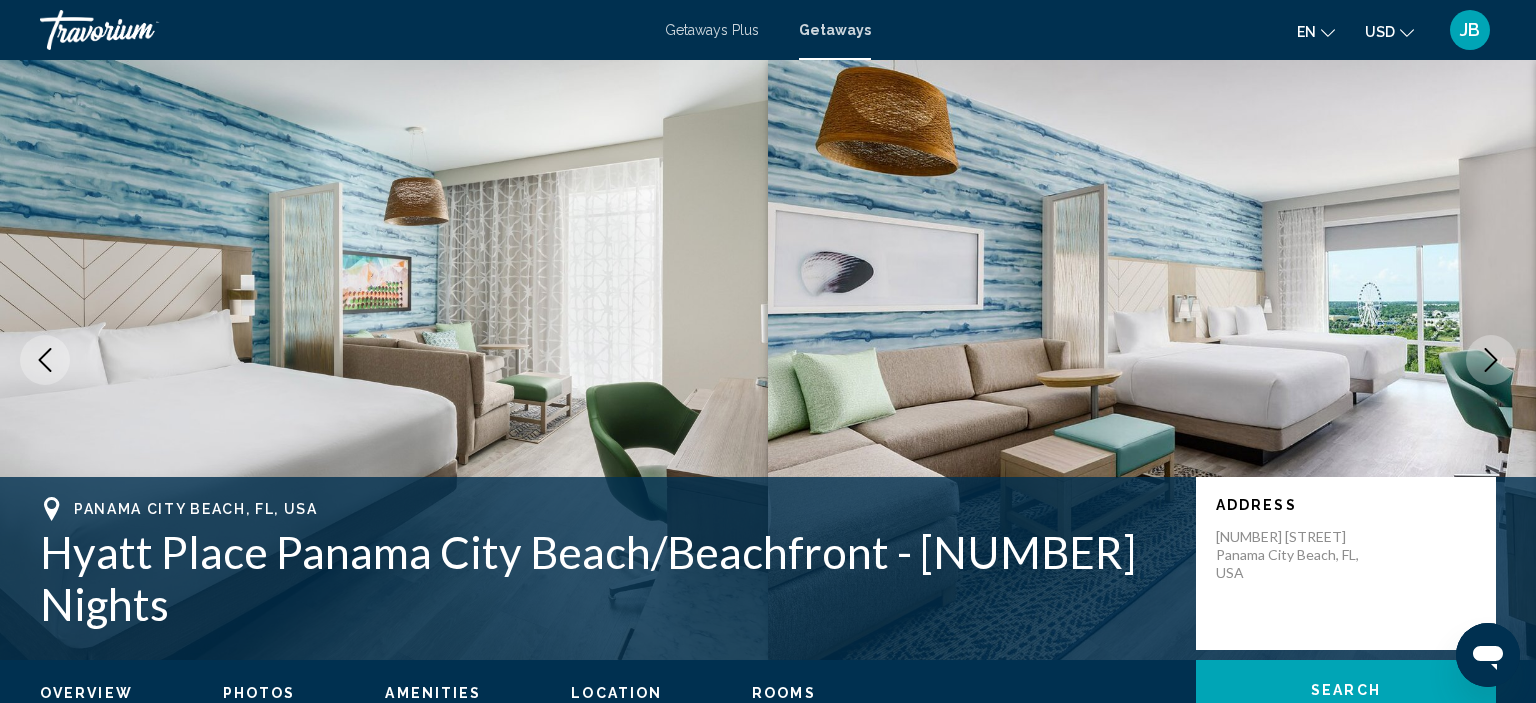 click 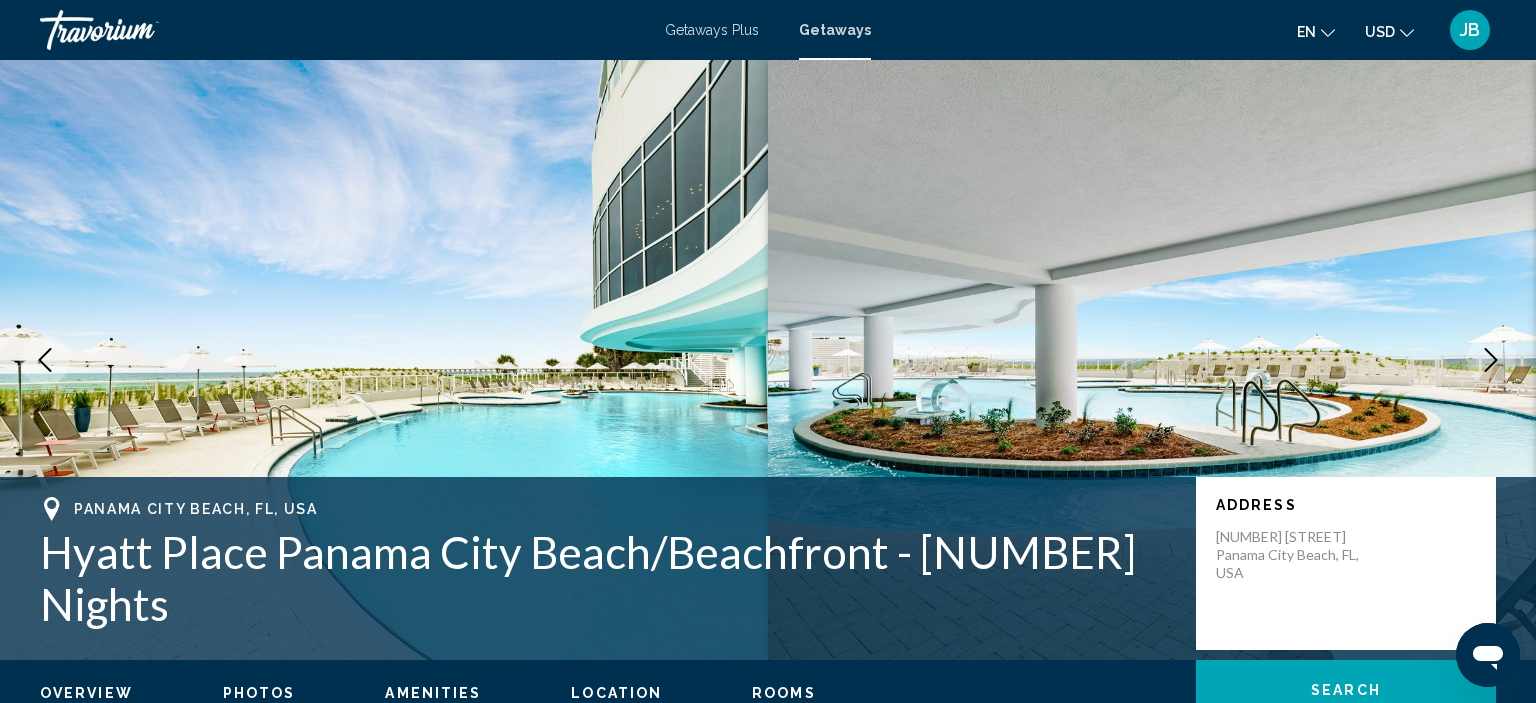 click 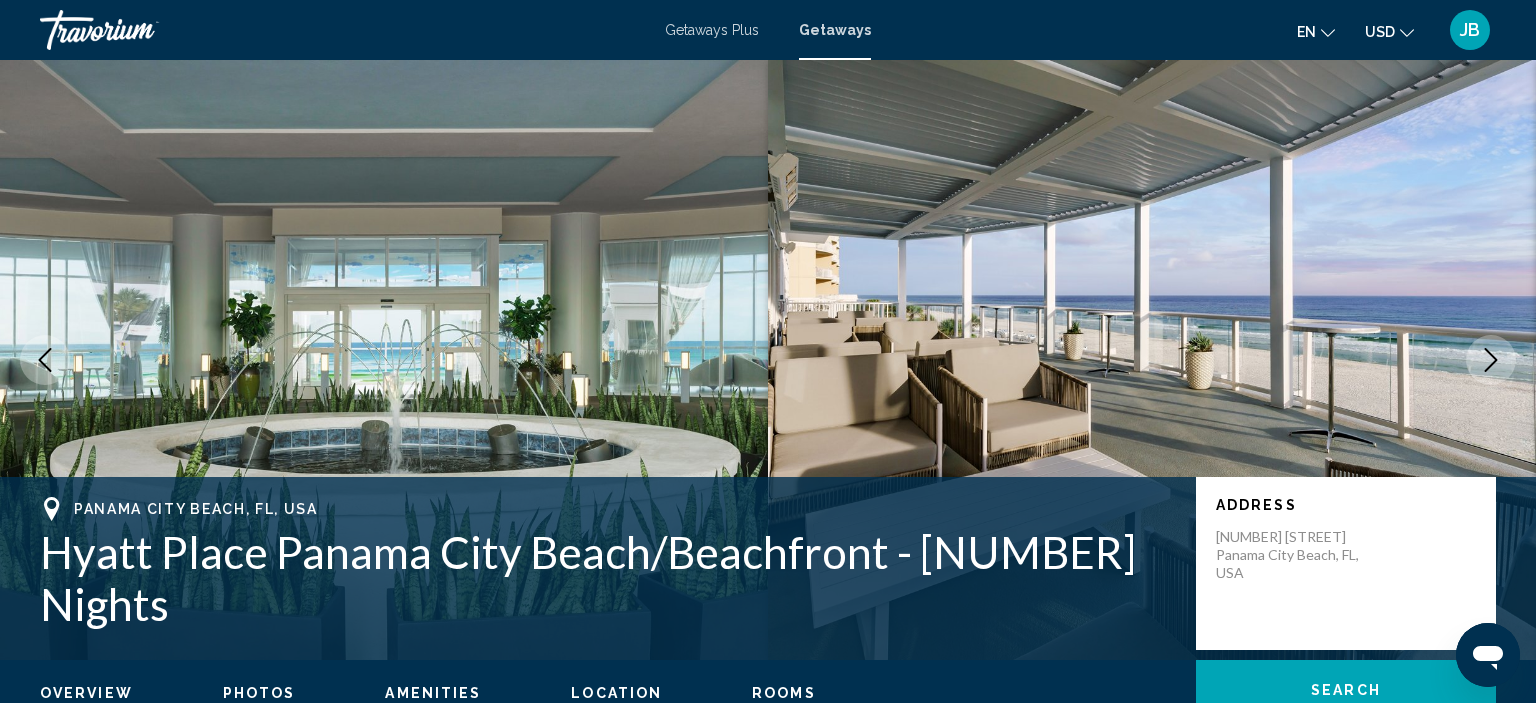 click 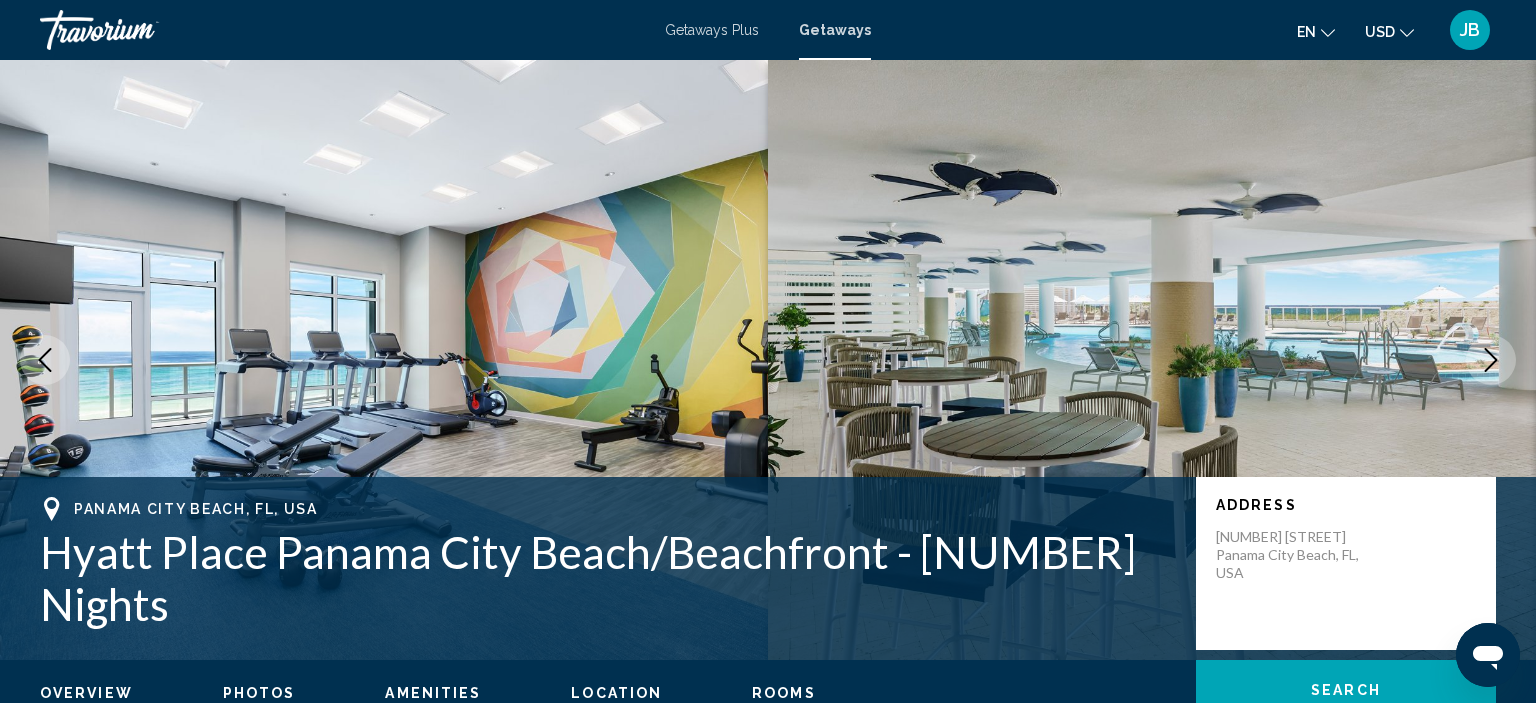 click 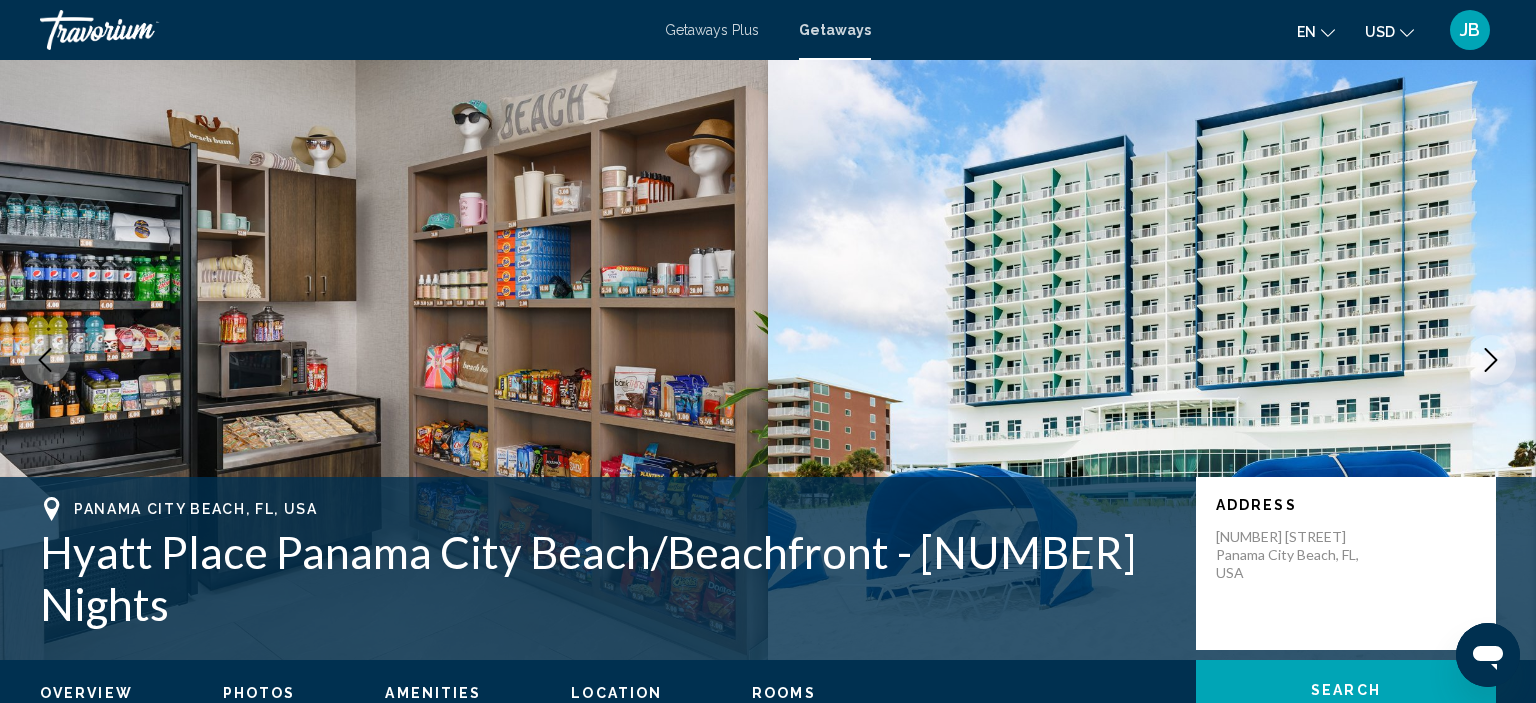 click 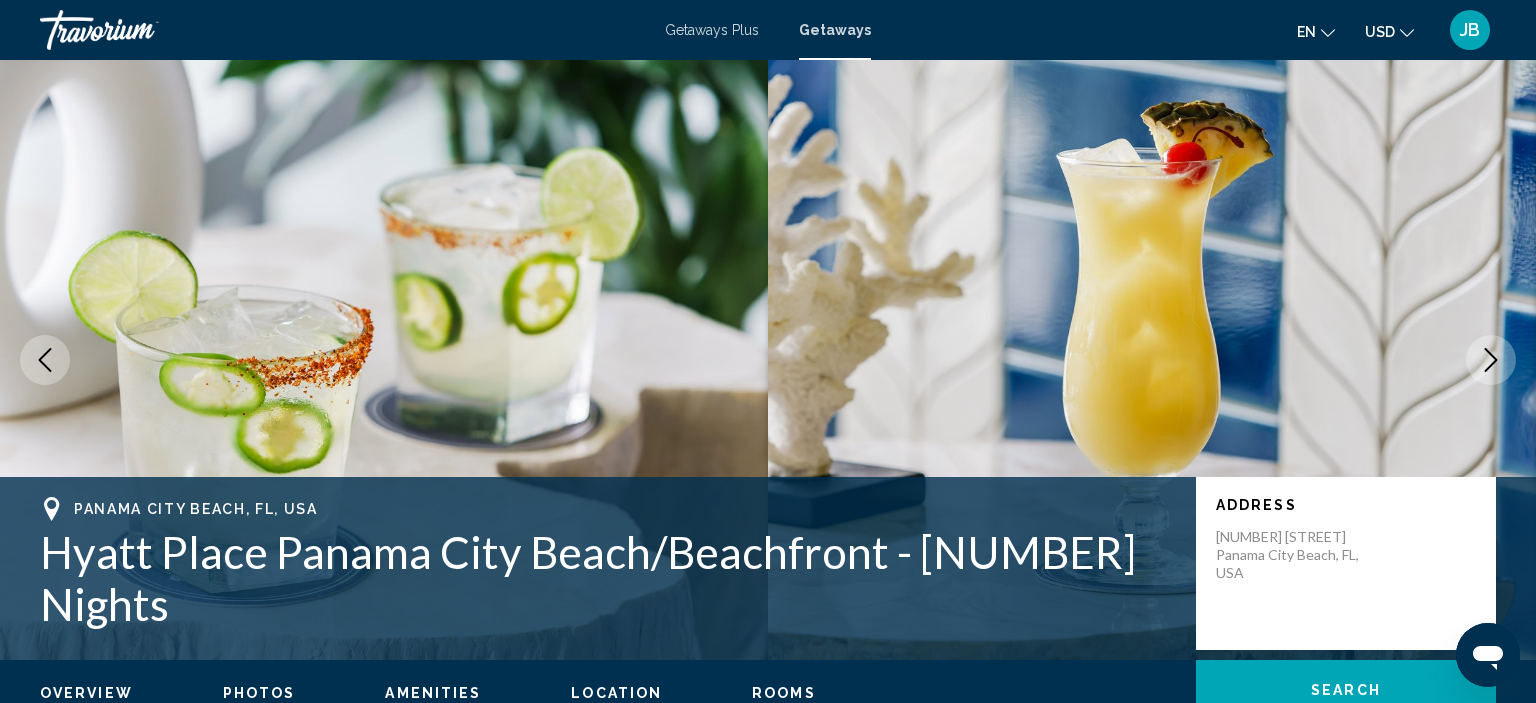 click 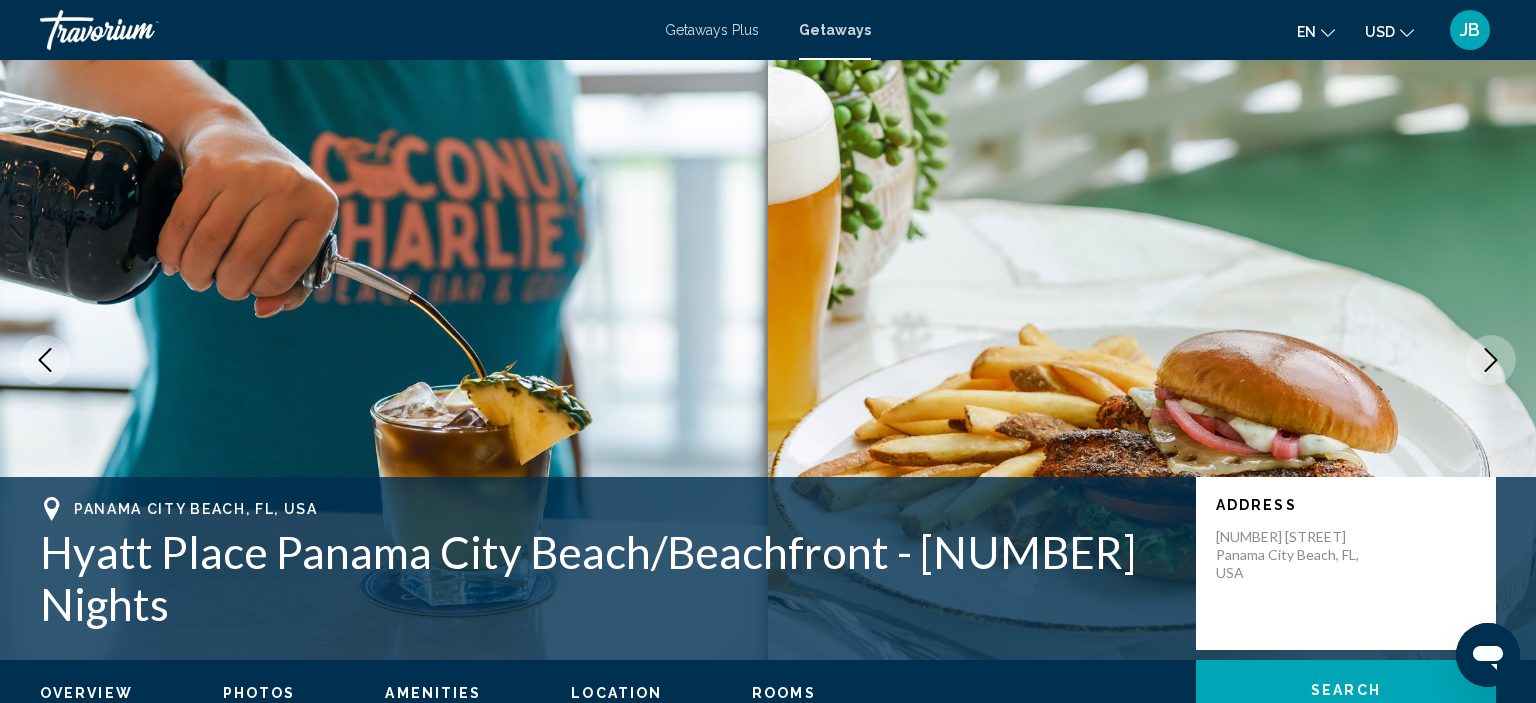 click 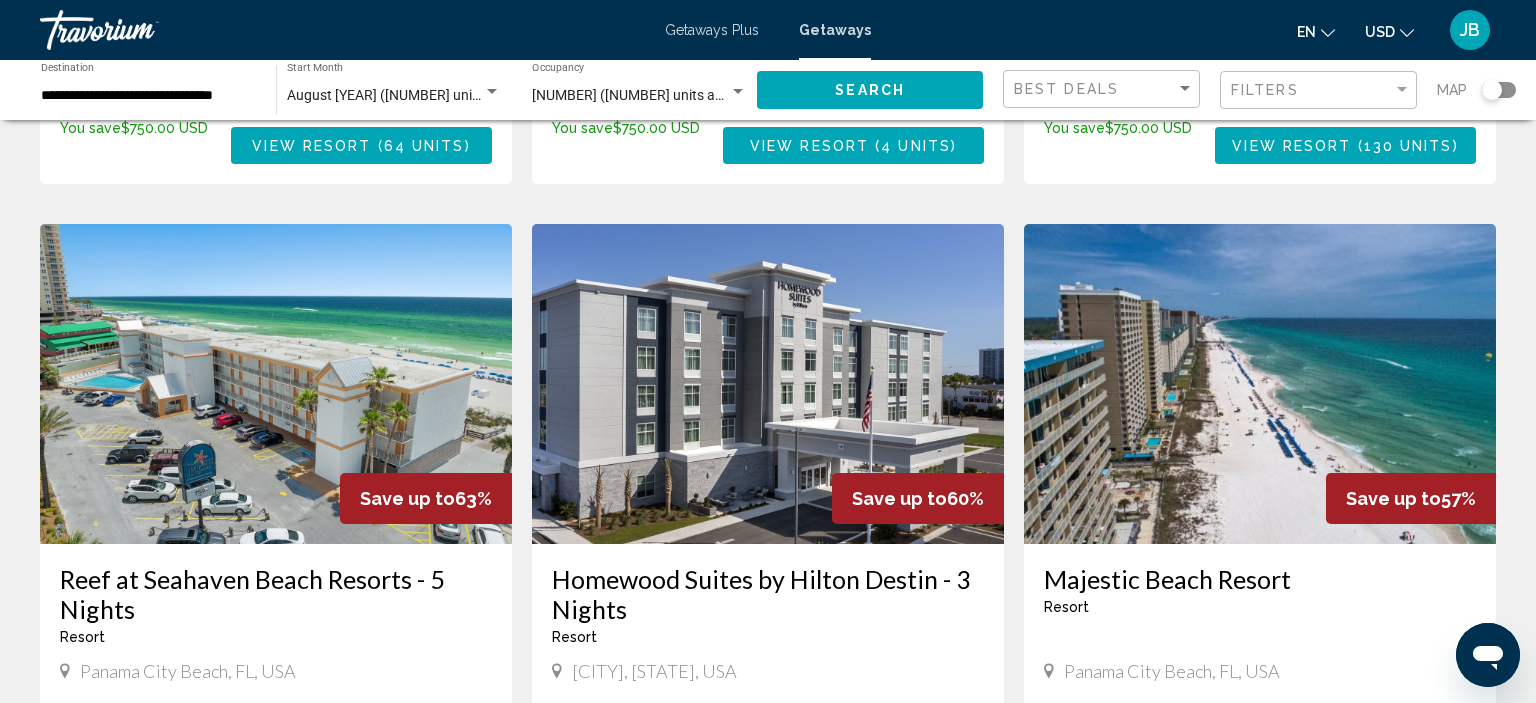 scroll, scrollTop: 2428, scrollLeft: 0, axis: vertical 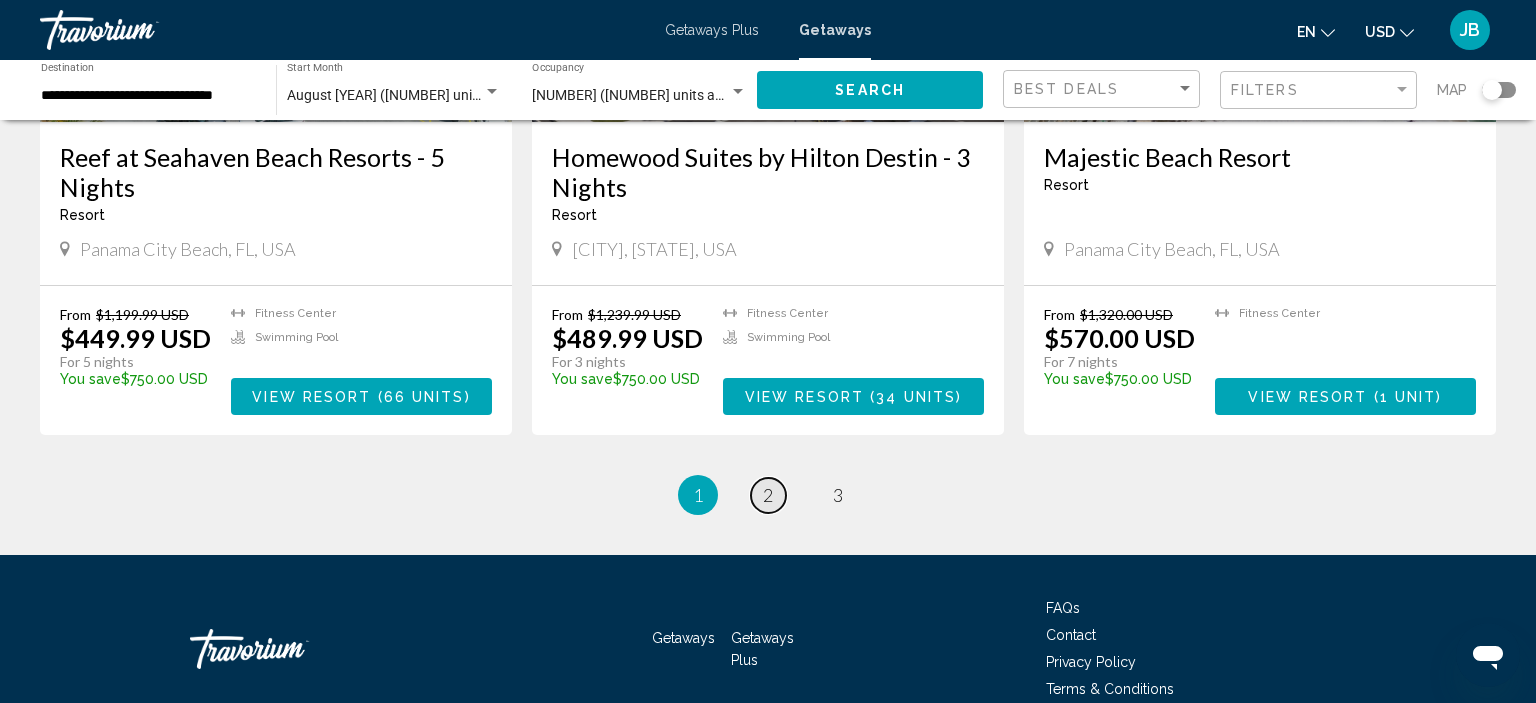 click on "2" at bounding box center [768, 495] 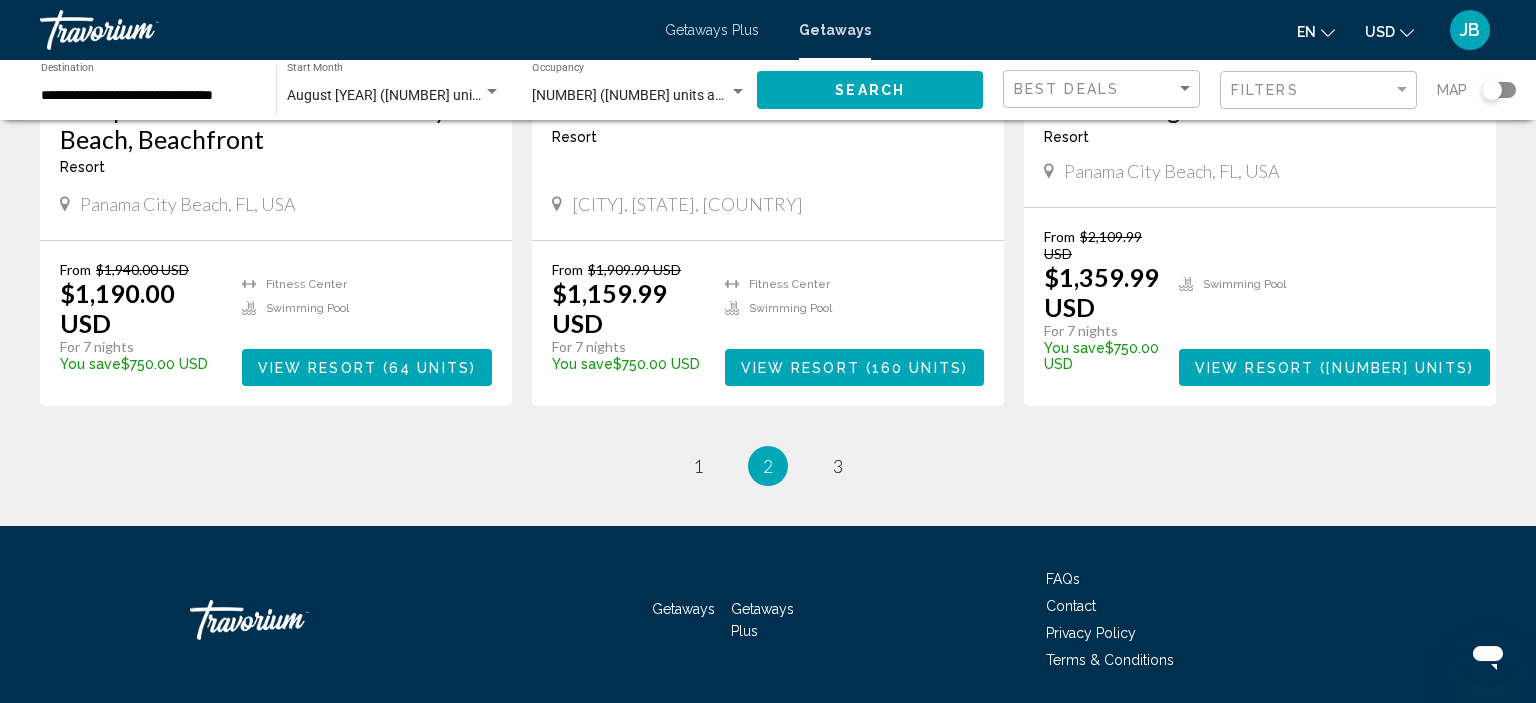 scroll, scrollTop: 2534, scrollLeft: 0, axis: vertical 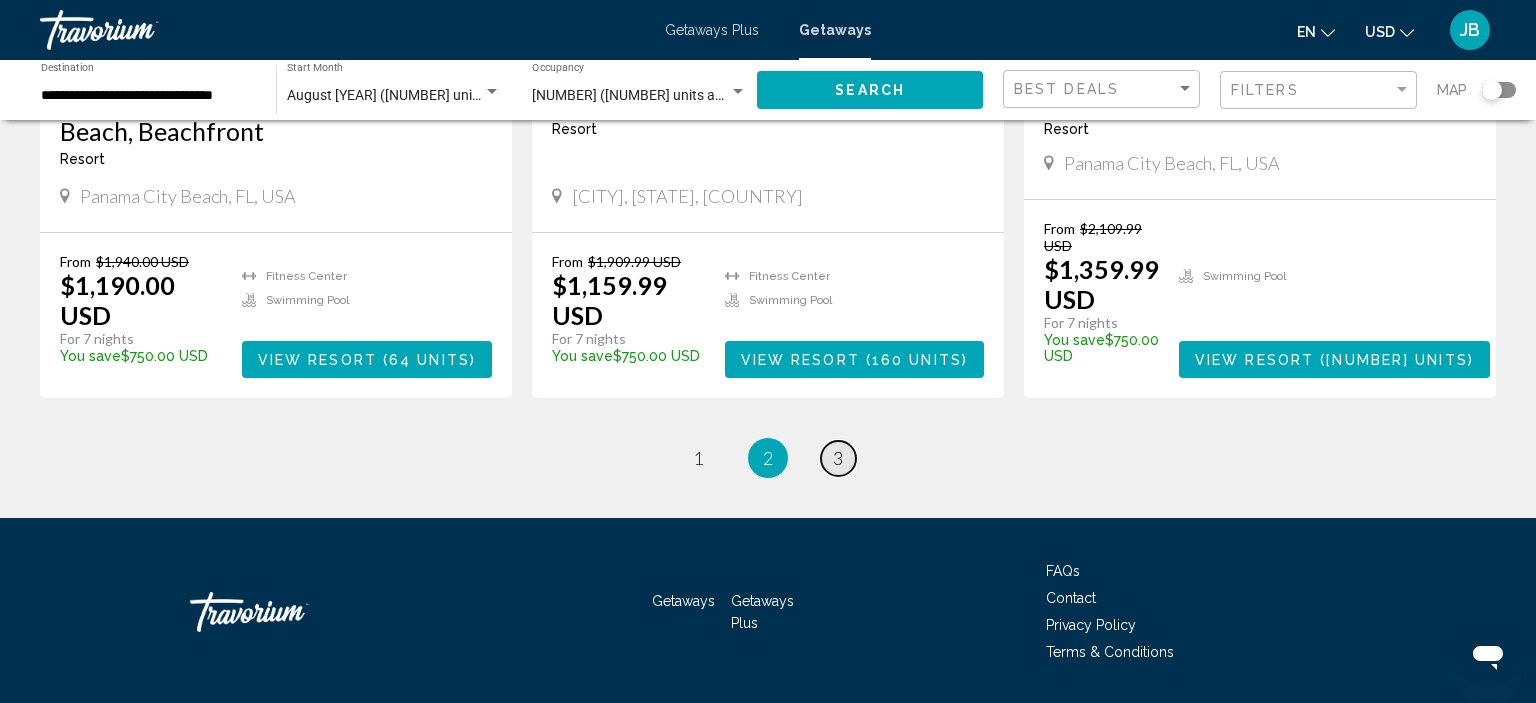 click on "3" at bounding box center [838, 458] 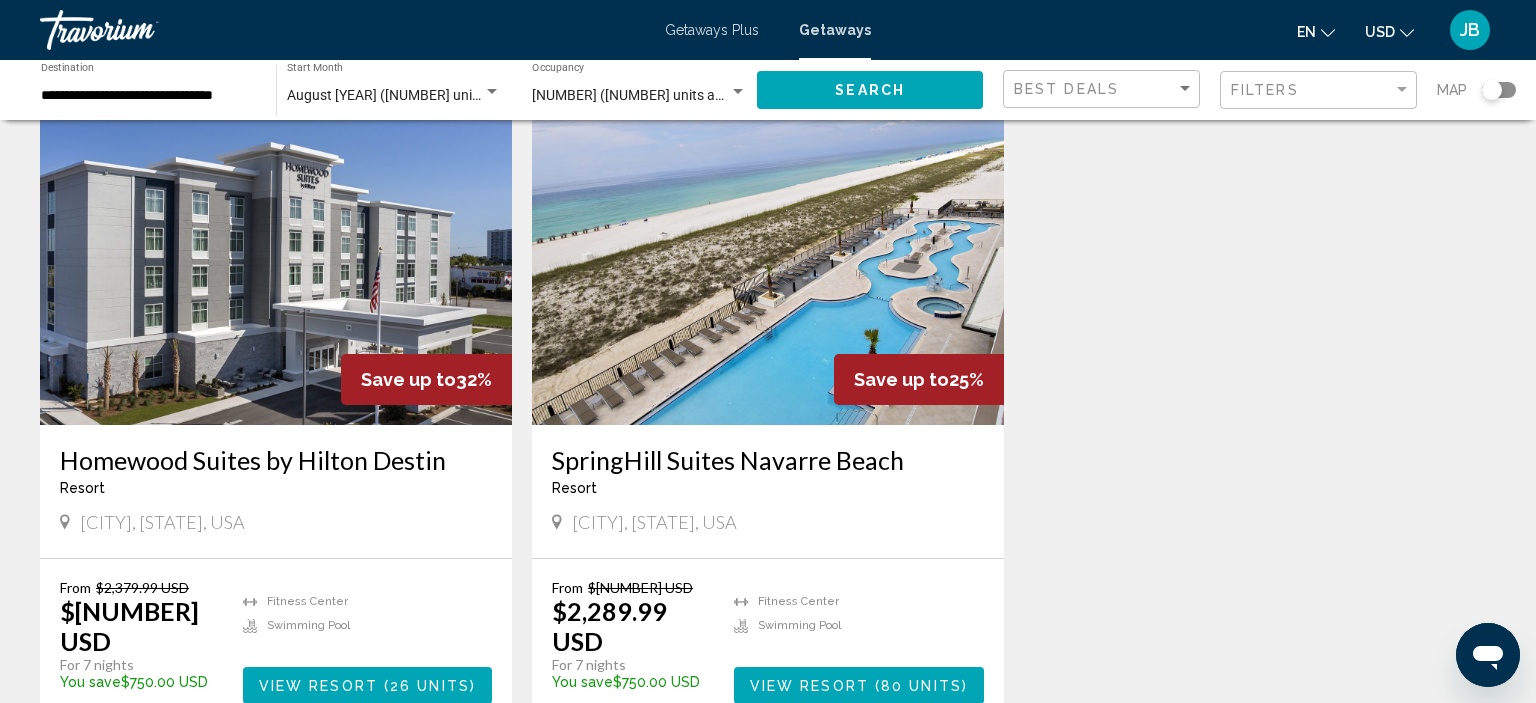 scroll, scrollTop: 0, scrollLeft: 0, axis: both 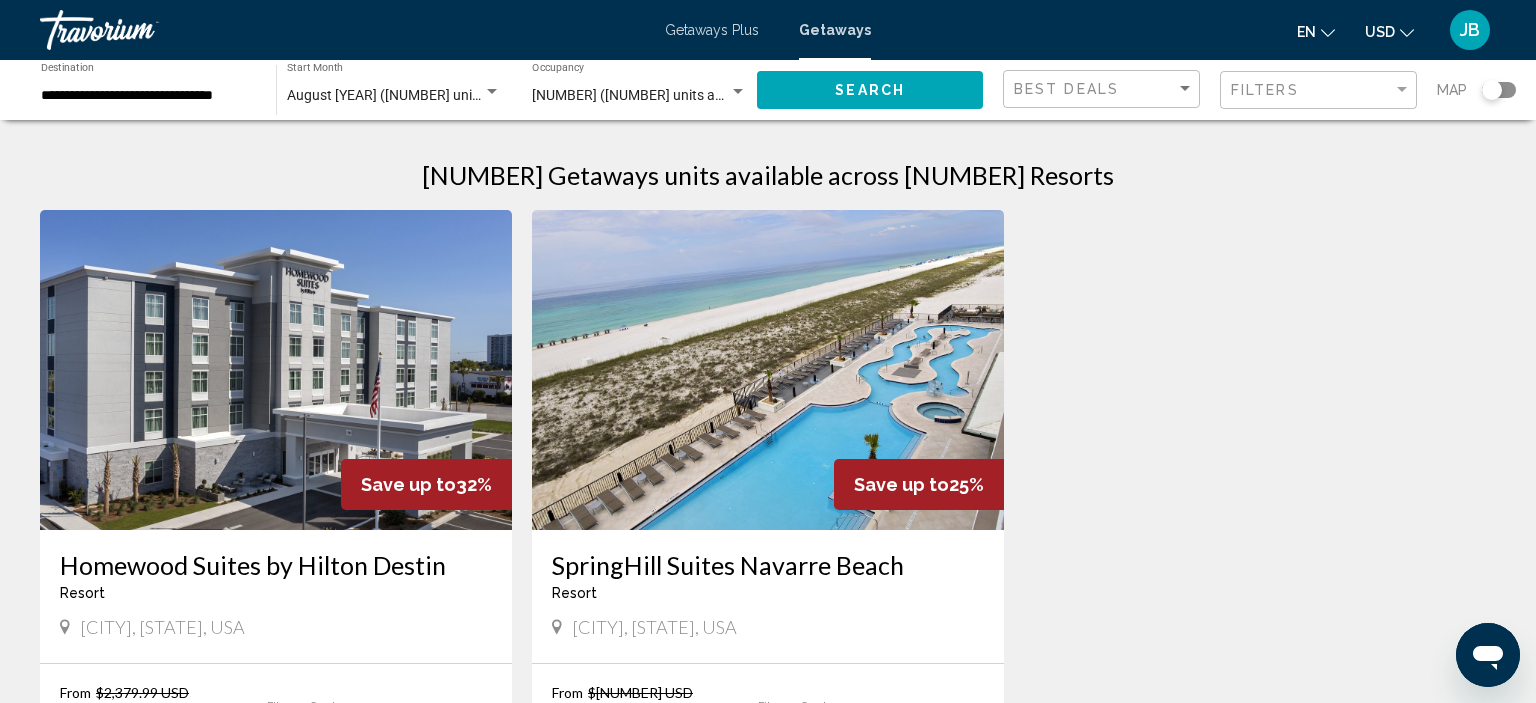 click on "August [YEAR] ([NUMBER] units available)" at bounding box center [417, 95] 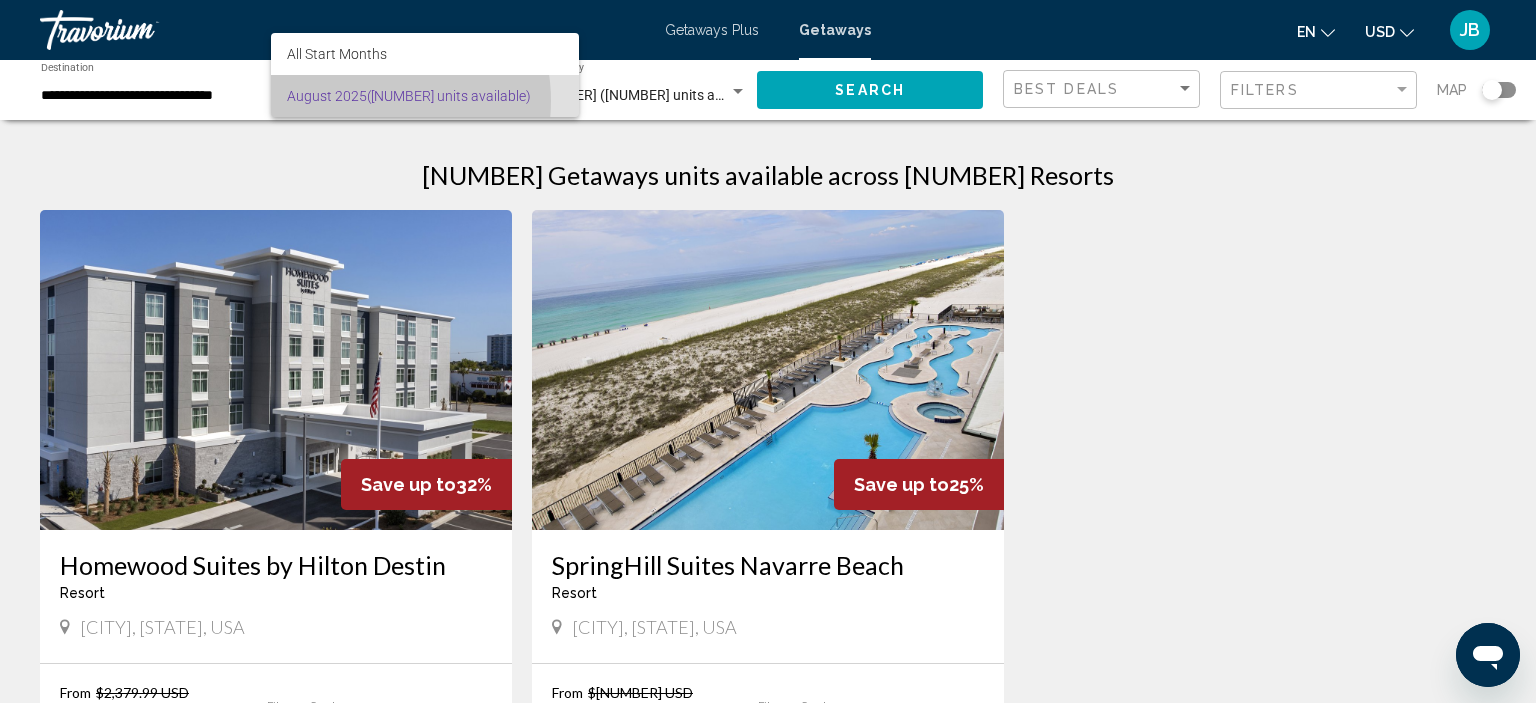 click on "[MONTH] [YEAR]  ([NUMBER] units available)" at bounding box center (425, 96) 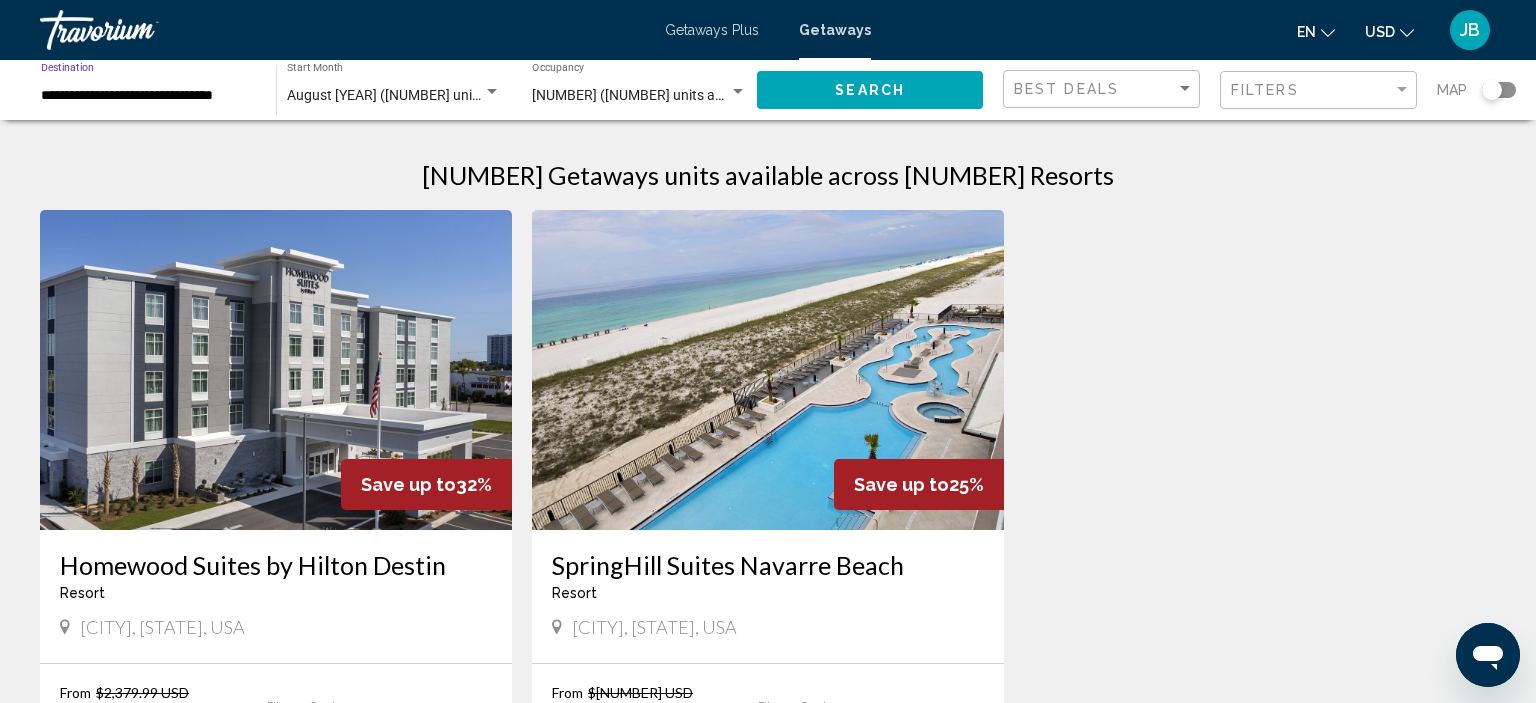click on "**********" at bounding box center (148, 96) 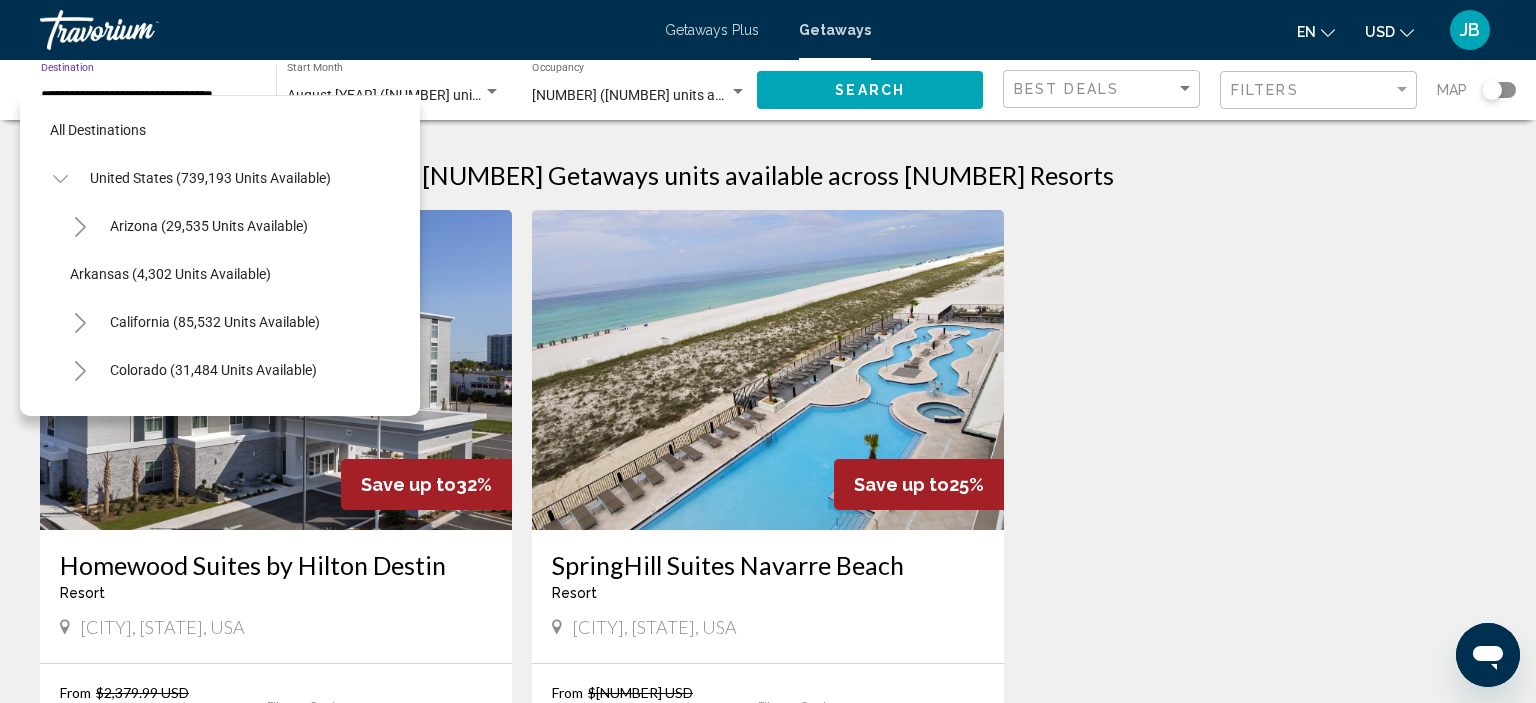 scroll, scrollTop: 455, scrollLeft: 0, axis: vertical 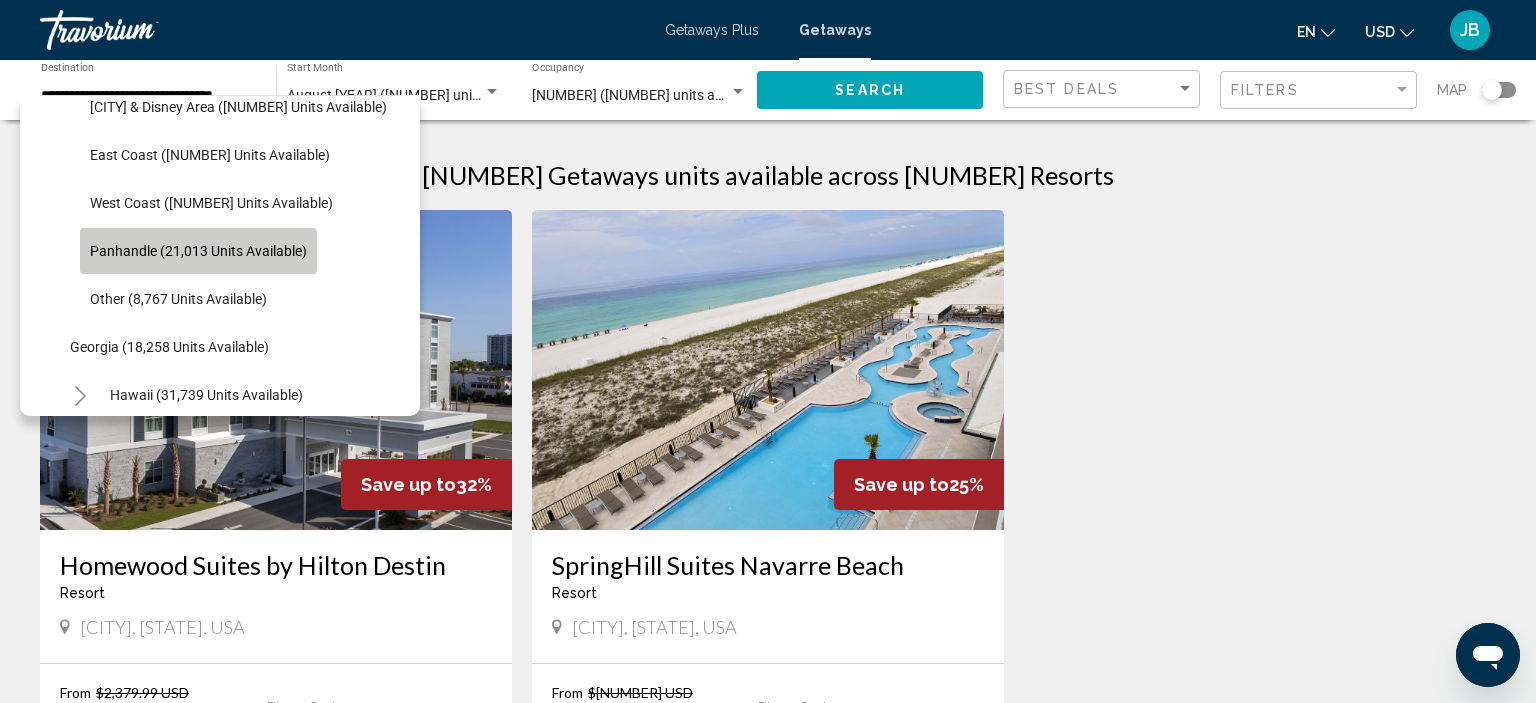 click on "Panhandle (21,013 units available)" 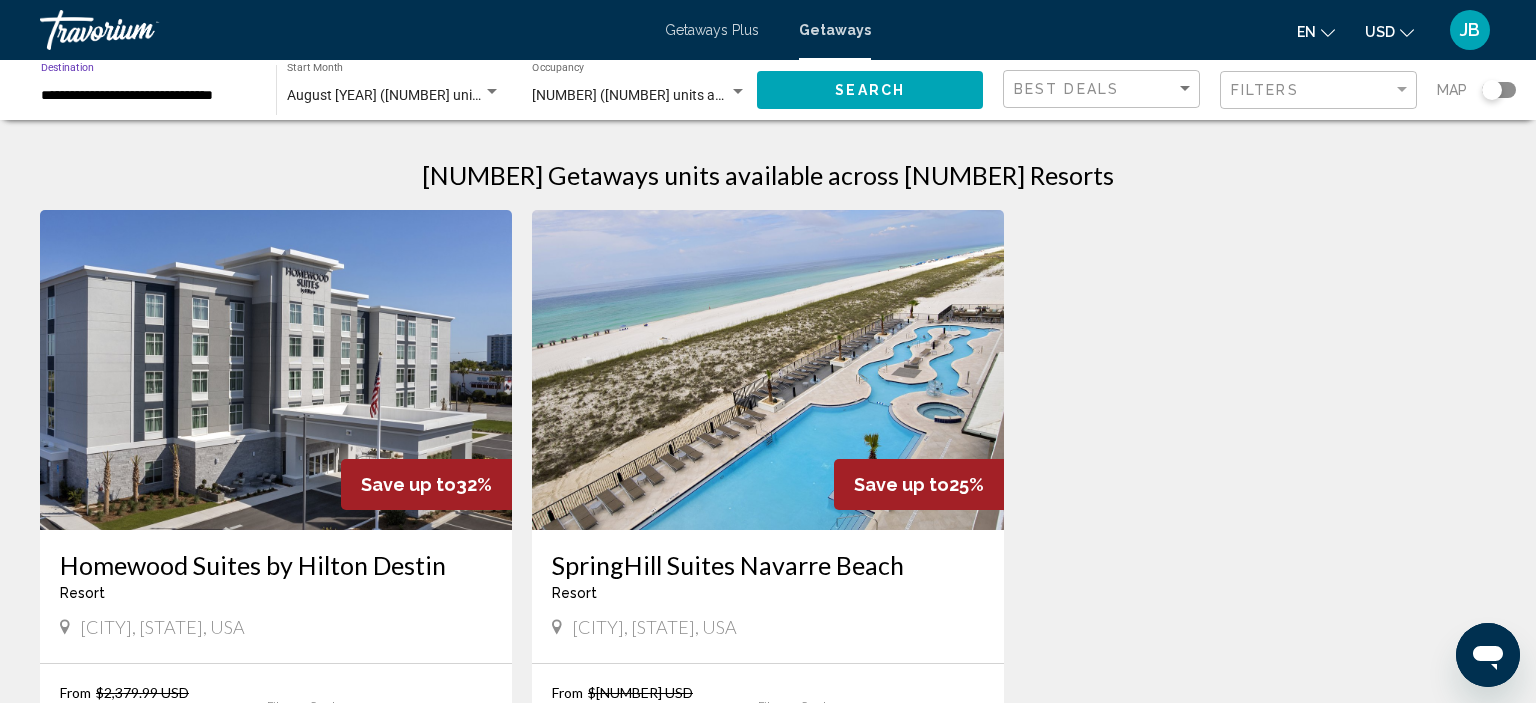 click on "August [YEAR] ([NUMBER] units available) Start Month All Start Months" 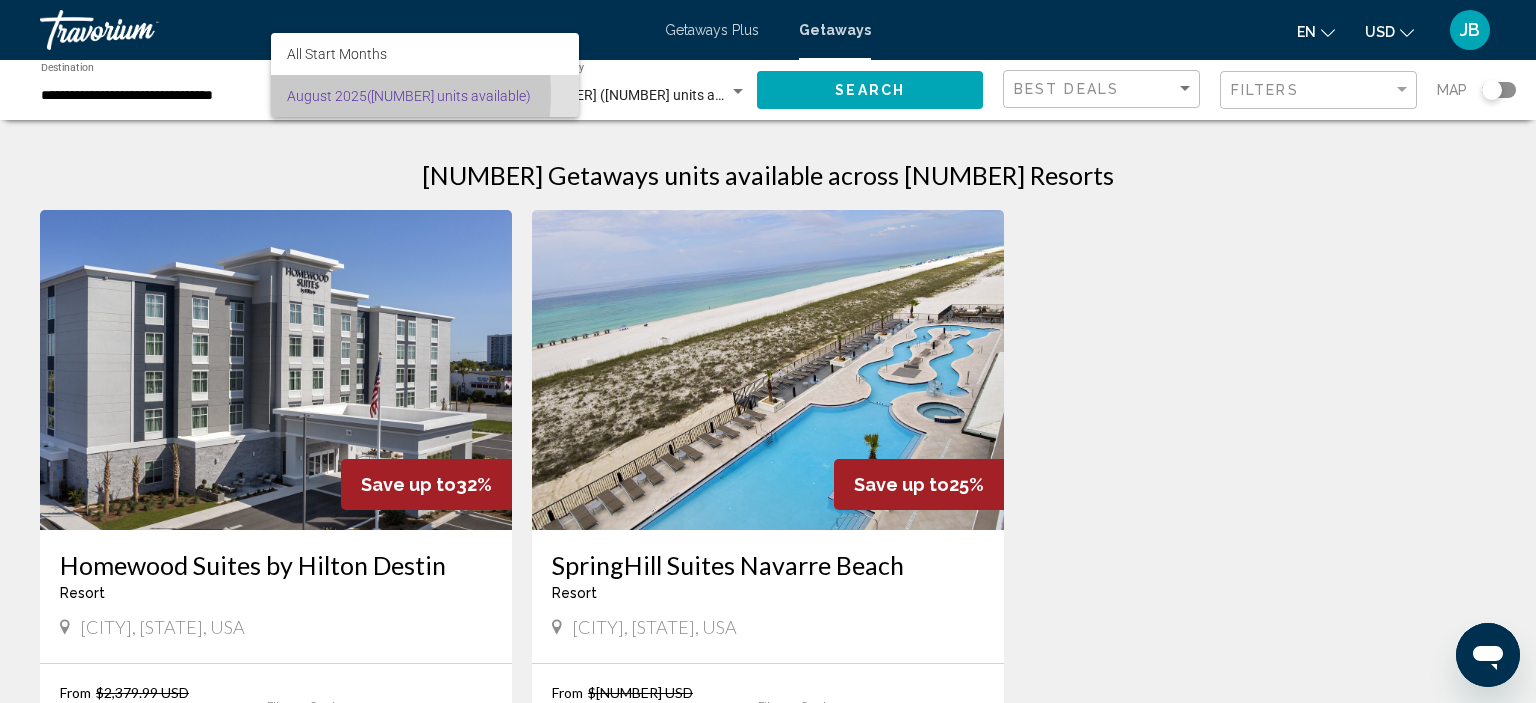 click on "[MONTH] [YEAR]  ([NUMBER] units available)" at bounding box center (425, 96) 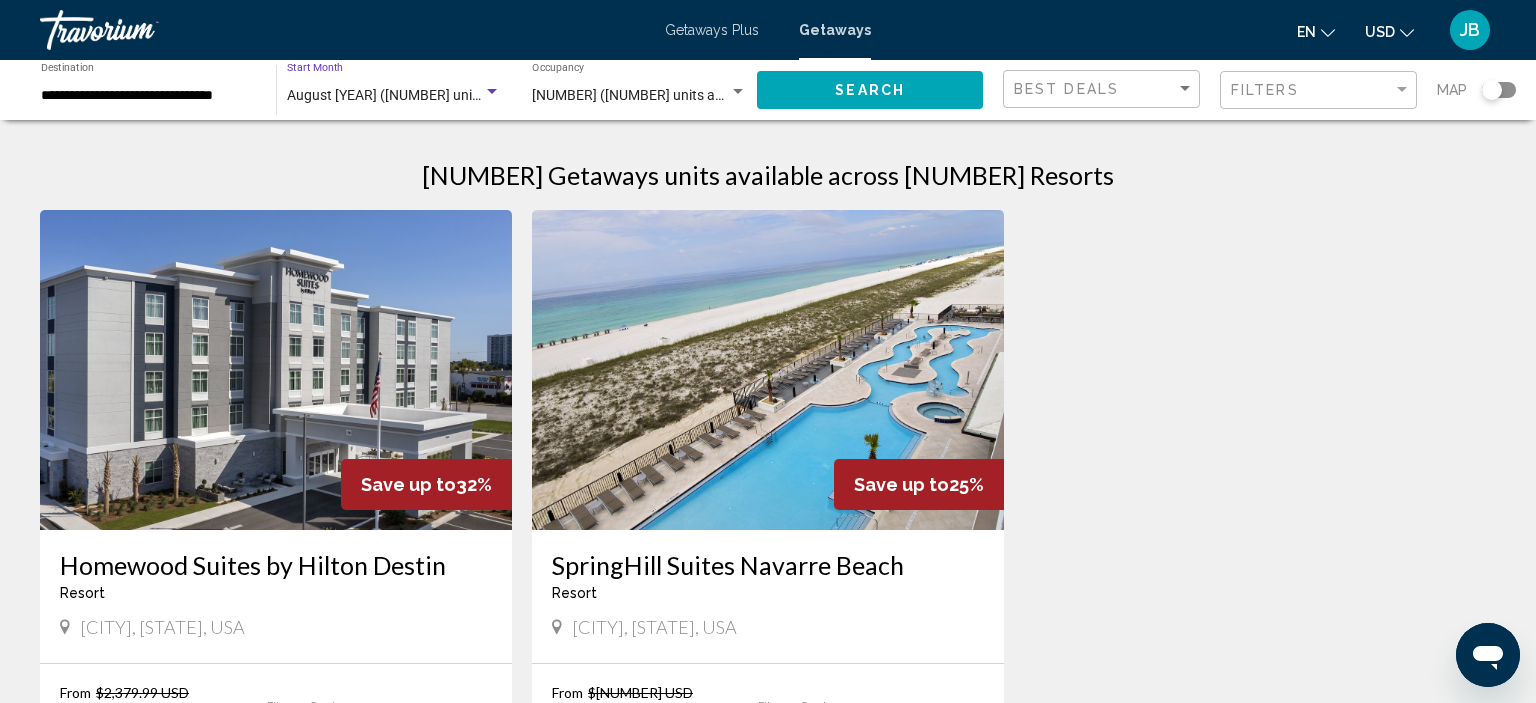 click at bounding box center [492, 91] 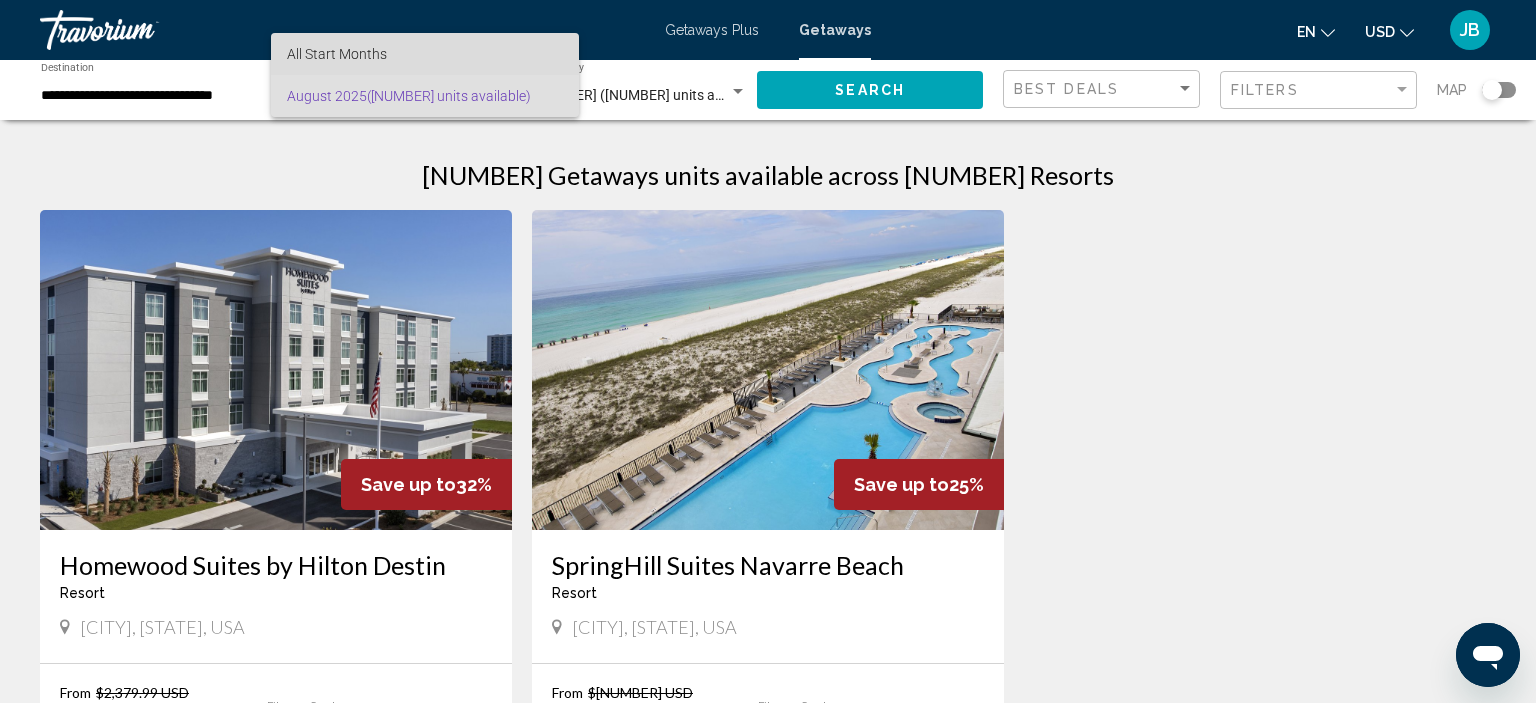click on "All Start Months" at bounding box center [425, 54] 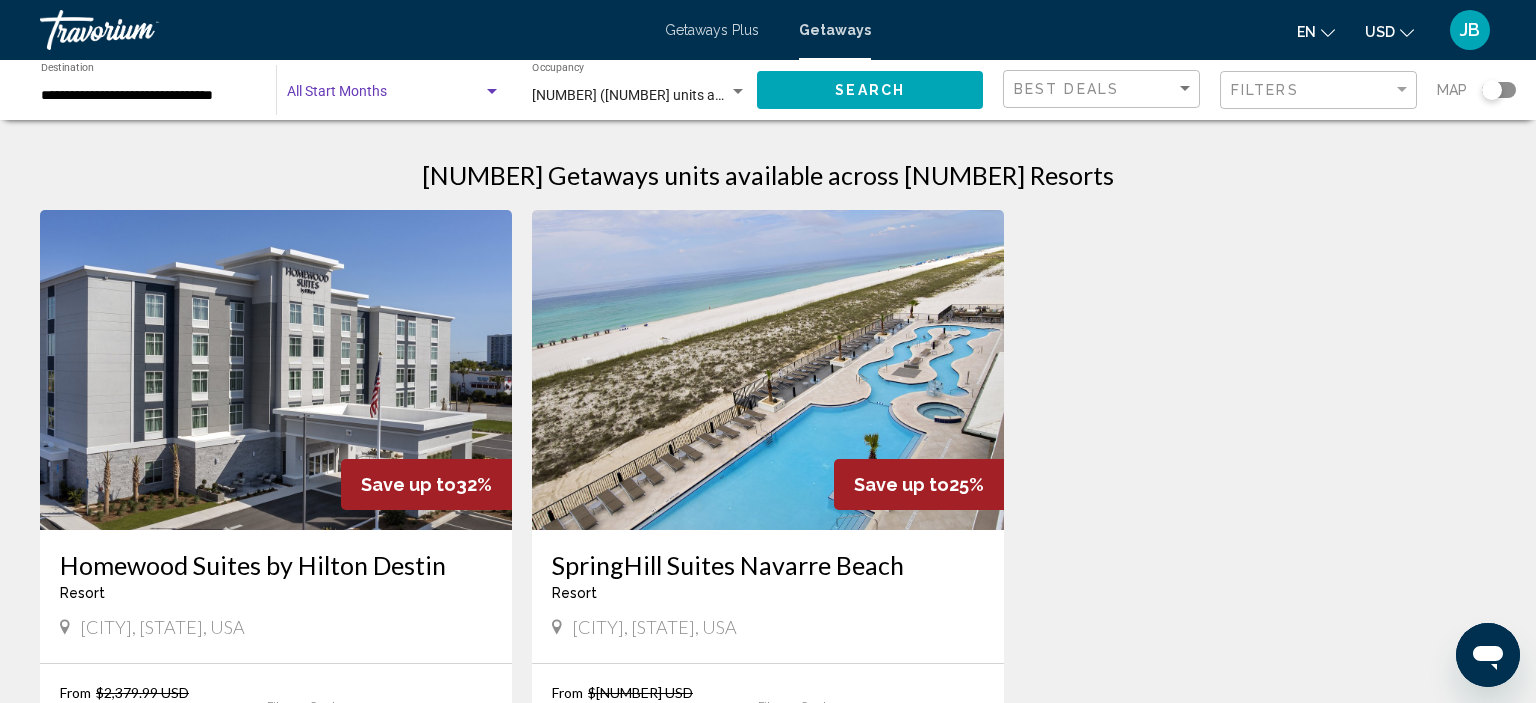 click on "Search" 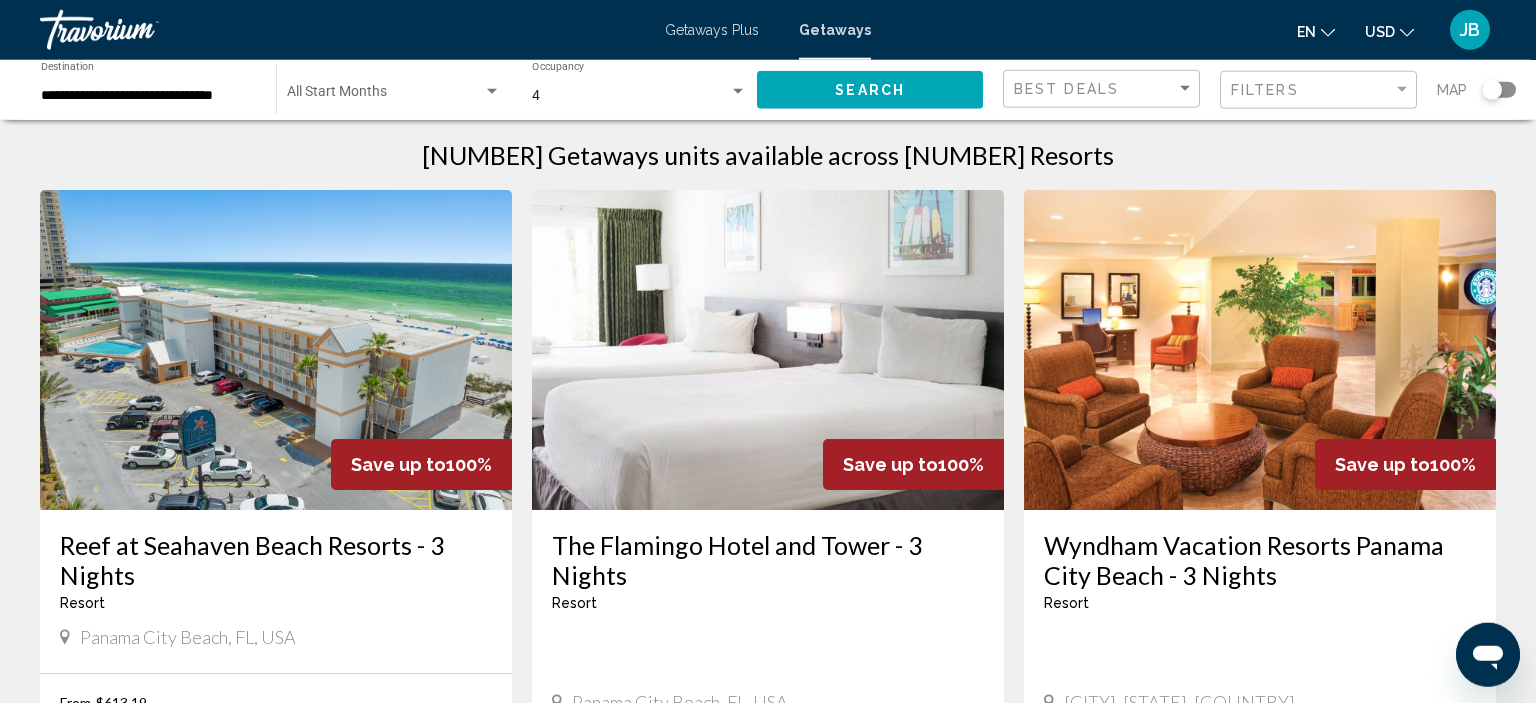 scroll, scrollTop: 0, scrollLeft: 0, axis: both 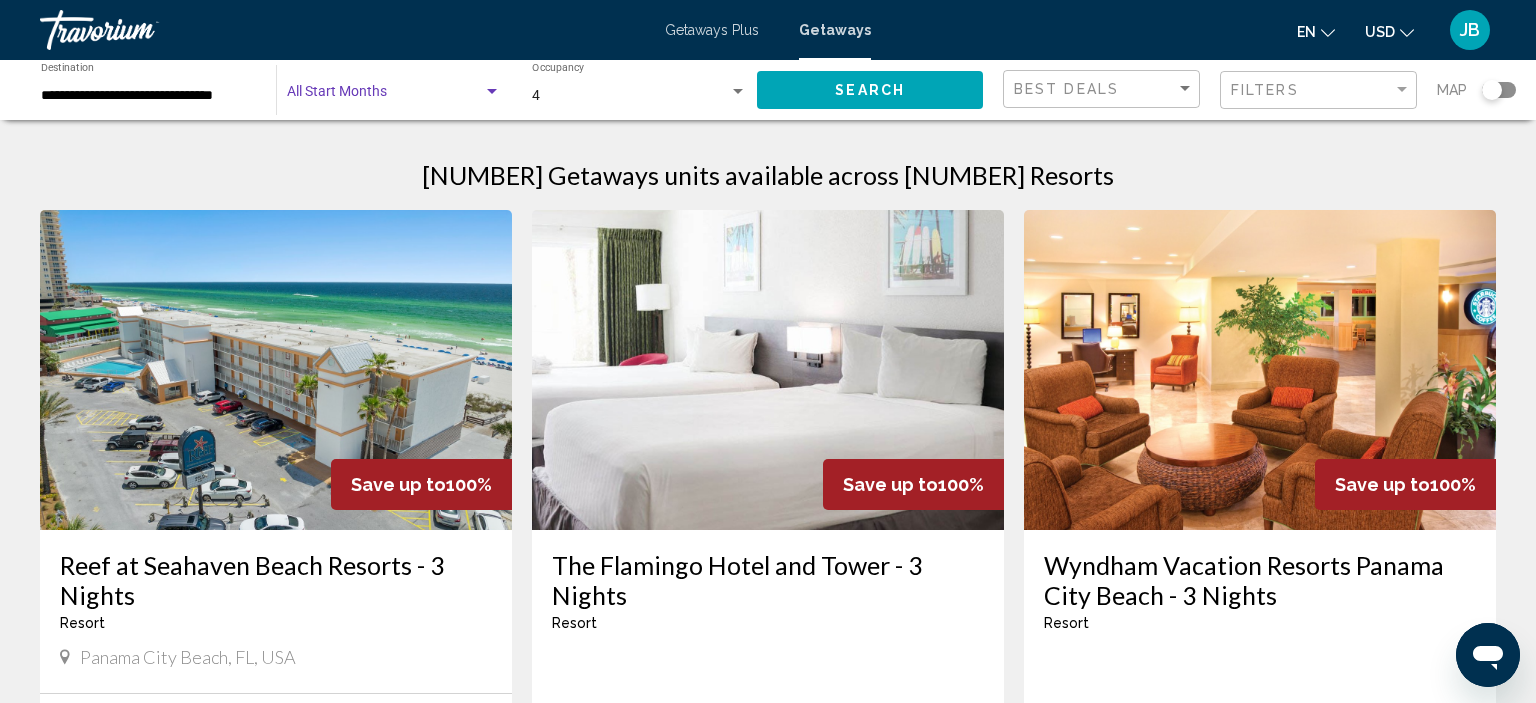 click at bounding box center (385, 96) 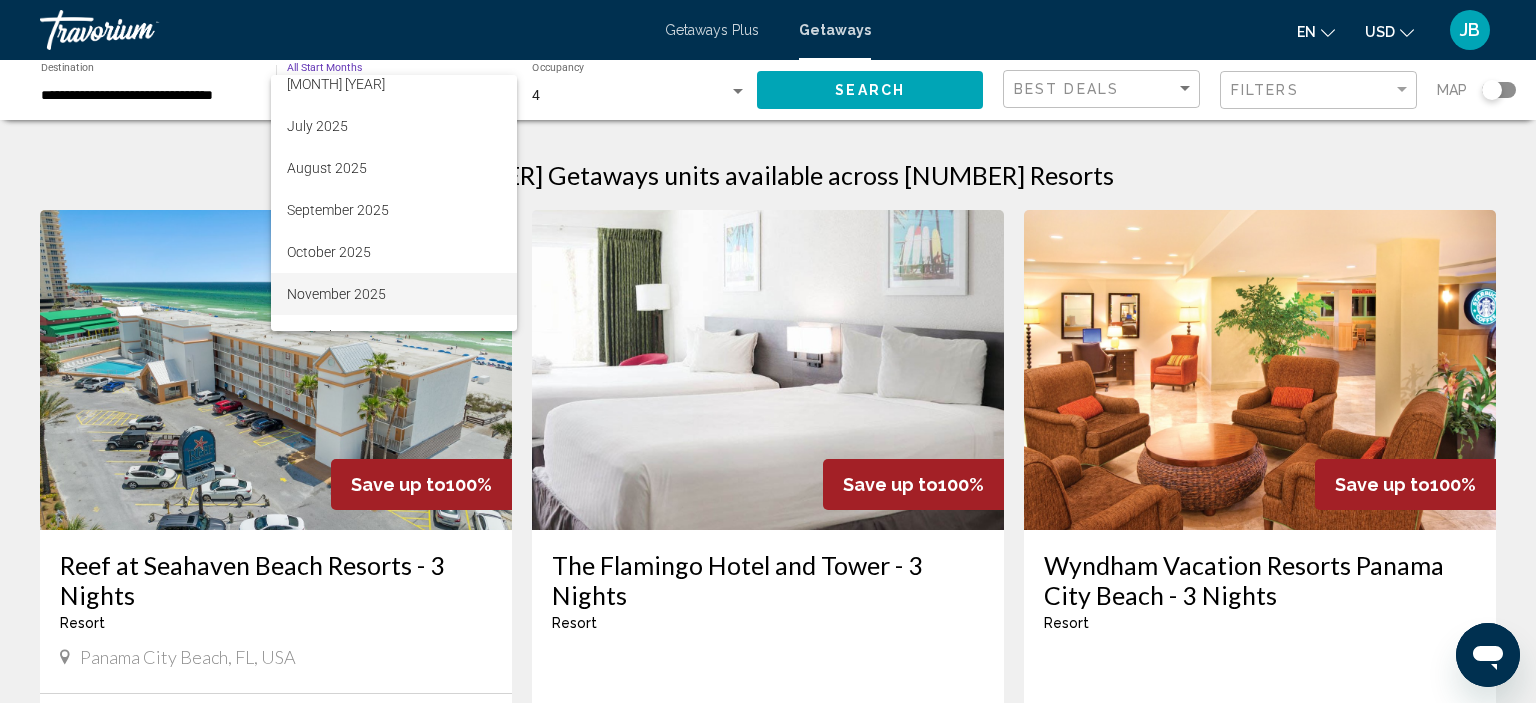 scroll, scrollTop: 101, scrollLeft: 0, axis: vertical 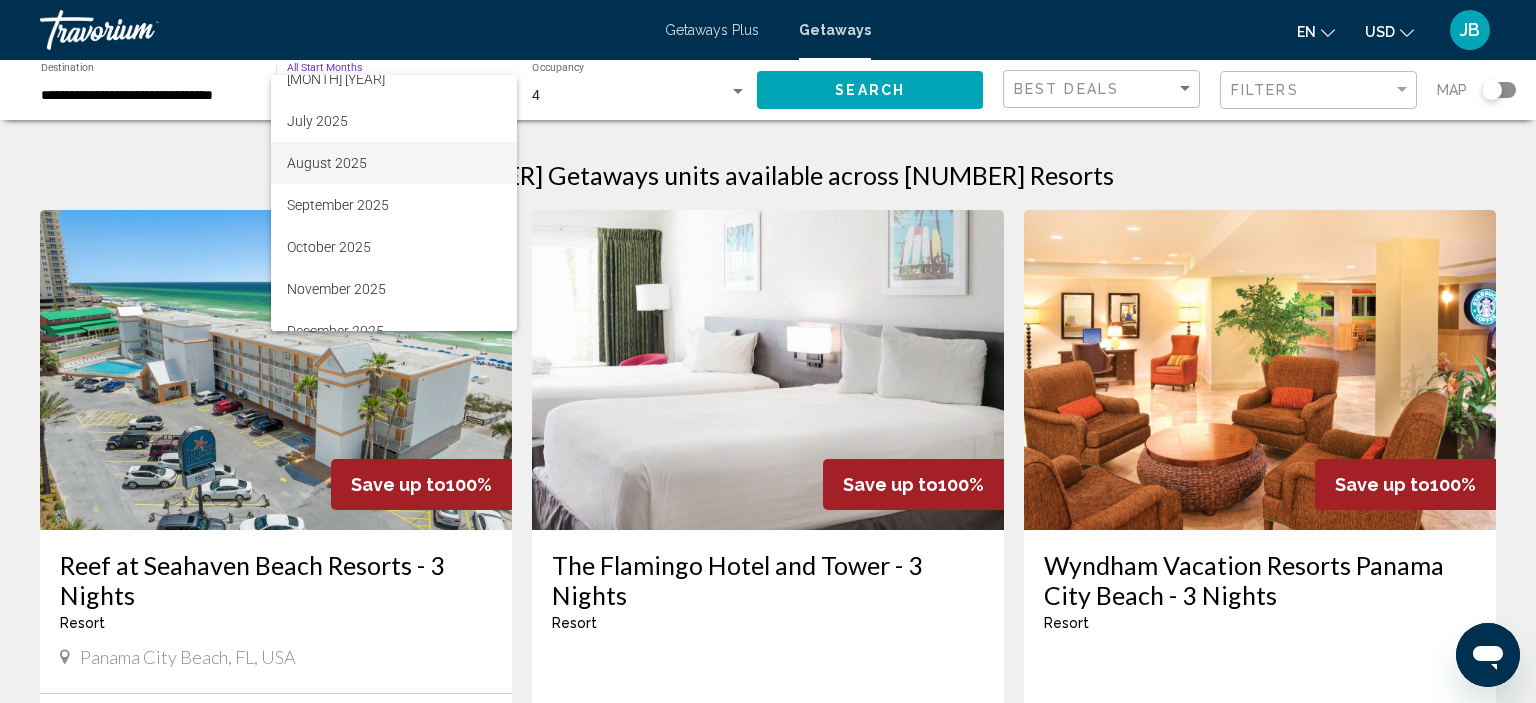 click on "August 2025" at bounding box center [394, 163] 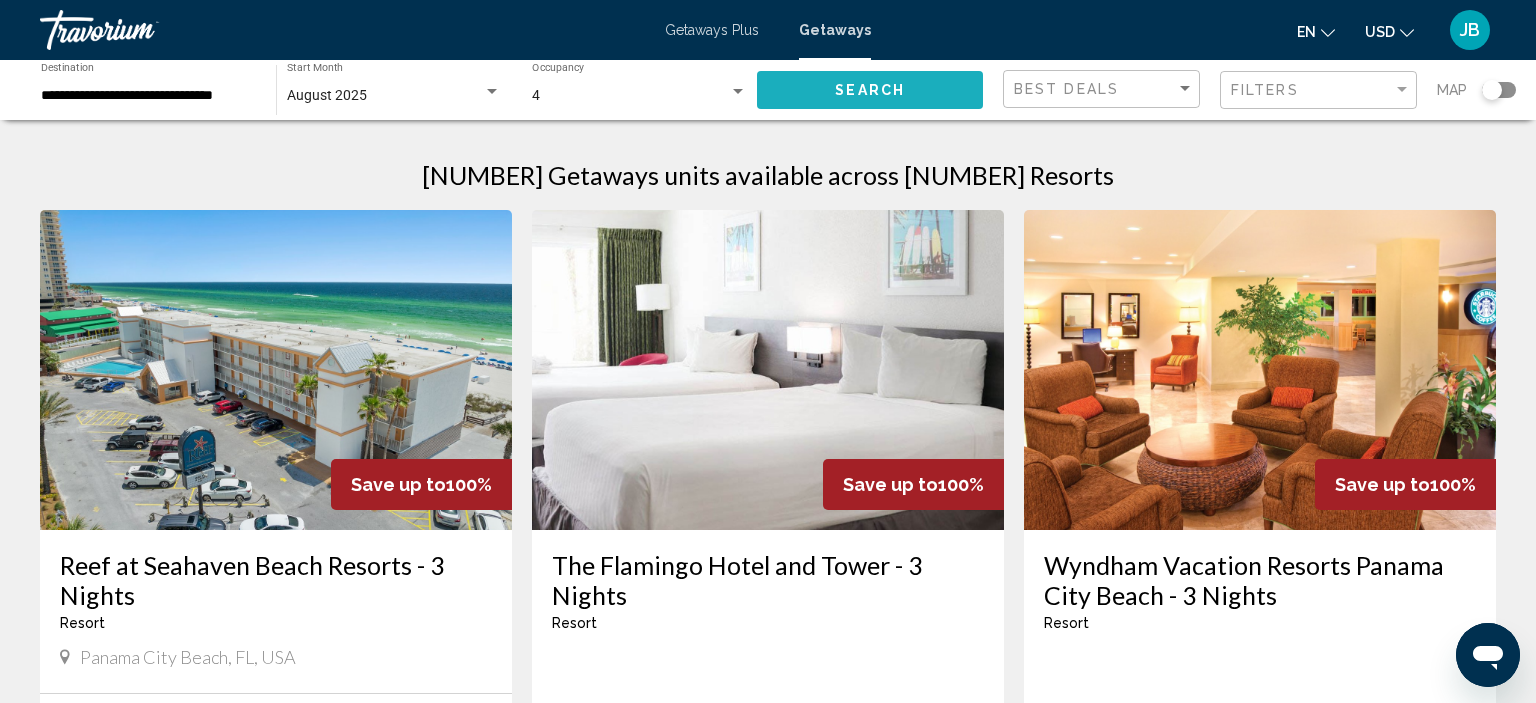 click on "Search" 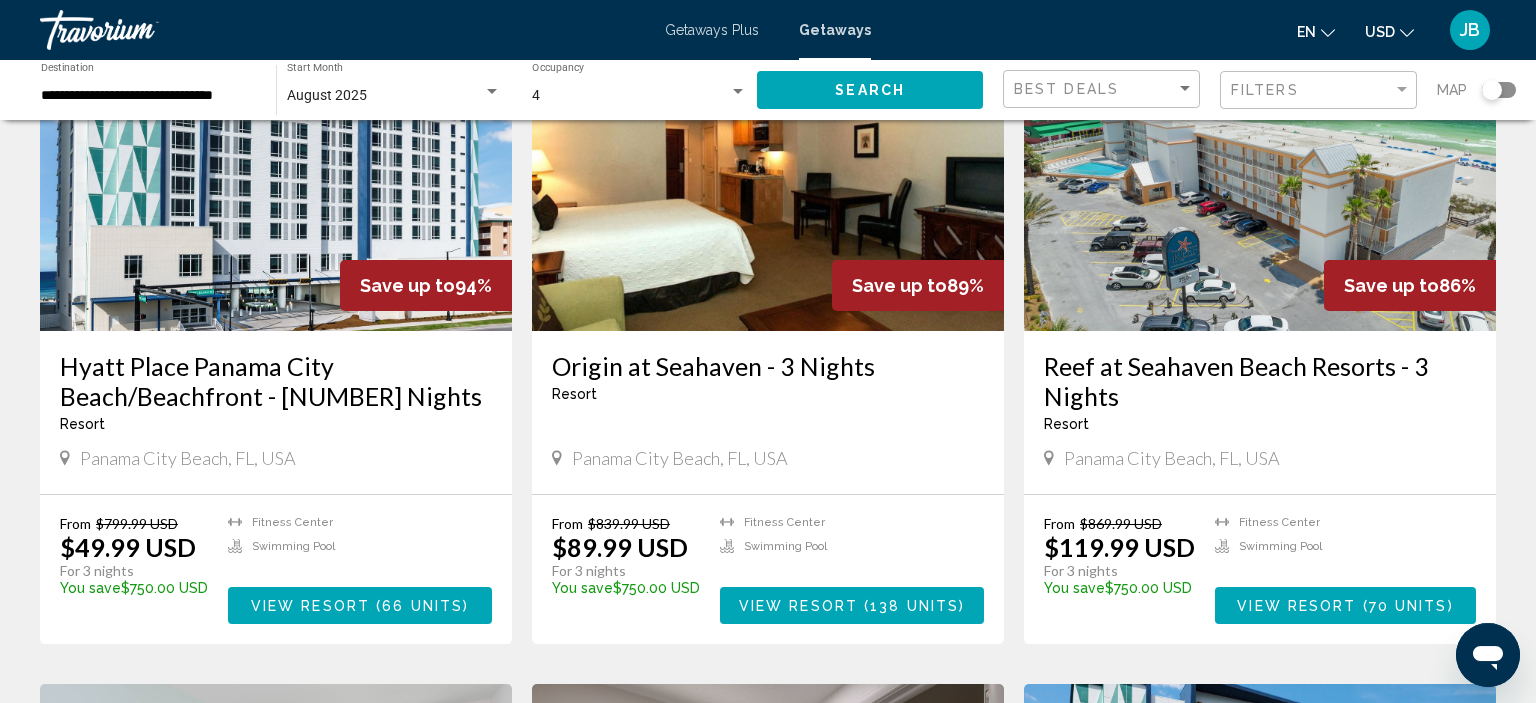 scroll, scrollTop: 211, scrollLeft: 0, axis: vertical 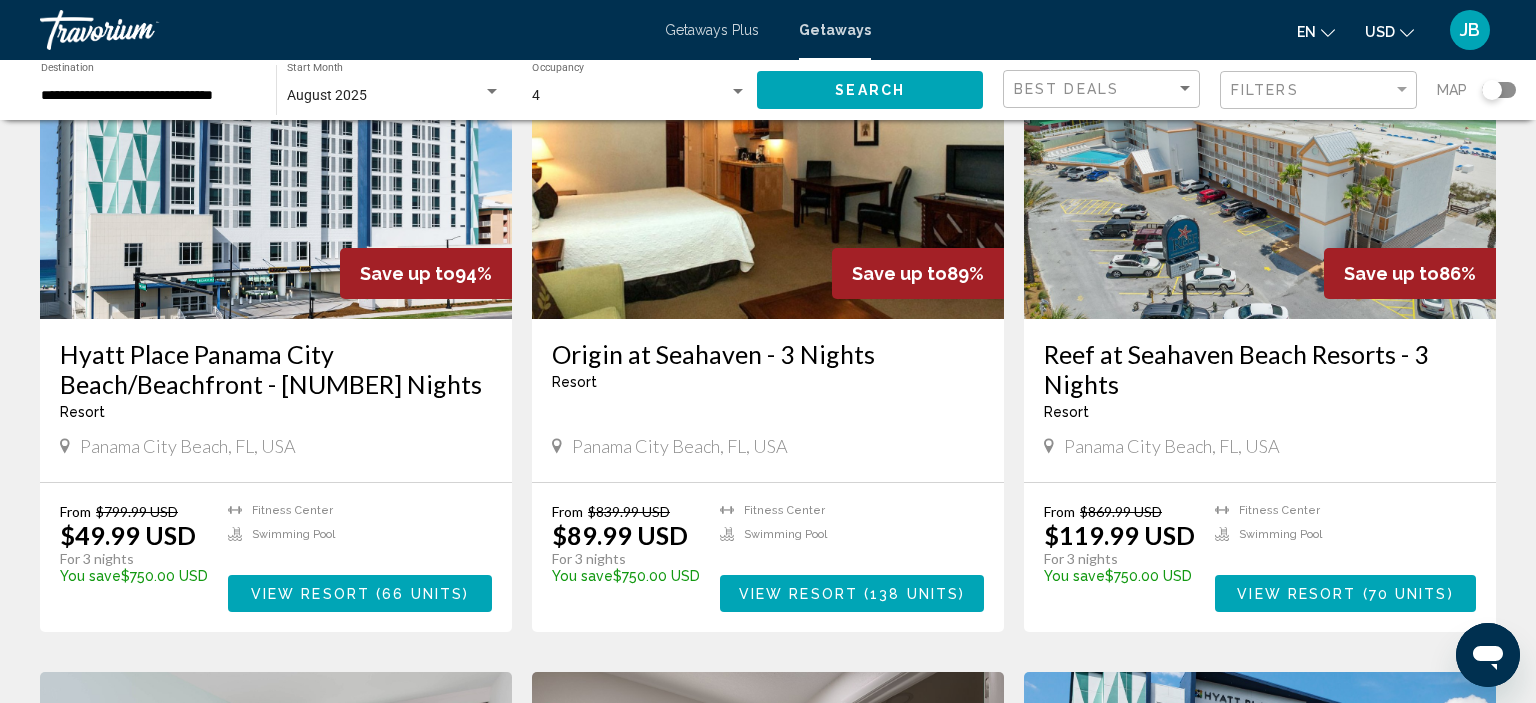 click at bounding box center (276, 159) 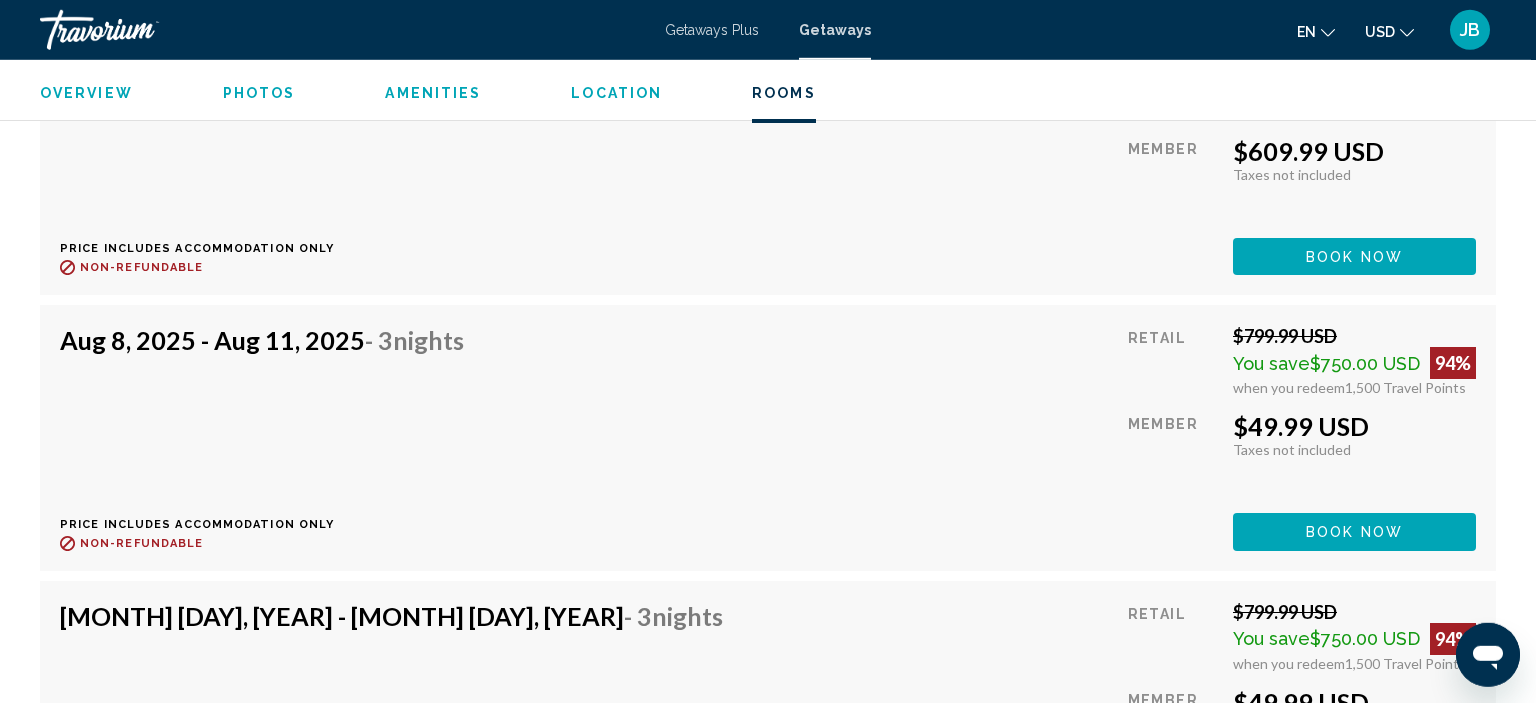 scroll, scrollTop: 5036, scrollLeft: 0, axis: vertical 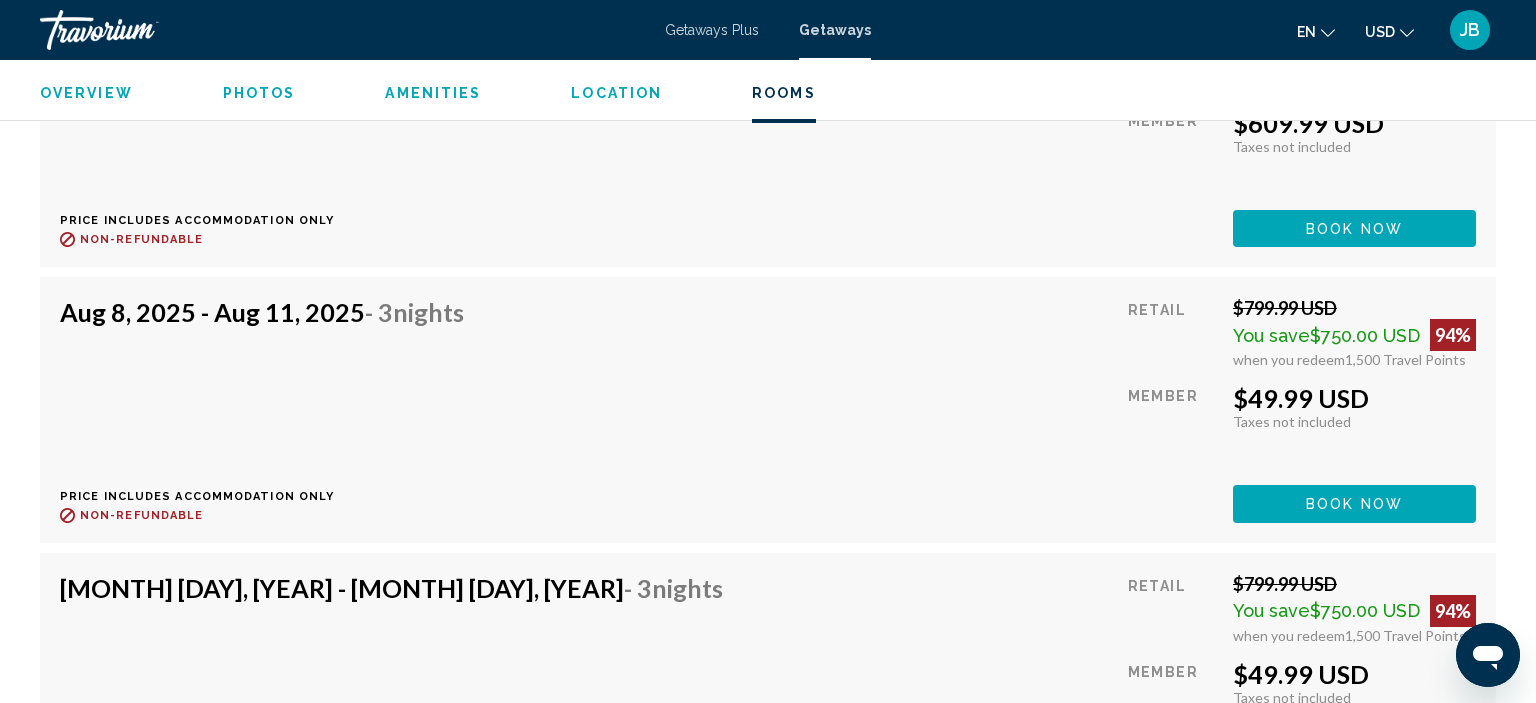 click 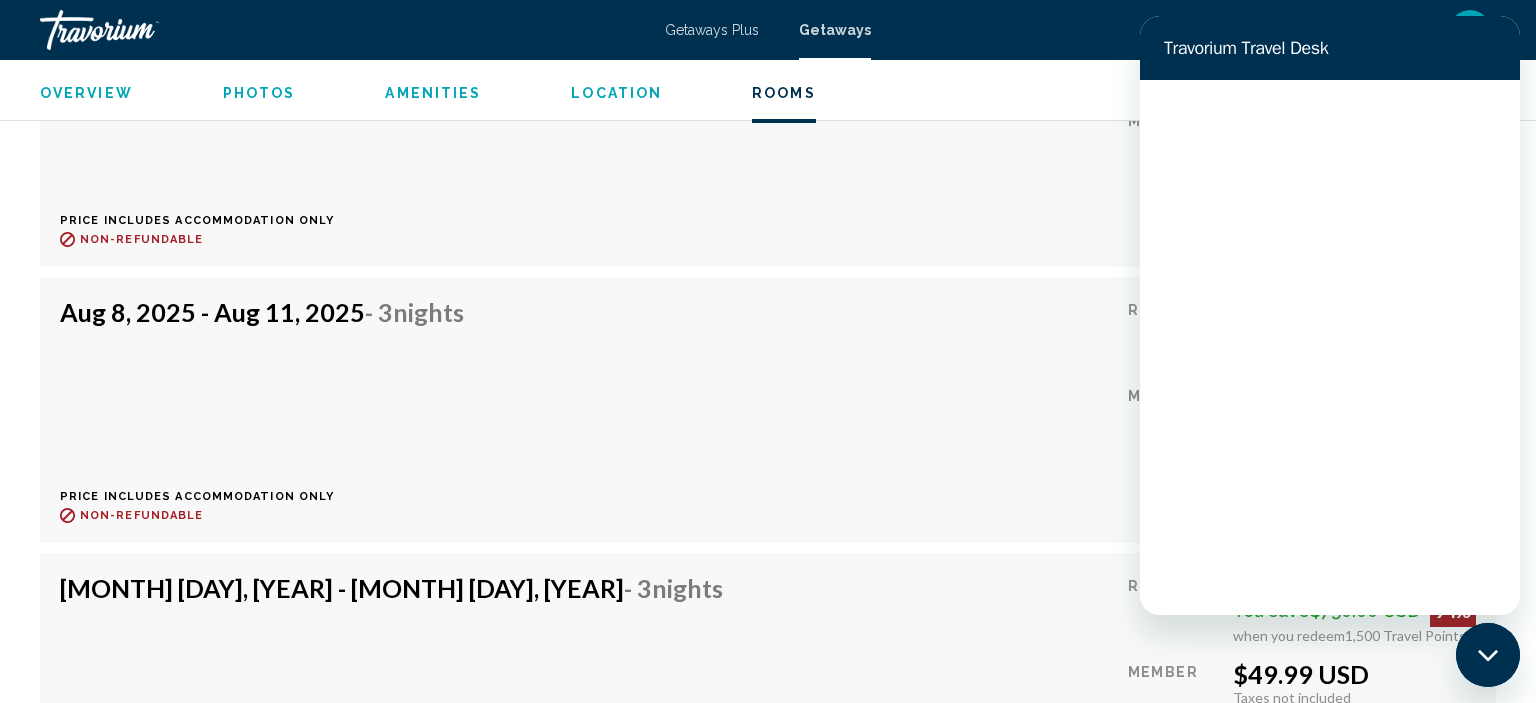 scroll, scrollTop: 0, scrollLeft: 0, axis: both 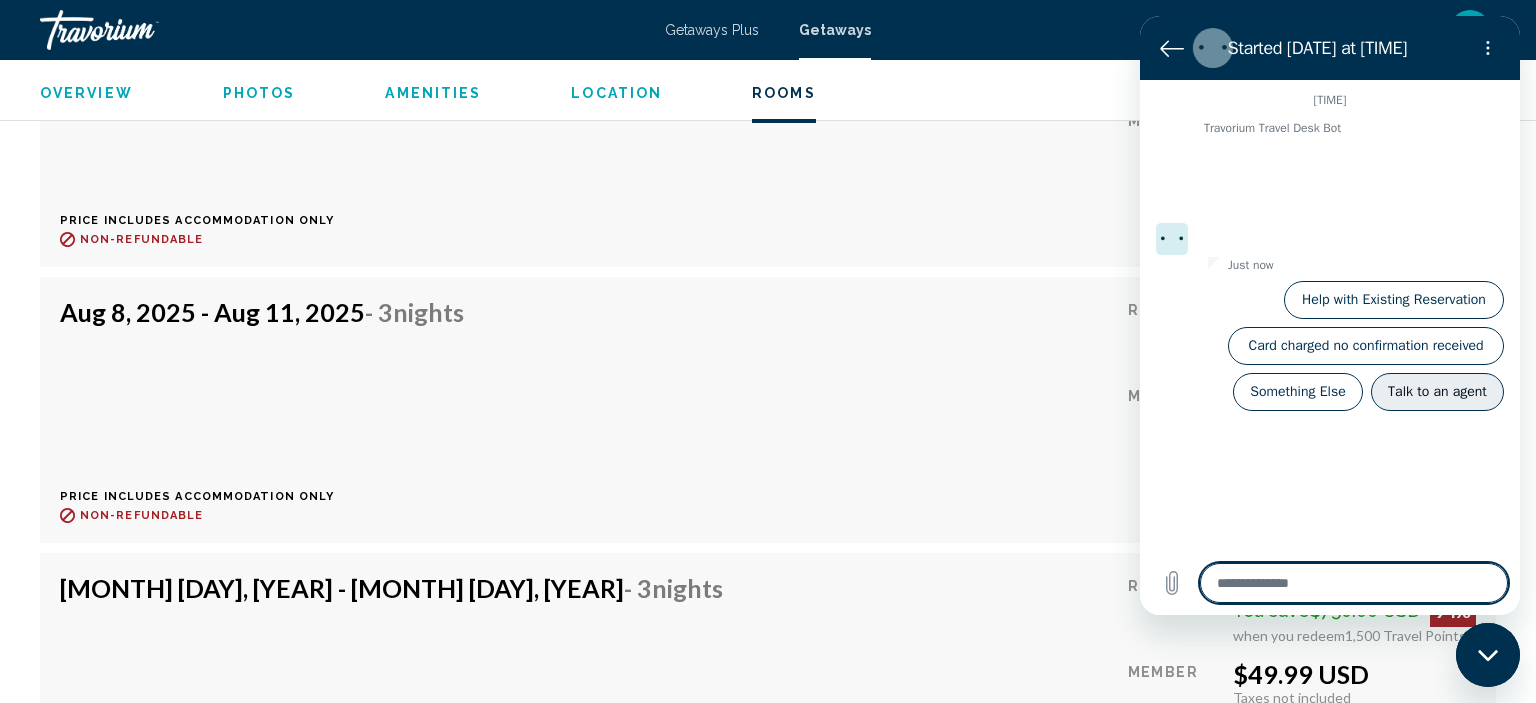 click on "Talk to an agent" at bounding box center (1437, 392) 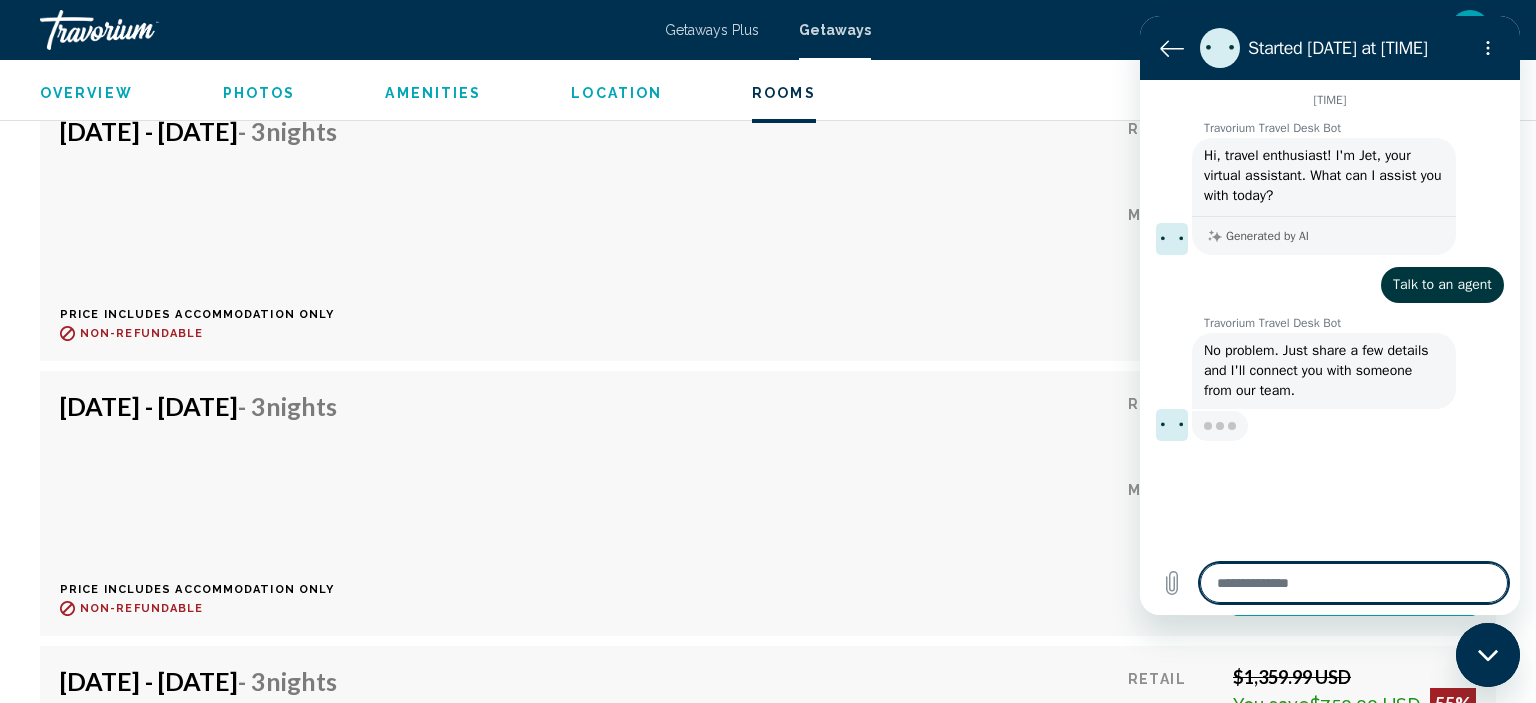 type on "*" 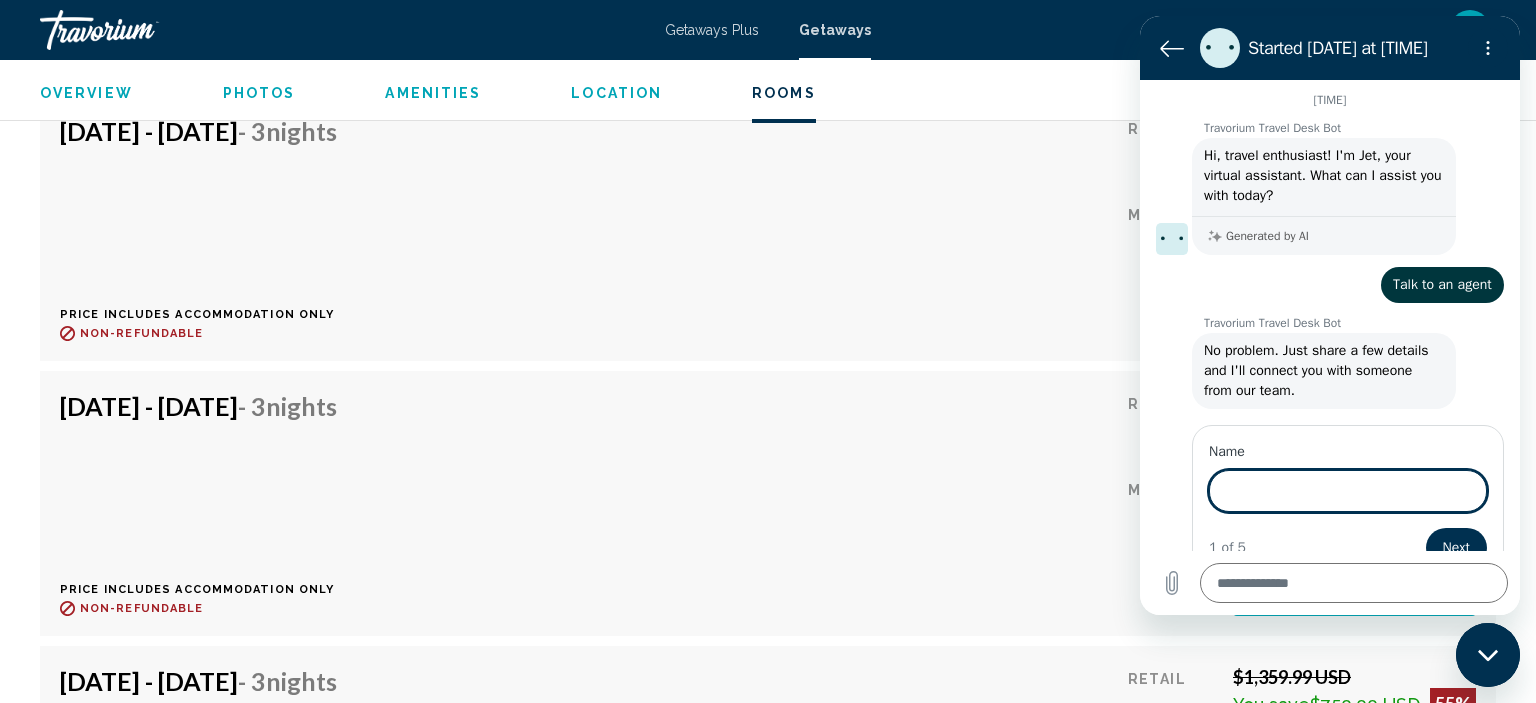 scroll, scrollTop: 3769, scrollLeft: 0, axis: vertical 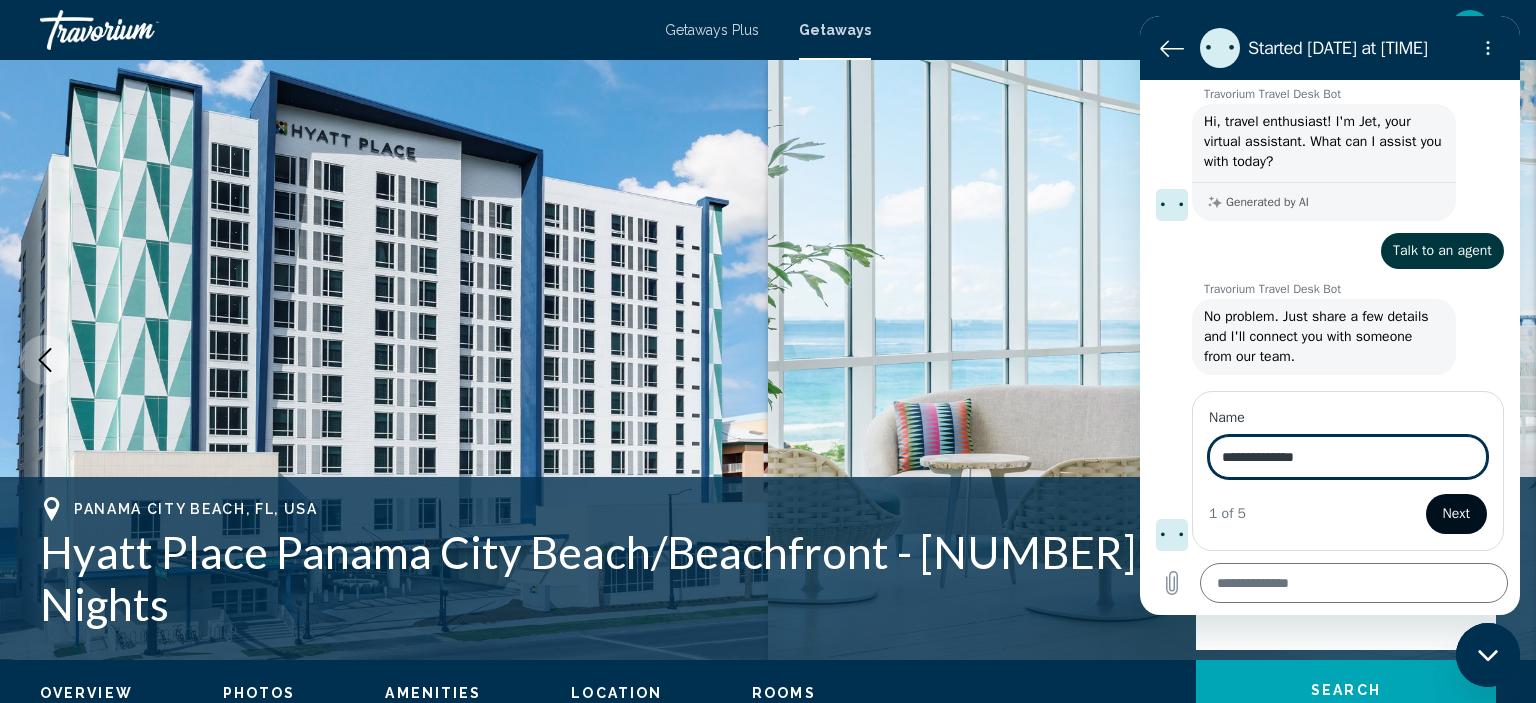 type on "**********" 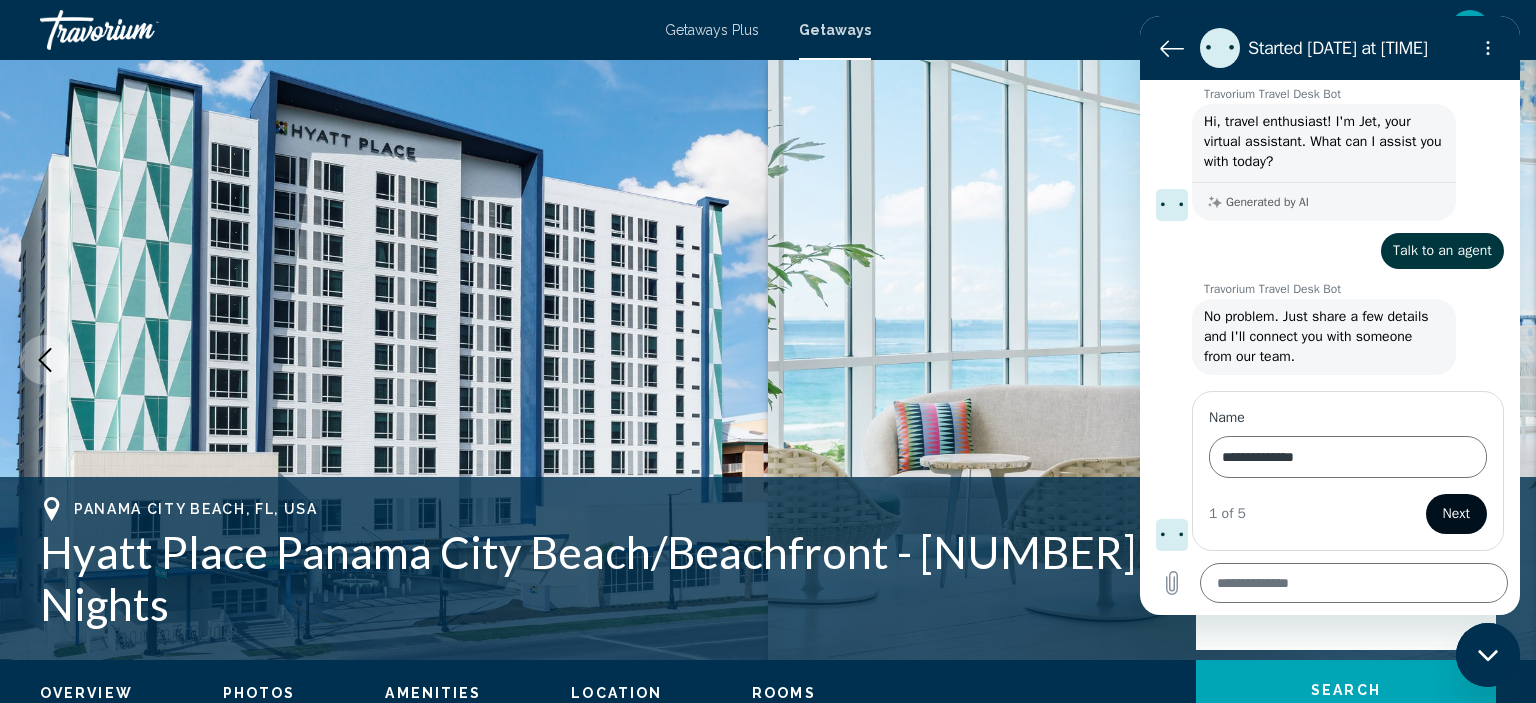 click on "Next" at bounding box center (1456, 514) 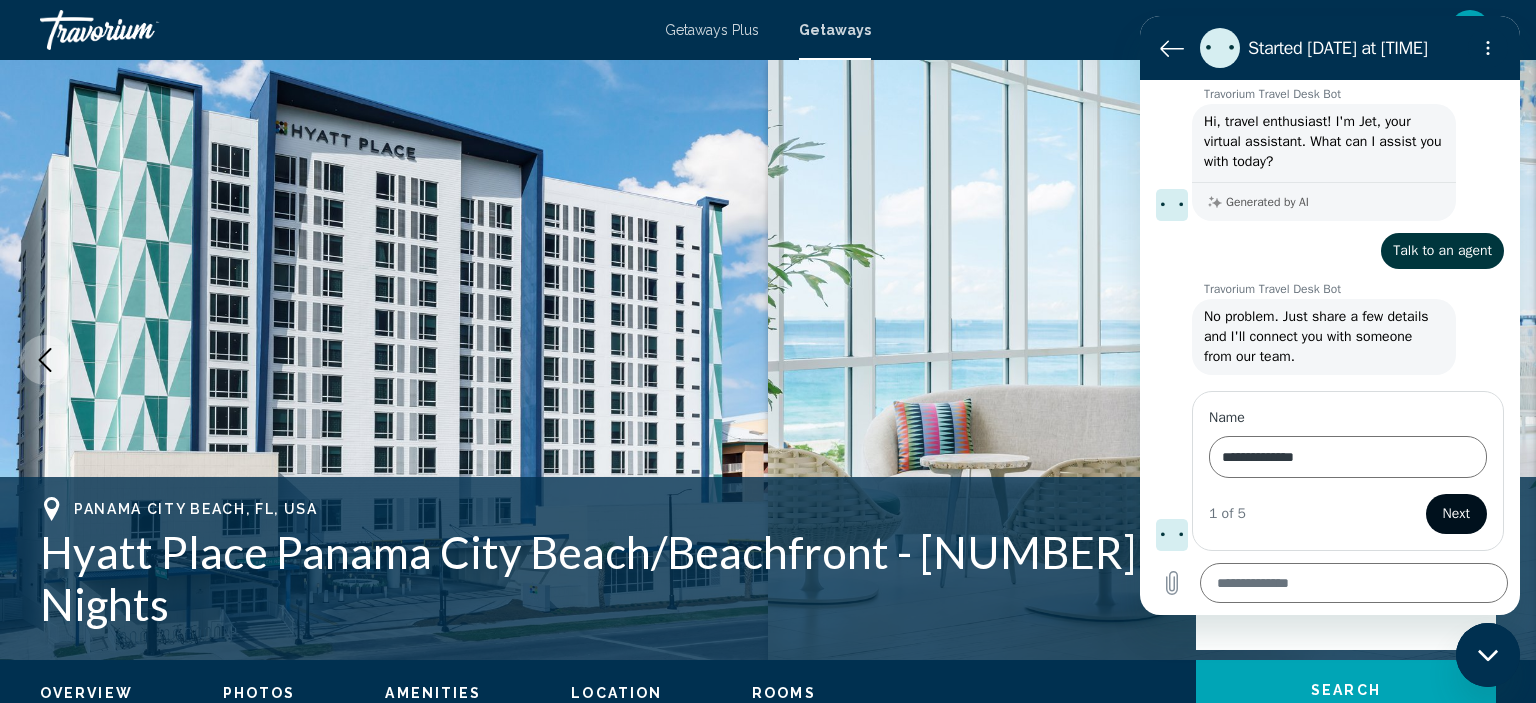 type on "*" 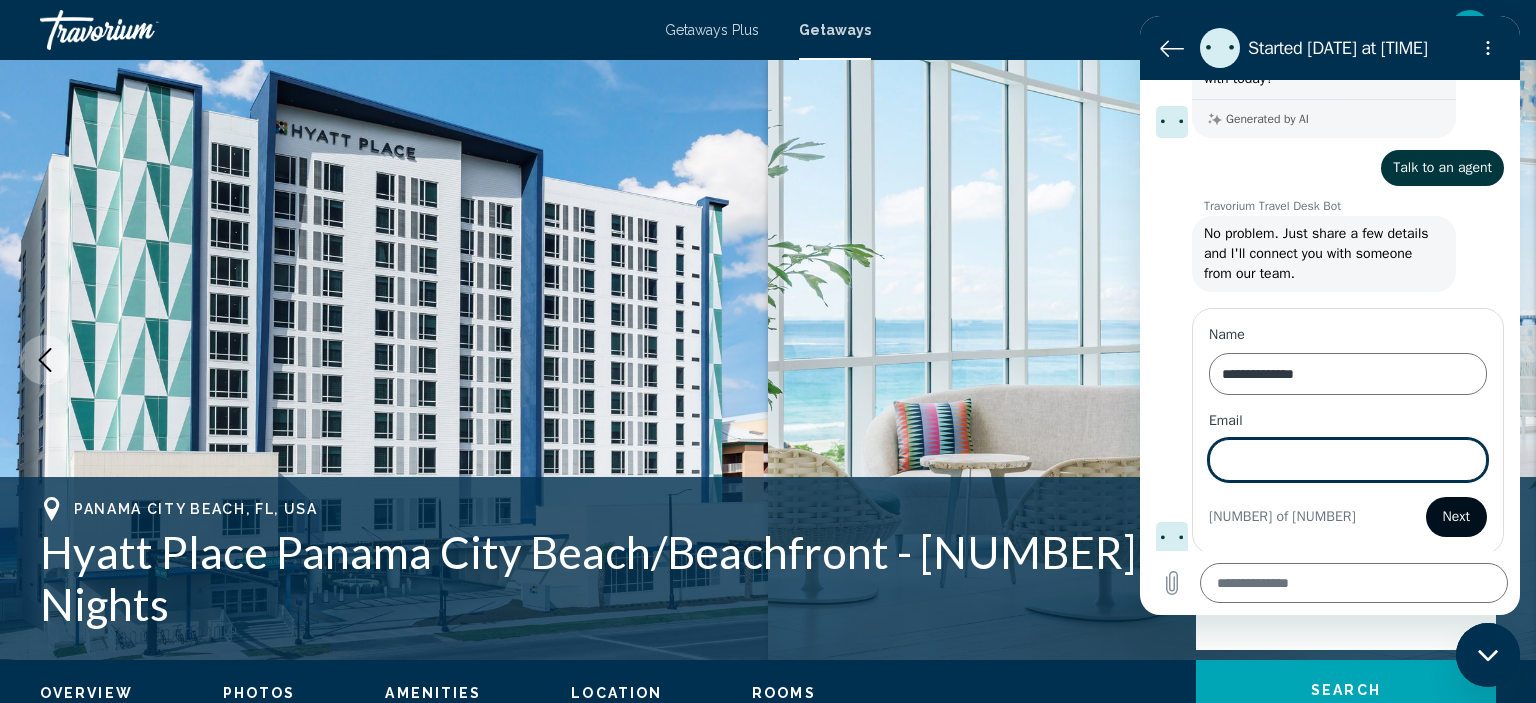 scroll, scrollTop: 119, scrollLeft: 0, axis: vertical 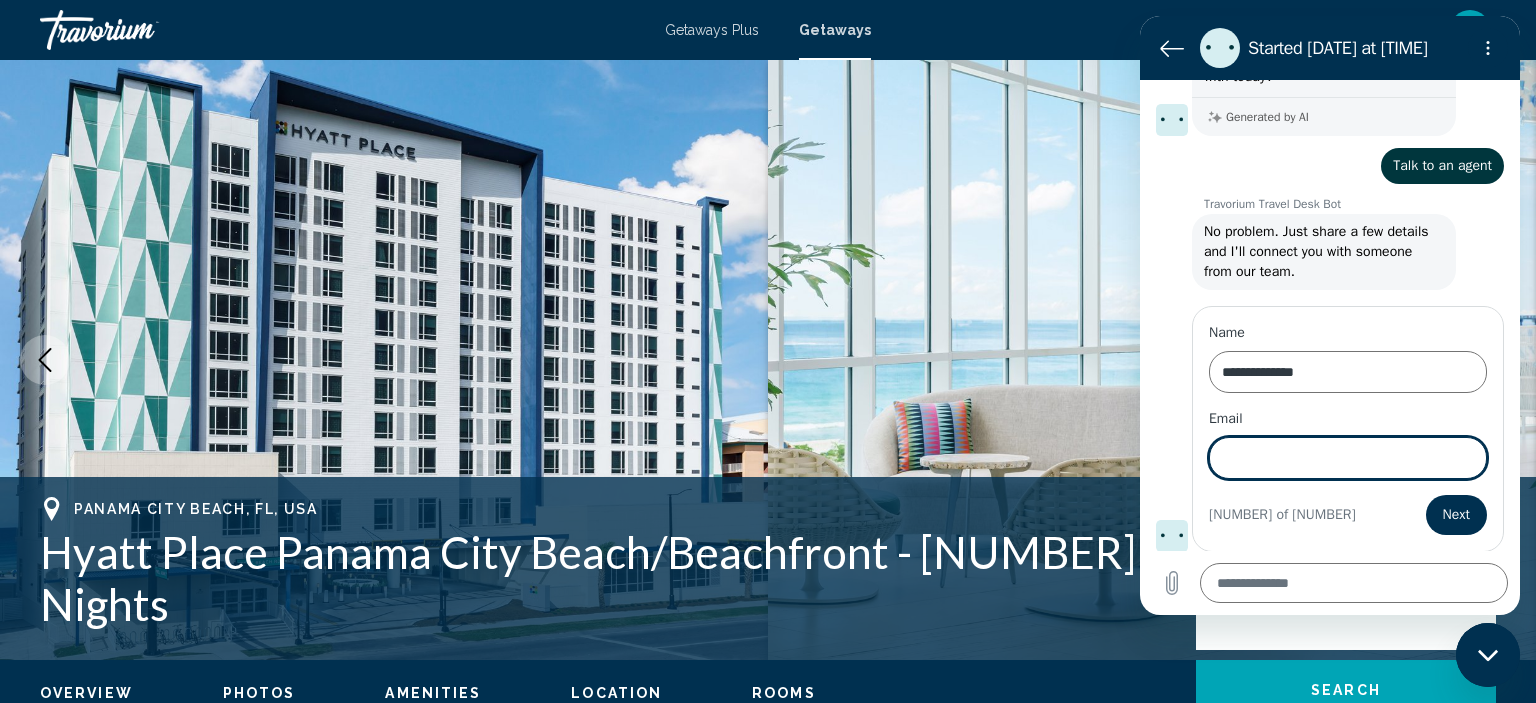 click on "Email" at bounding box center [1348, 458] 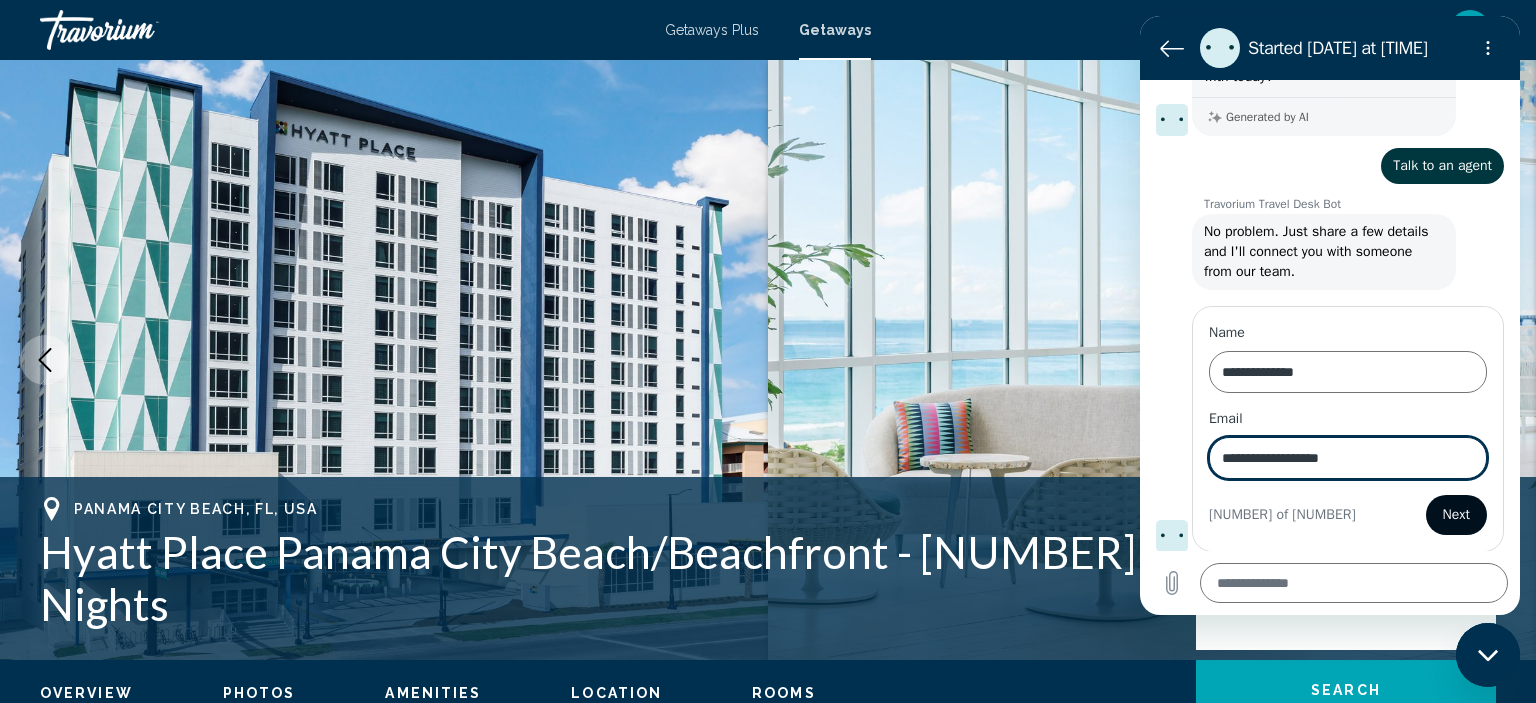 type on "**********" 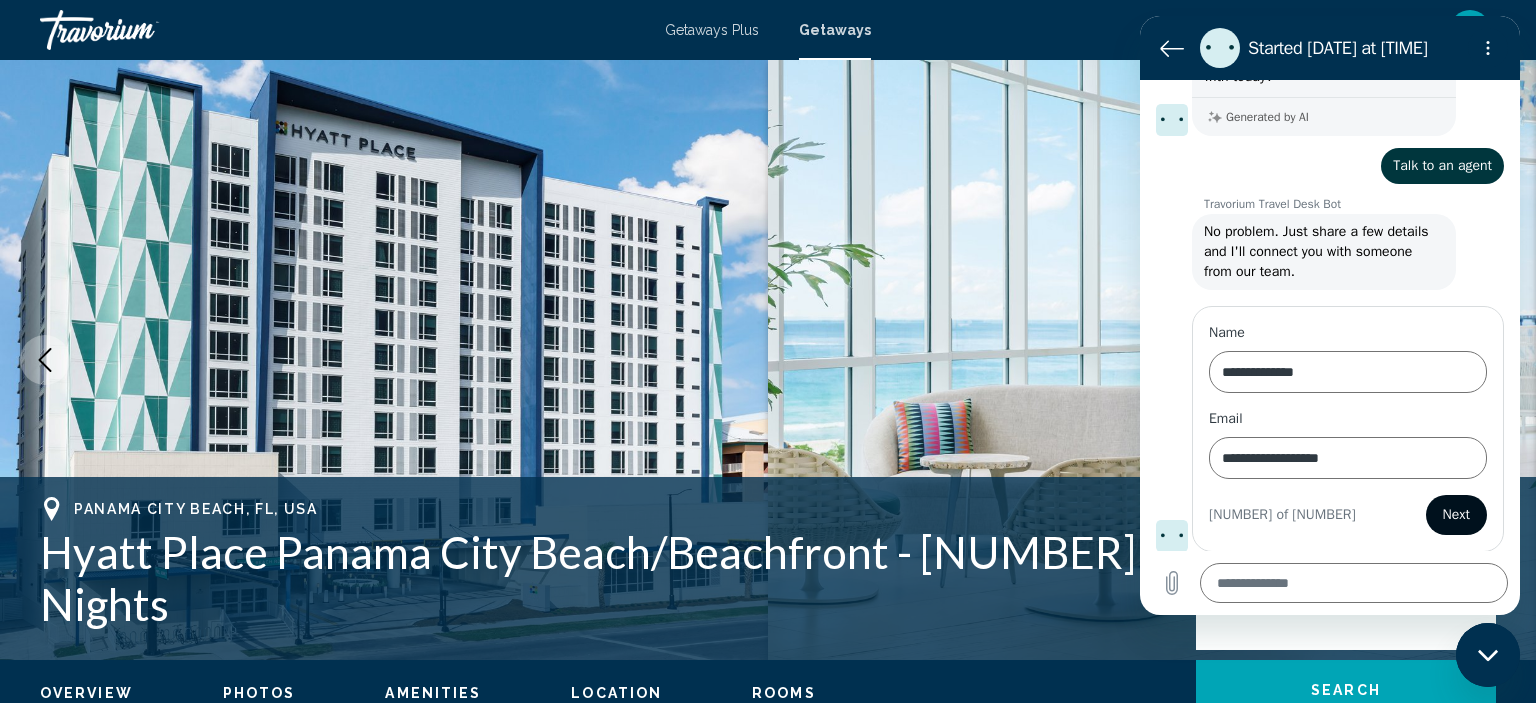 click on "Next" at bounding box center (1456, 515) 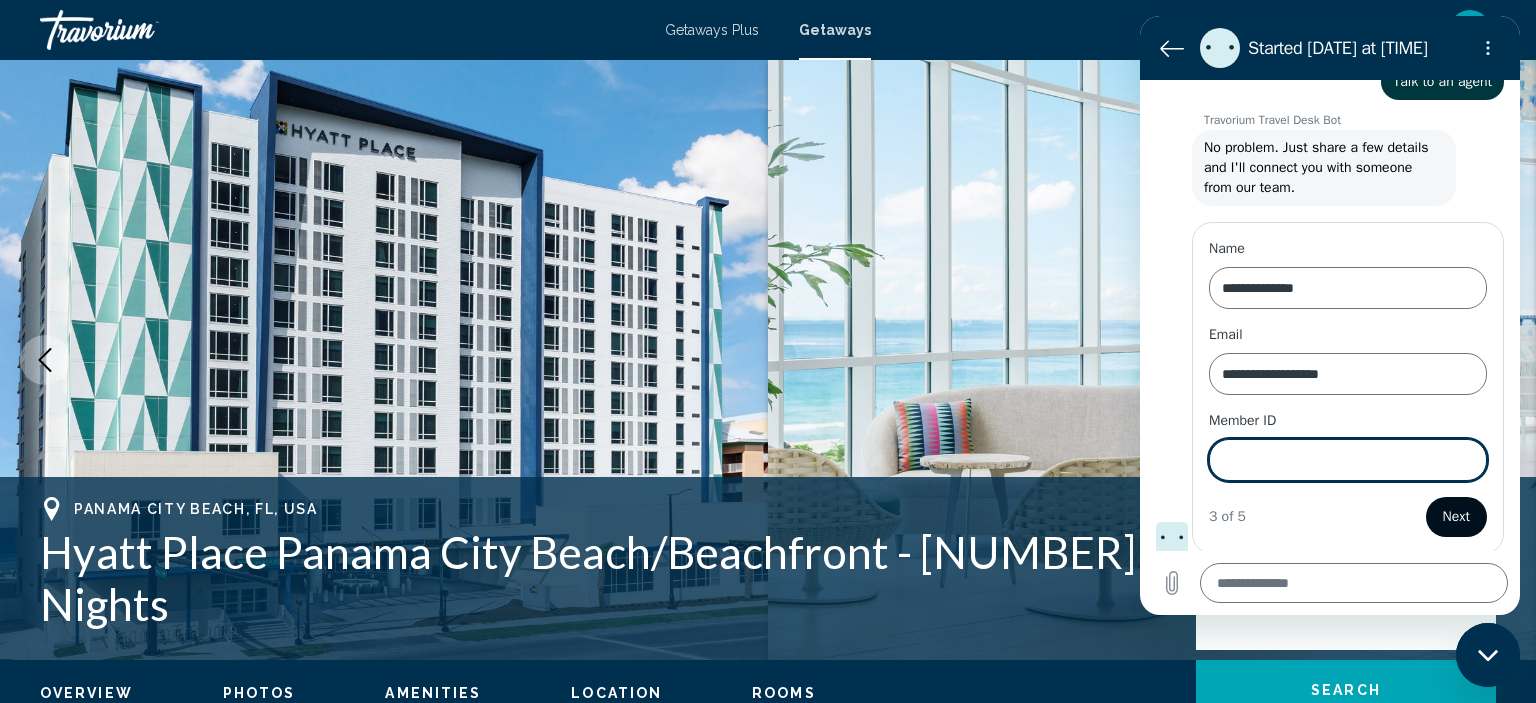 scroll, scrollTop: 205, scrollLeft: 0, axis: vertical 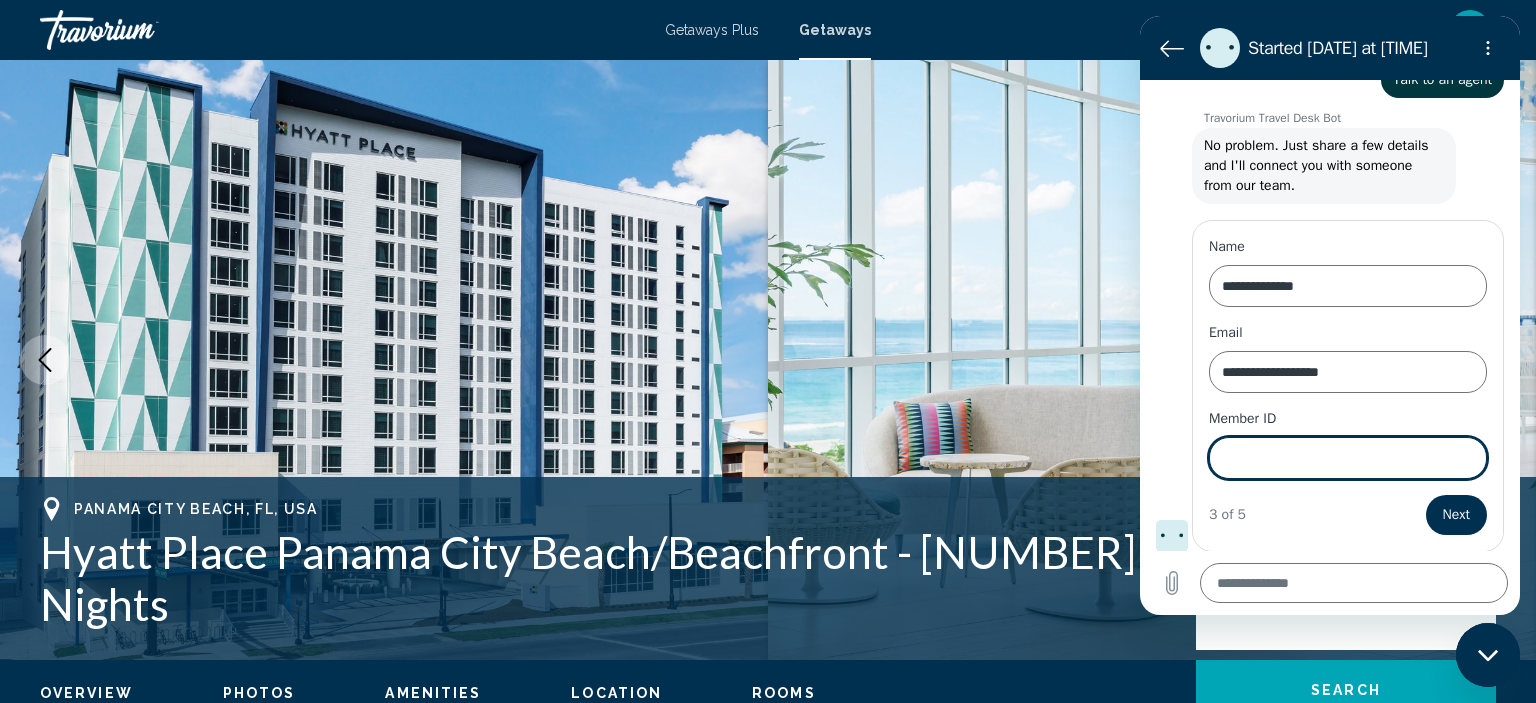 click on "Member ID" at bounding box center (1348, 458) 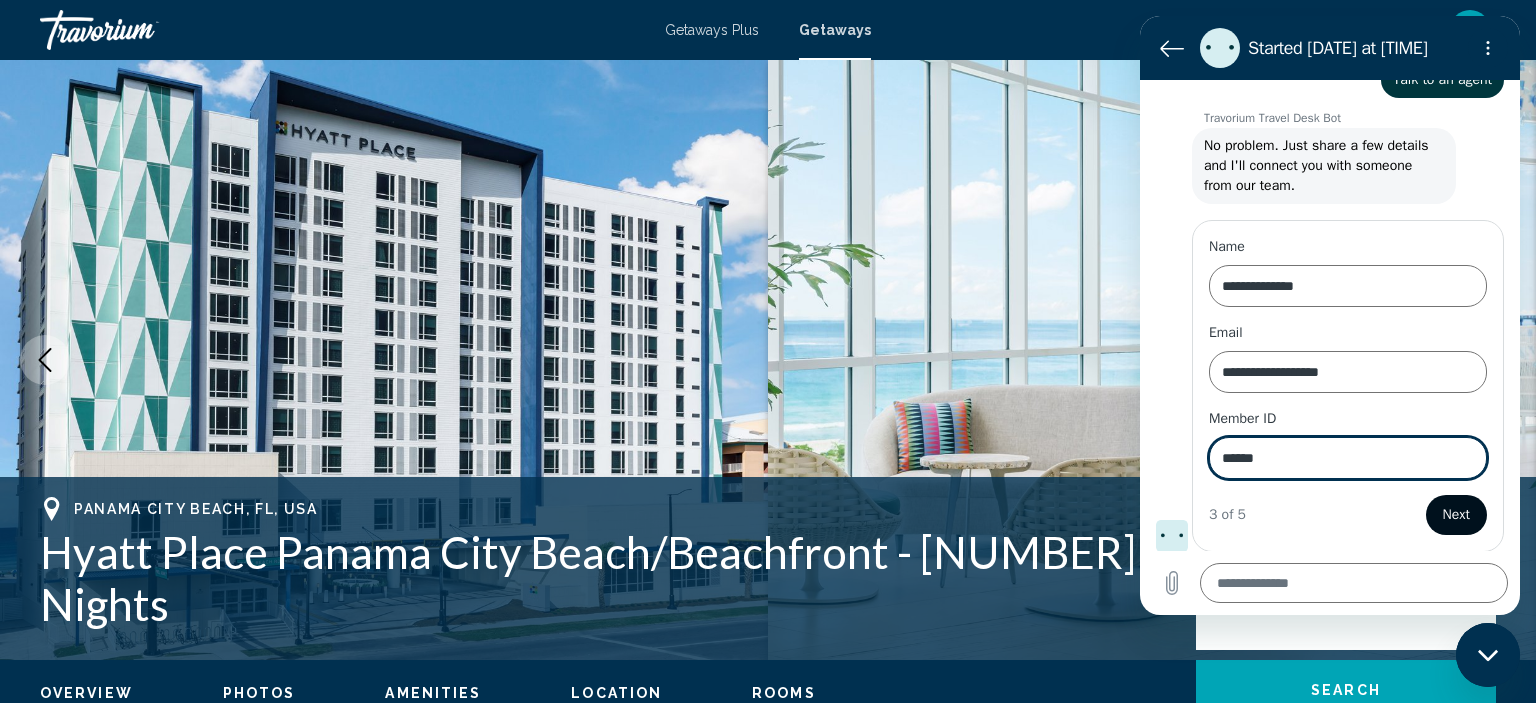 type on "******" 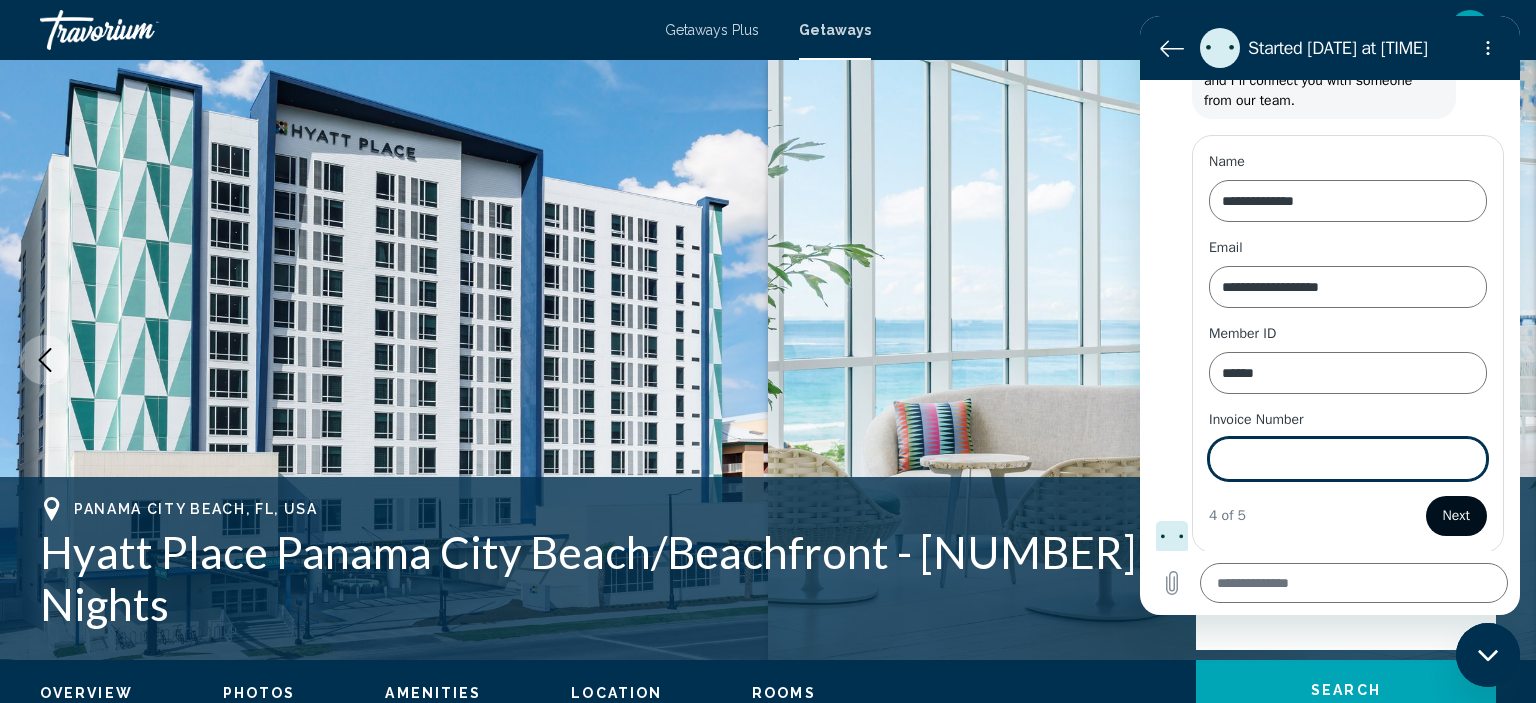 scroll, scrollTop: 290, scrollLeft: 0, axis: vertical 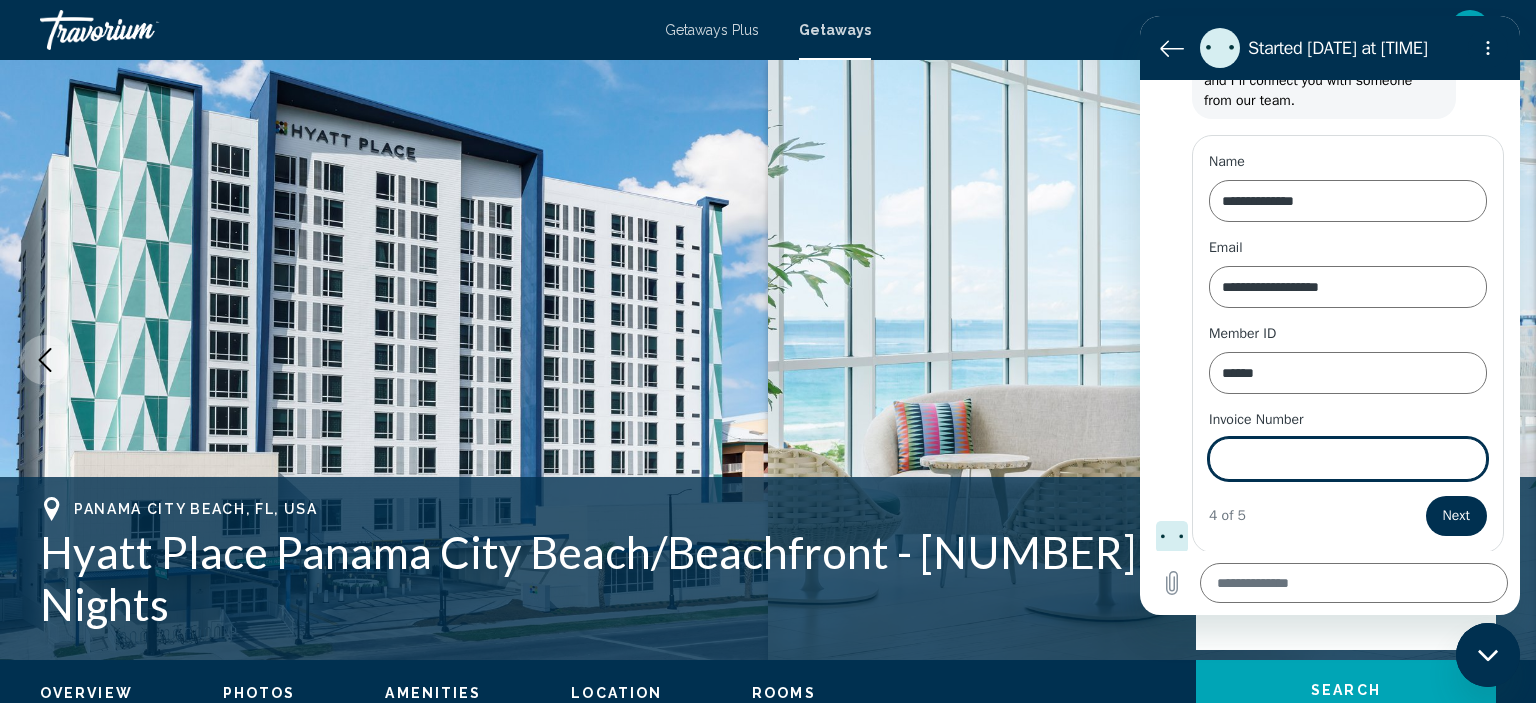 click on "Invoice Number" at bounding box center [1348, 459] 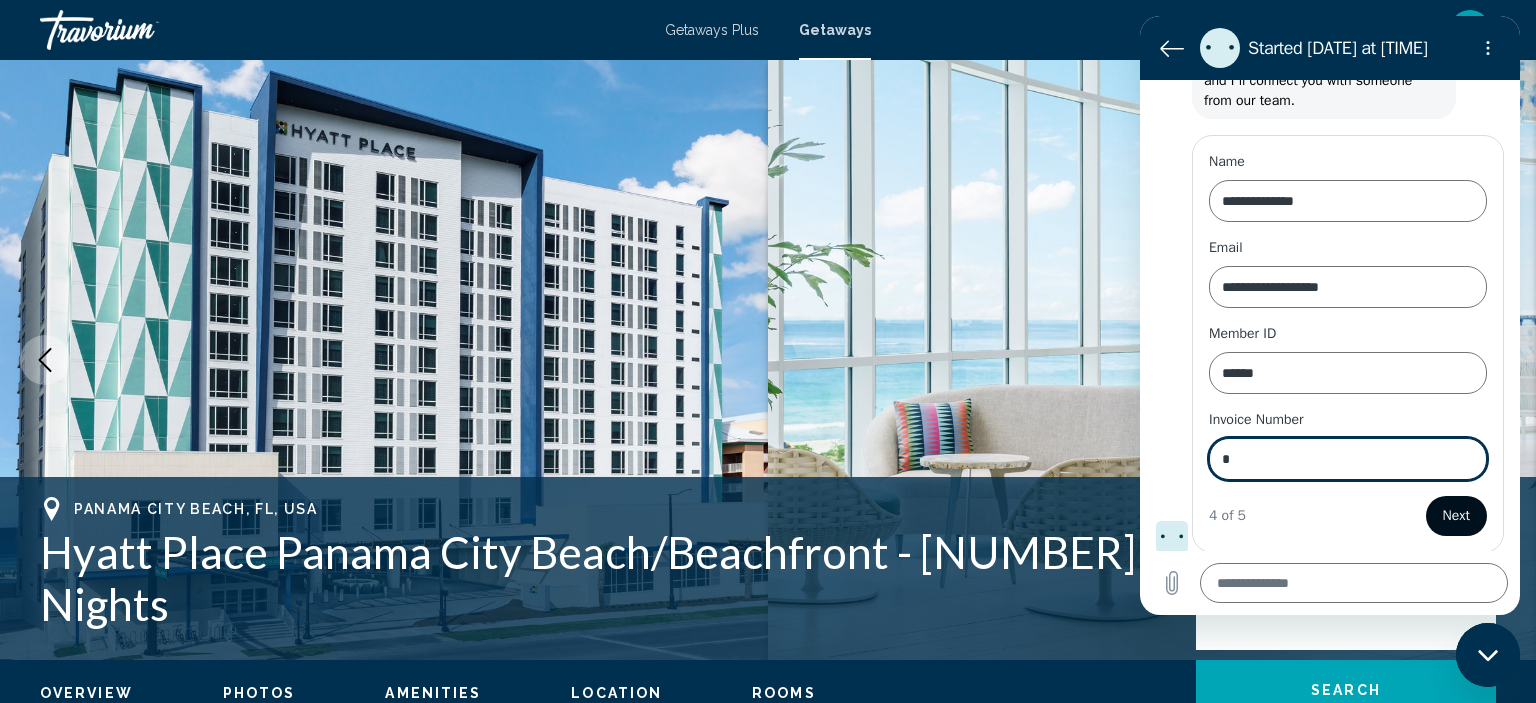 type on "*" 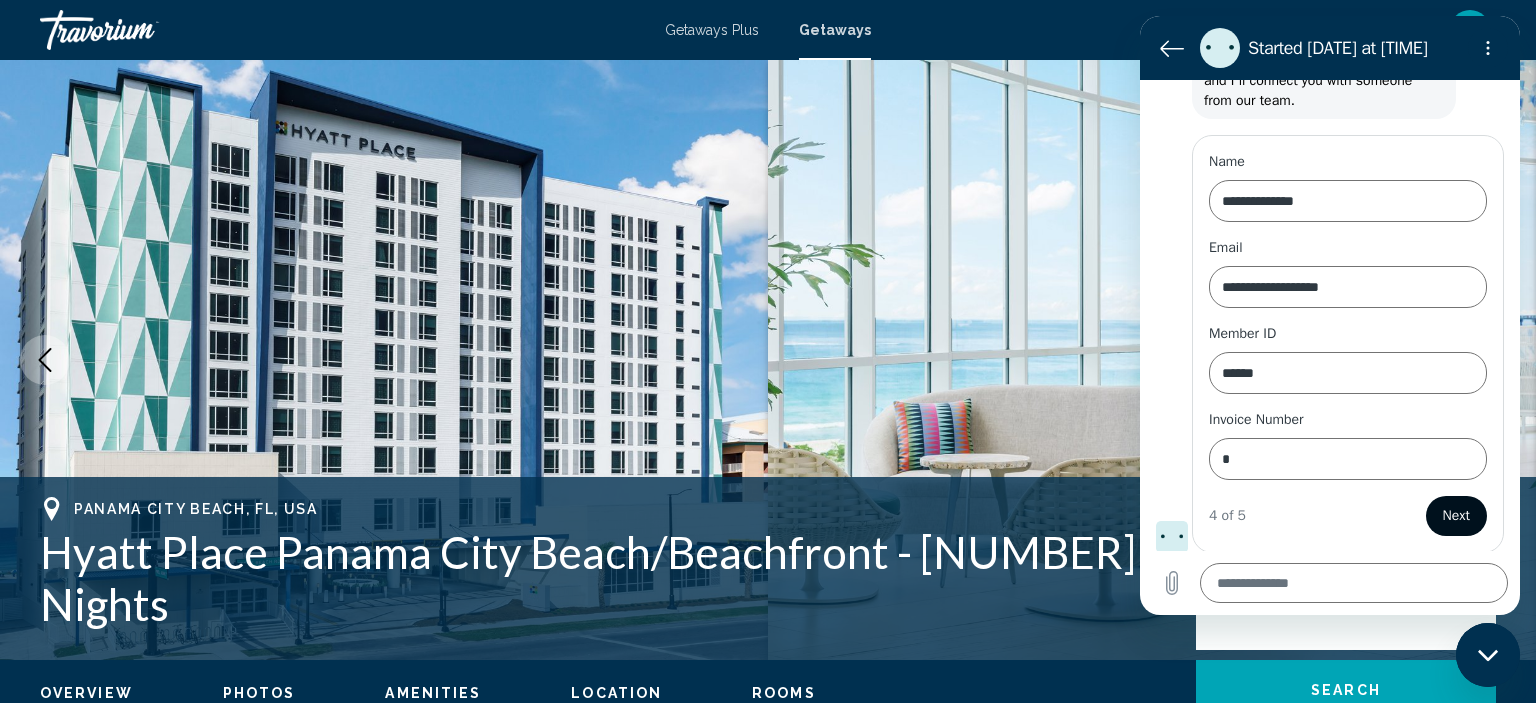 click on "Next" at bounding box center [1456, 516] 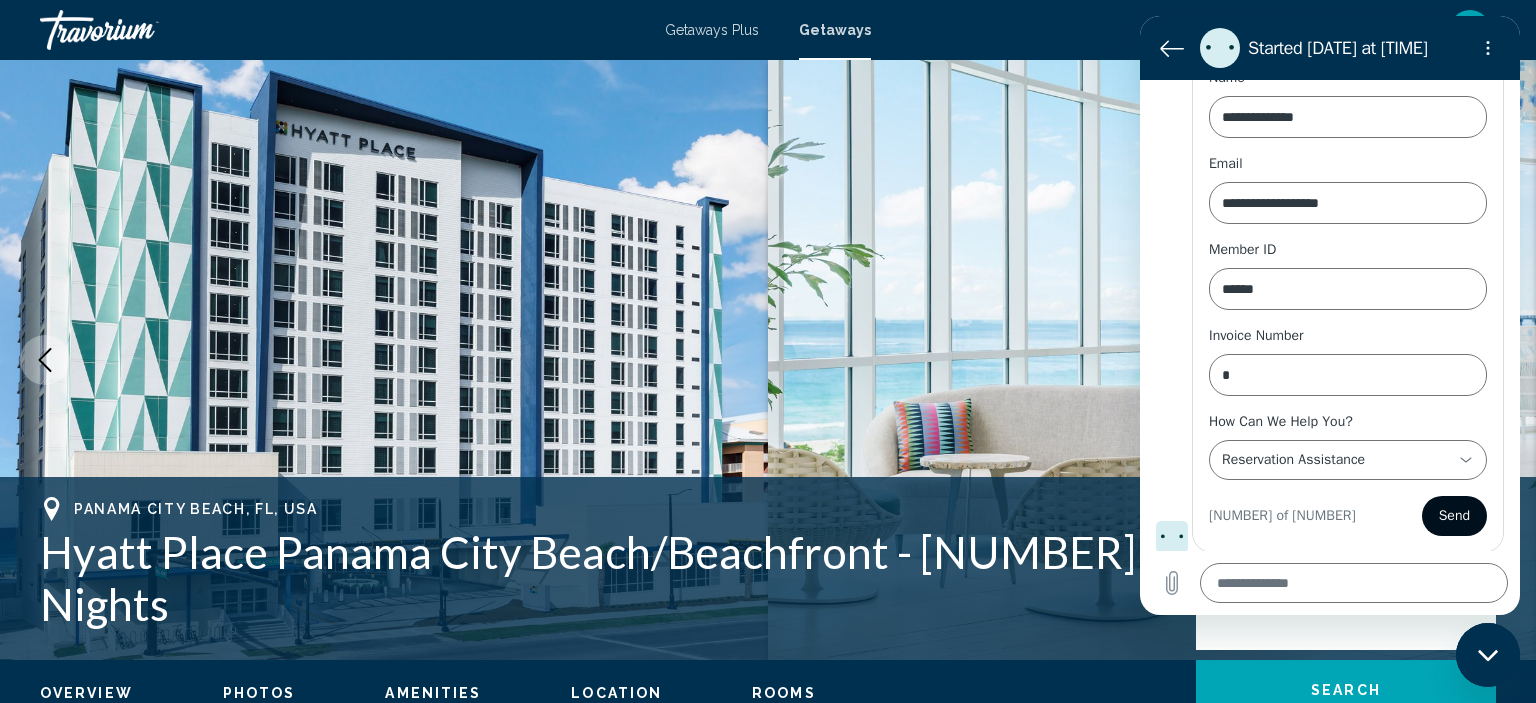 scroll, scrollTop: 374, scrollLeft: 0, axis: vertical 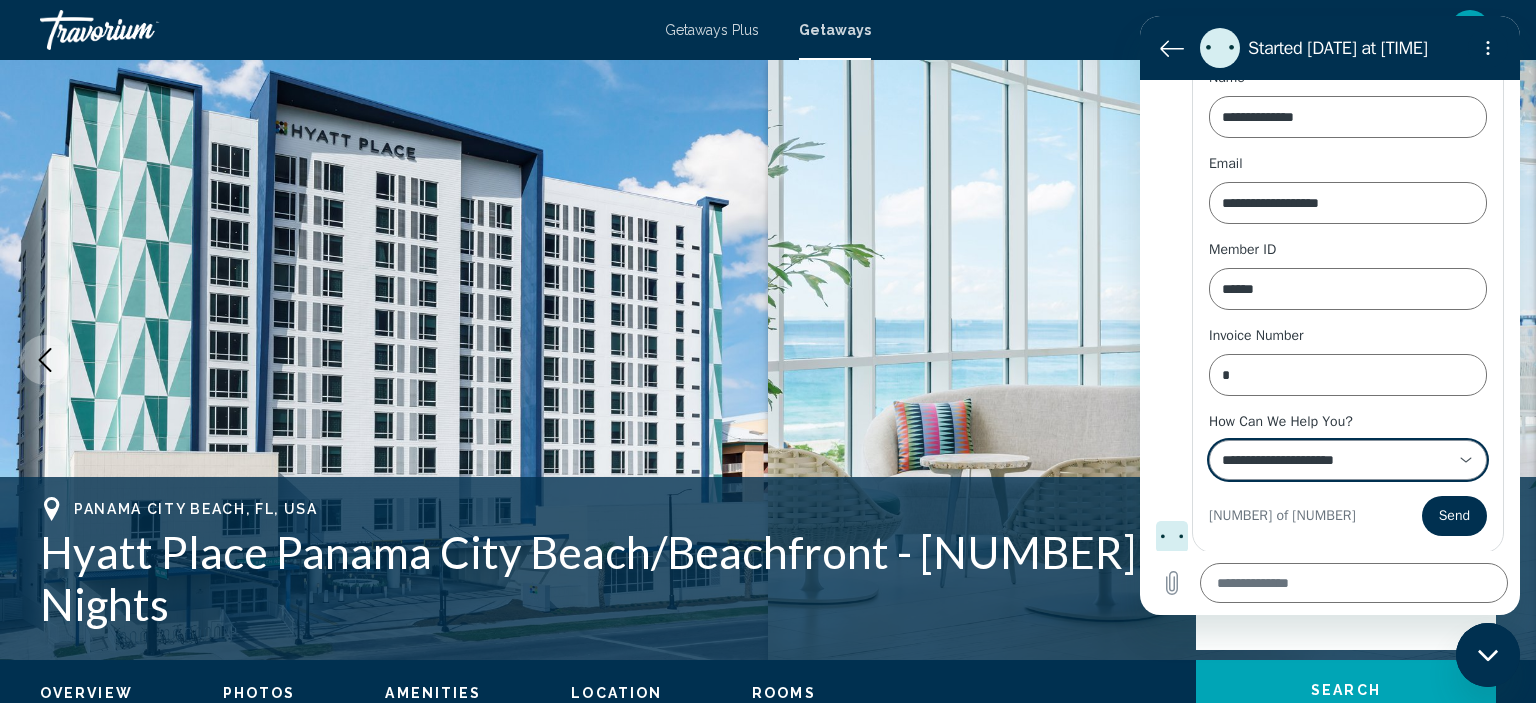 click on "**********" at bounding box center (1336, 460) 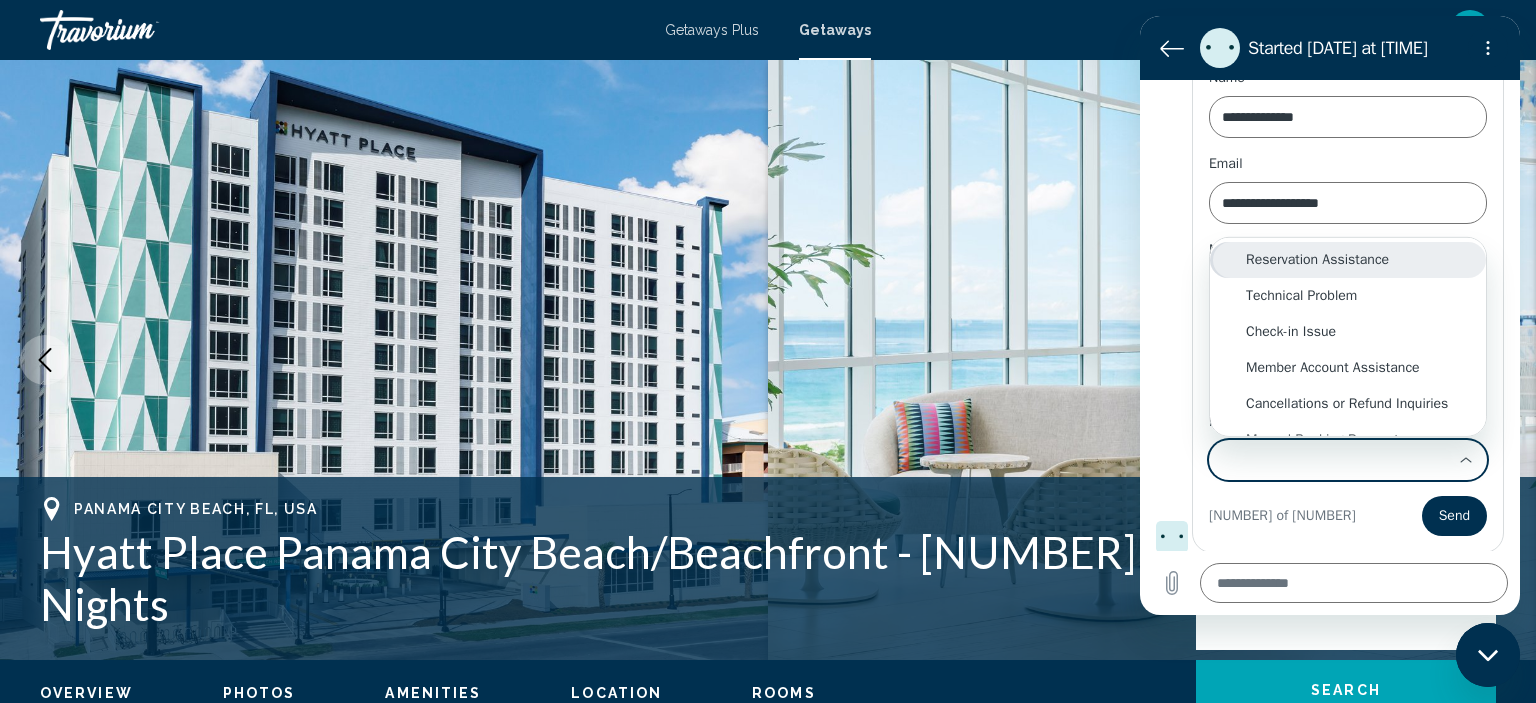 scroll, scrollTop: 22, scrollLeft: 0, axis: vertical 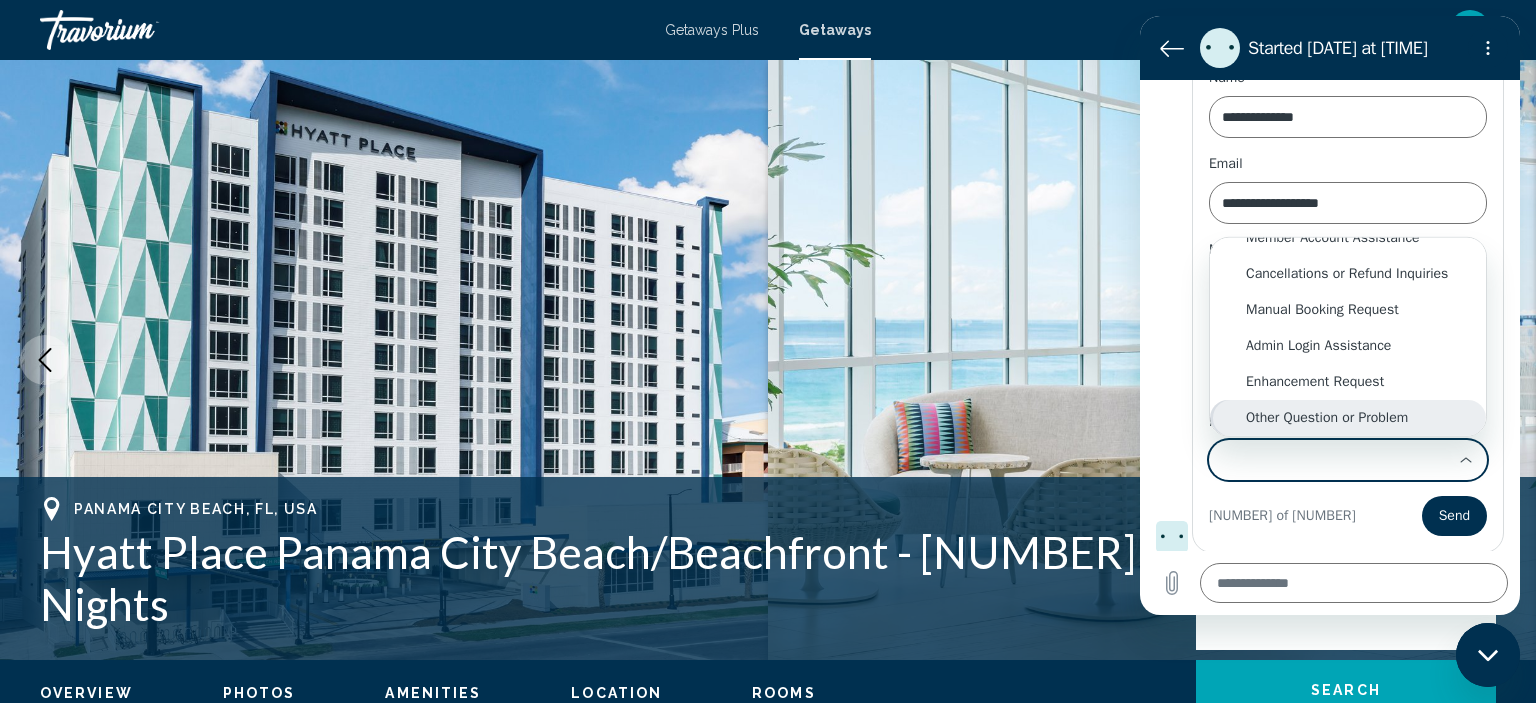 click on "Other Question or Problem" at bounding box center [1348, 418] 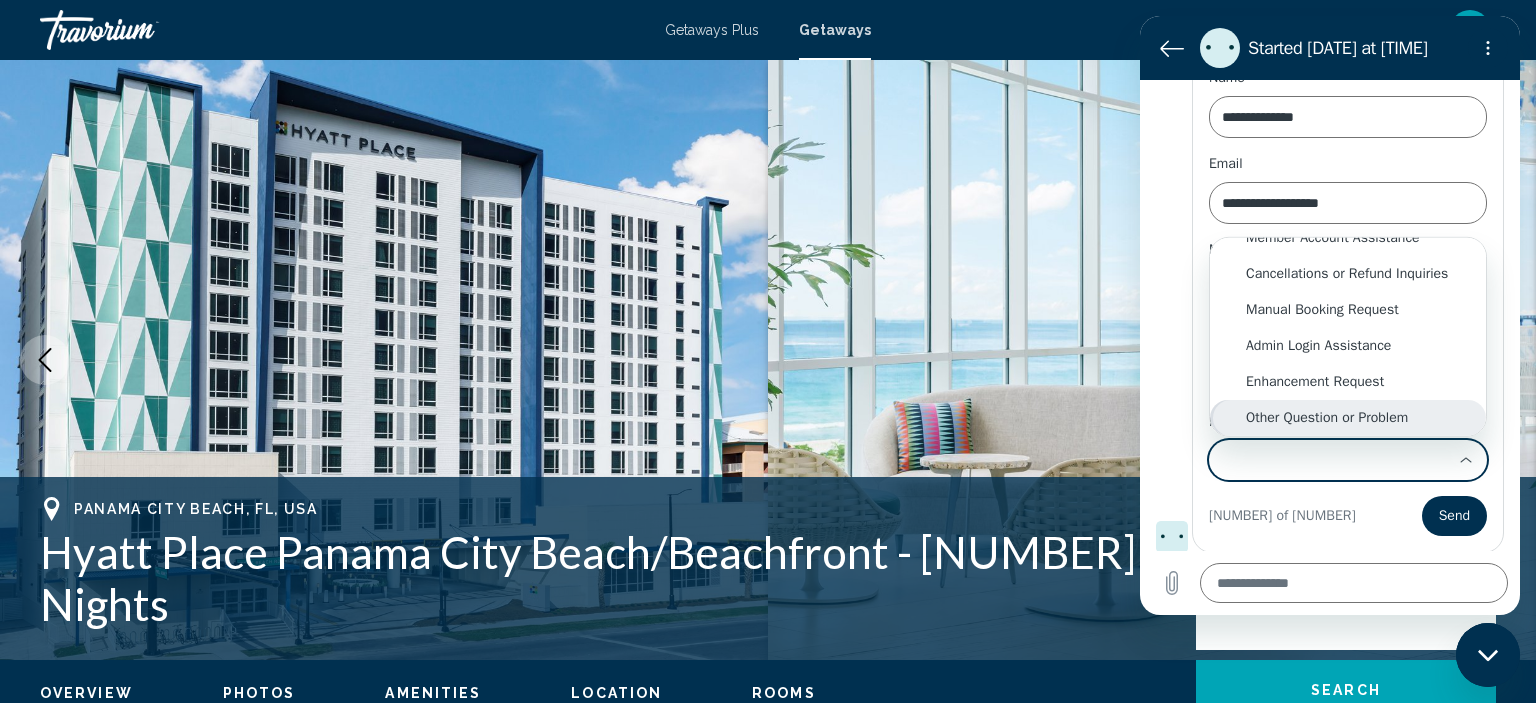 type on "**********" 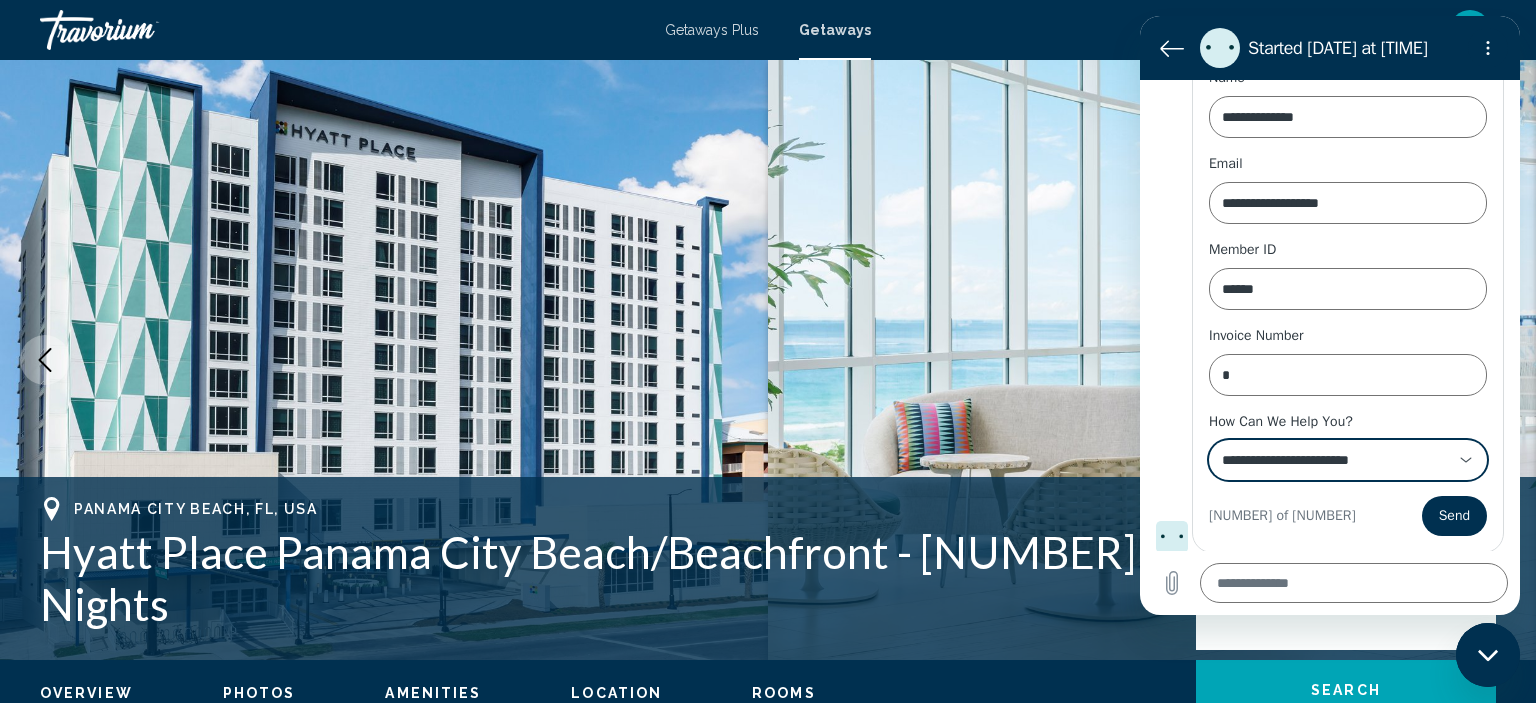 scroll, scrollTop: 0, scrollLeft: 0, axis: both 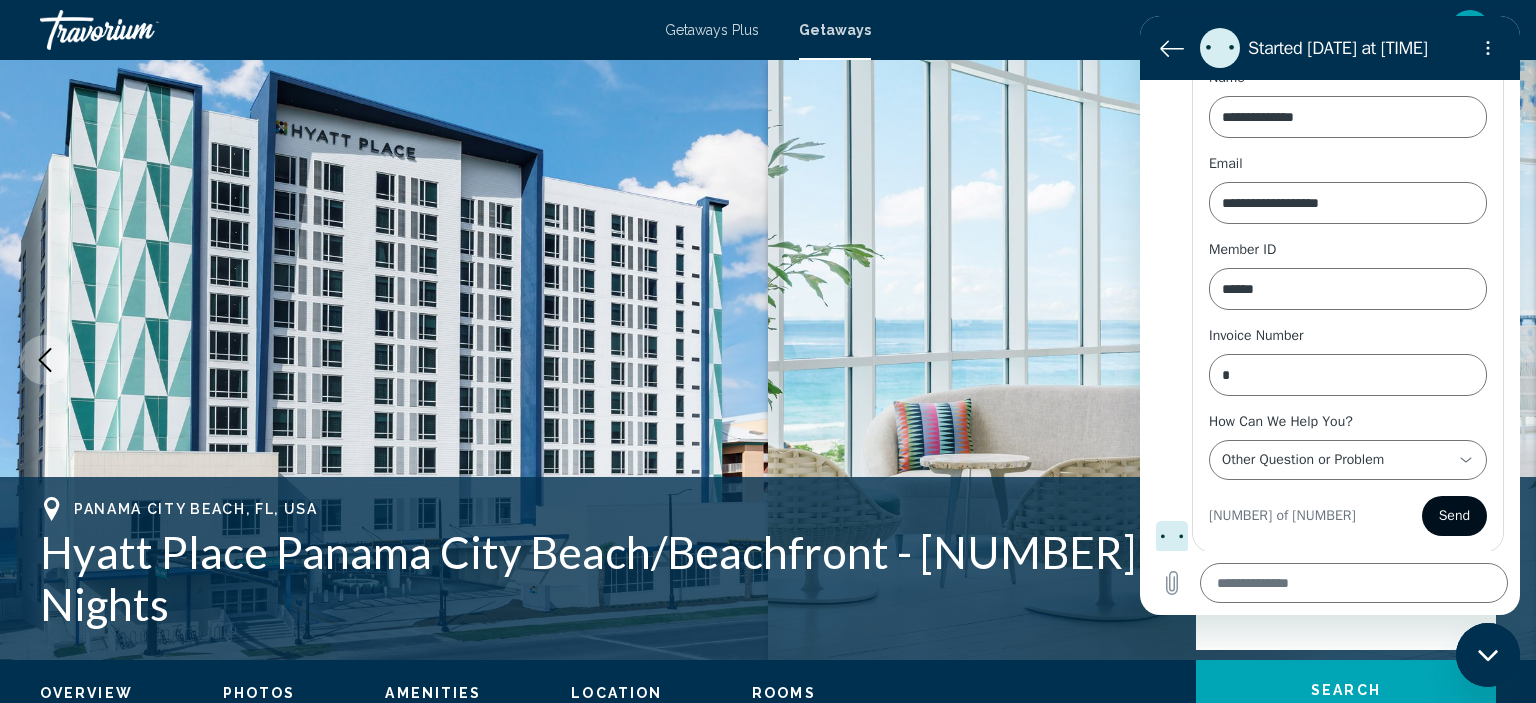 click on "Send" at bounding box center [1454, 516] 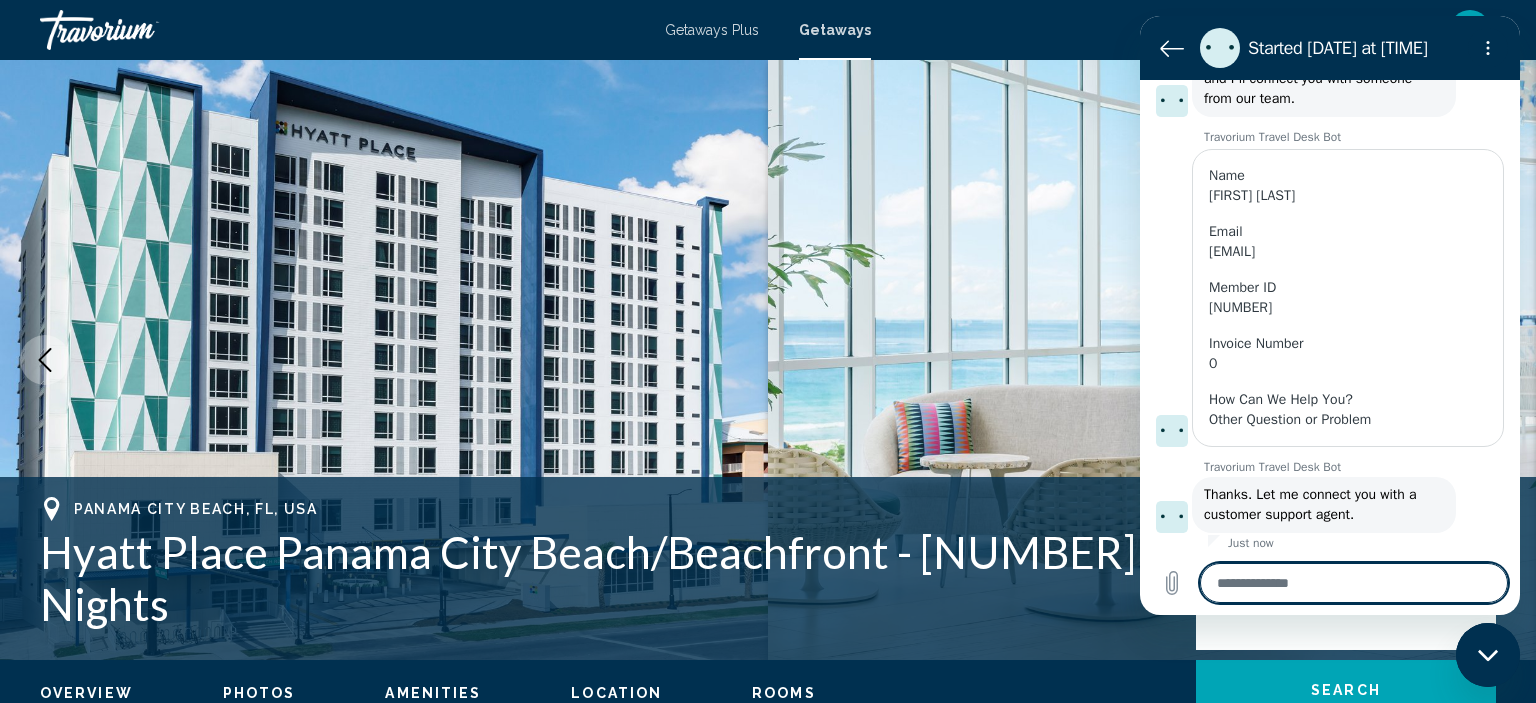 scroll, scrollTop: 296, scrollLeft: 0, axis: vertical 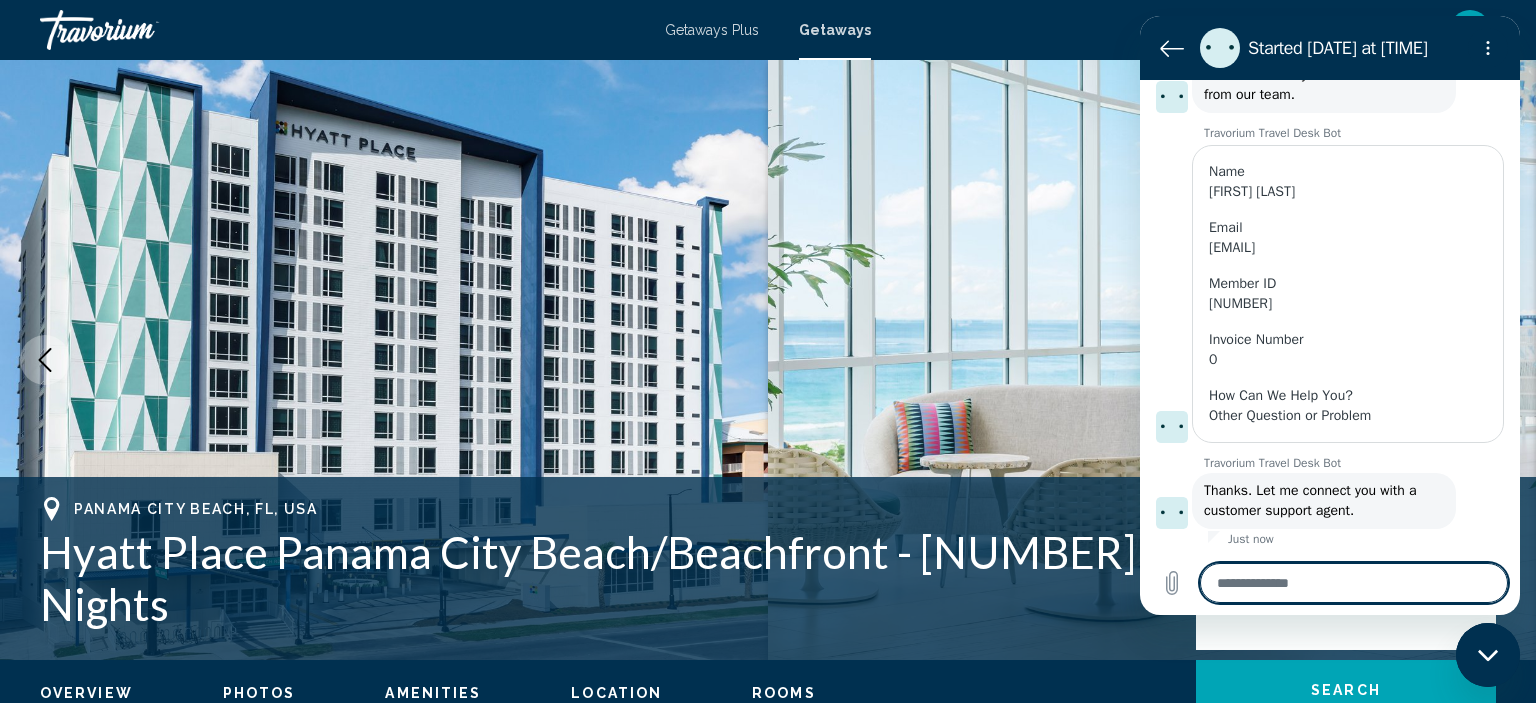 type on "*" 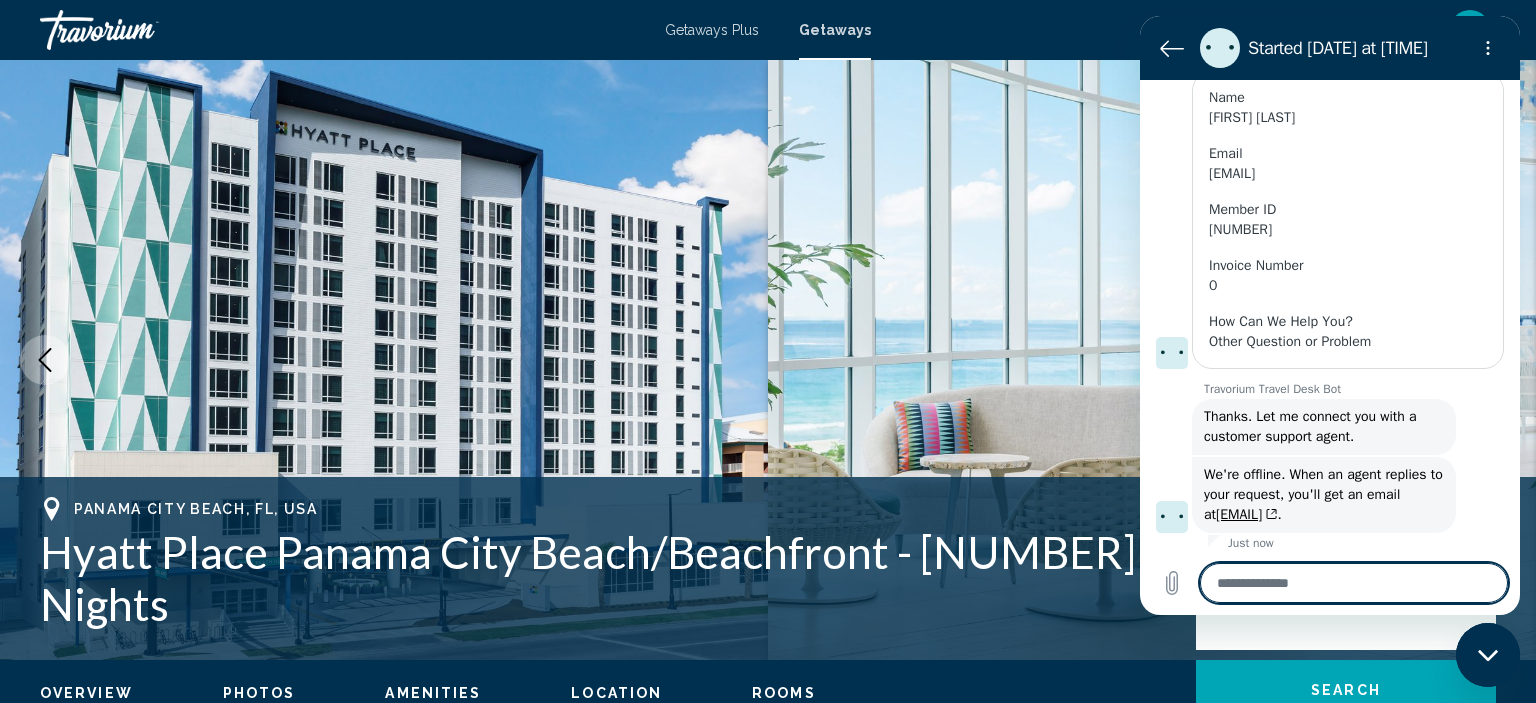 scroll, scrollTop: 374, scrollLeft: 0, axis: vertical 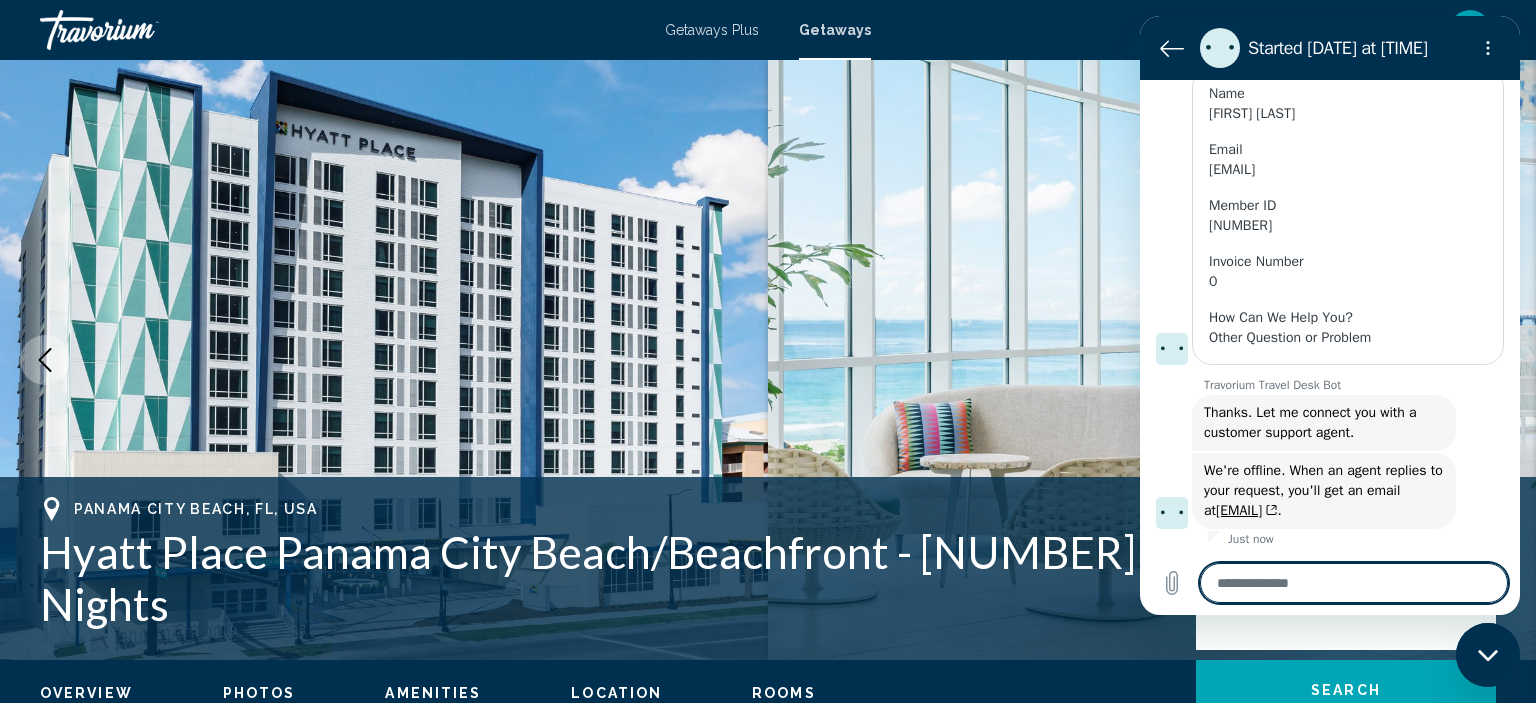 click at bounding box center [1354, 583] 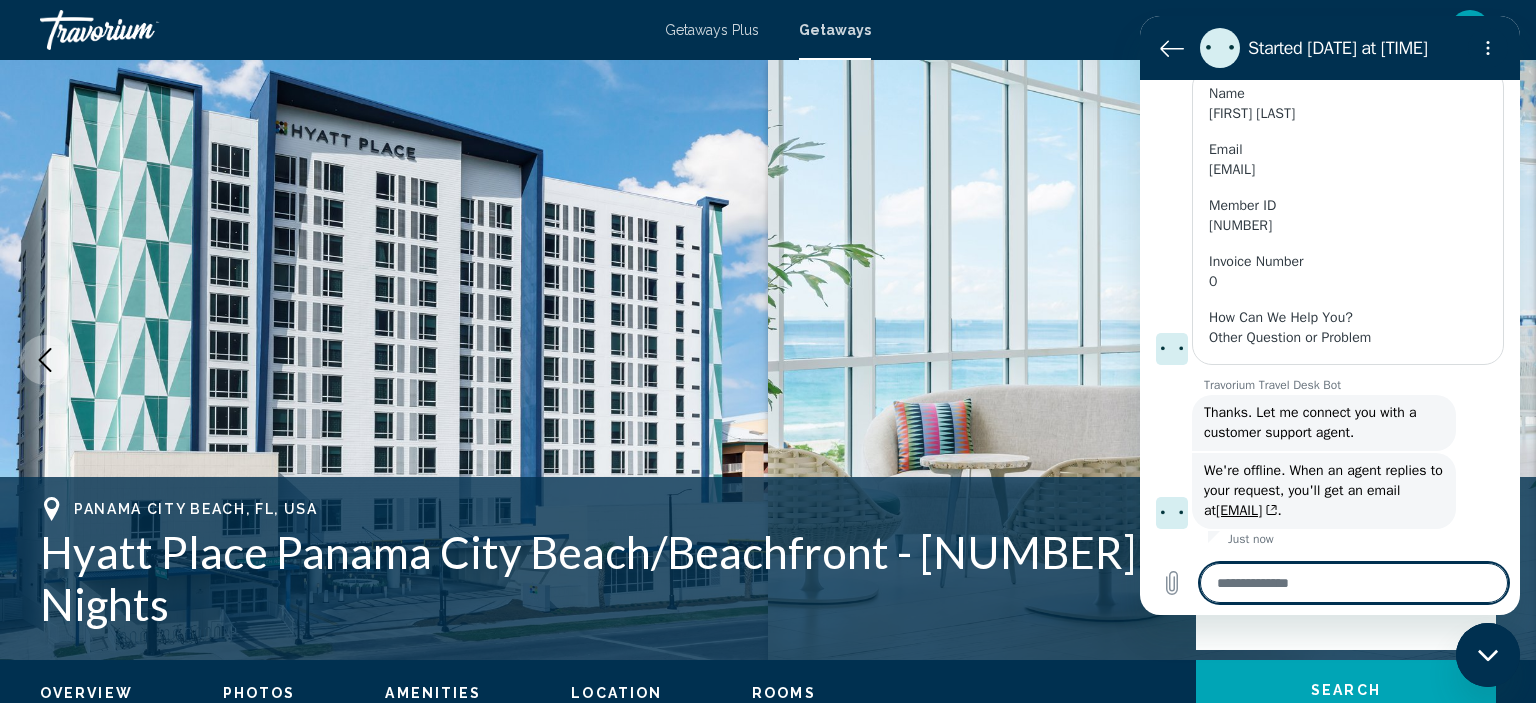 type on "*" 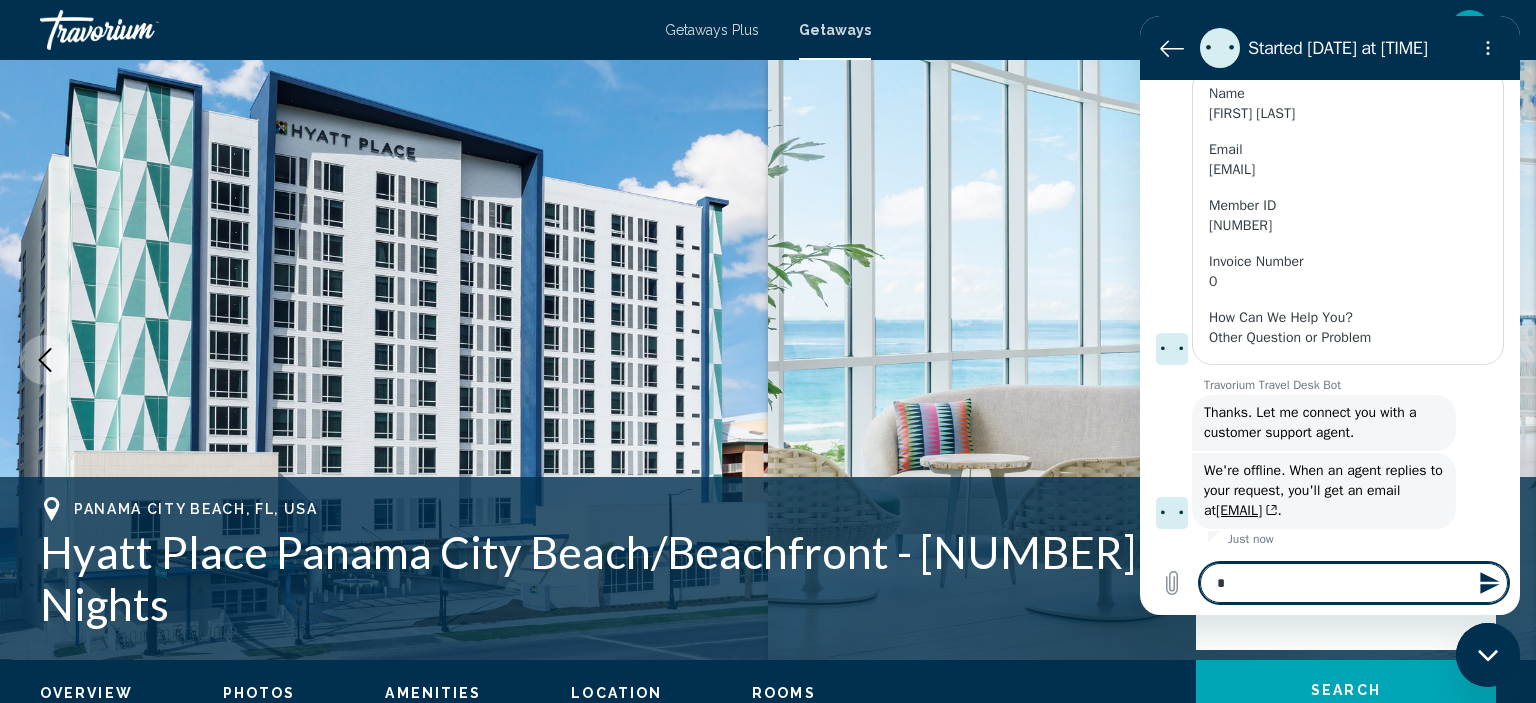 type on "**" 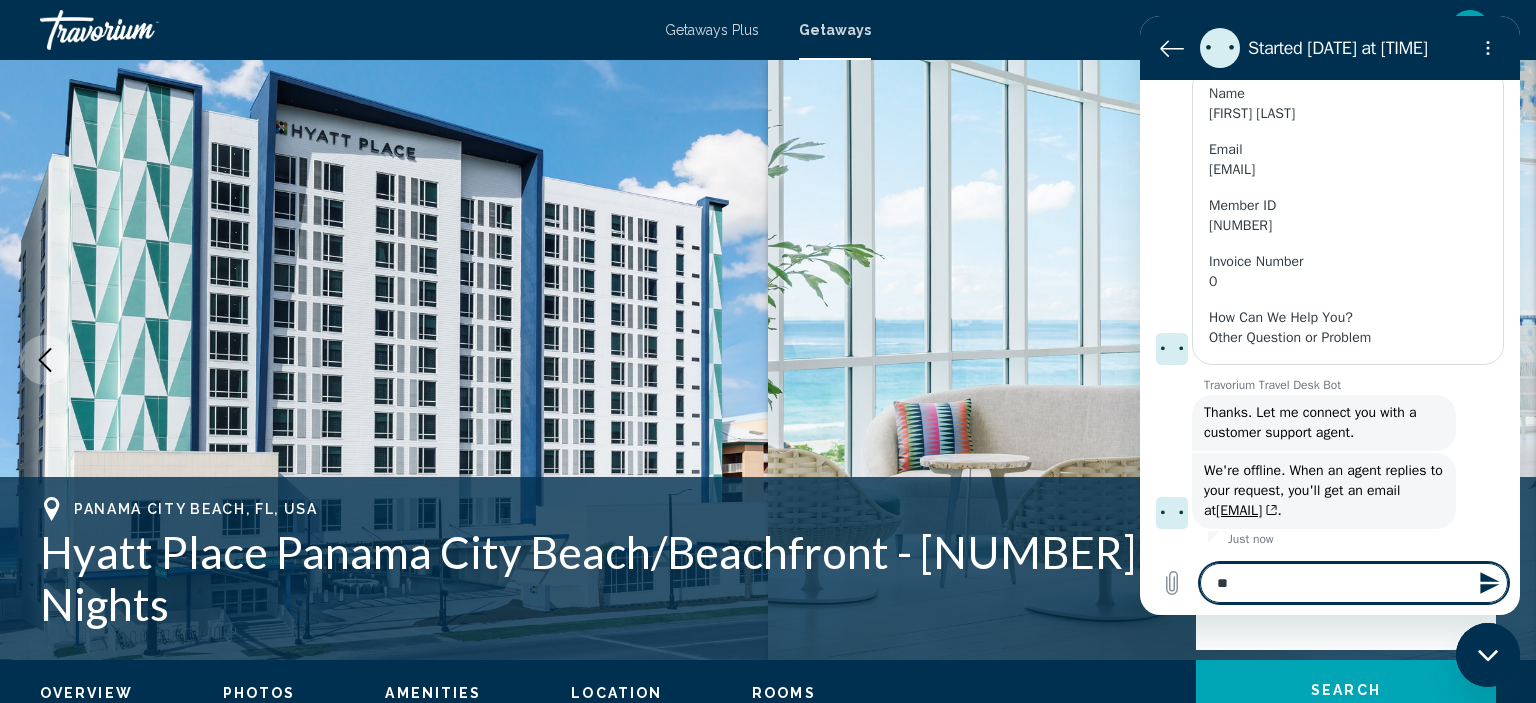 type on "*" 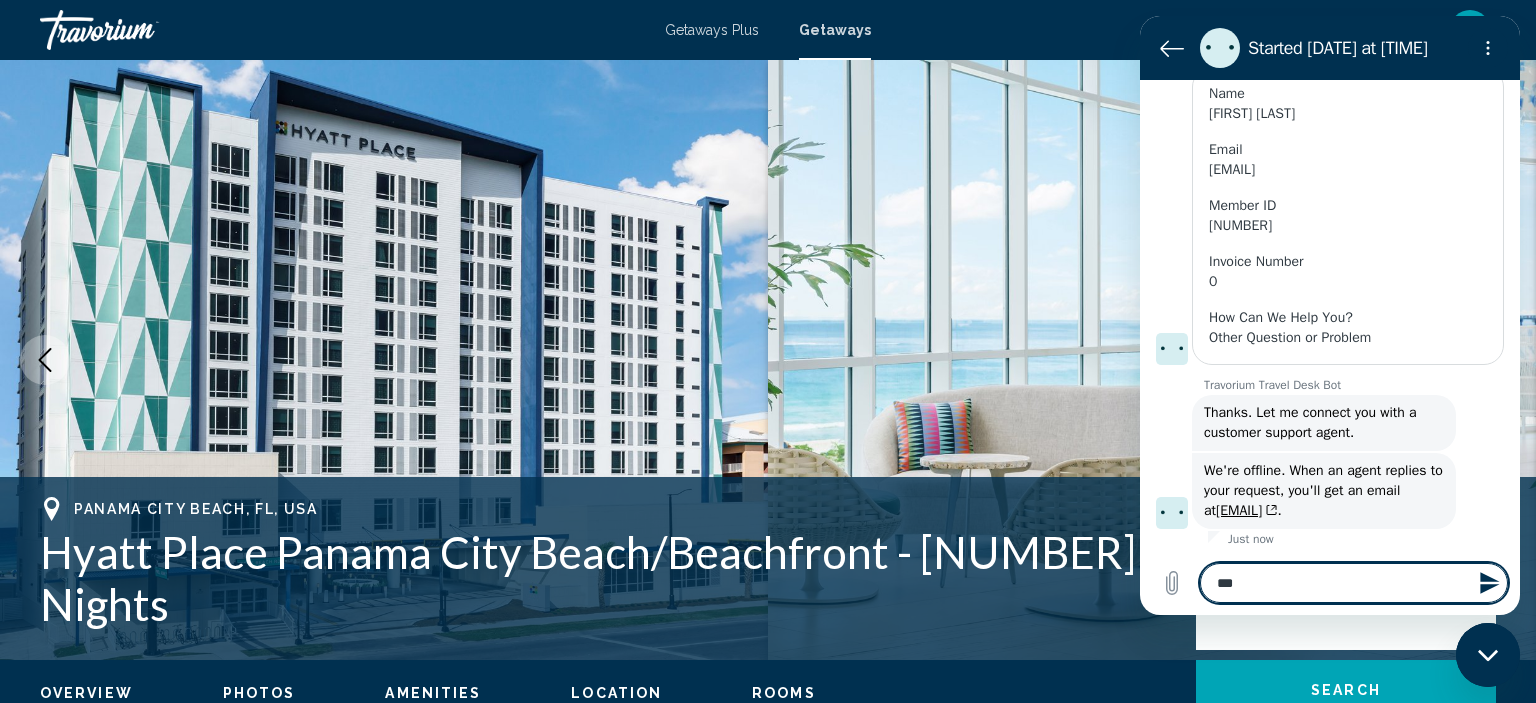 type on "*" 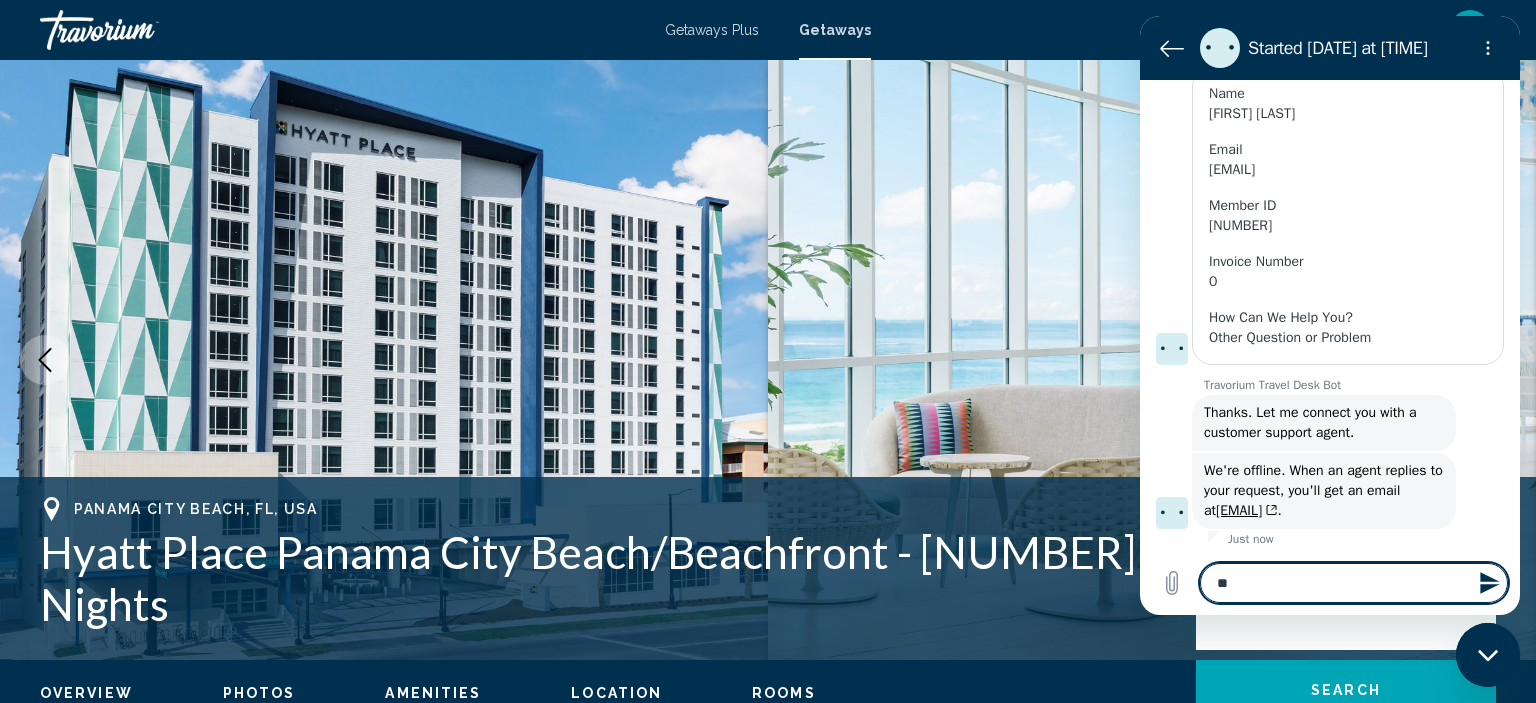 type on "*" 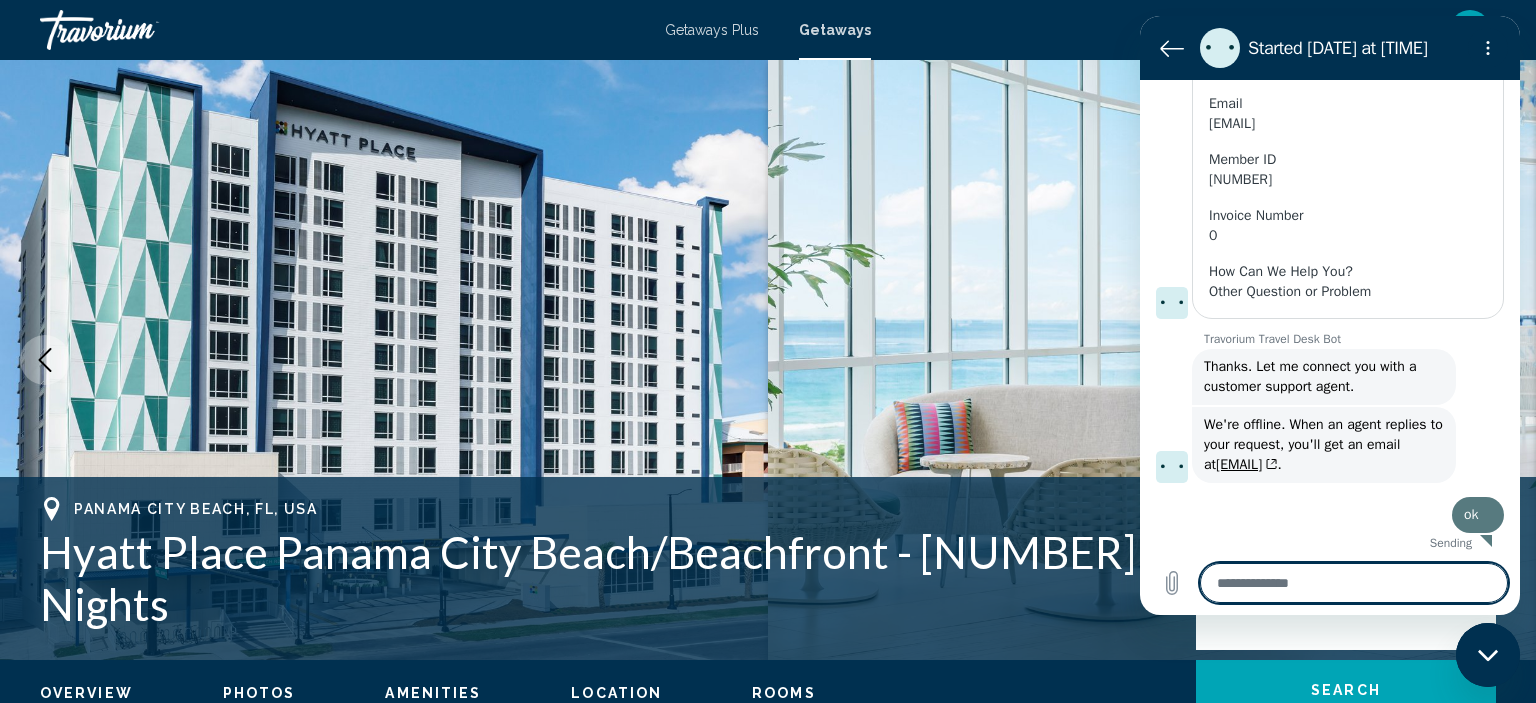 type on "*" 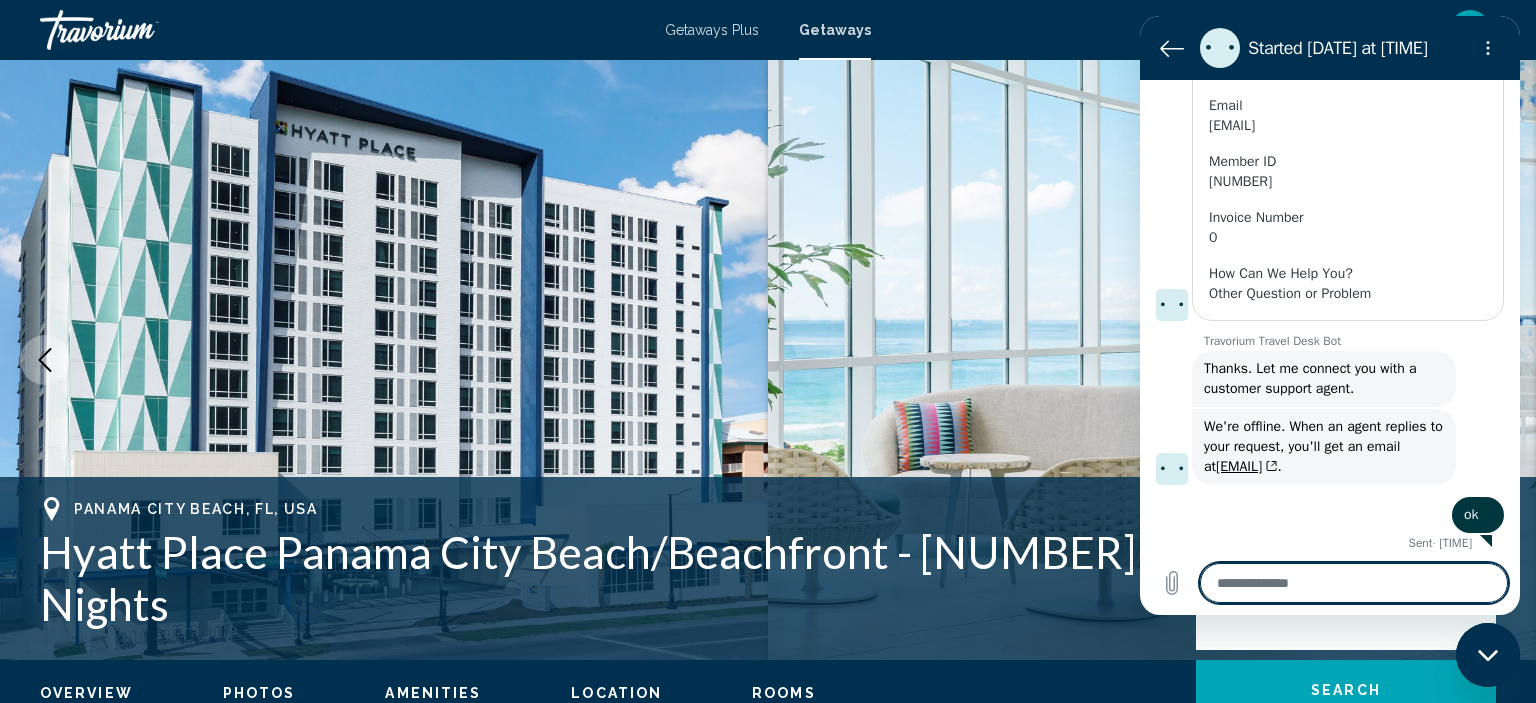 scroll, scrollTop: 422, scrollLeft: 0, axis: vertical 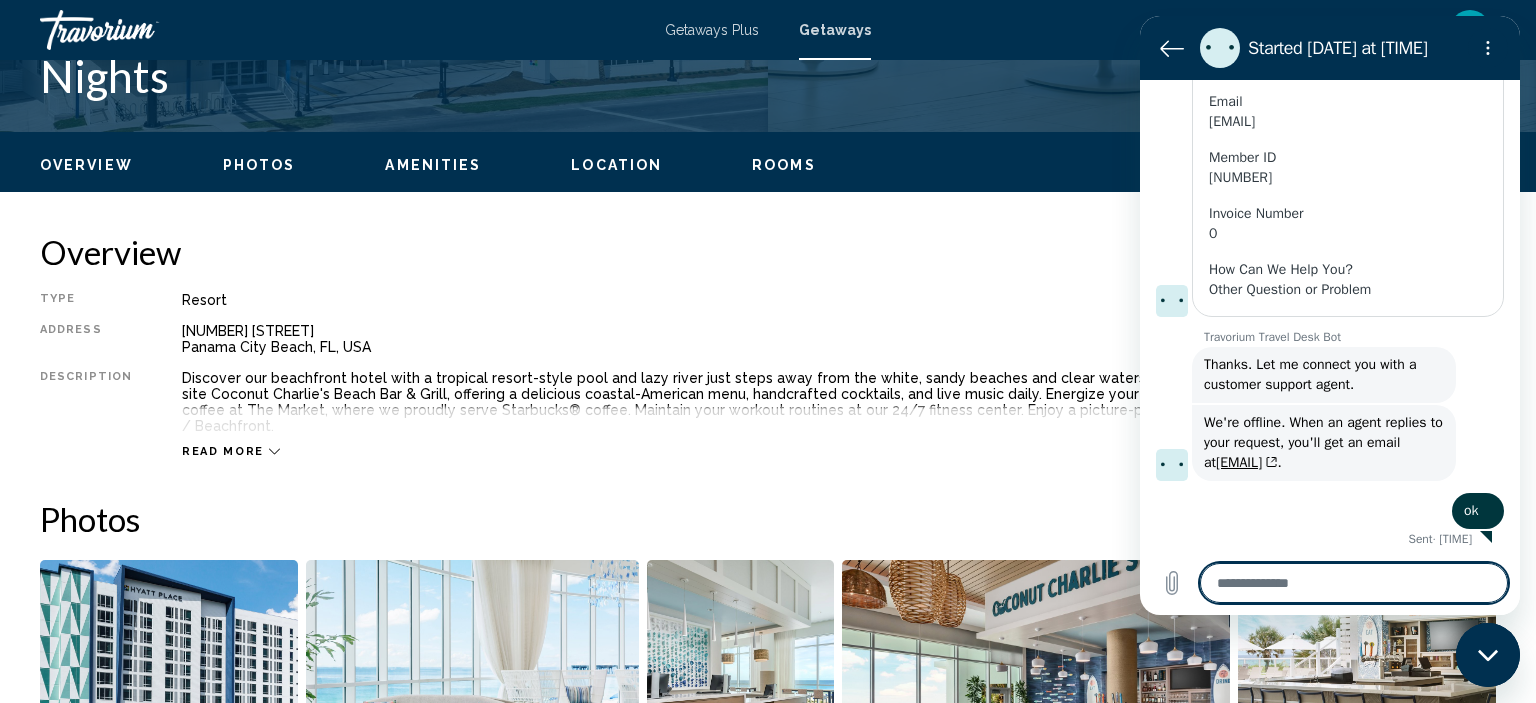 click on "Read more" at bounding box center (223, 451) 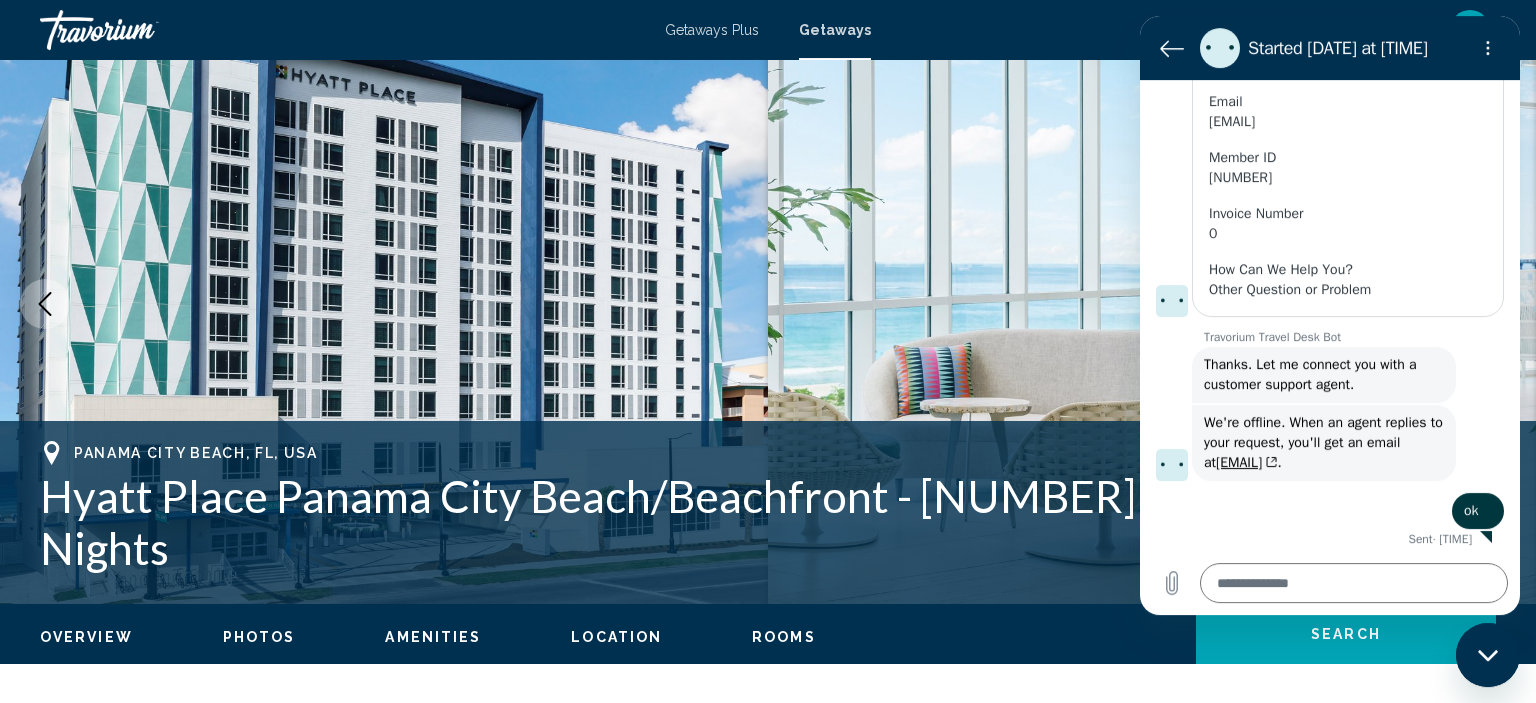 scroll, scrollTop: 0, scrollLeft: 0, axis: both 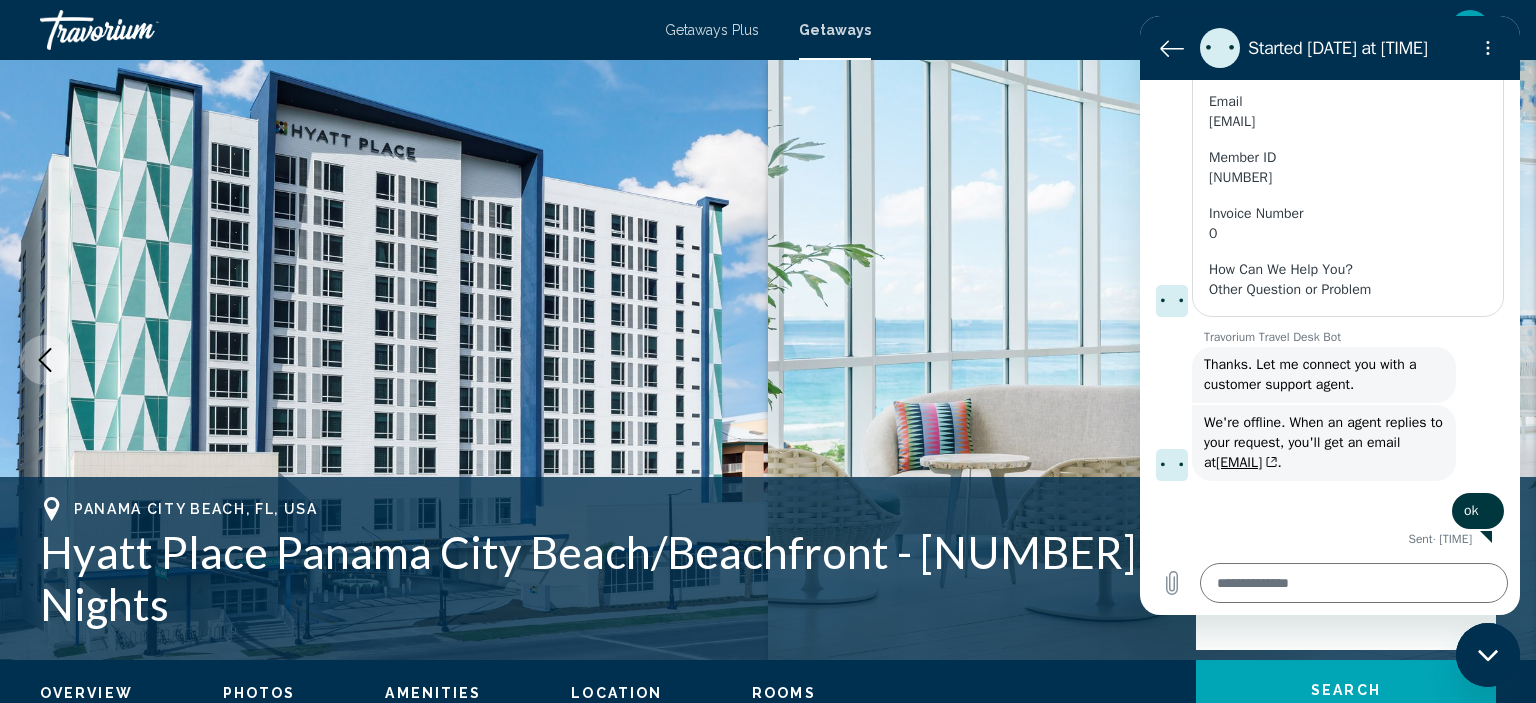 click on "Getaways Plus" at bounding box center (712, 30) 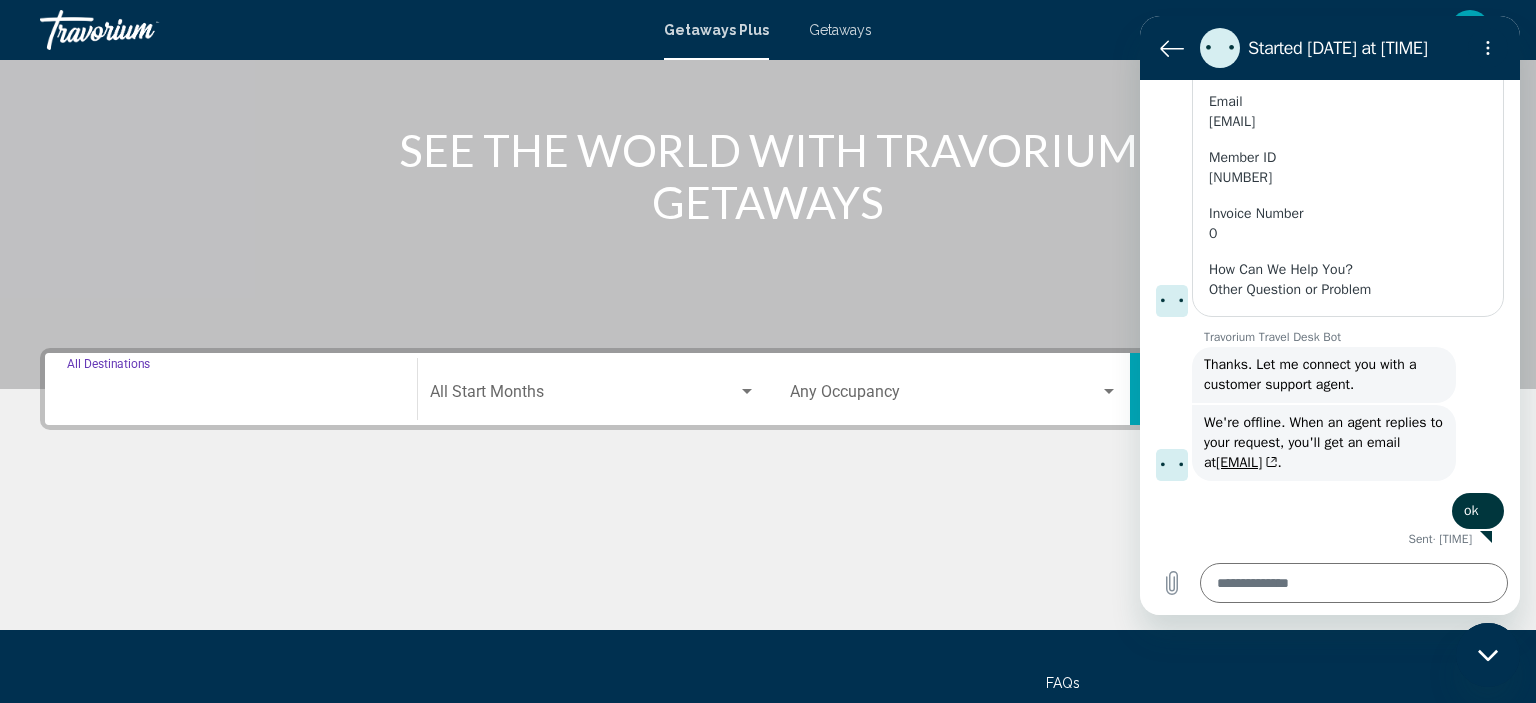 click on "Destination All Destinations" at bounding box center [231, 396] 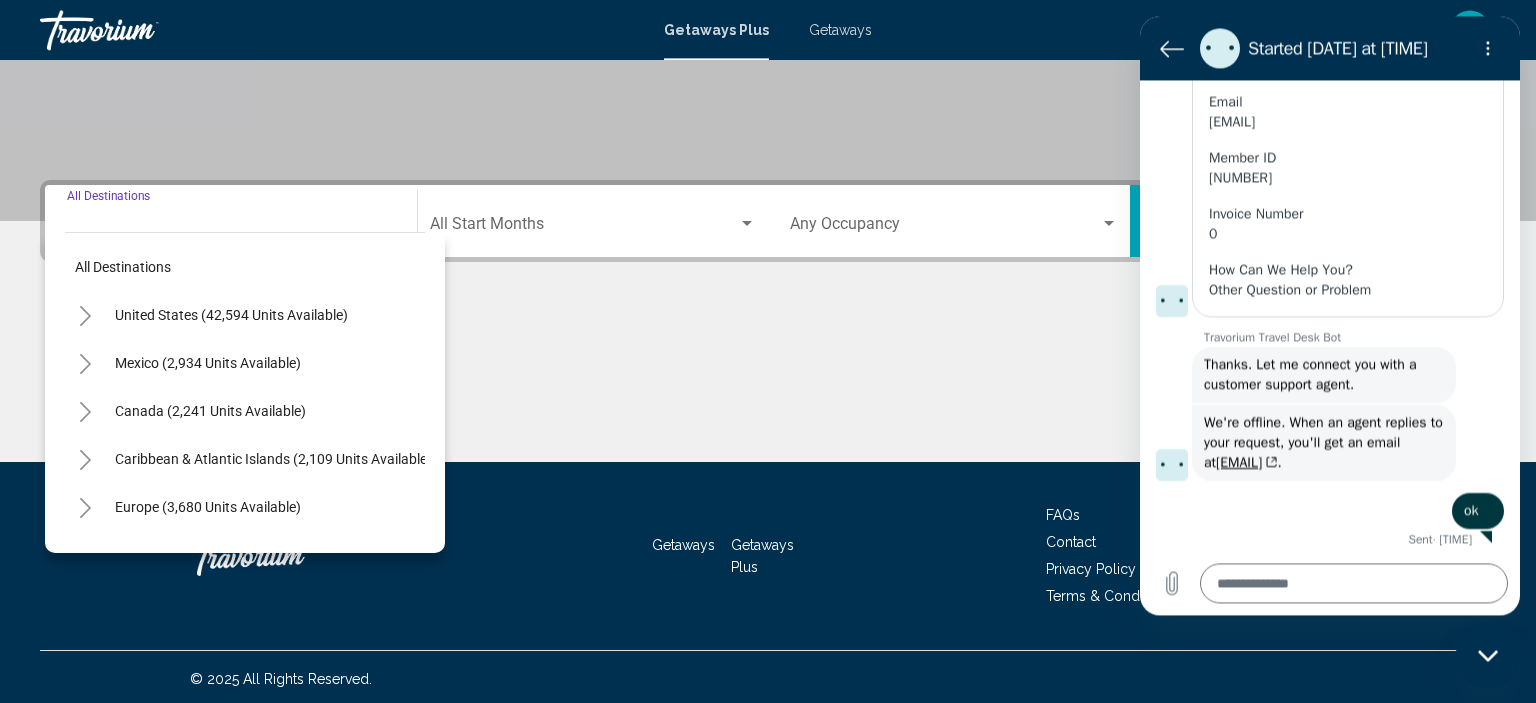 scroll, scrollTop: 382, scrollLeft: 0, axis: vertical 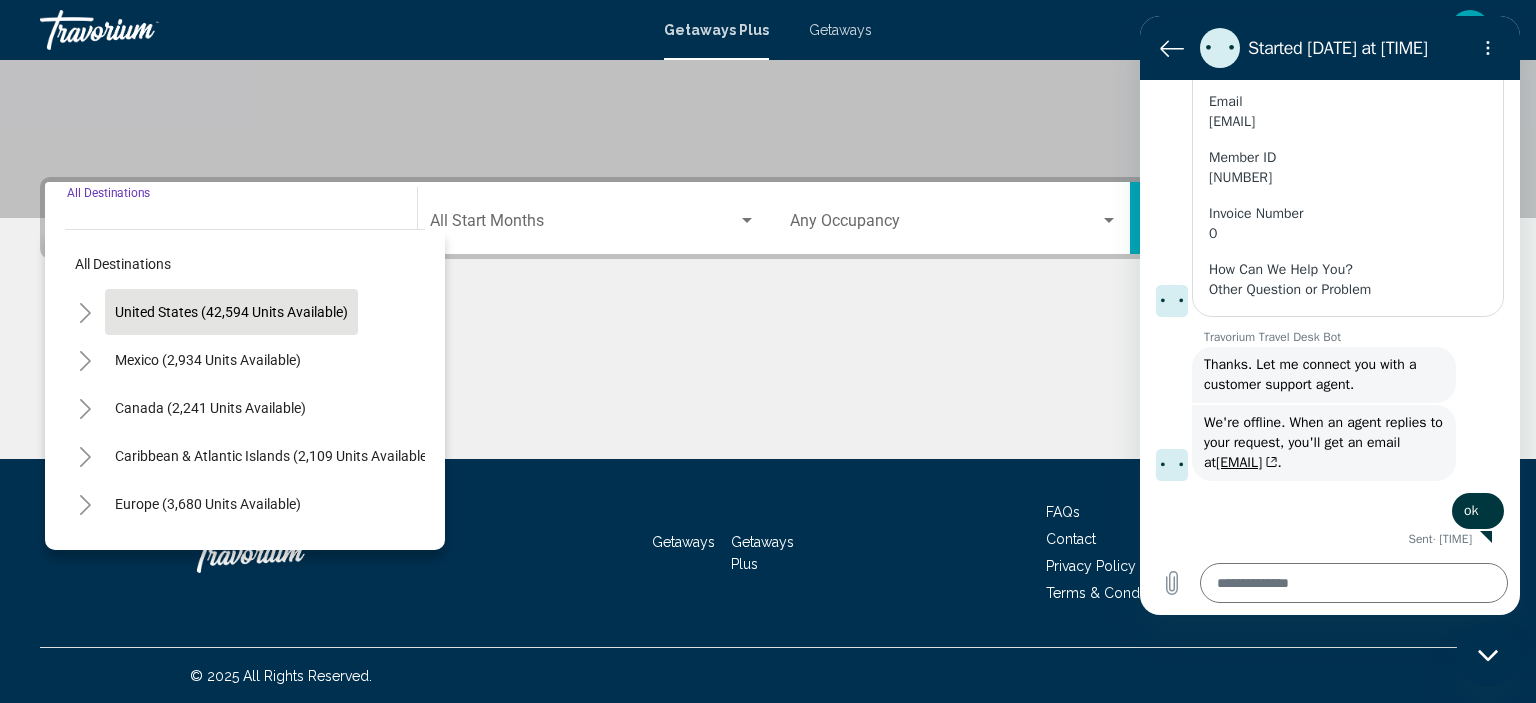 click on "United States (42,594 units available)" at bounding box center [208, 360] 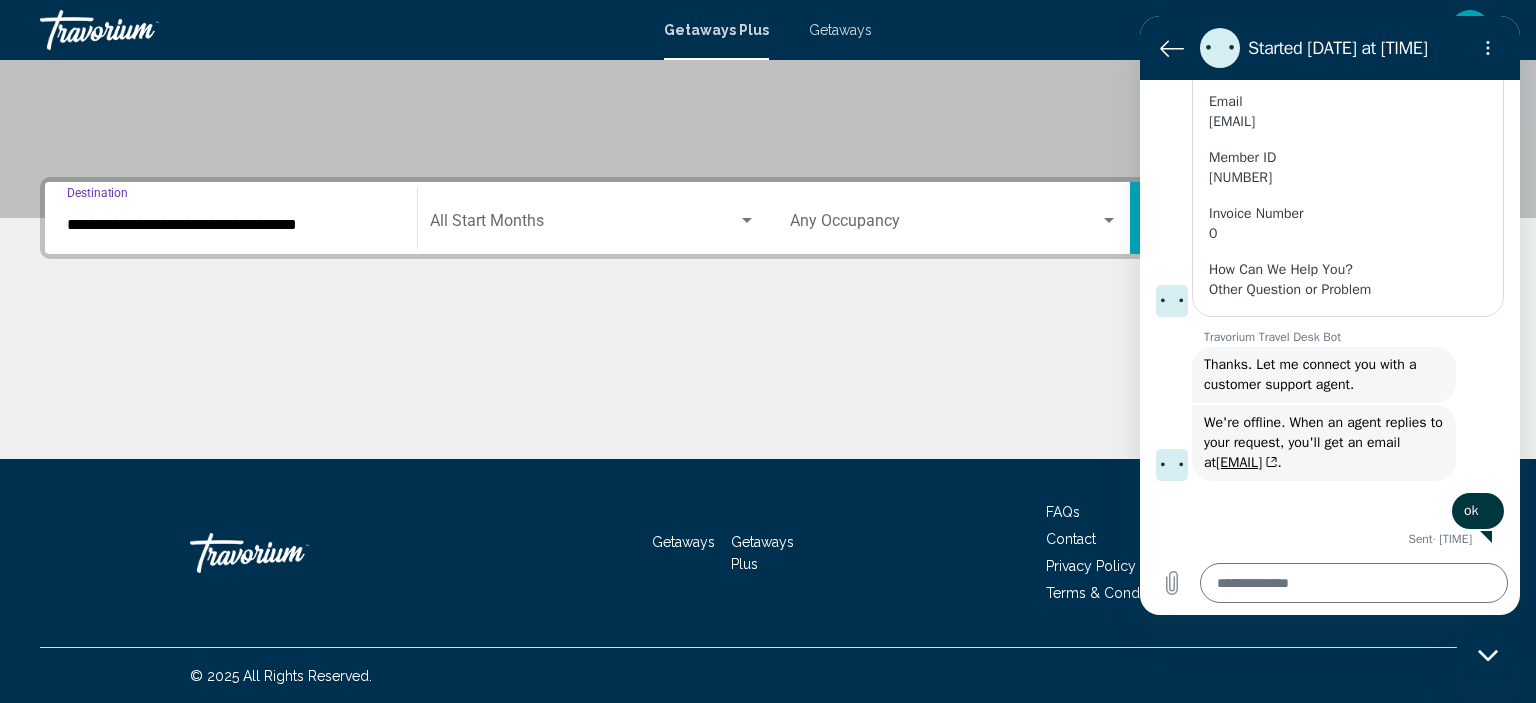 click on "Start Month All Start Months" 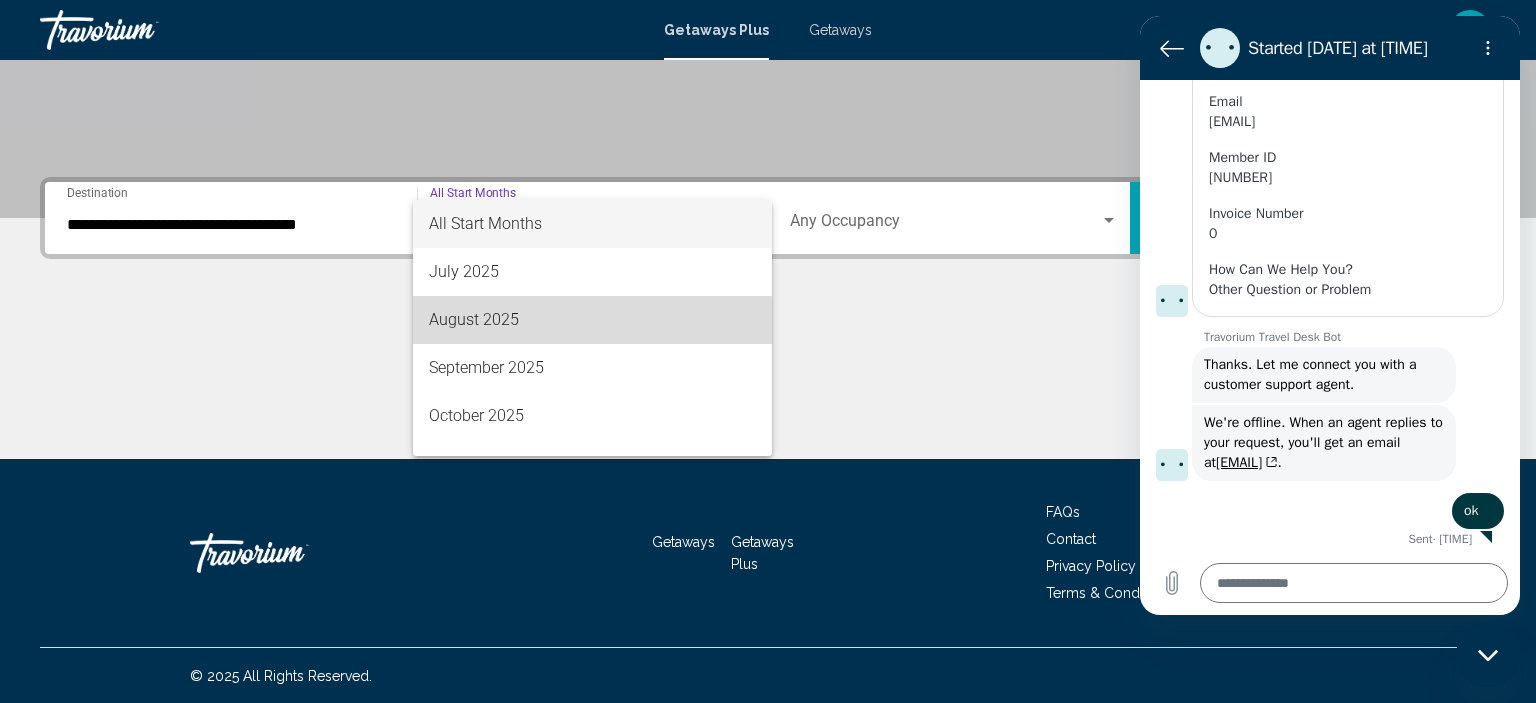 click on "August 2025" at bounding box center [592, 320] 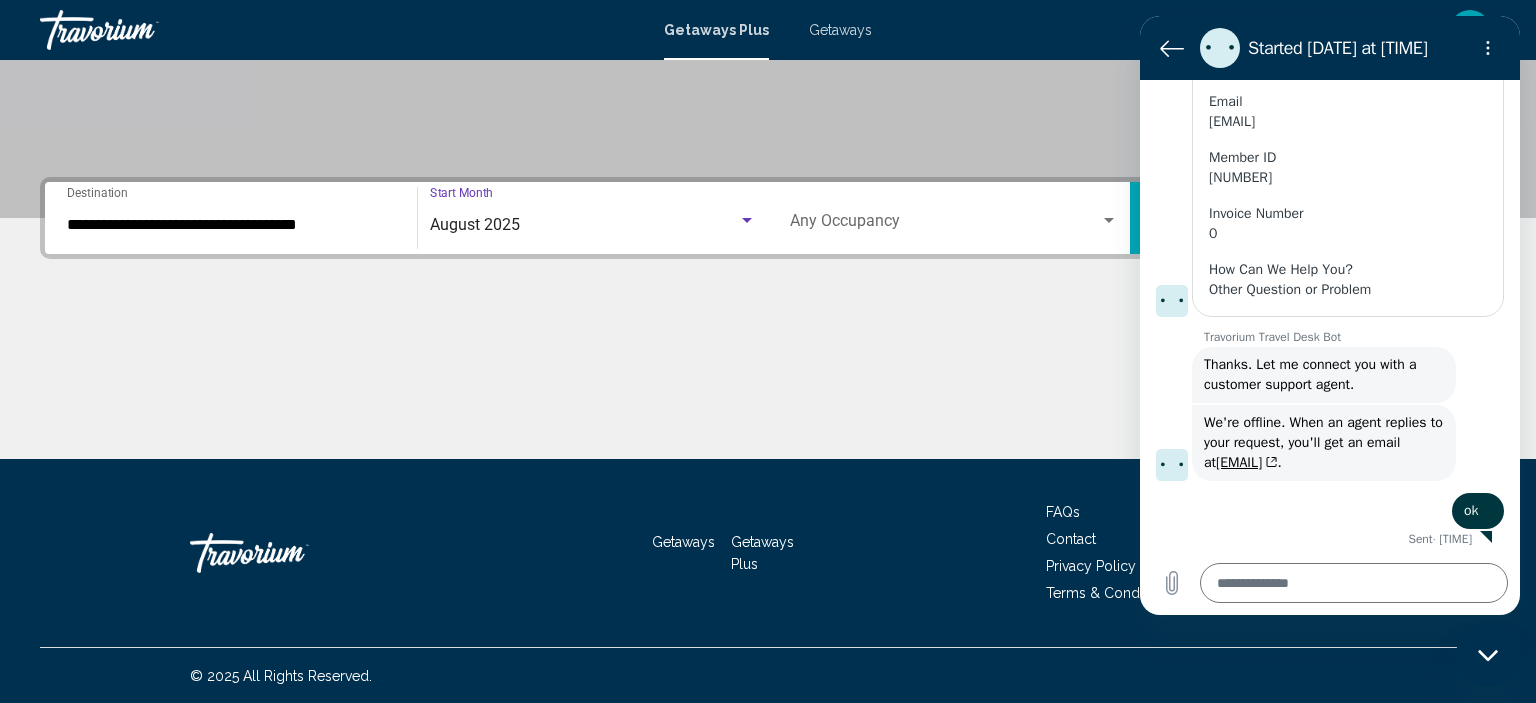 click at bounding box center (945, 225) 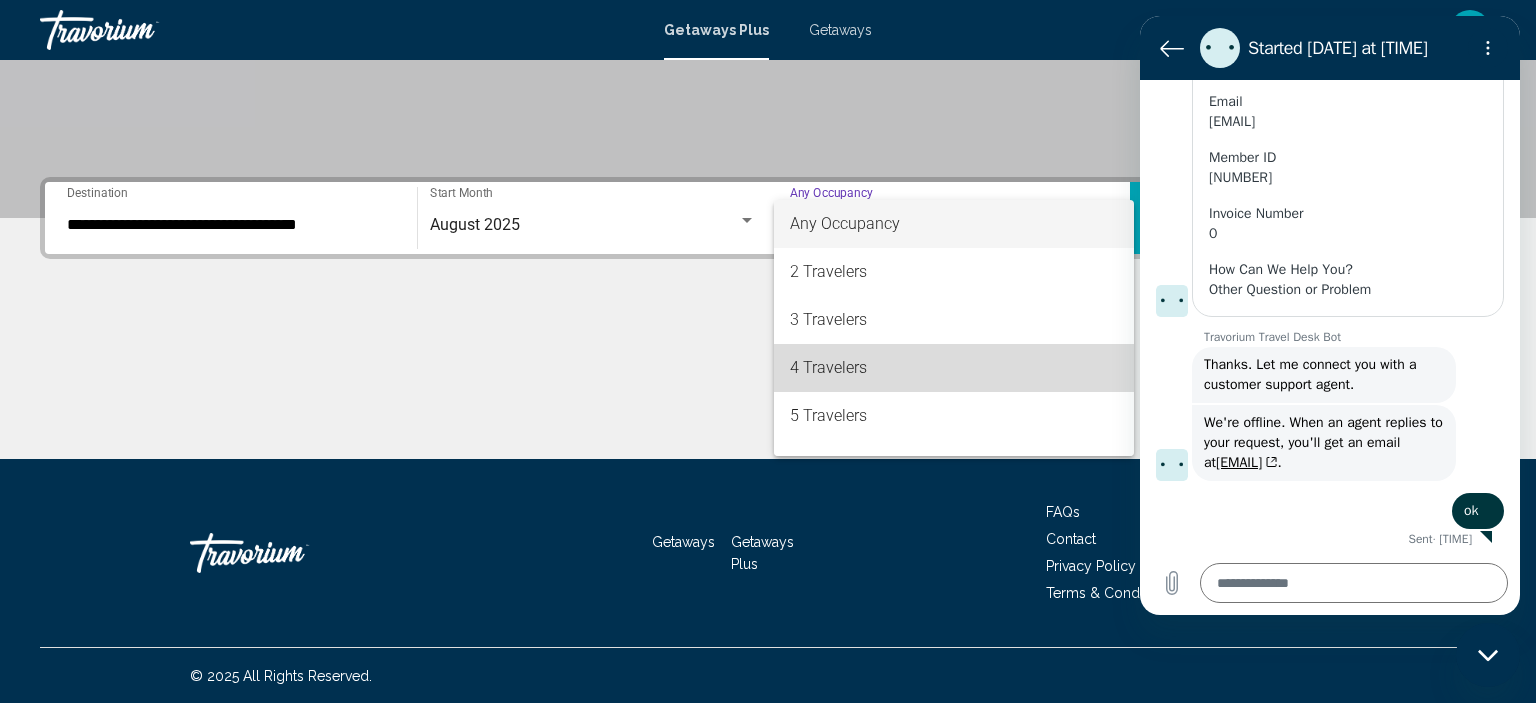 click on "4 Travelers" at bounding box center [954, 368] 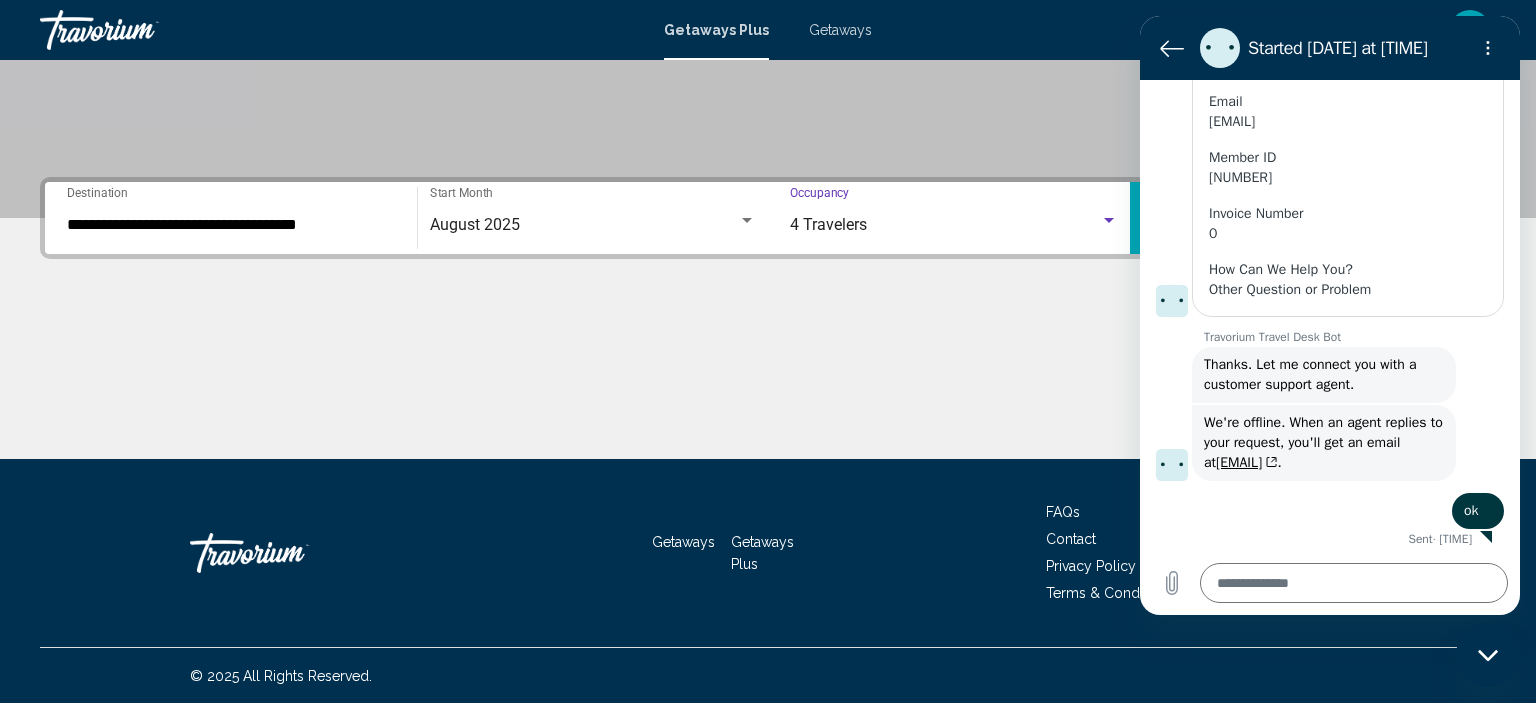click at bounding box center (768, 384) 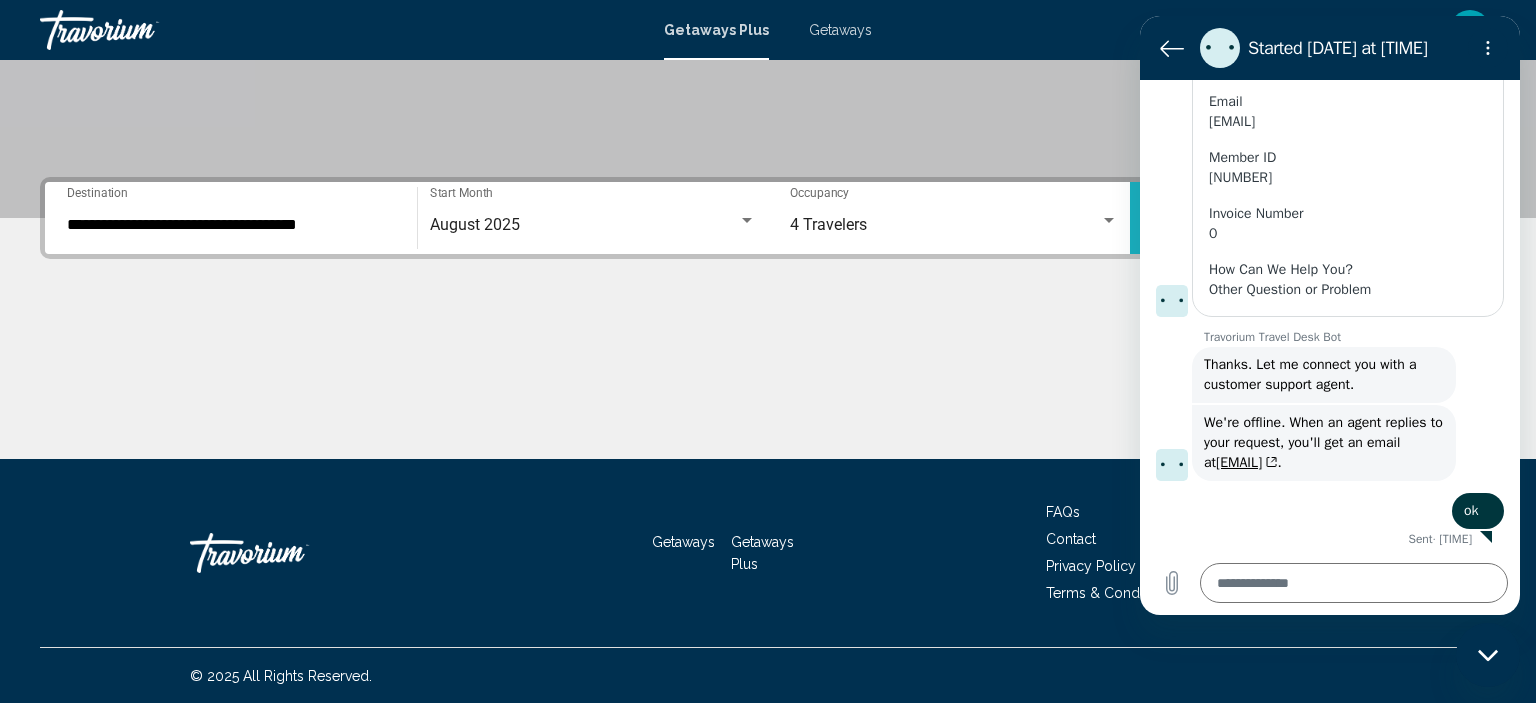 click on "Search" at bounding box center (1311, 218) 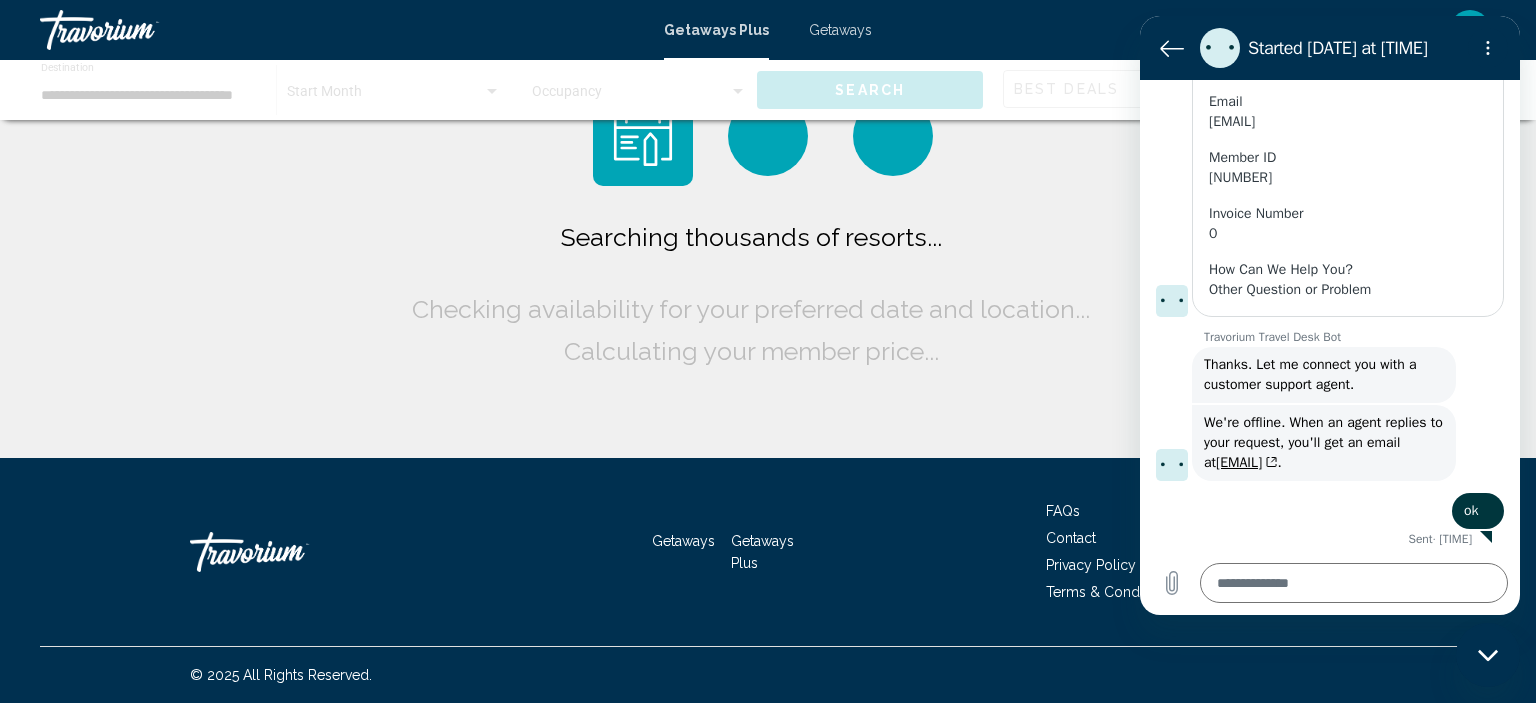 scroll, scrollTop: 0, scrollLeft: 0, axis: both 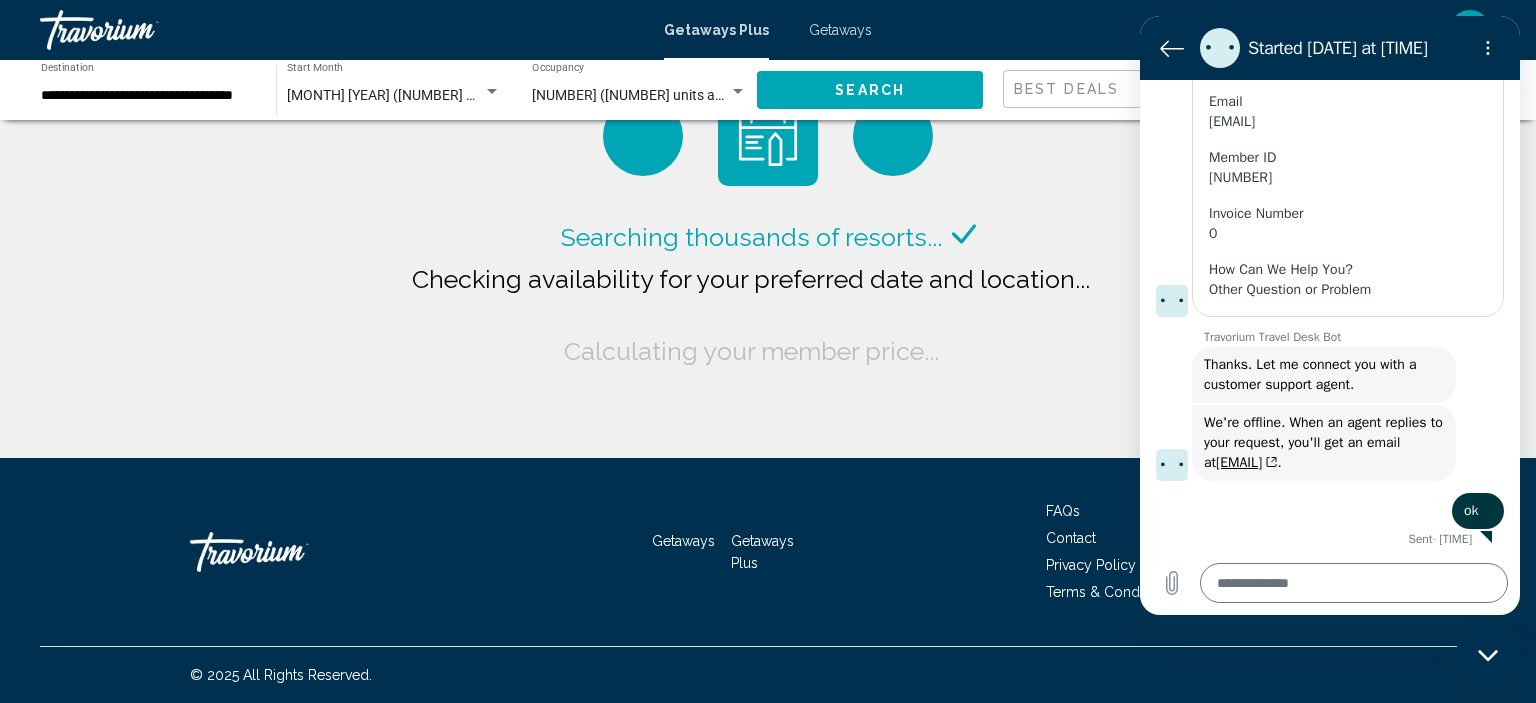 click 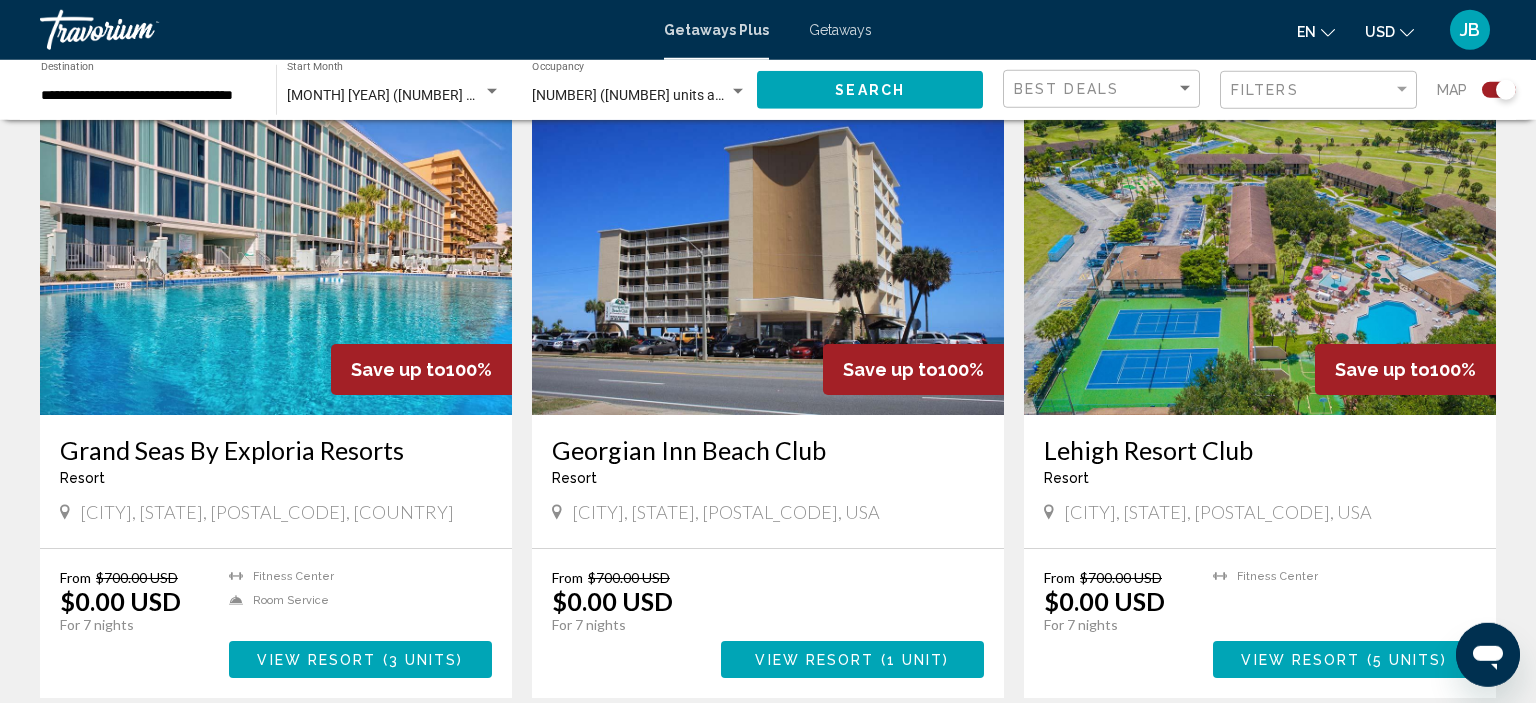 scroll, scrollTop: 739, scrollLeft: 0, axis: vertical 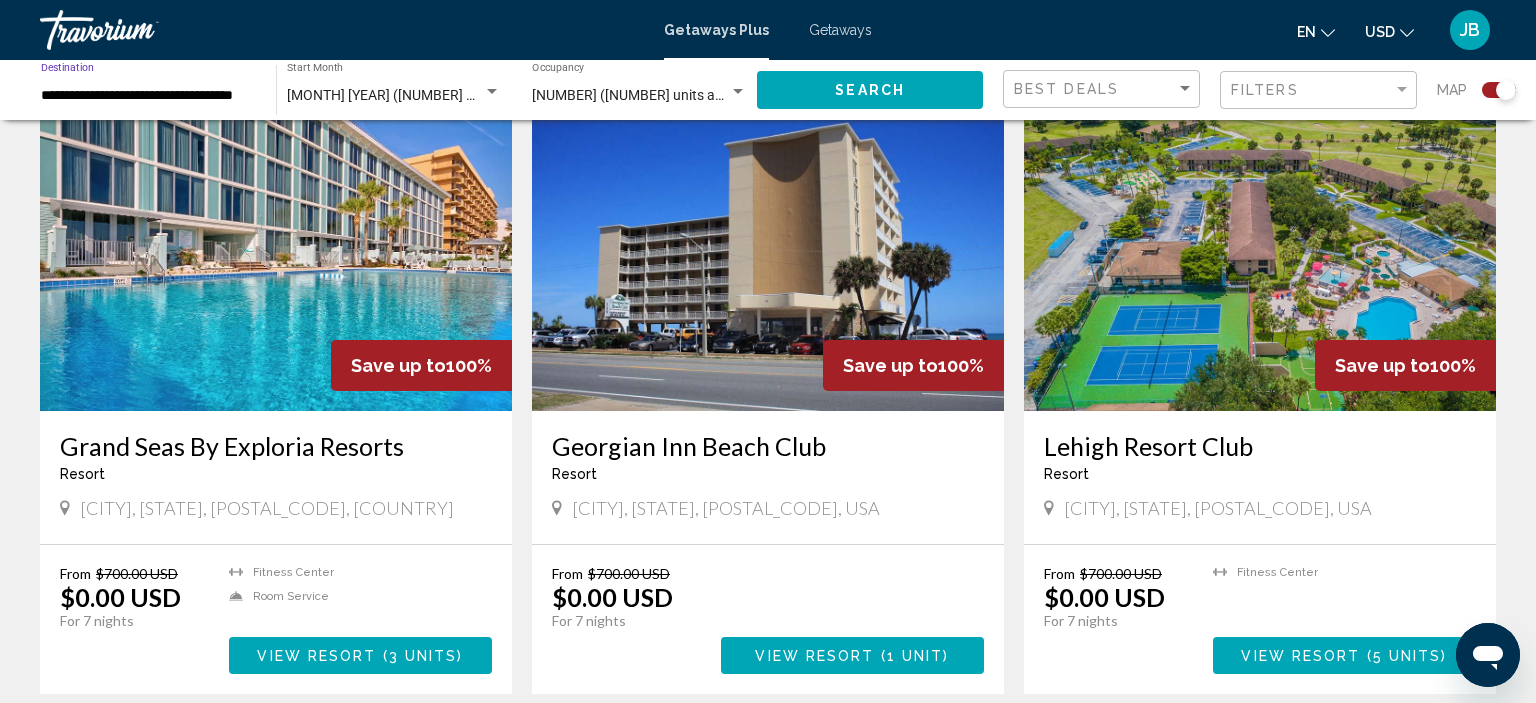 click on "**********" at bounding box center [148, 96] 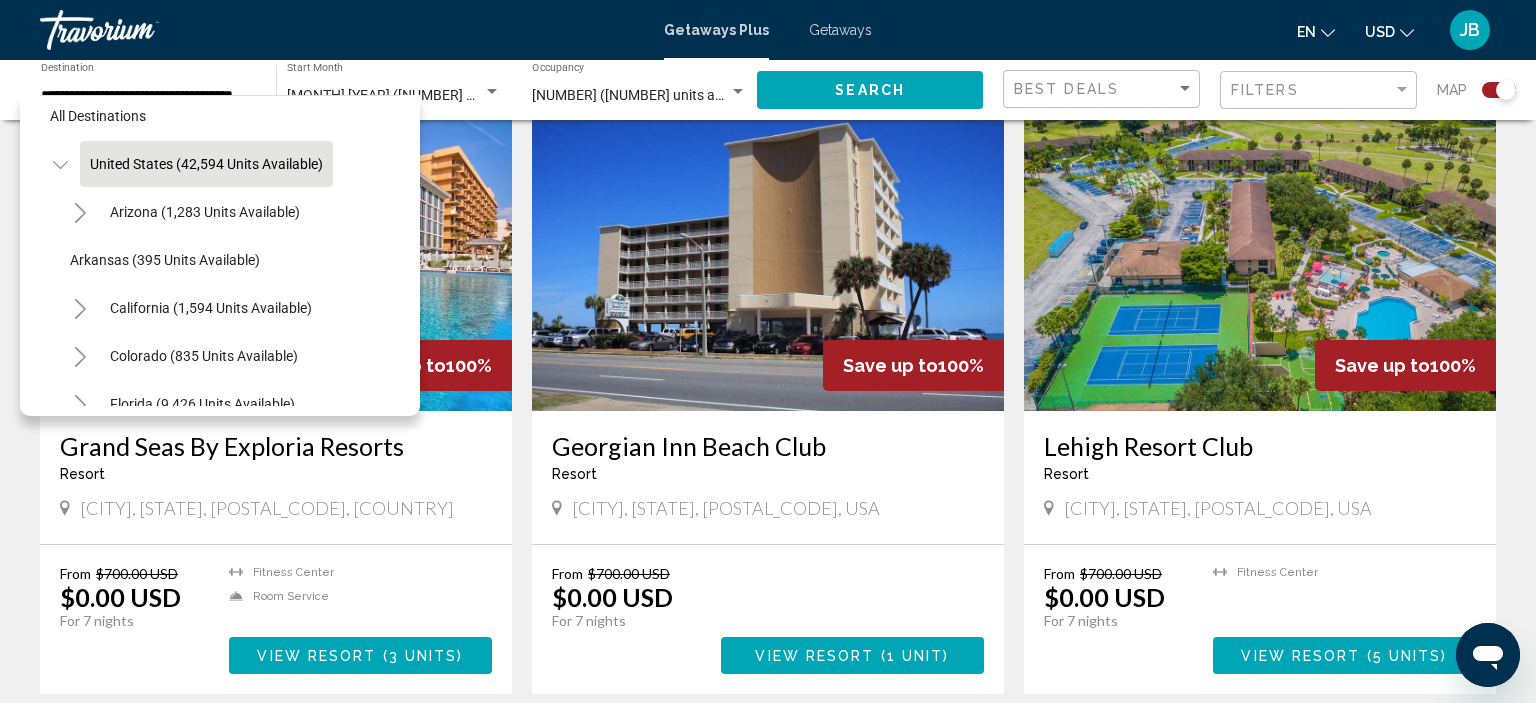 scroll, scrollTop: 70, scrollLeft: 0, axis: vertical 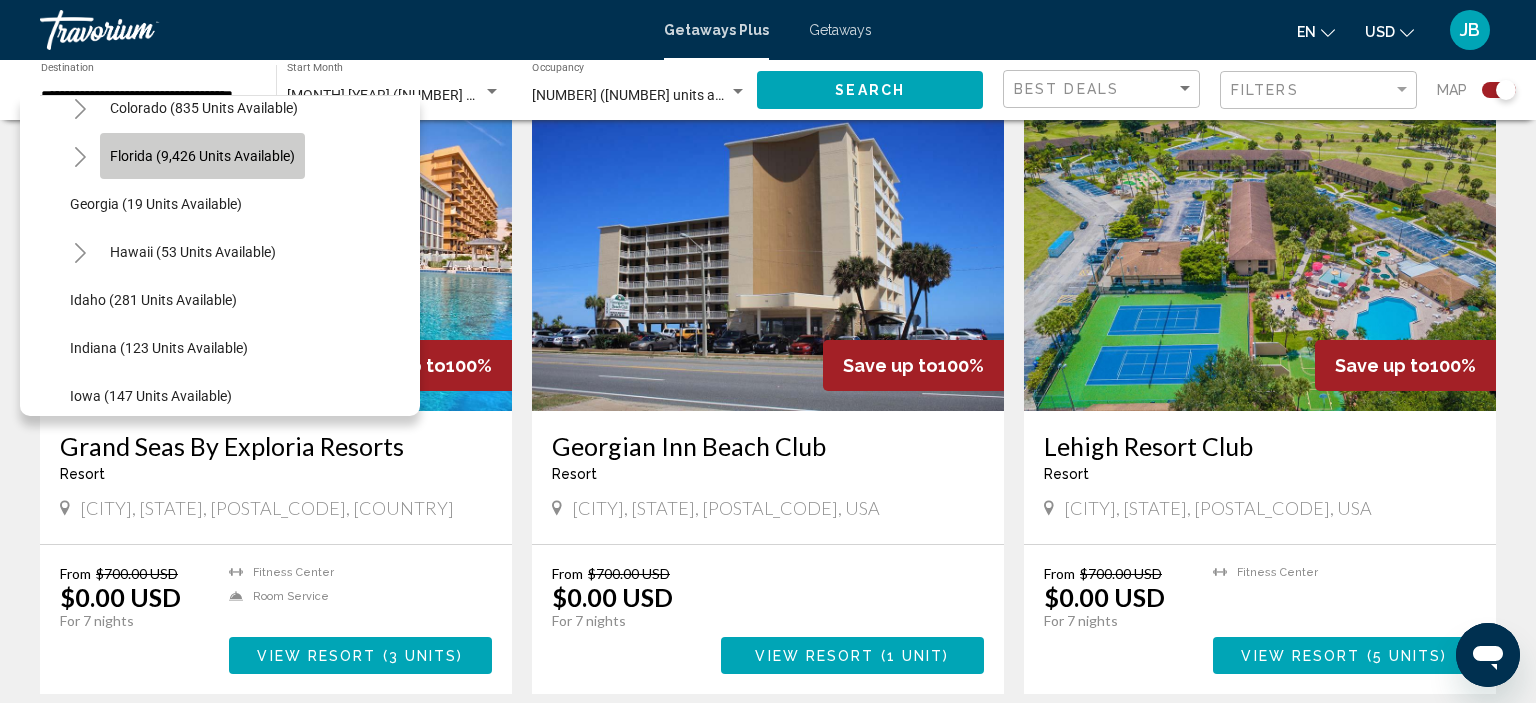 click on "Florida (9,426 units available)" 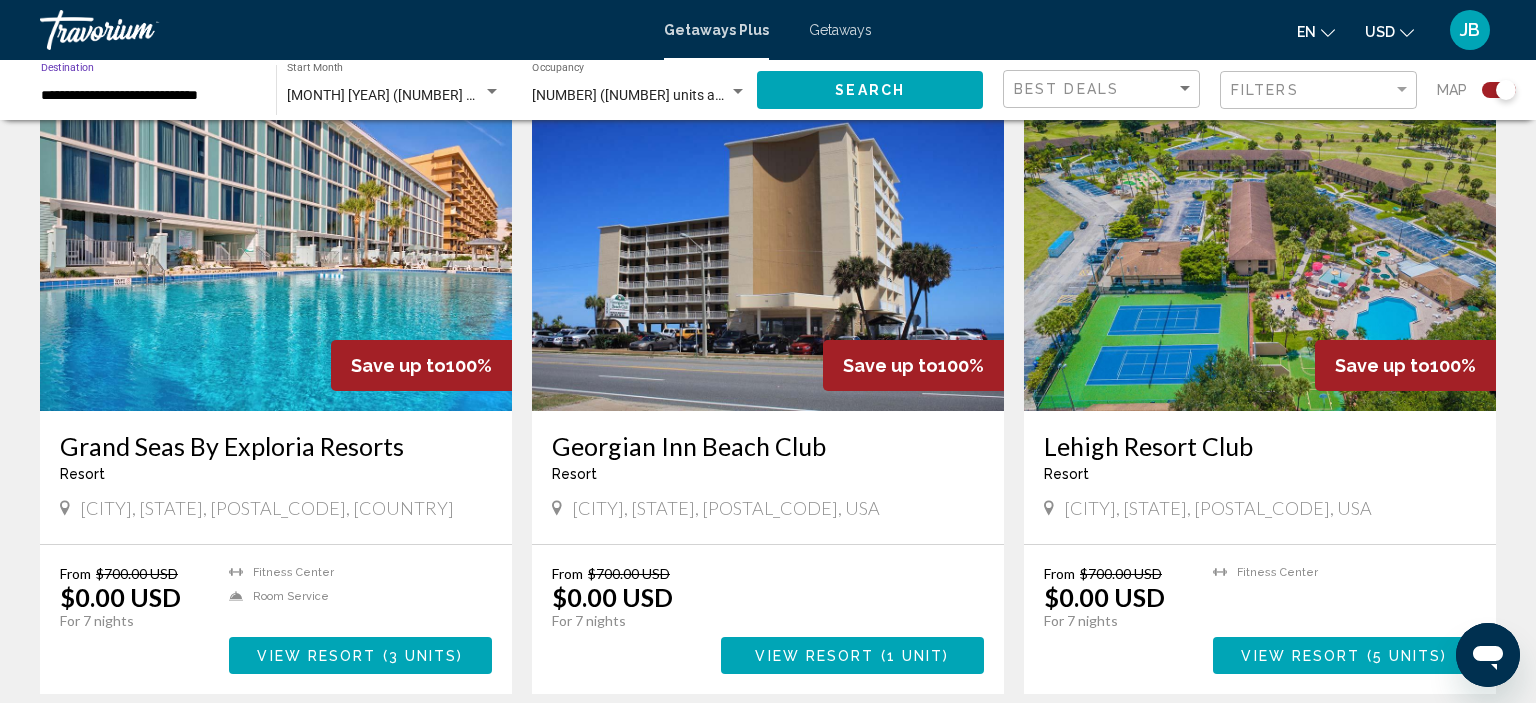 click on "**********" at bounding box center (148, 96) 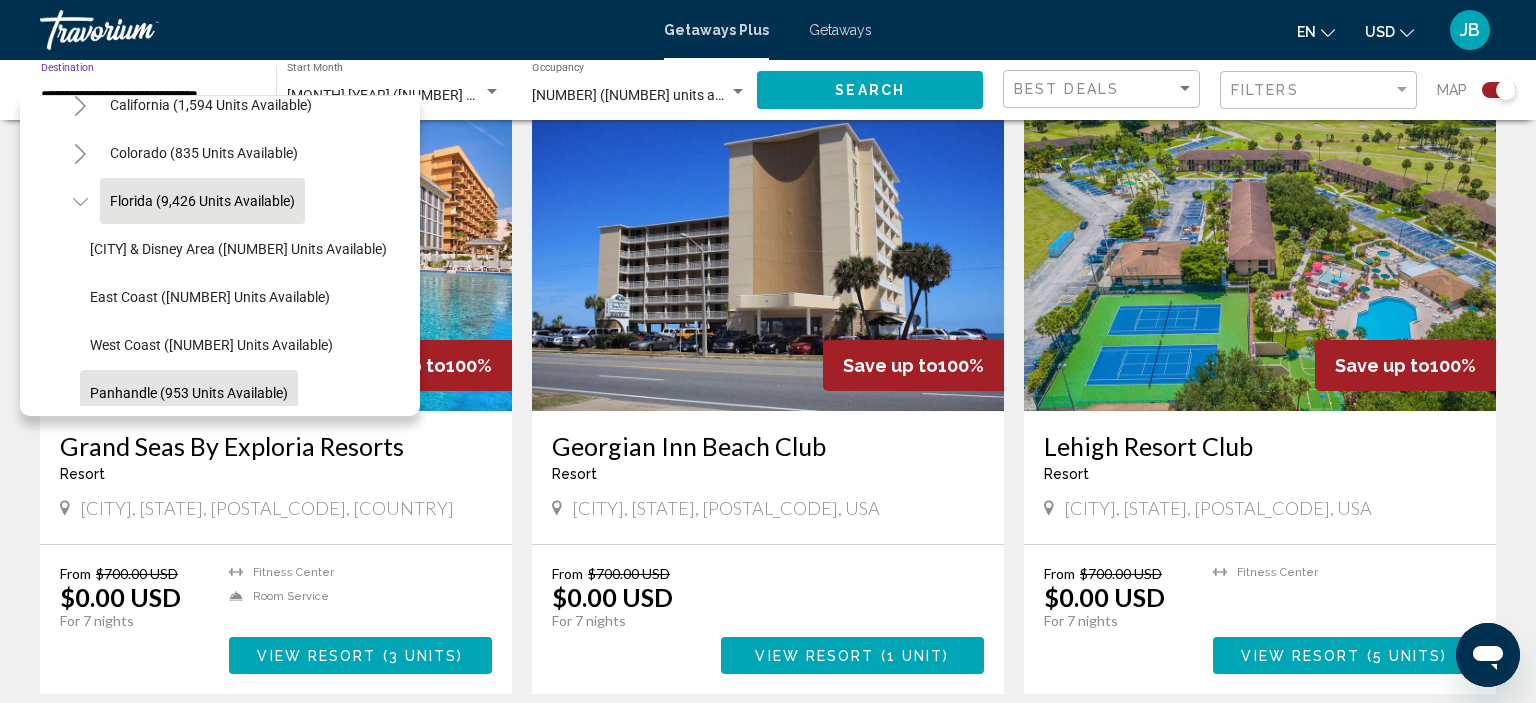 scroll, scrollTop: 263, scrollLeft: 0, axis: vertical 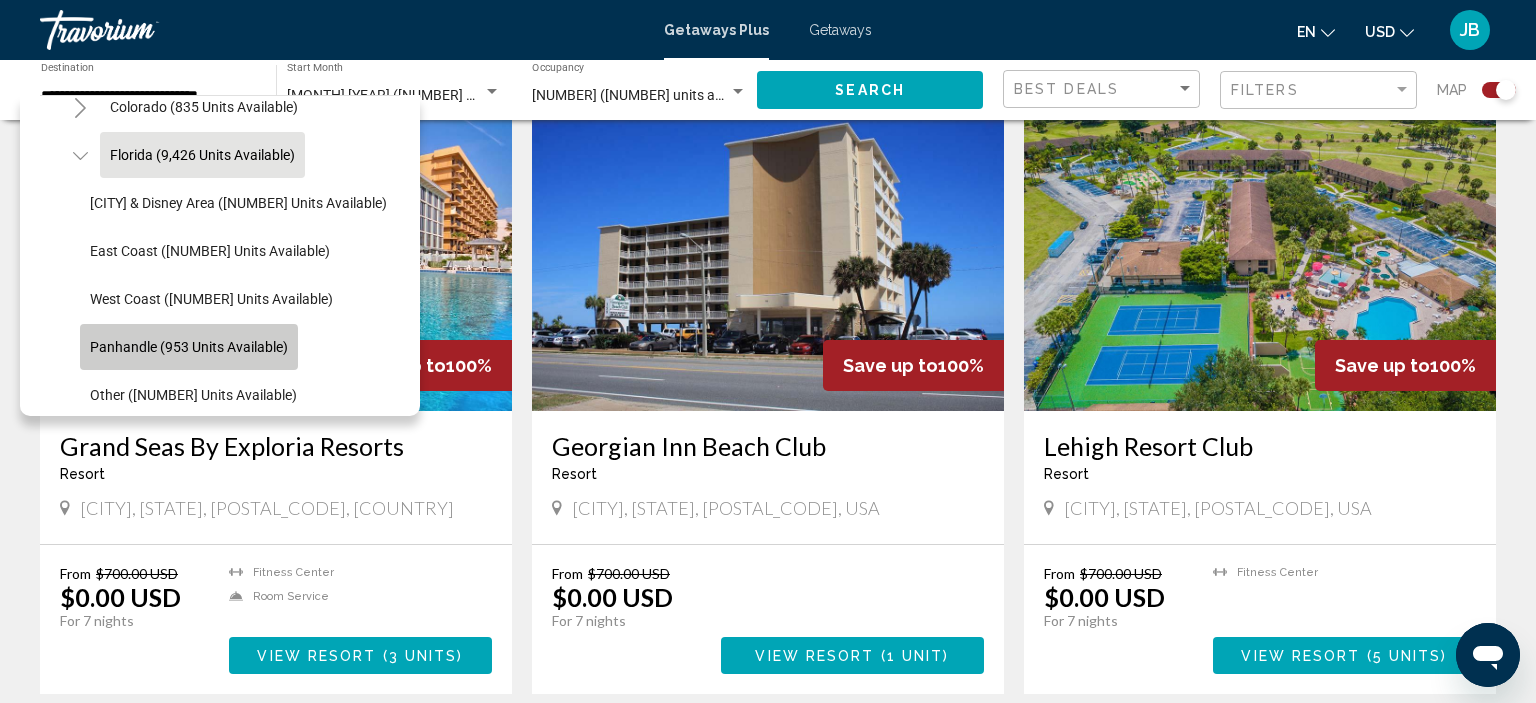 click on "Panhandle (953 units available)" 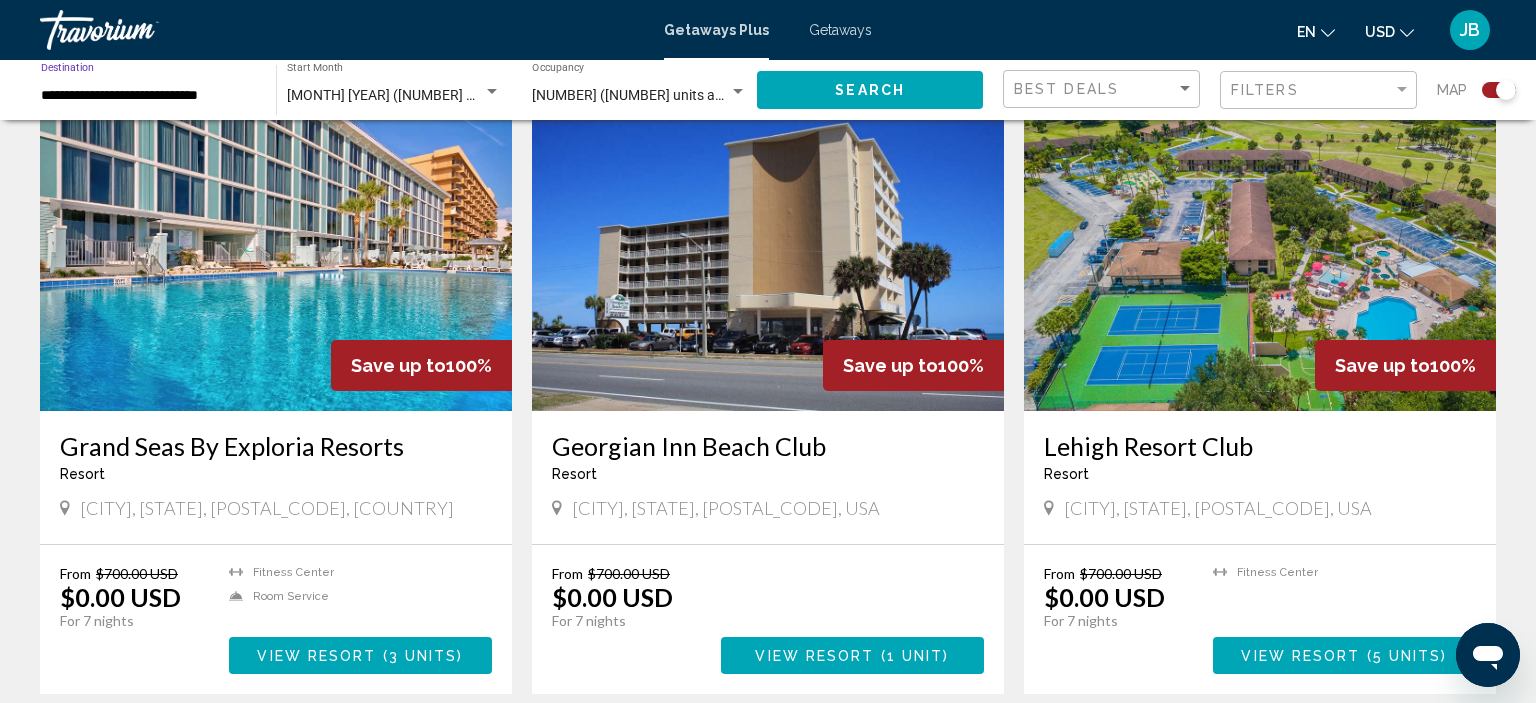 click on "Search" 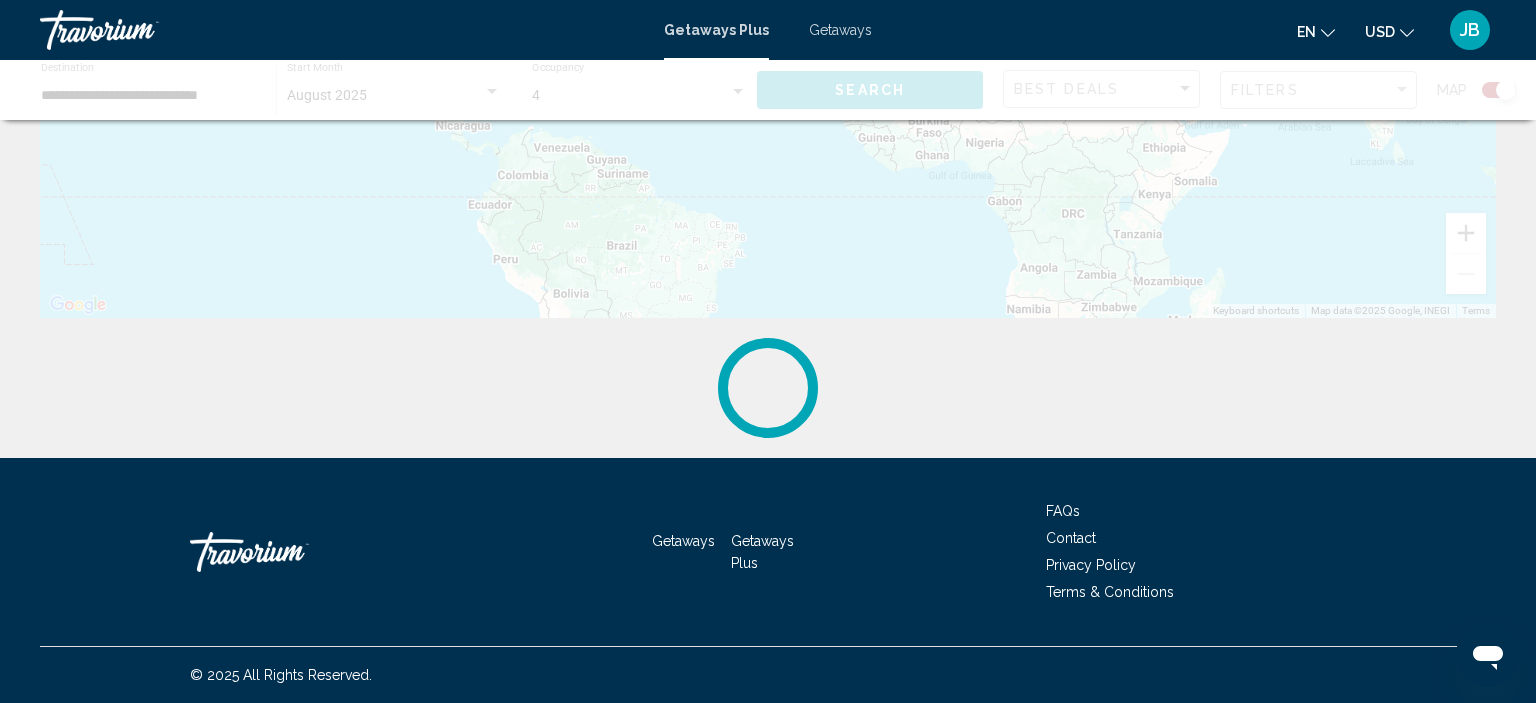 scroll, scrollTop: 0, scrollLeft: 0, axis: both 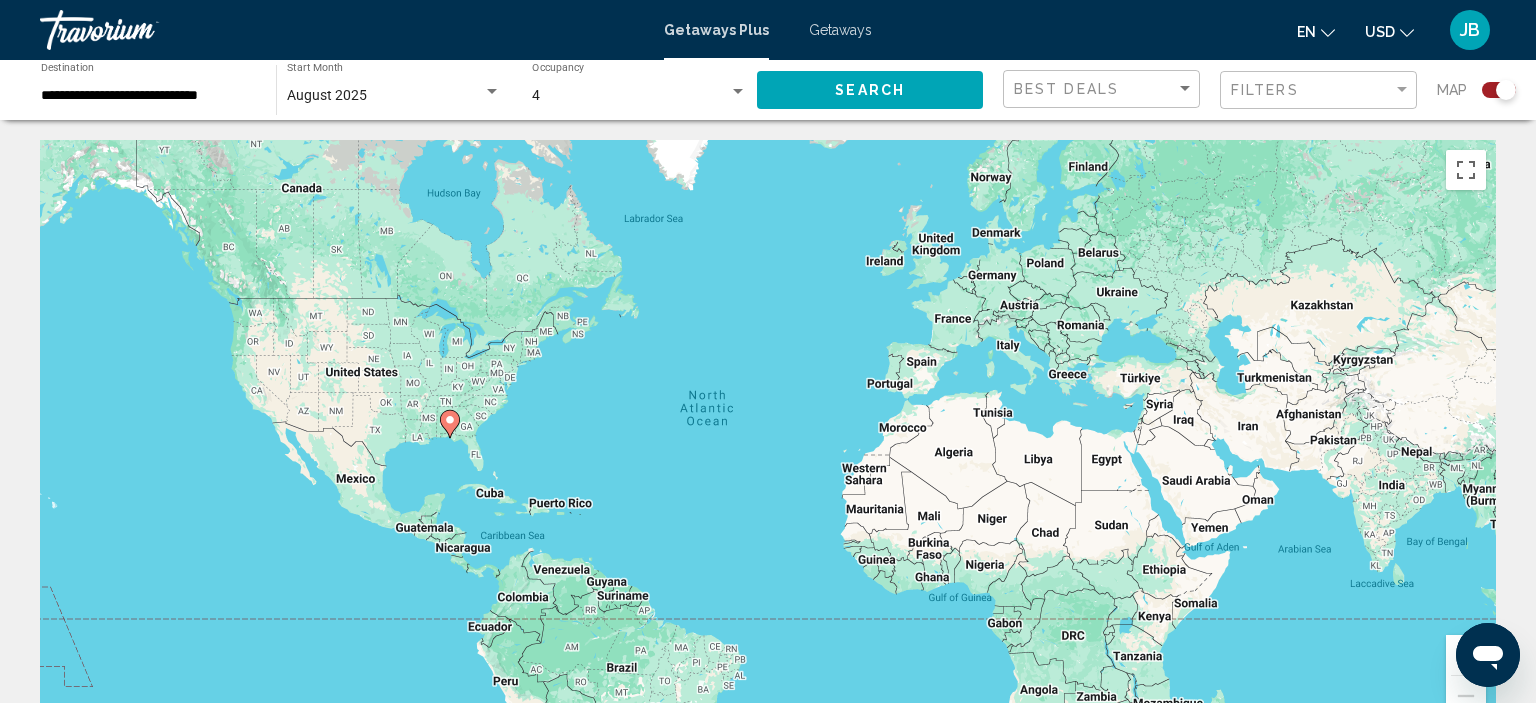 click 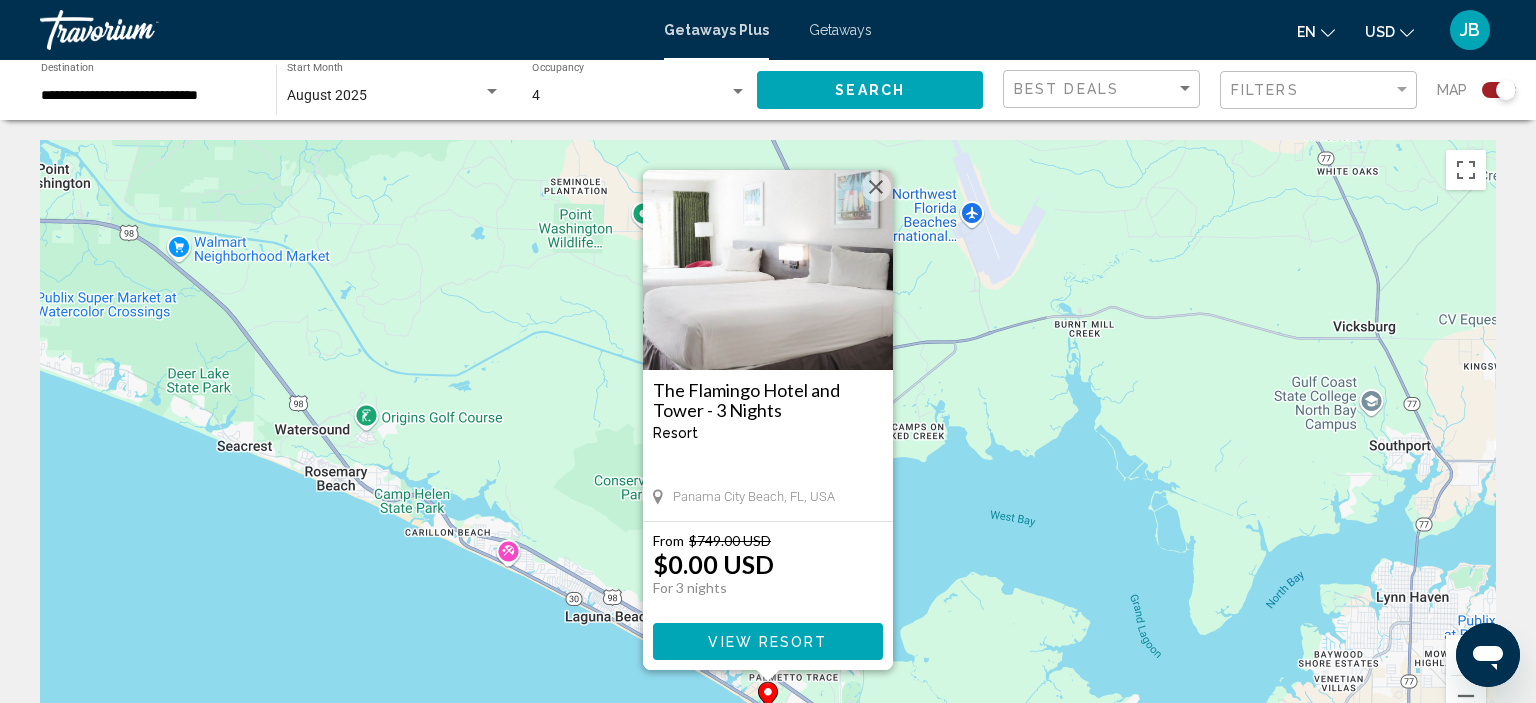 click on "View Resort" at bounding box center [767, 642] 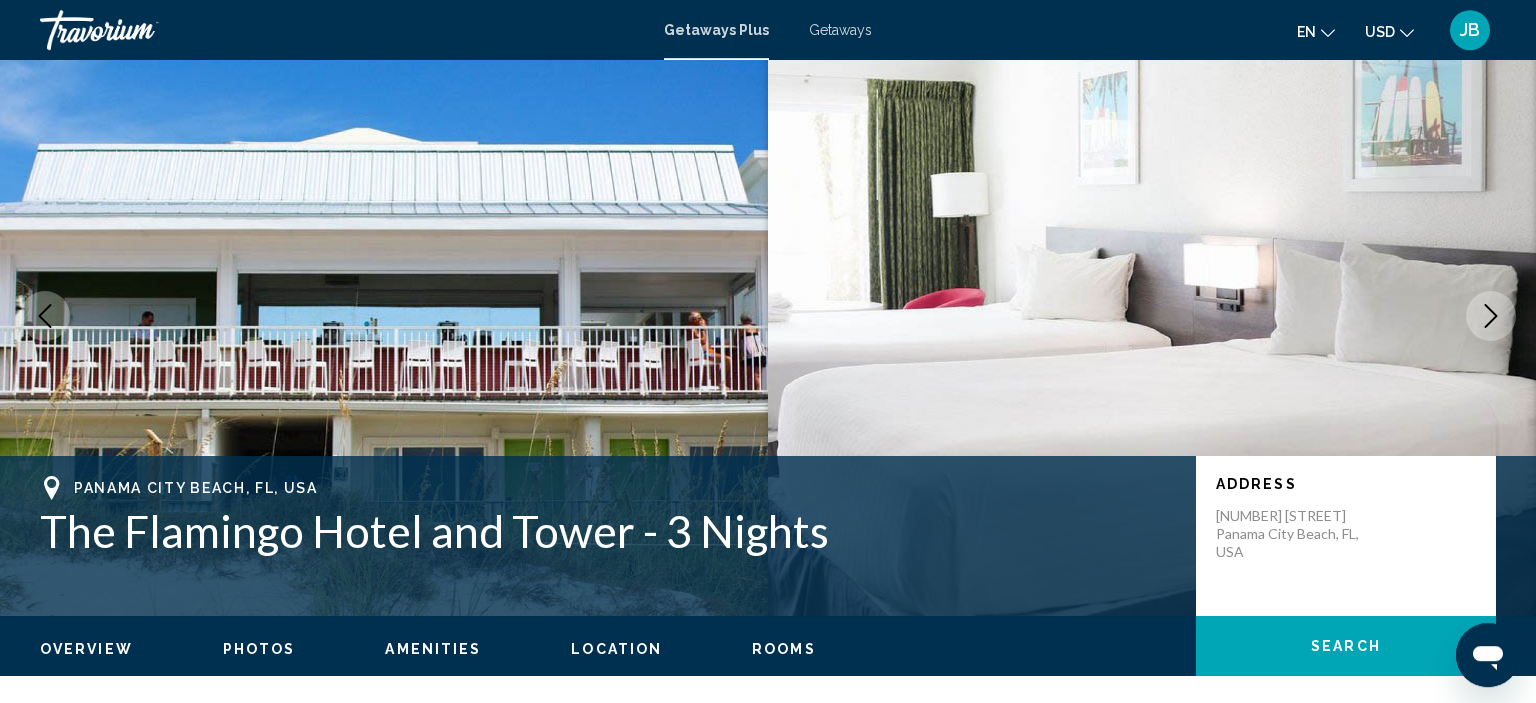 scroll, scrollTop: 0, scrollLeft: 0, axis: both 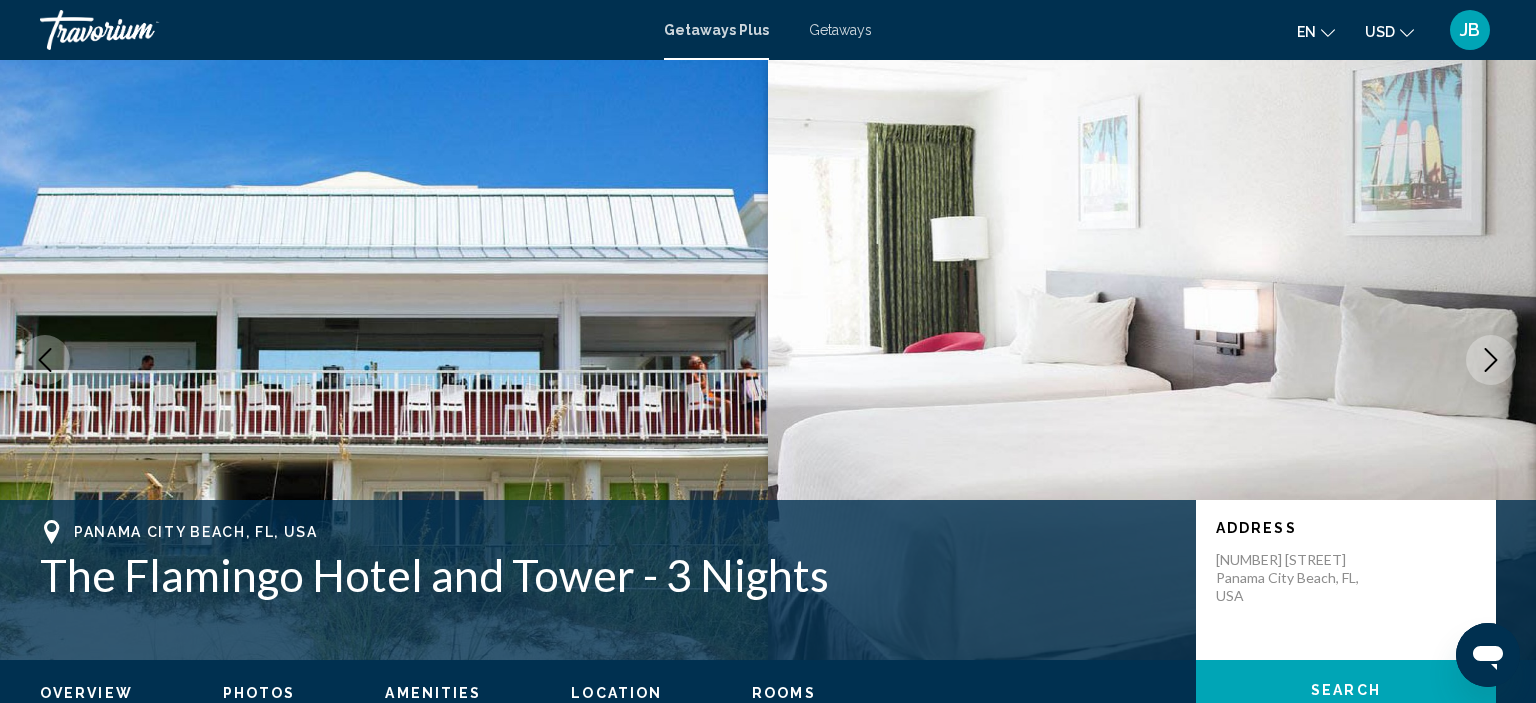 click 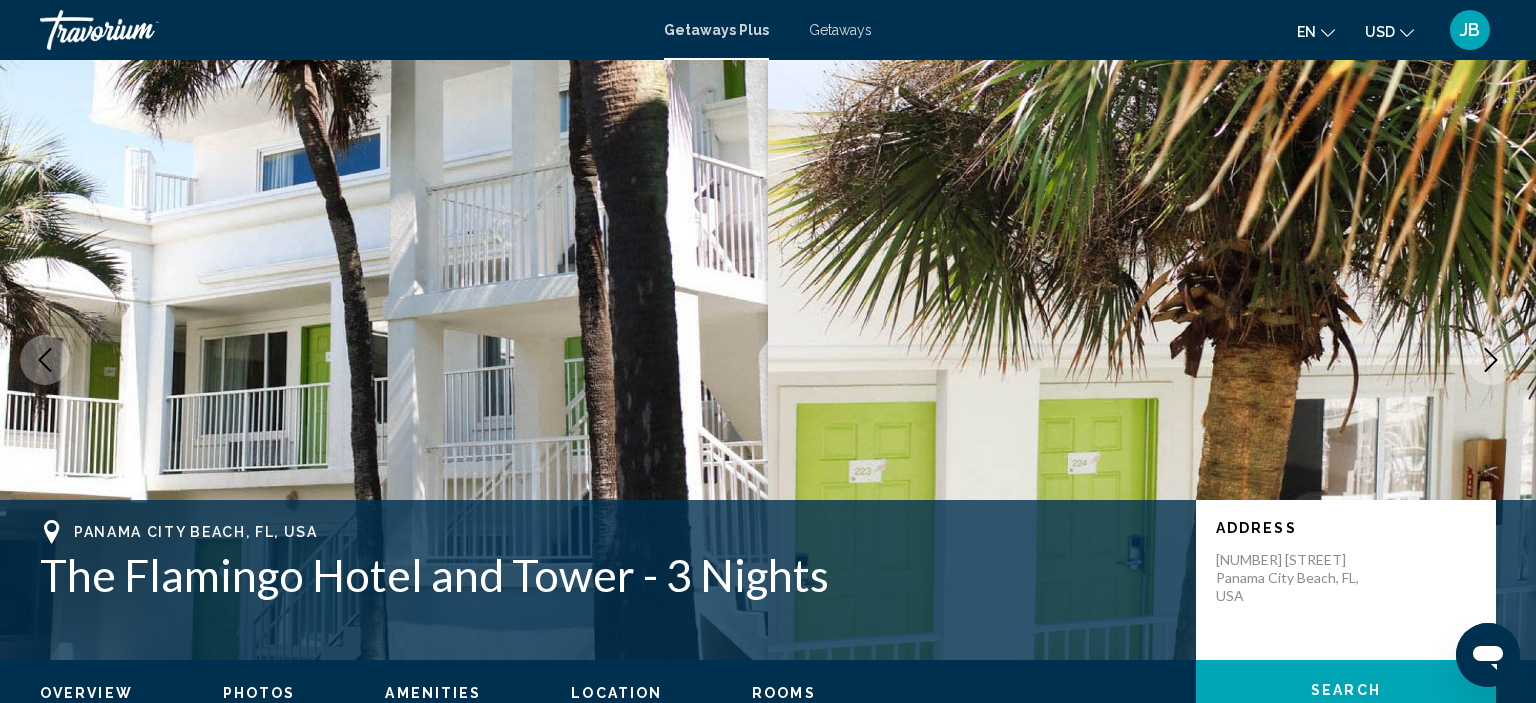 click 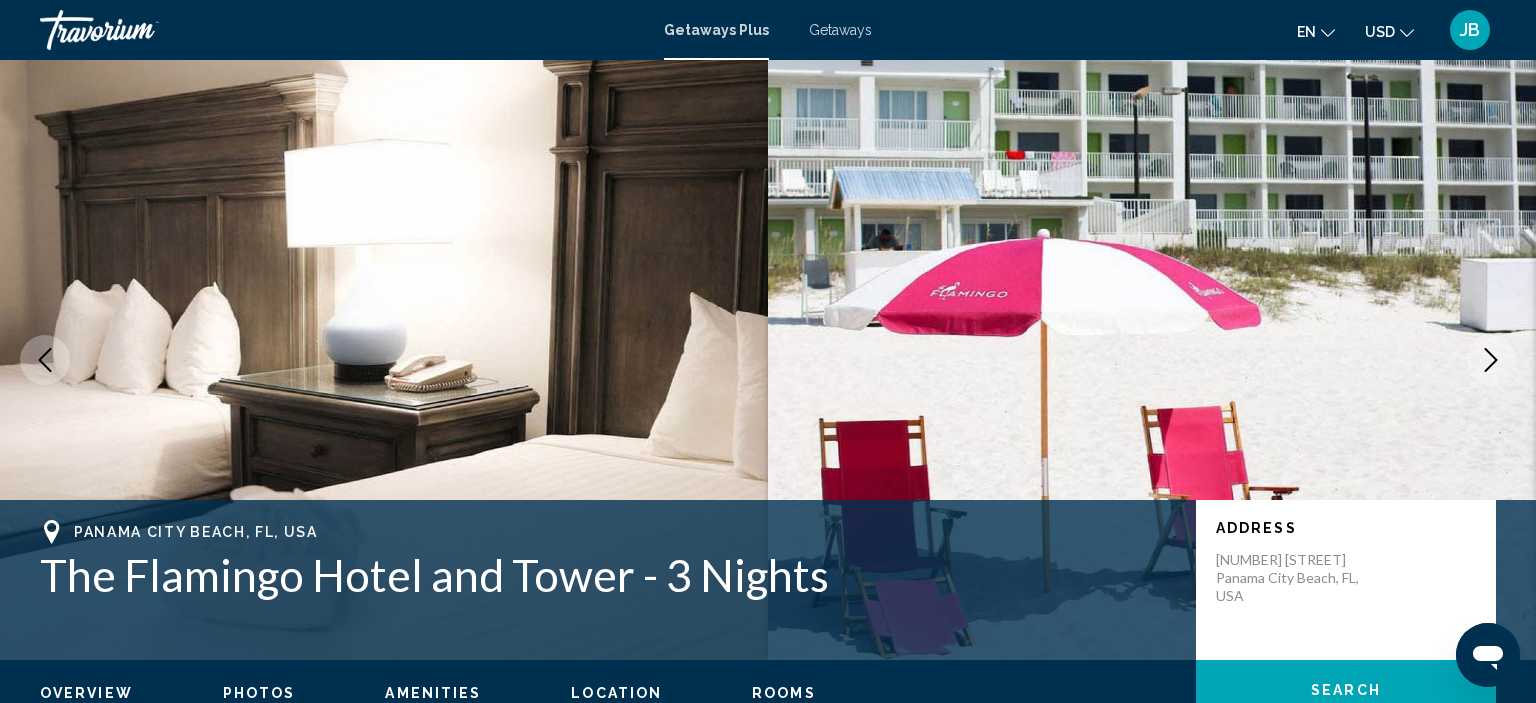 click 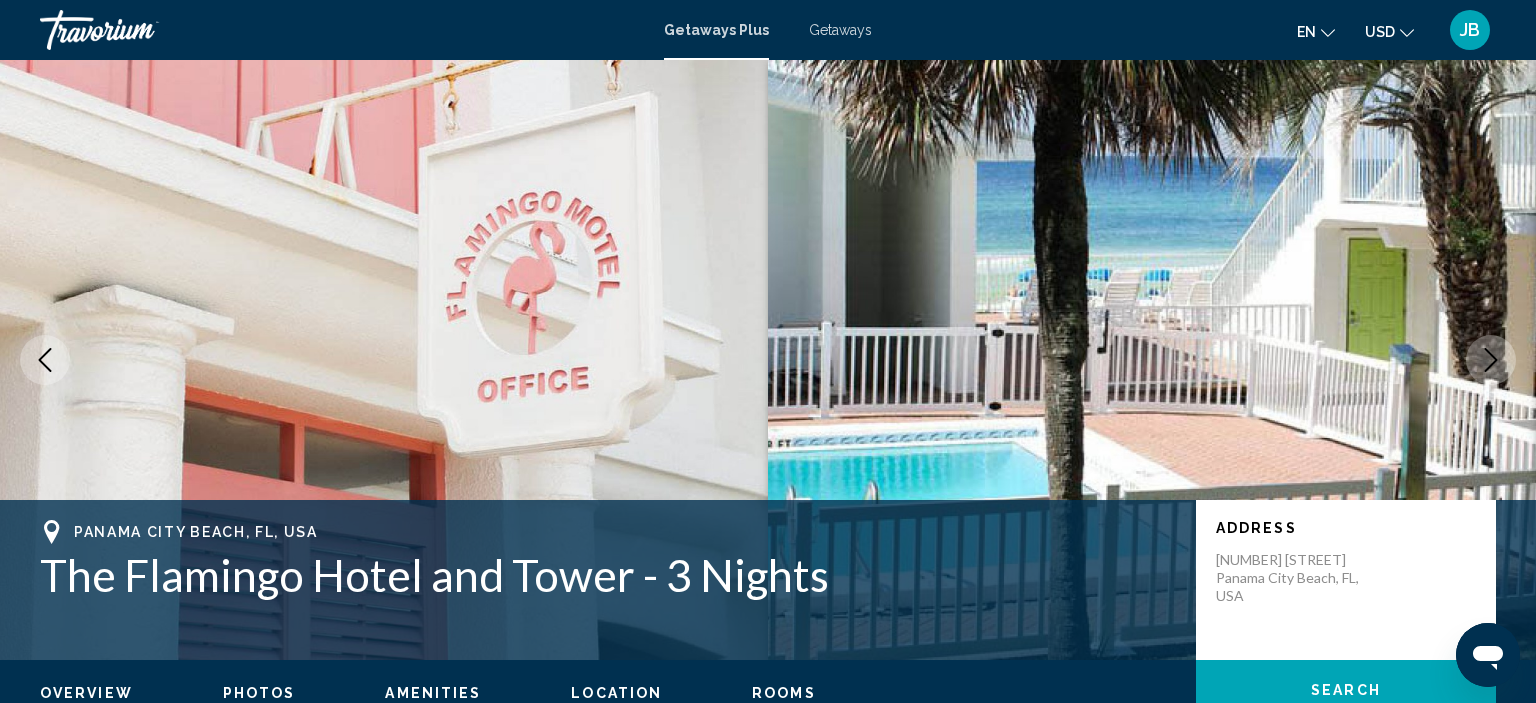 click 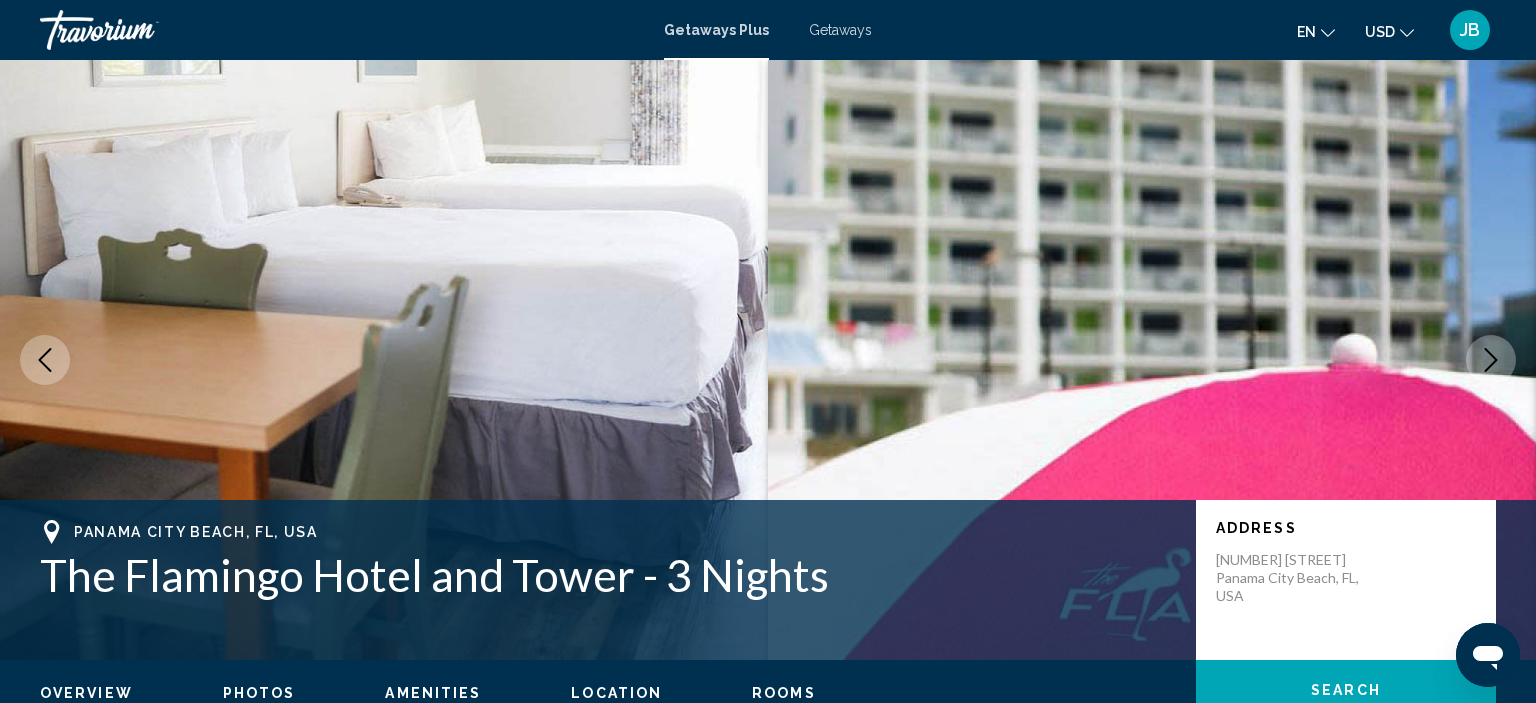 click 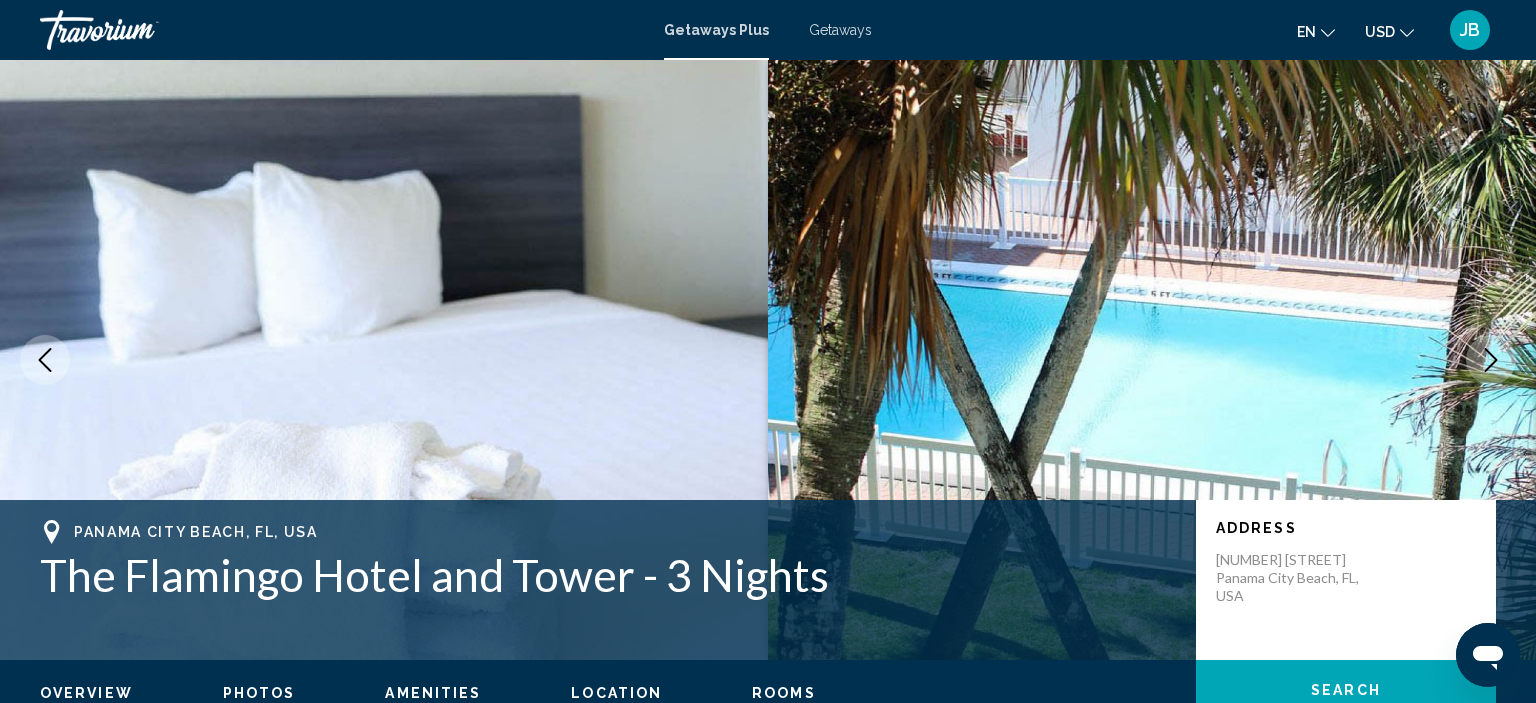 click 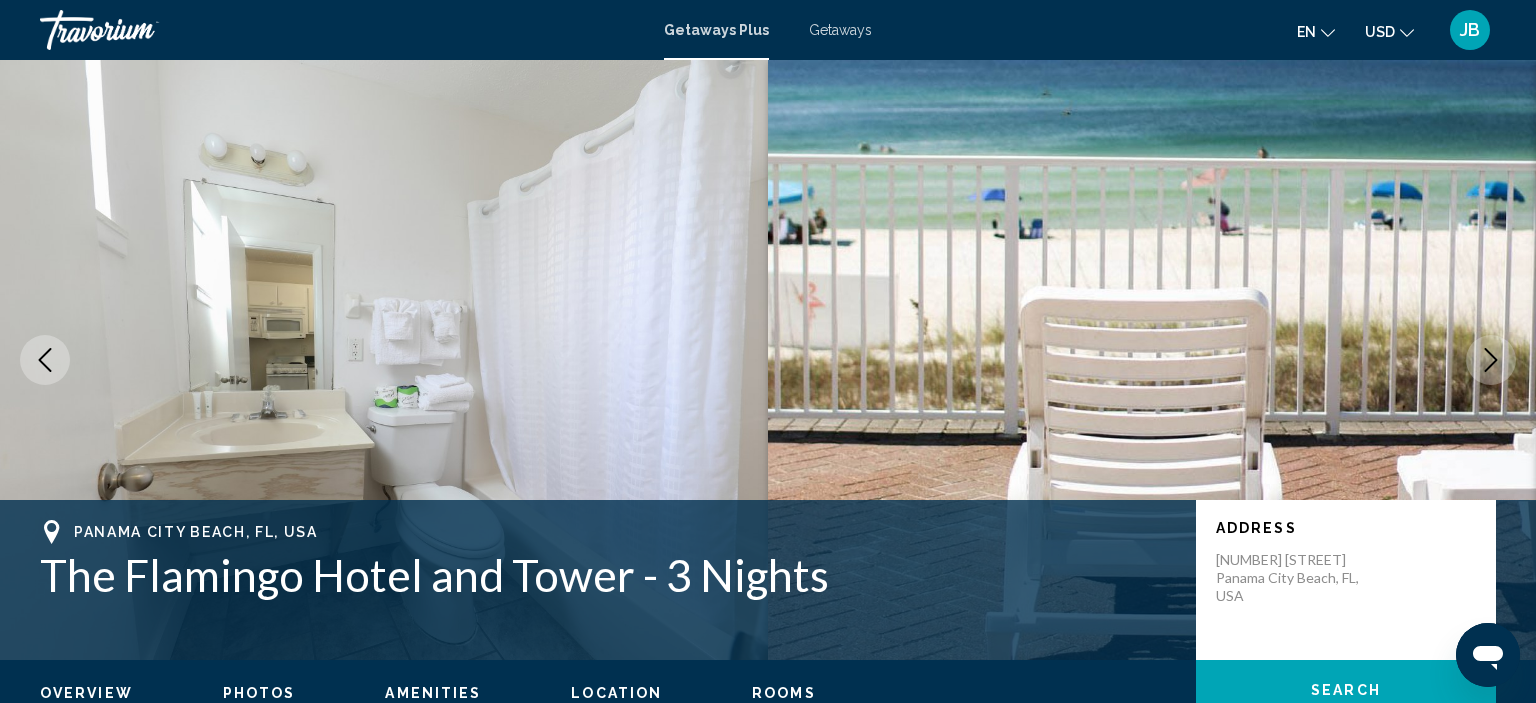 click 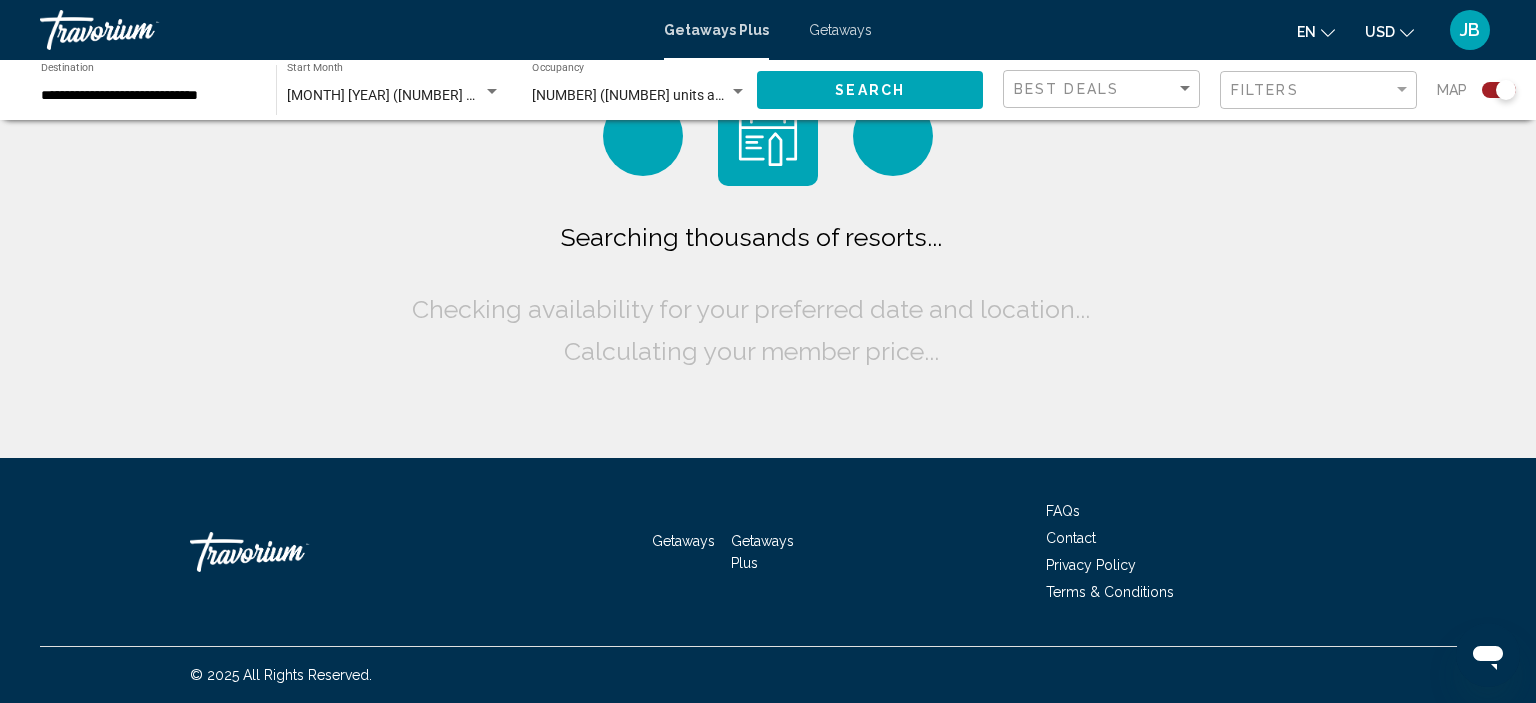 click on "**********" at bounding box center (148, 96) 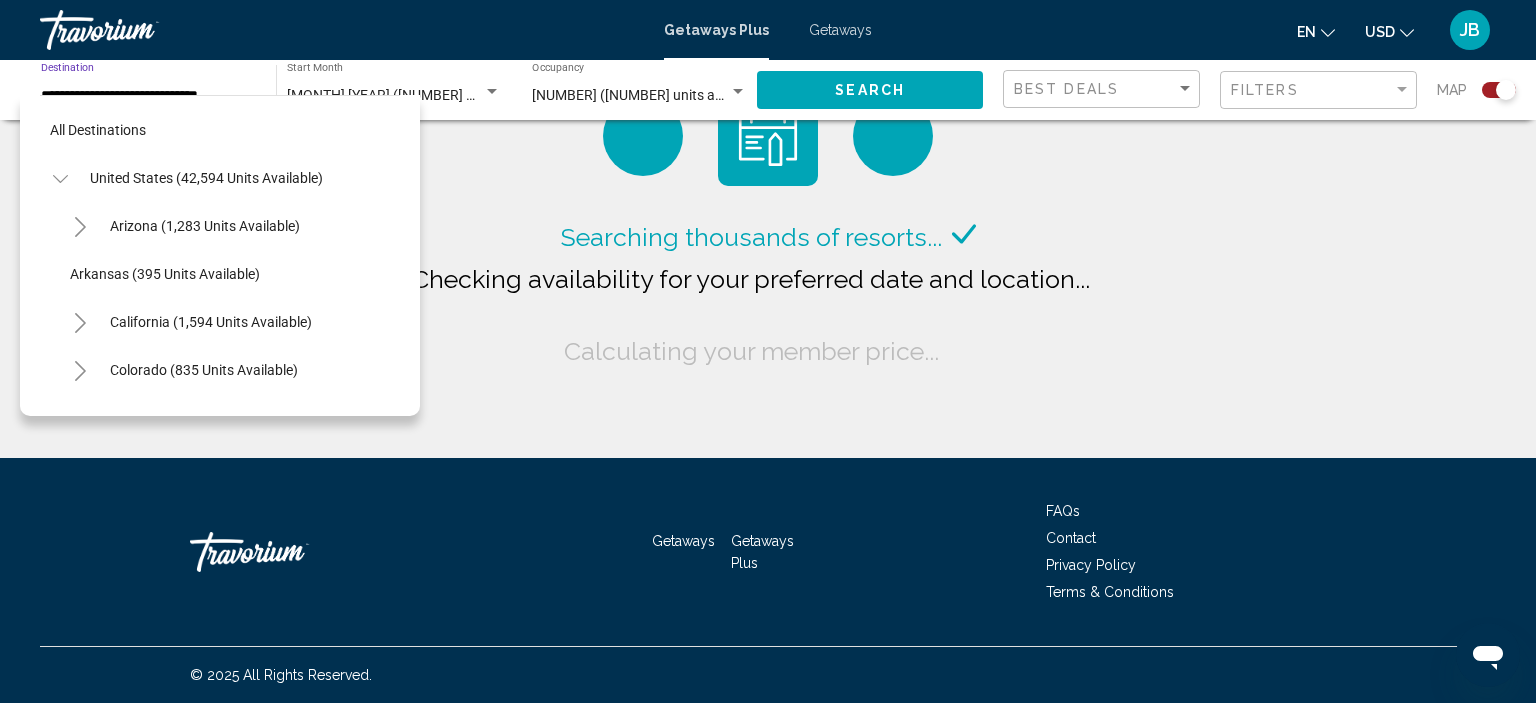 scroll, scrollTop: 359, scrollLeft: 0, axis: vertical 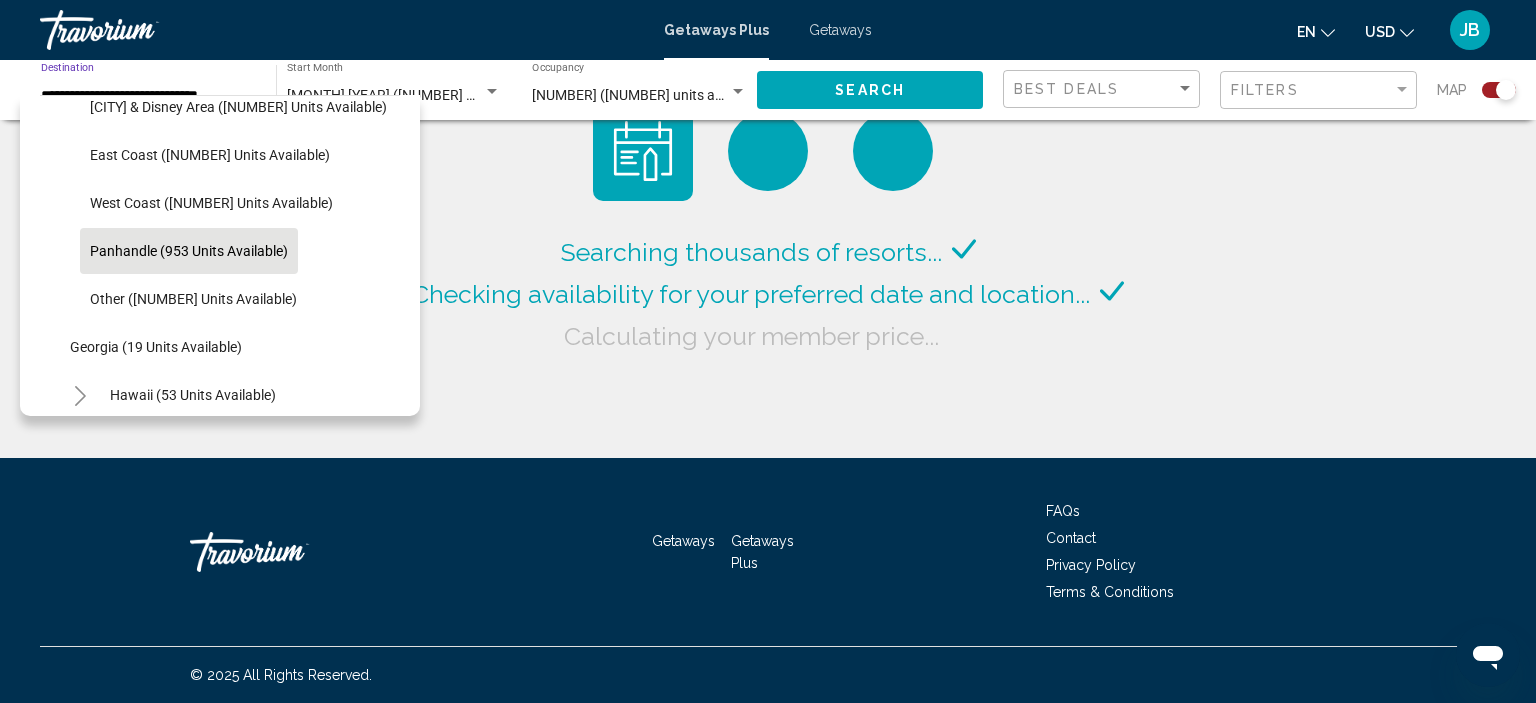 click on "August [YEAR] ([NUMBER] units available) Start Month All Start Months" 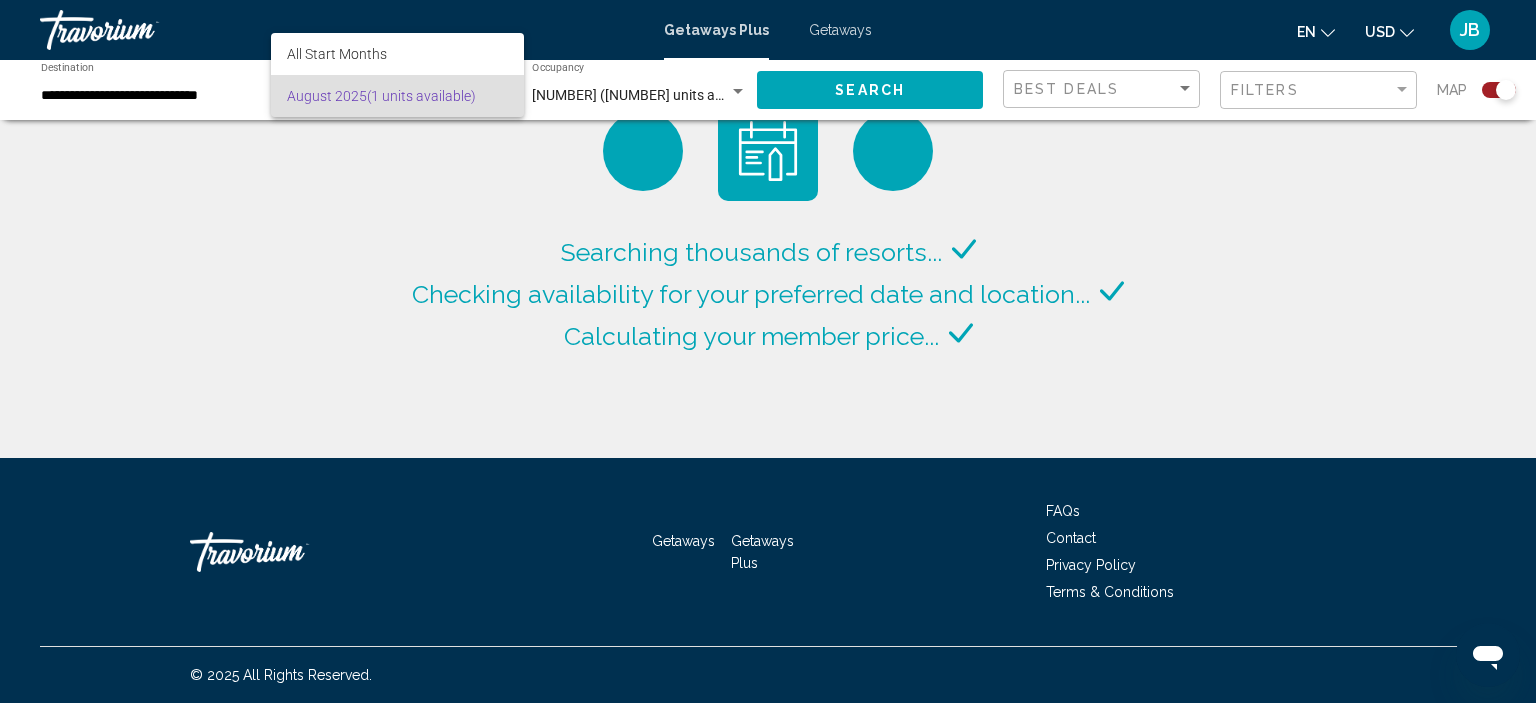 click on "[MONTH] [YEAR]  ([NUMBER] units available)" at bounding box center [397, 96] 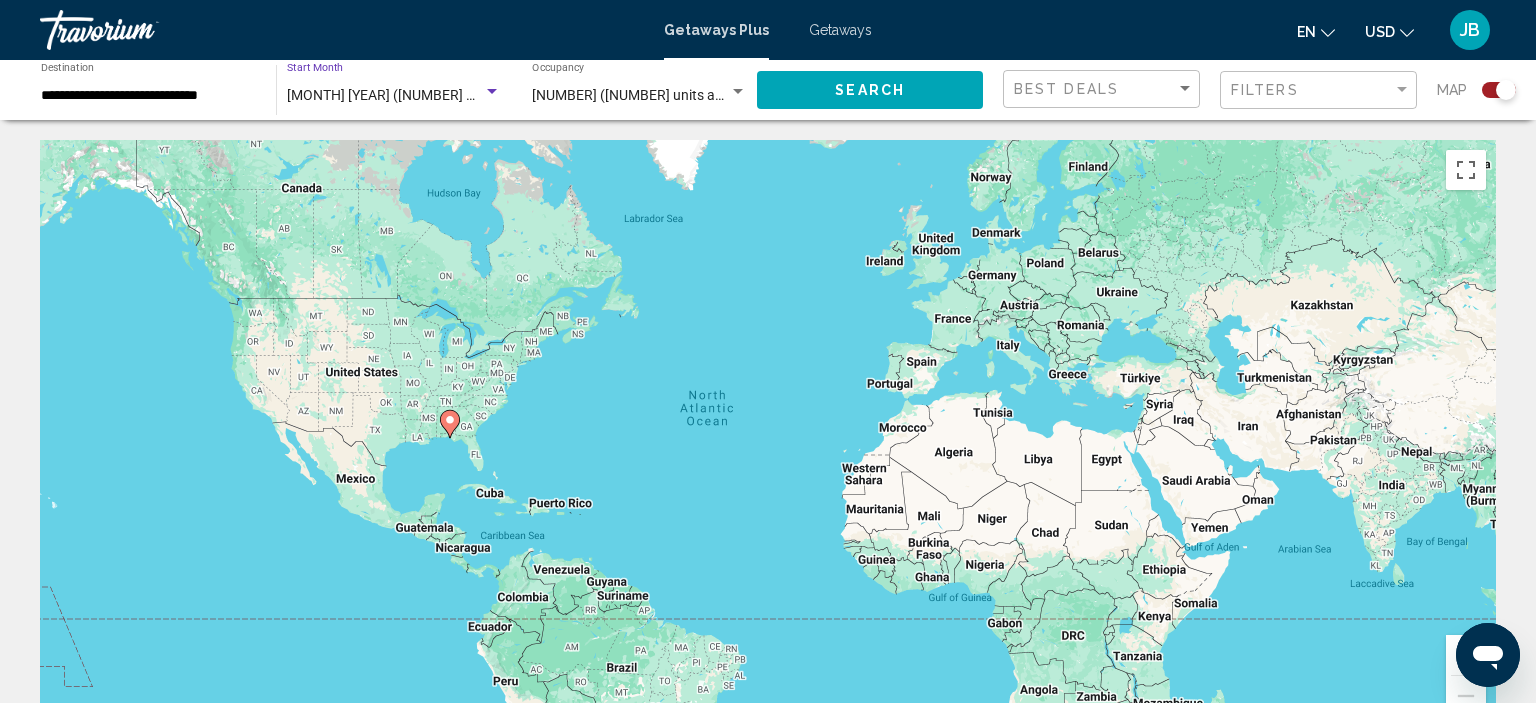 click on "[MONTH] [YEAR] ([NUMBER] units available)" at bounding box center (423, 95) 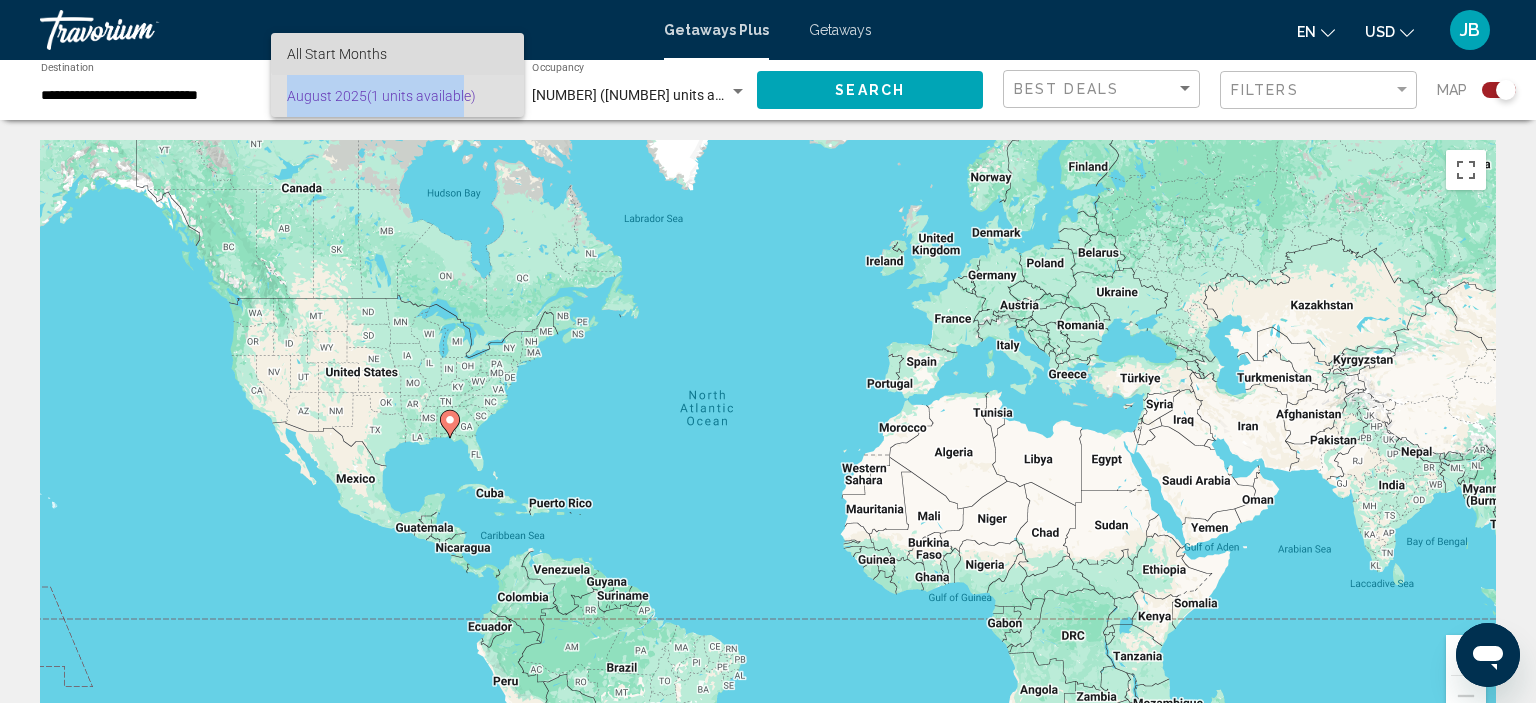 click on "All Start Months" at bounding box center [397, 54] 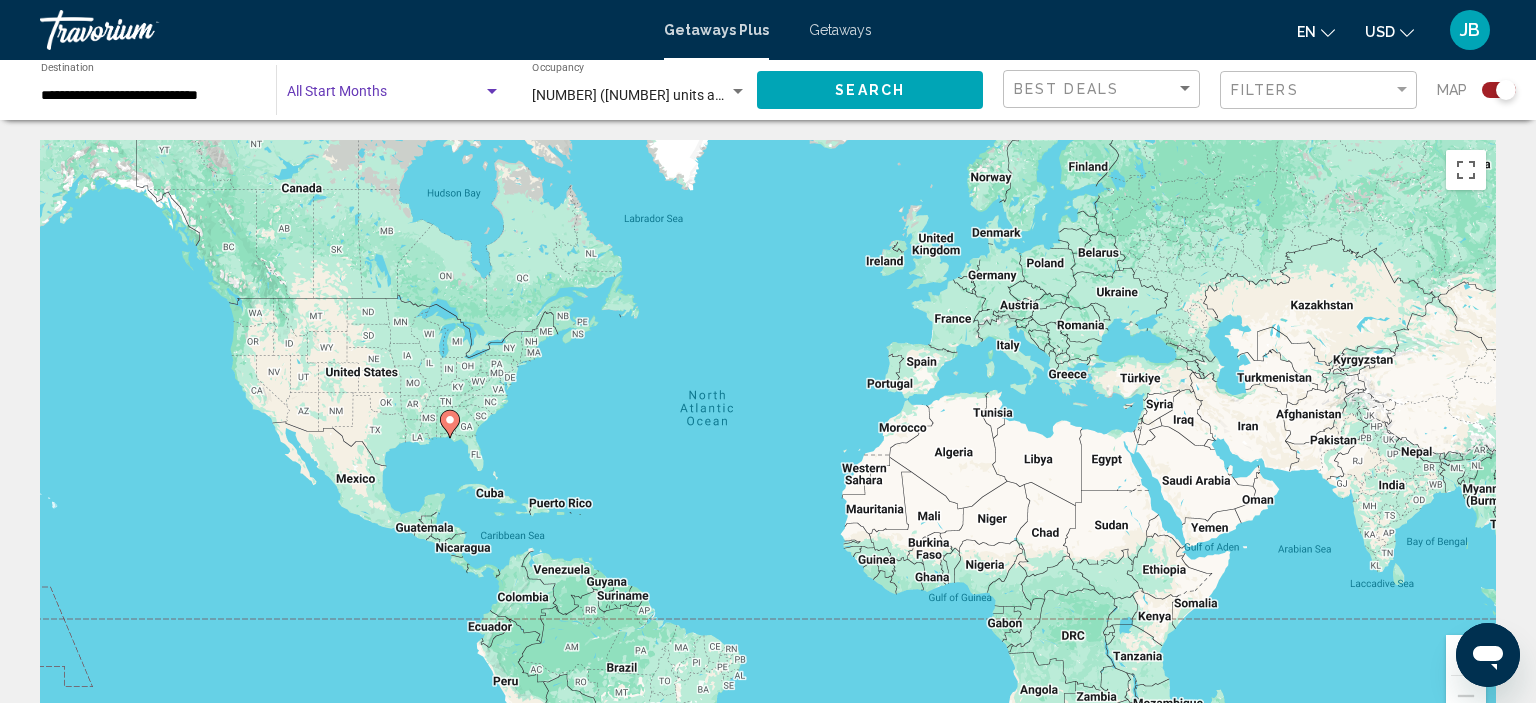 click at bounding box center (492, 91) 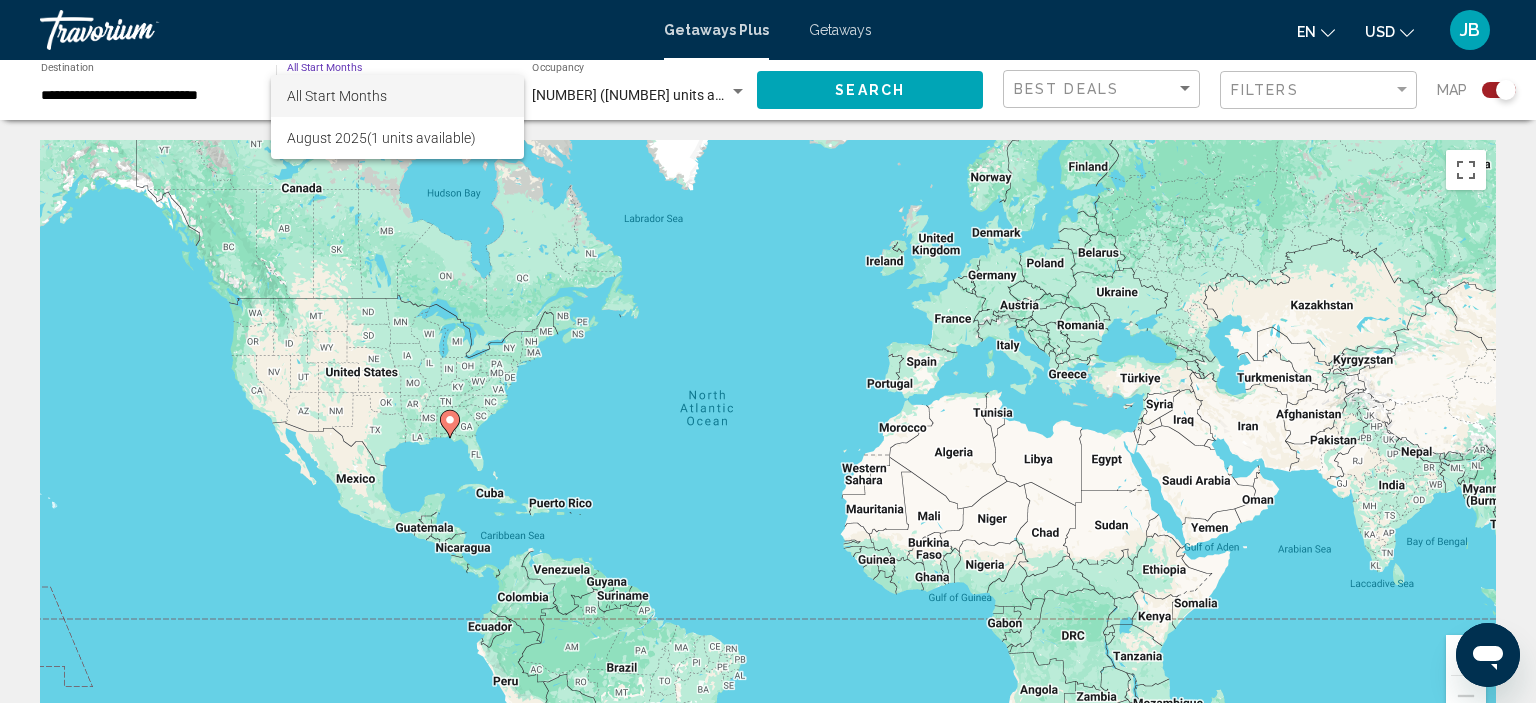 click on "All Start Months" at bounding box center [397, 96] 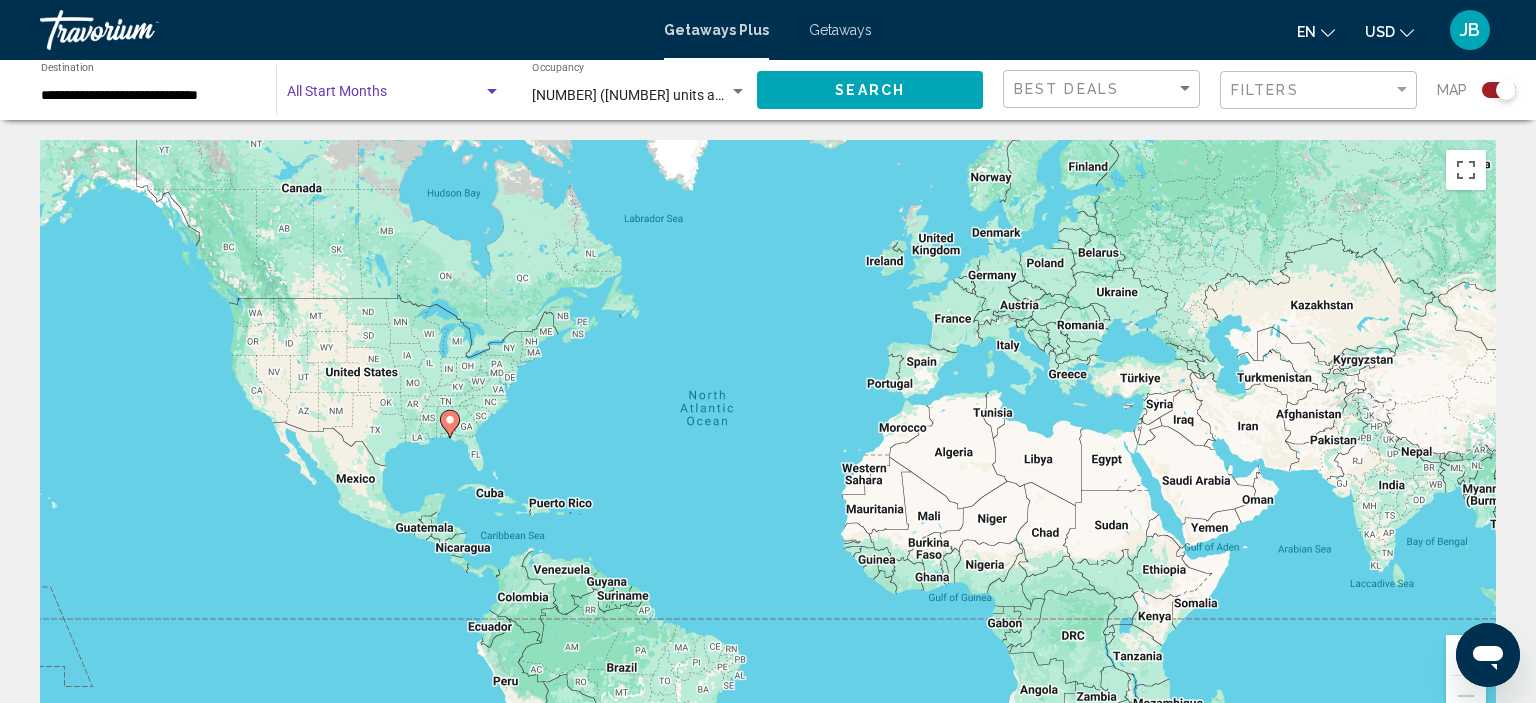 click on "Search" 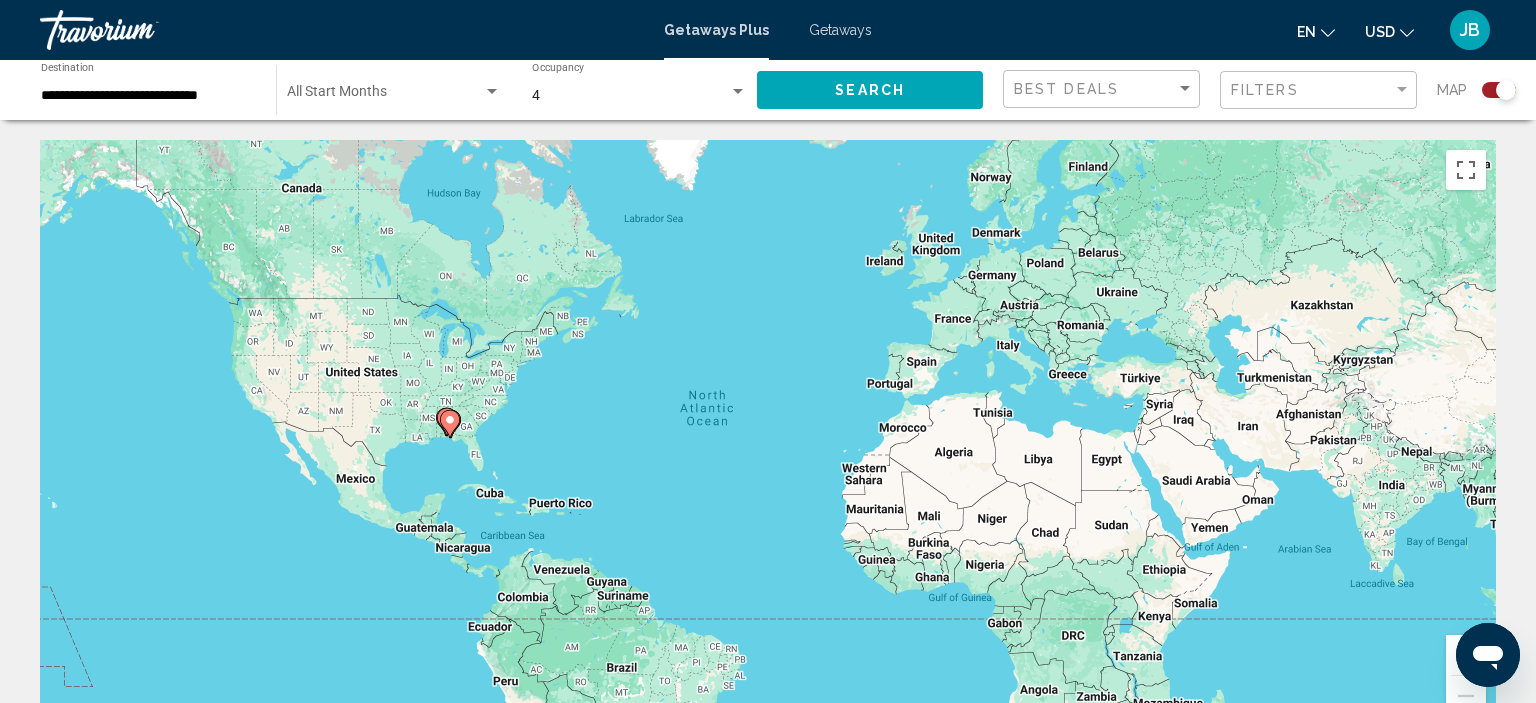 click 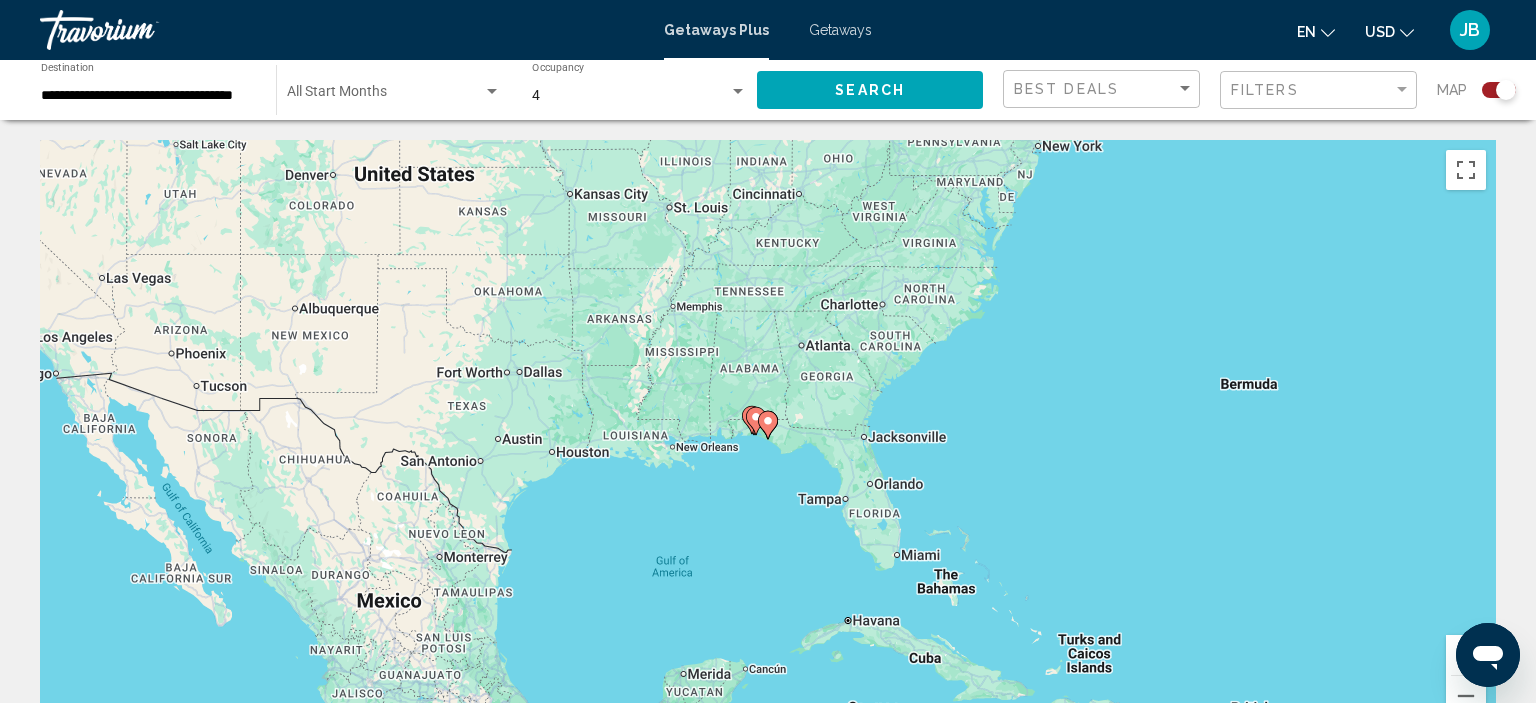 click 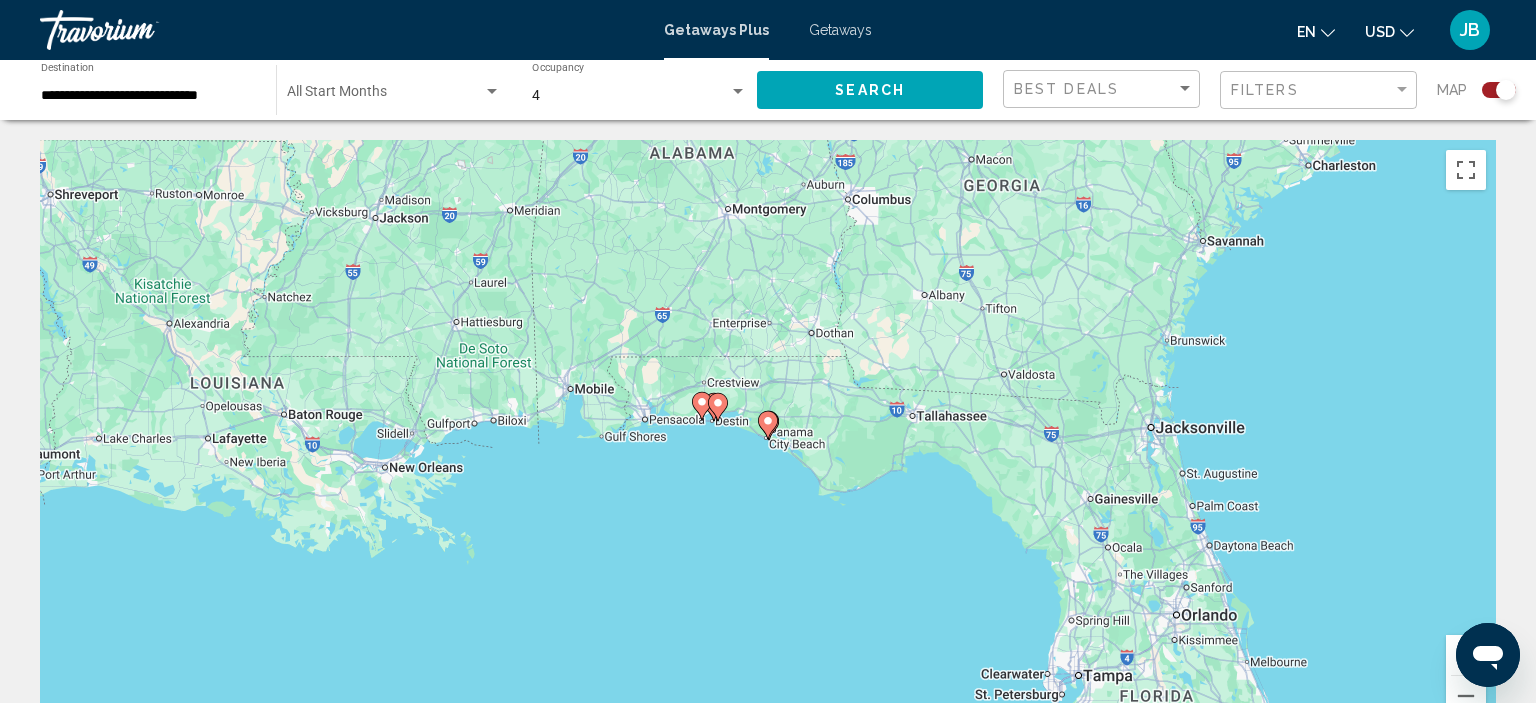 click at bounding box center (768, 425) 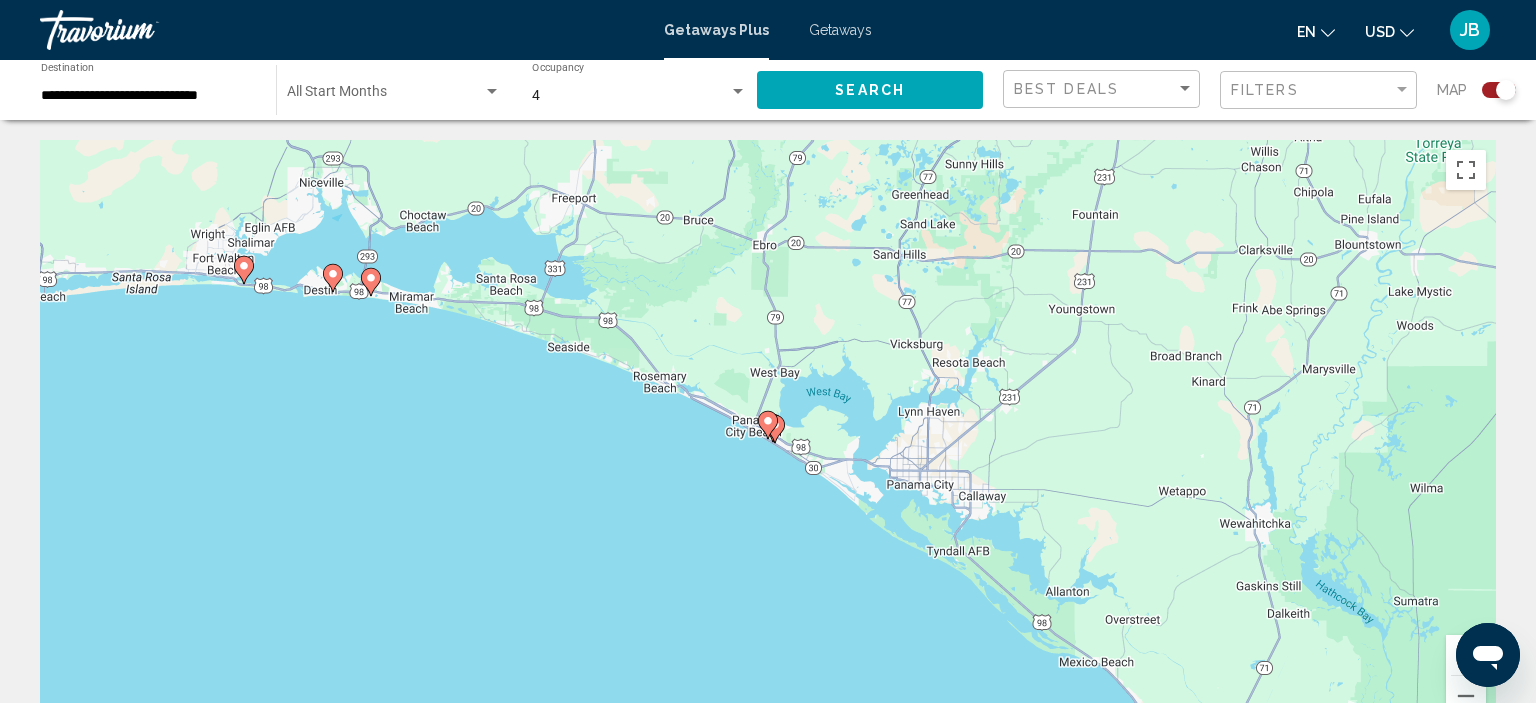 click 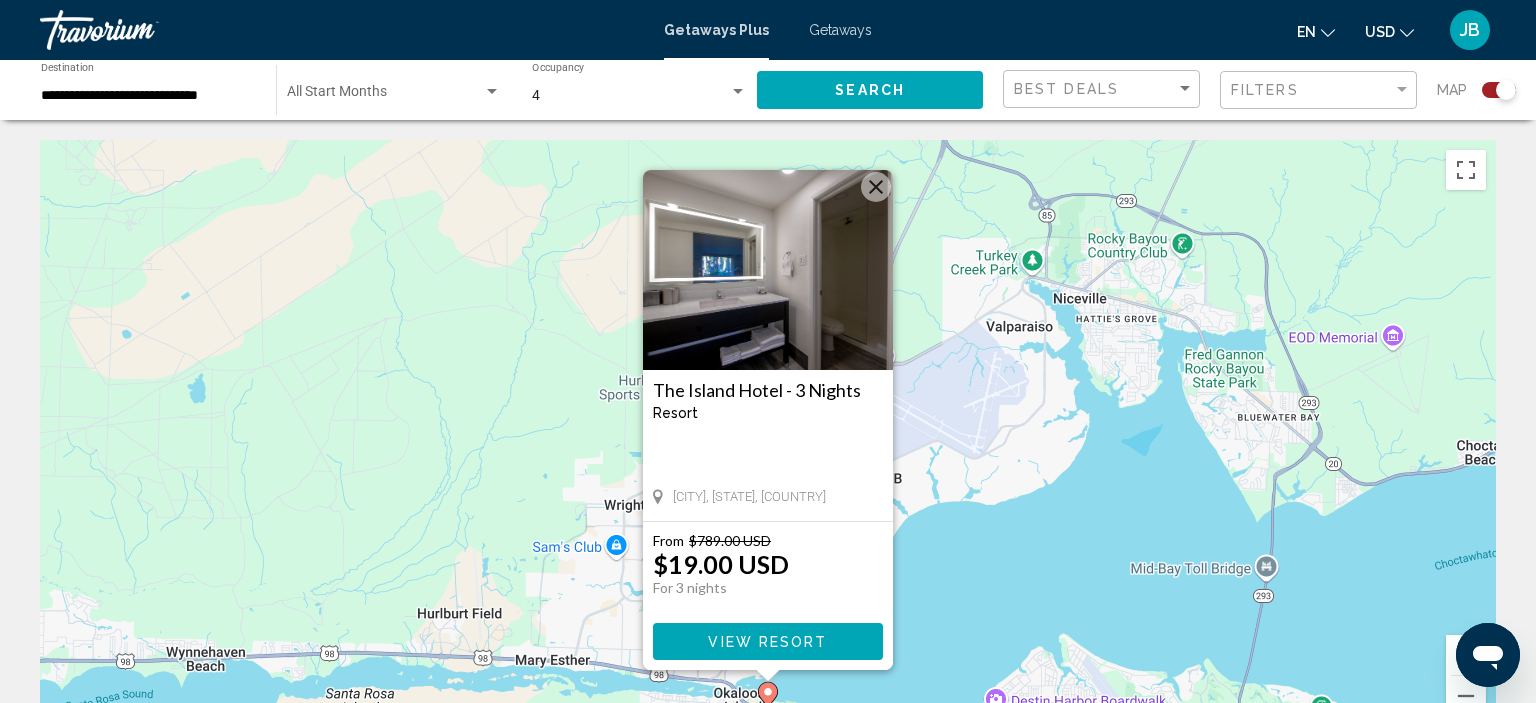 click on "View Resort" at bounding box center [767, 642] 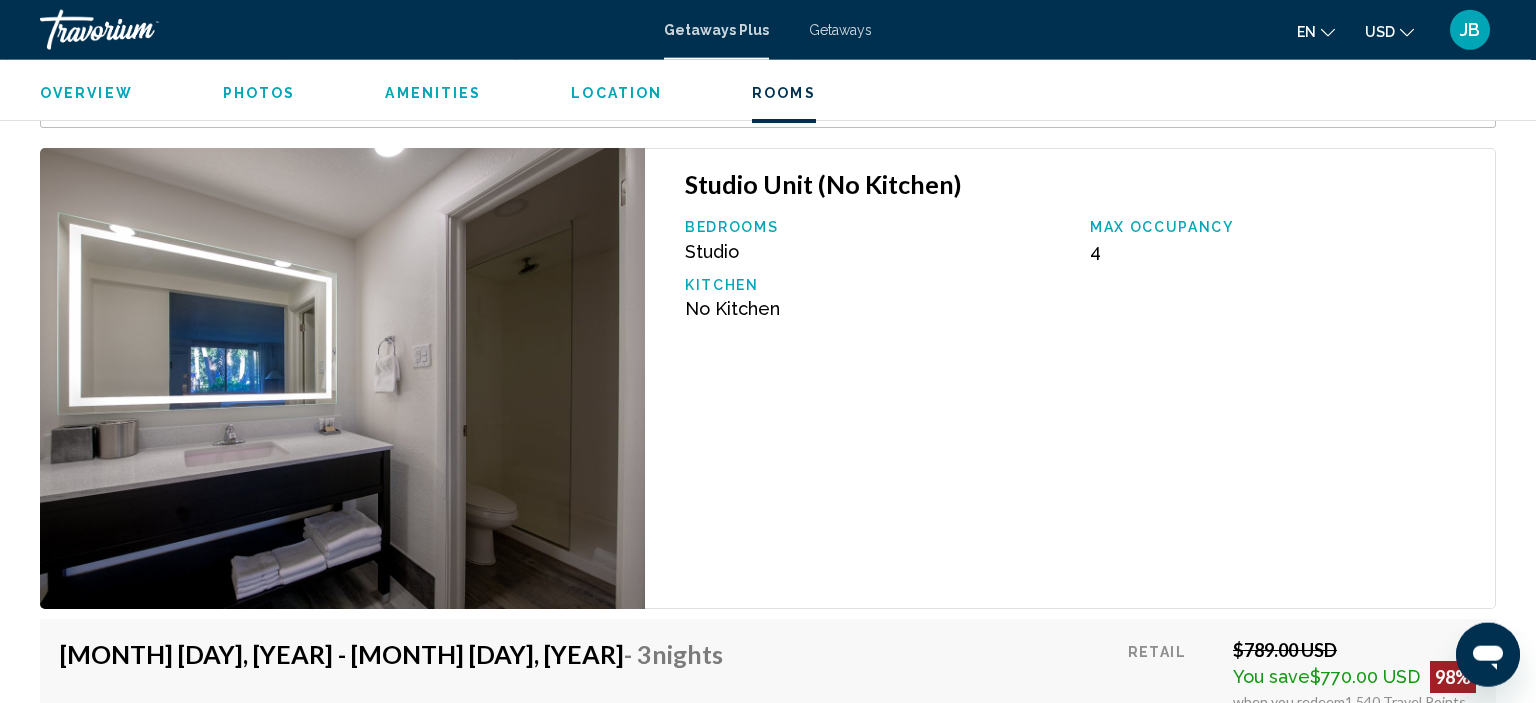 scroll, scrollTop: 2851, scrollLeft: 0, axis: vertical 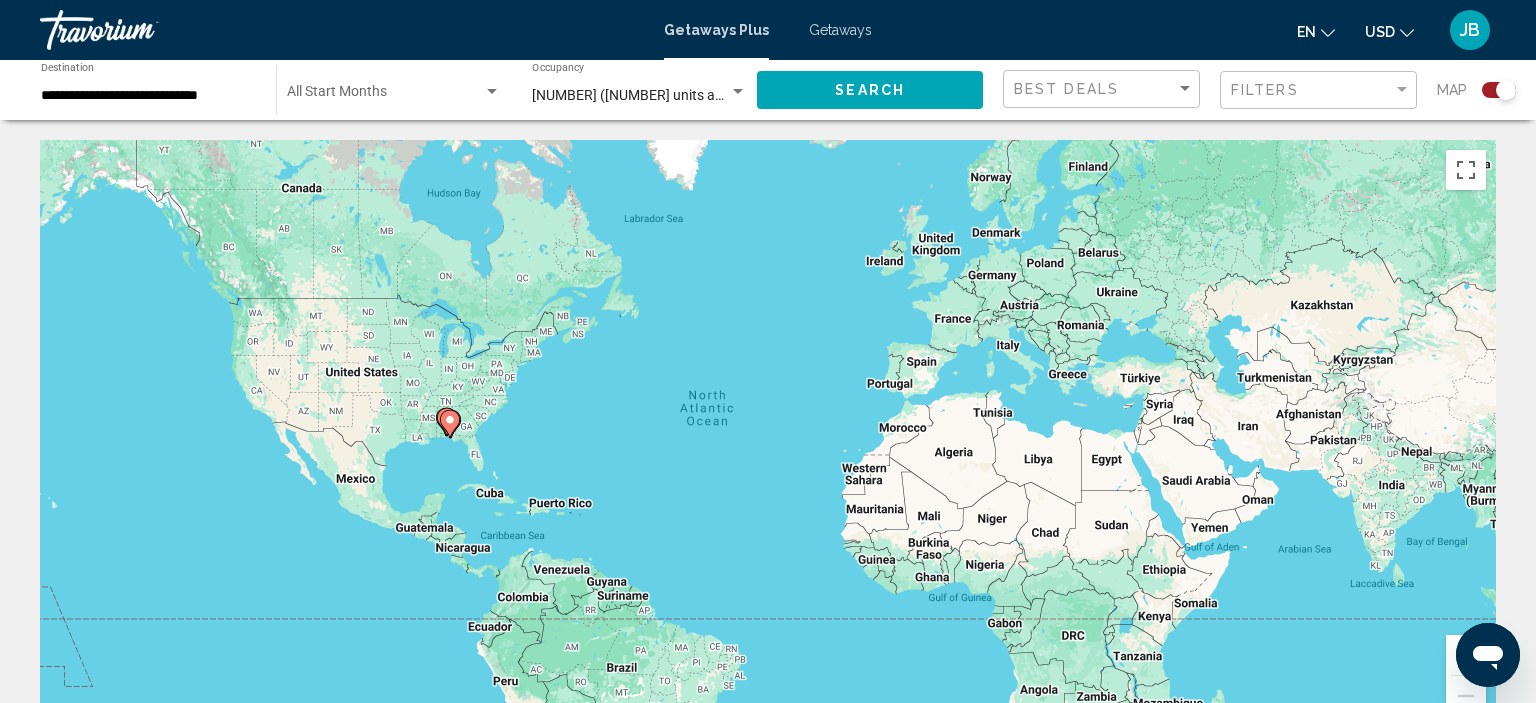 click 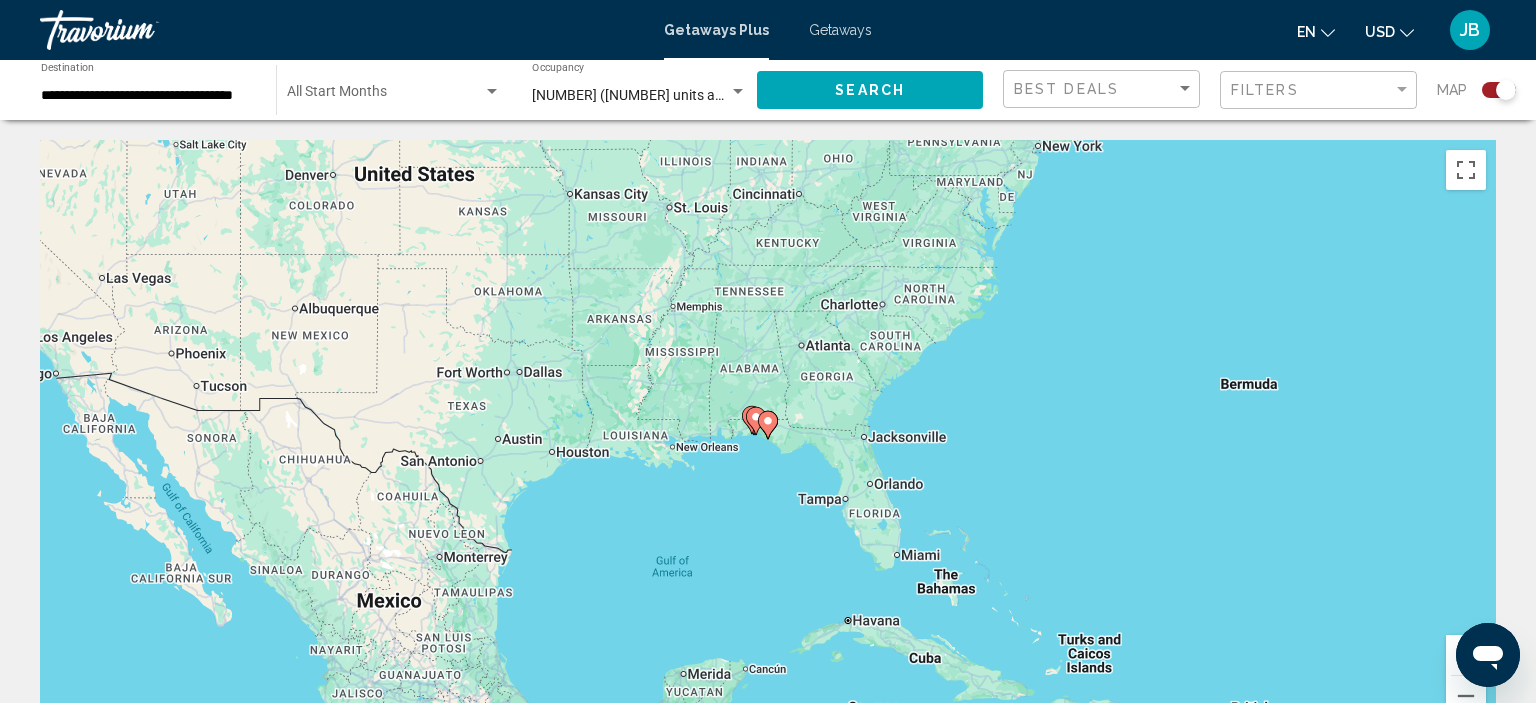 click 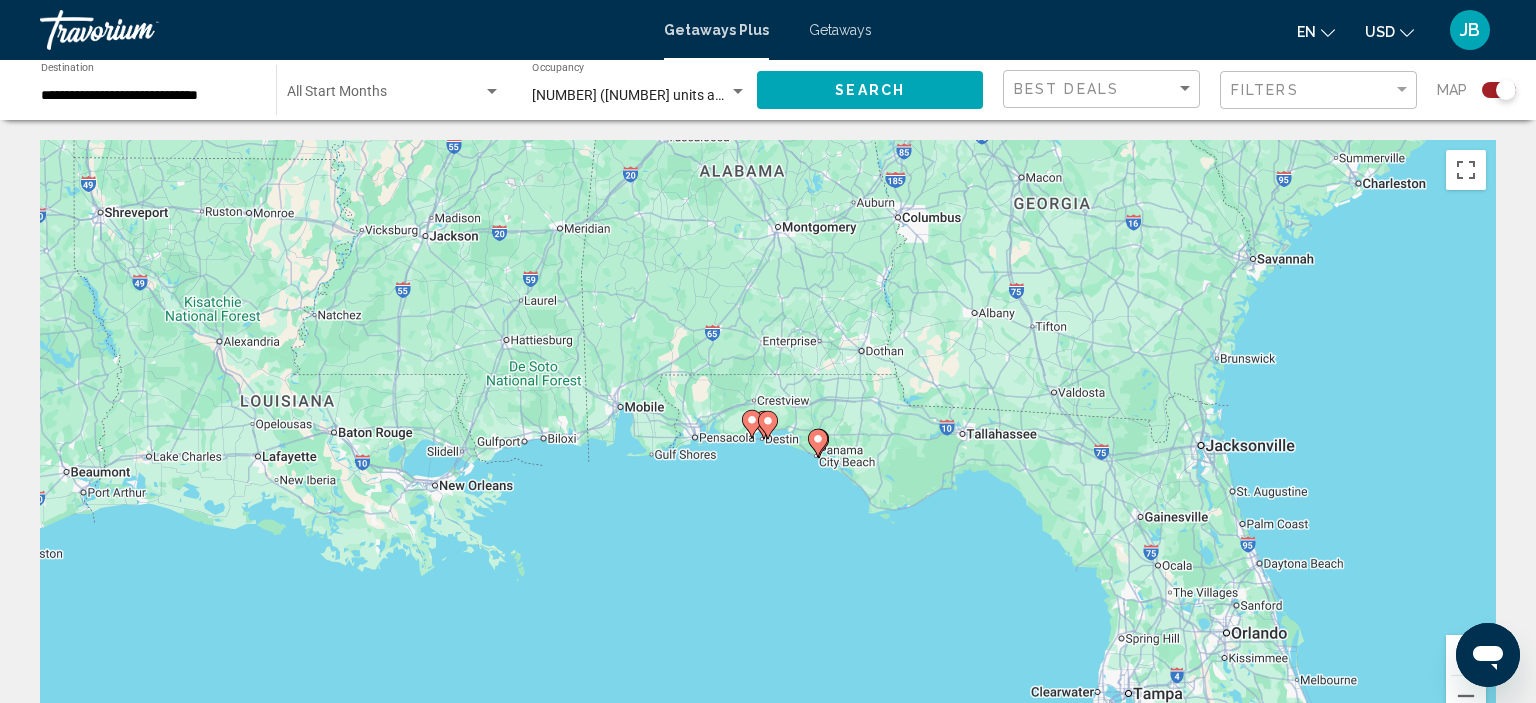 click 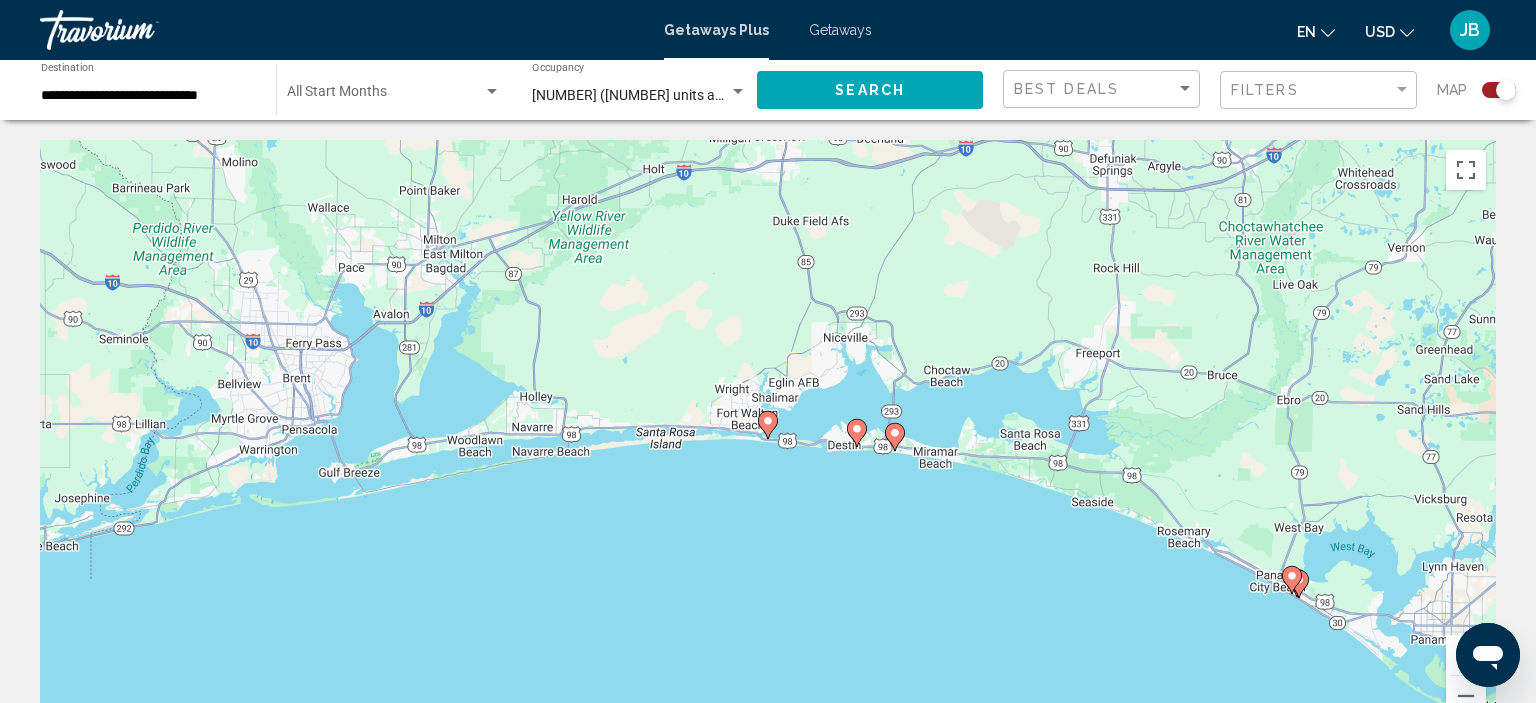 click 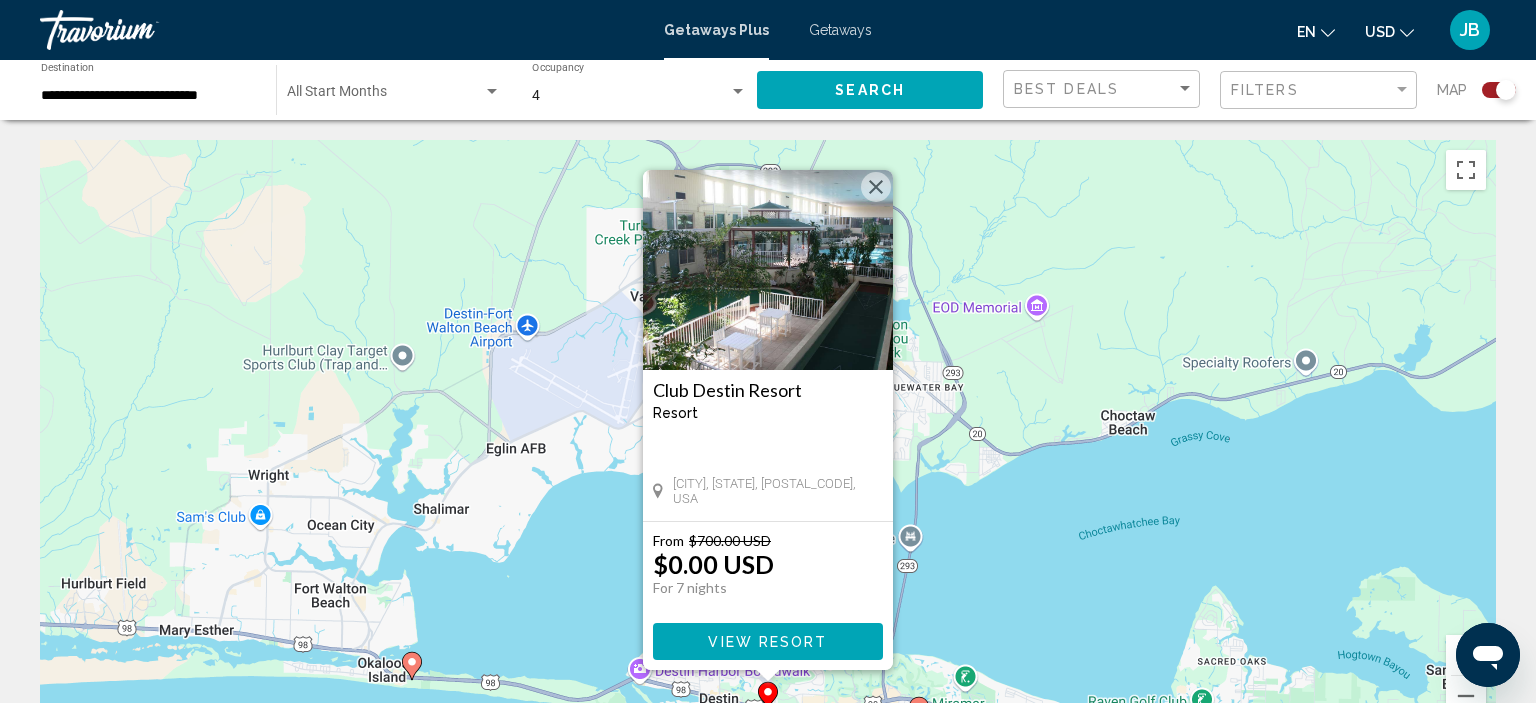 click on "To activate drag with keyboard, press Alt + Enter. Once in keyboard drag state, use the arrow keys to move the marker. To complete the drag, press the Enter key. To cancel, press Escape. Club Destin Resort Resort - This is an adults only resort Destin, [STATE], [POSTAL_CODE], [COUNTRY] From $[PRICE] USD $[PRICE] USD For [NUMBER] nights You save $[PRICE] USD View Resort" at bounding box center (768, 440) 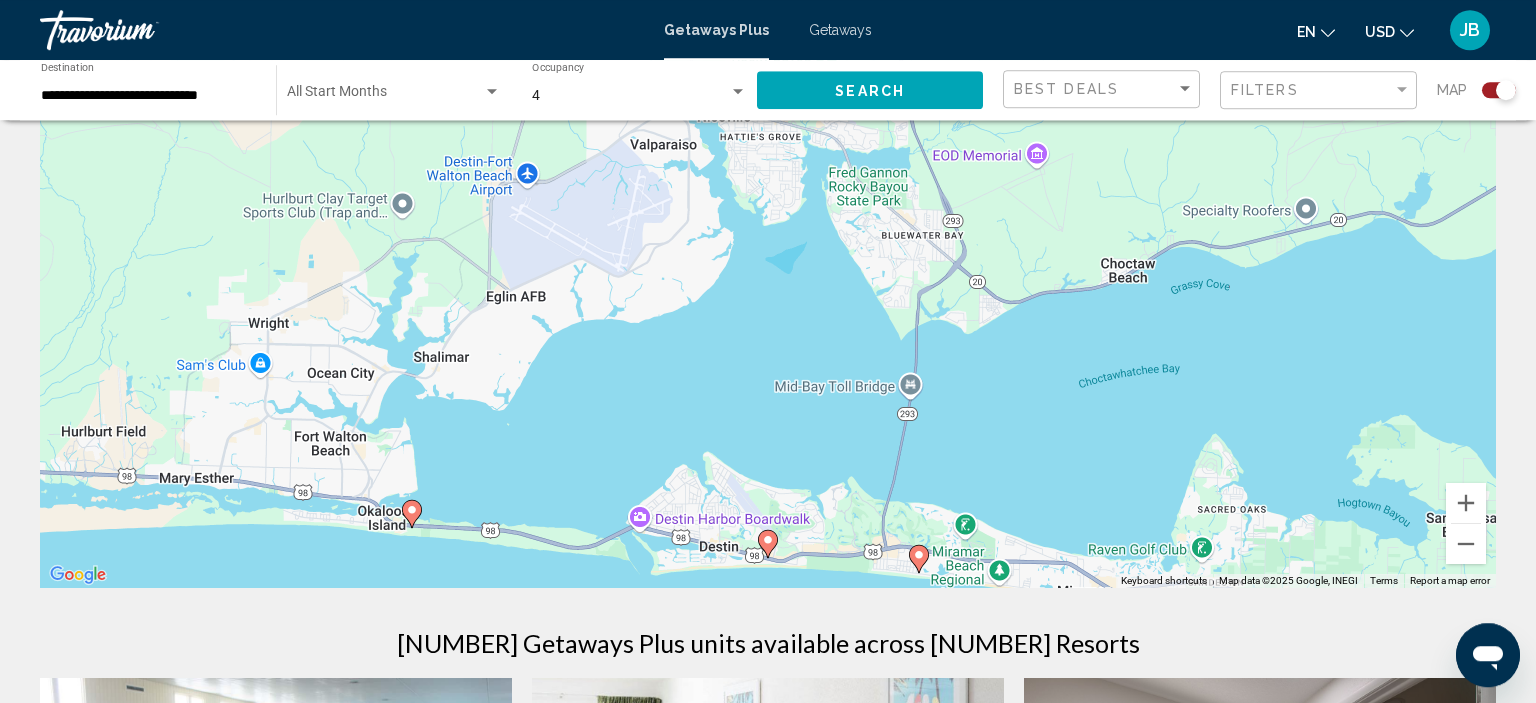 scroll, scrollTop: 211, scrollLeft: 0, axis: vertical 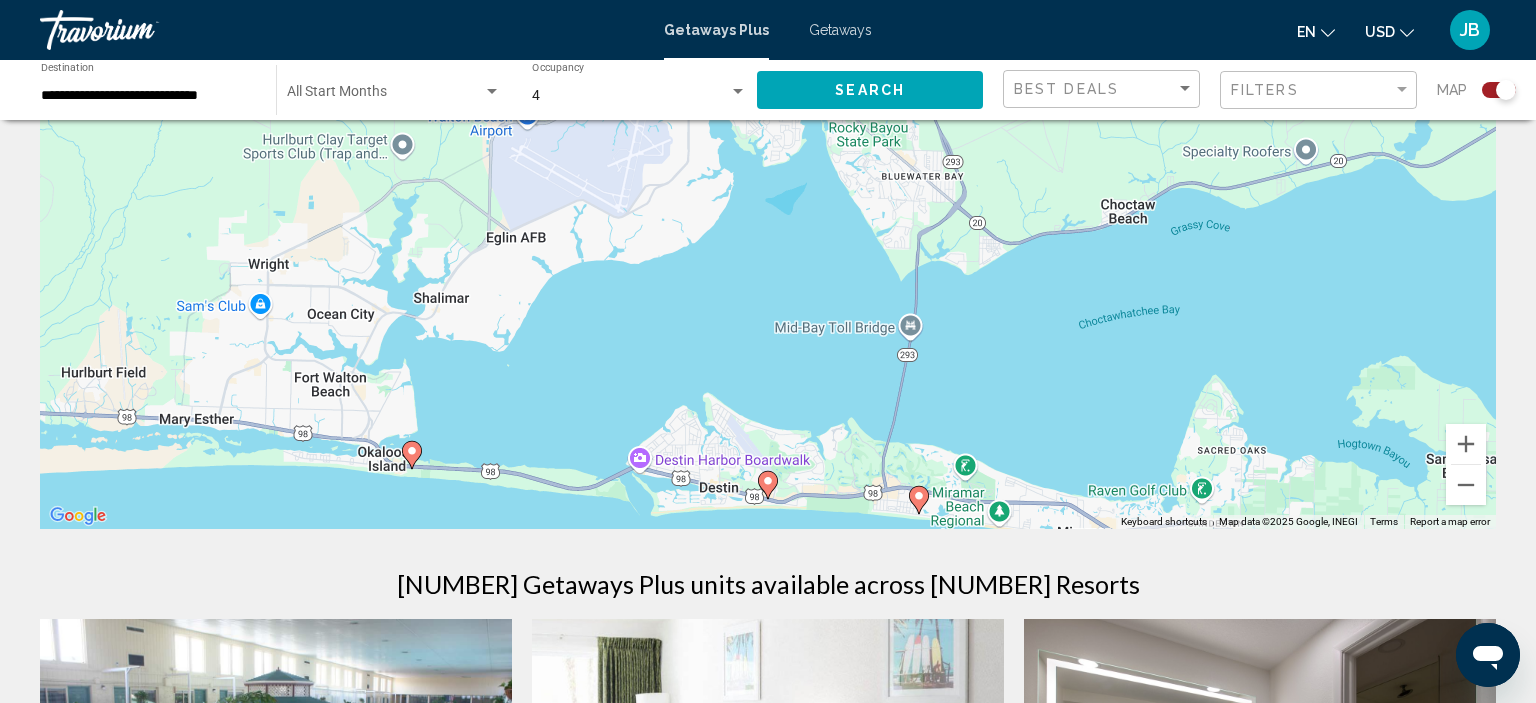 click 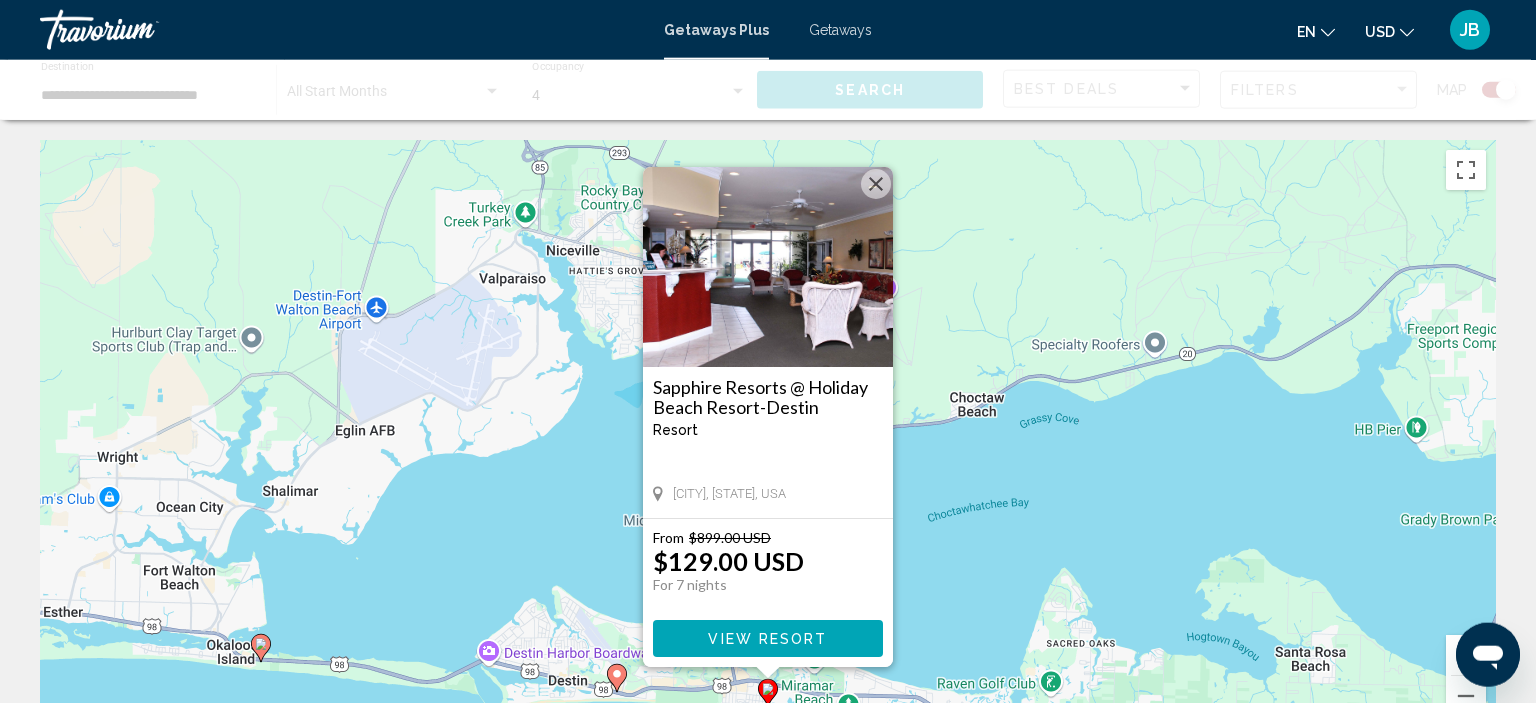 scroll, scrollTop: 0, scrollLeft: 0, axis: both 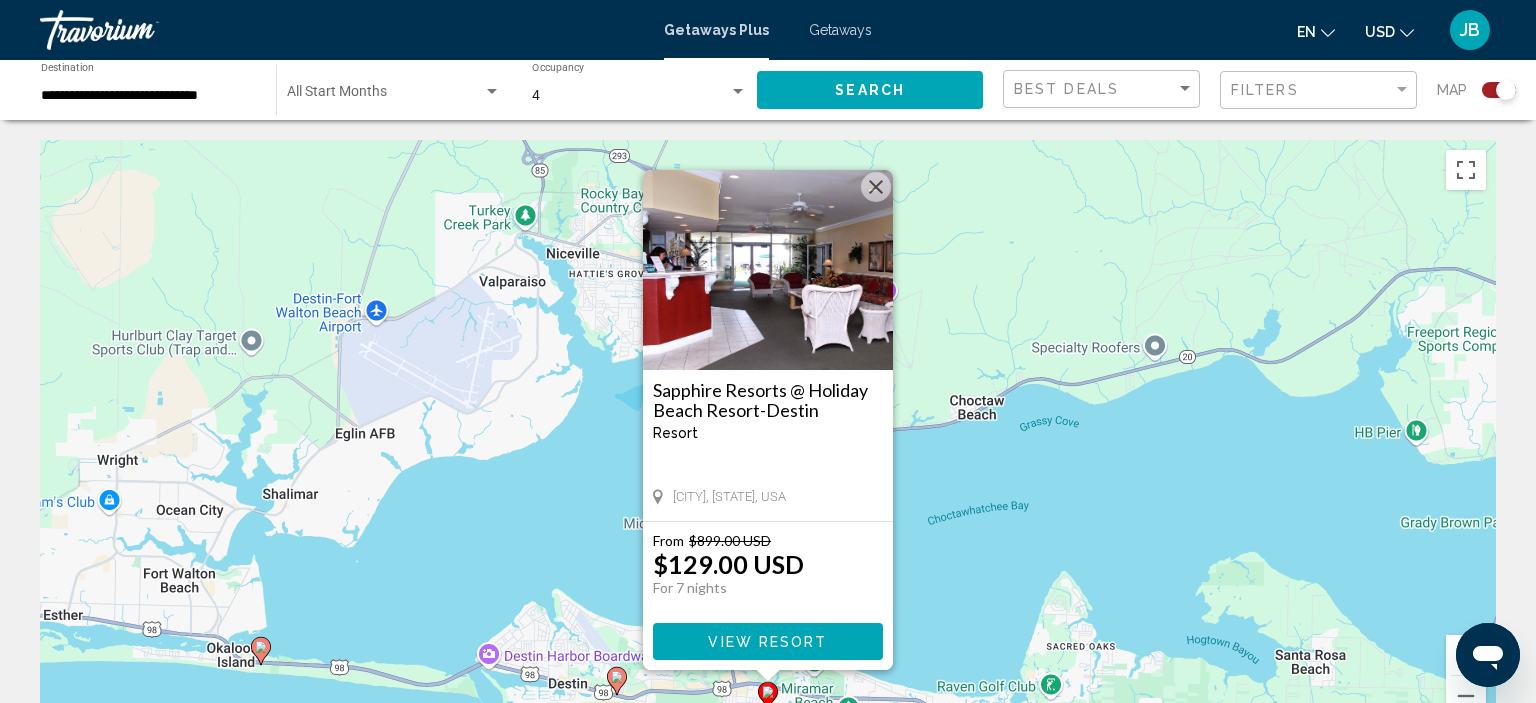 click on "View Resort" at bounding box center (767, 642) 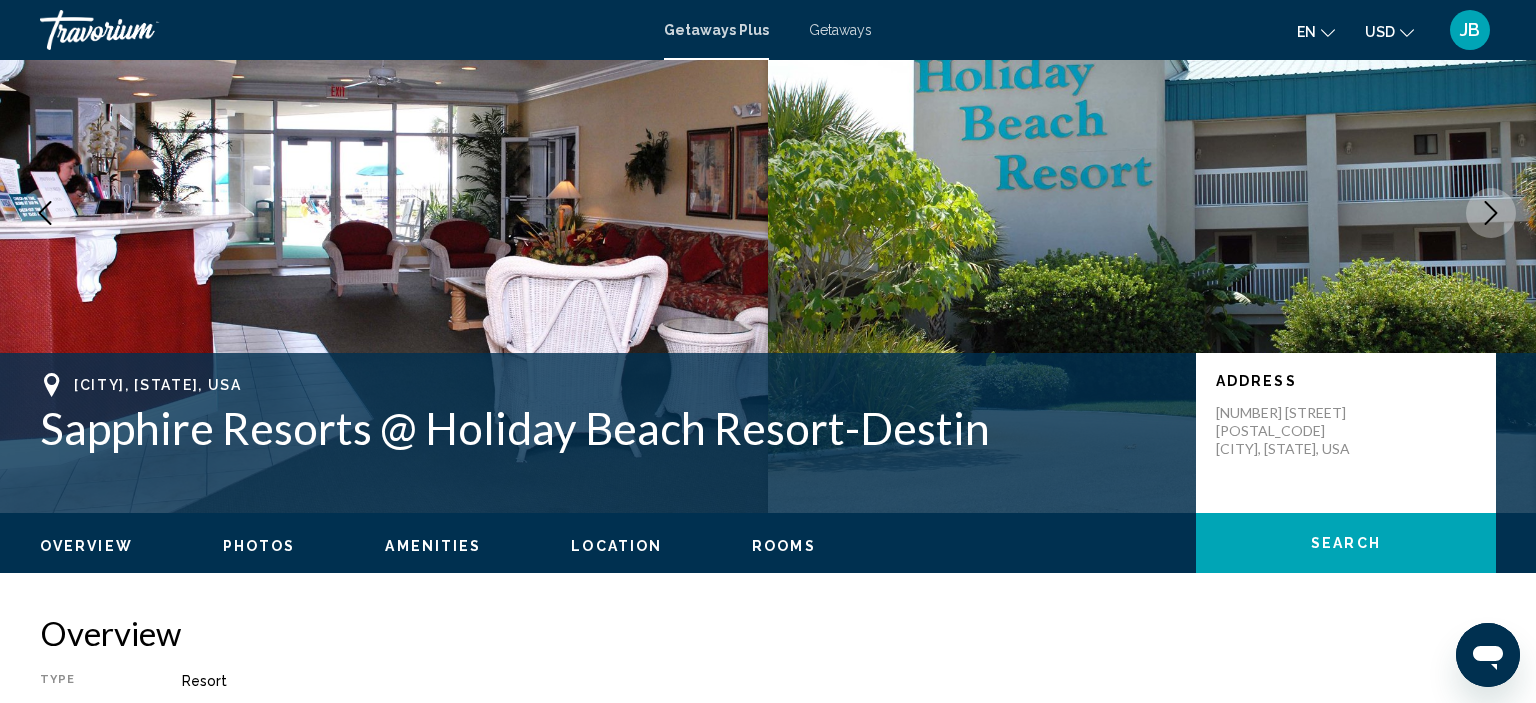 scroll, scrollTop: 0, scrollLeft: 0, axis: both 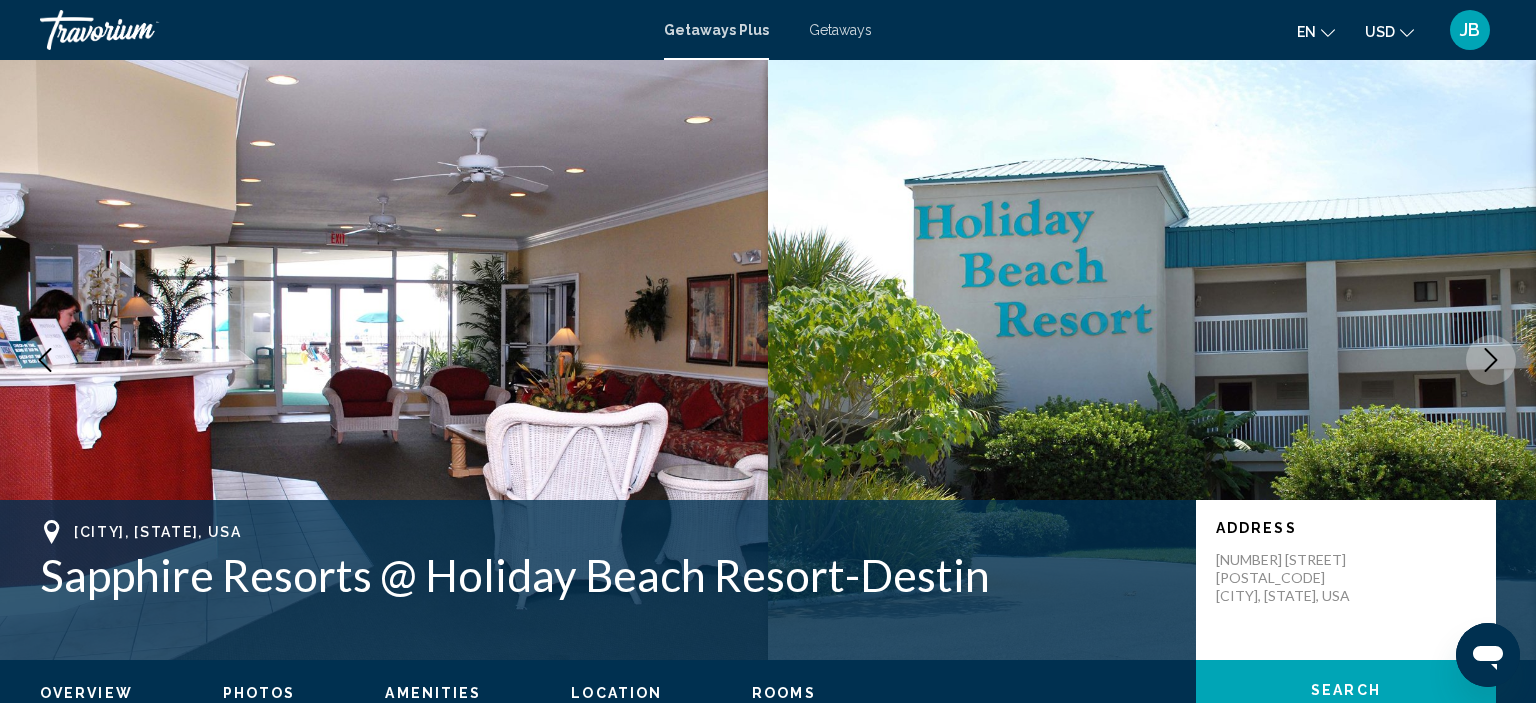 click on "Getaways" at bounding box center [840, 30] 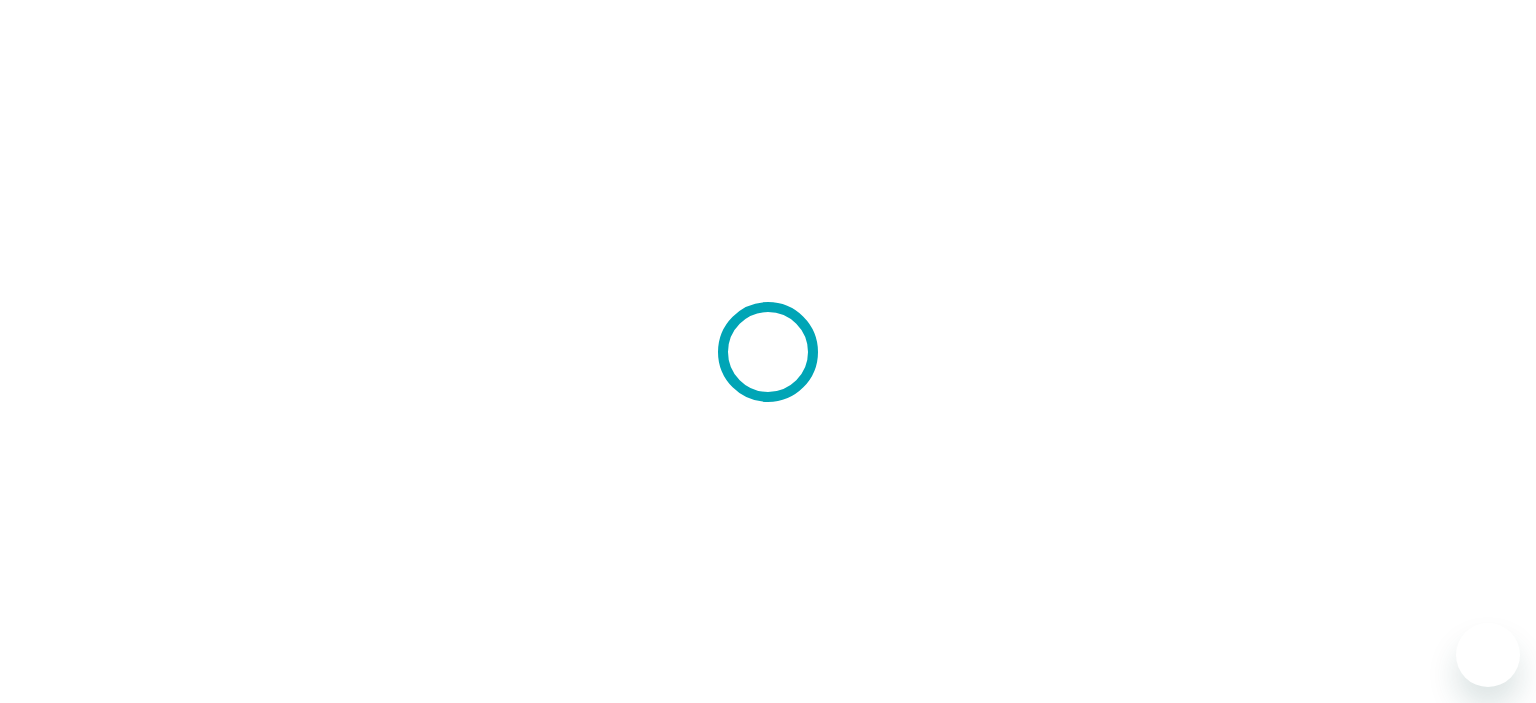 scroll, scrollTop: 0, scrollLeft: 0, axis: both 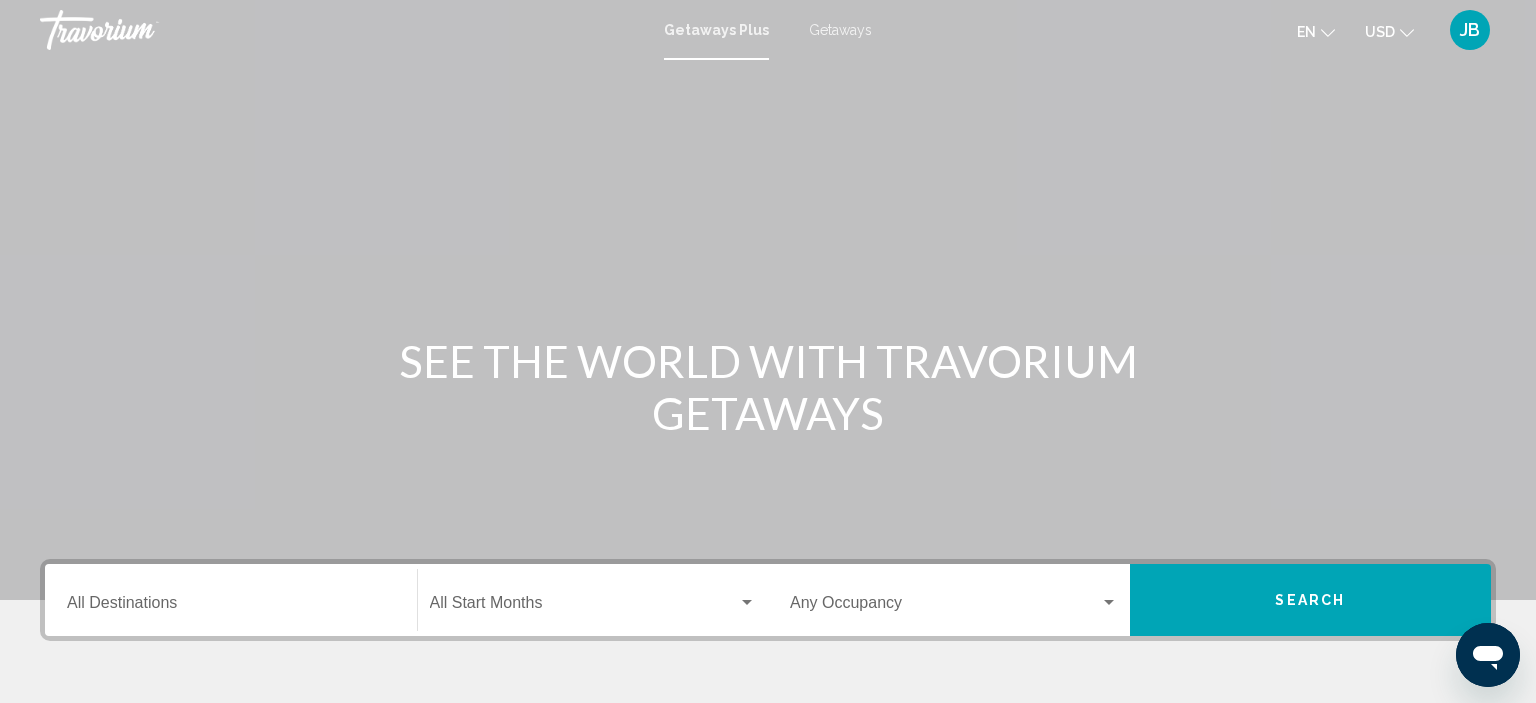click on "Destination All Destinations" at bounding box center (231, 600) 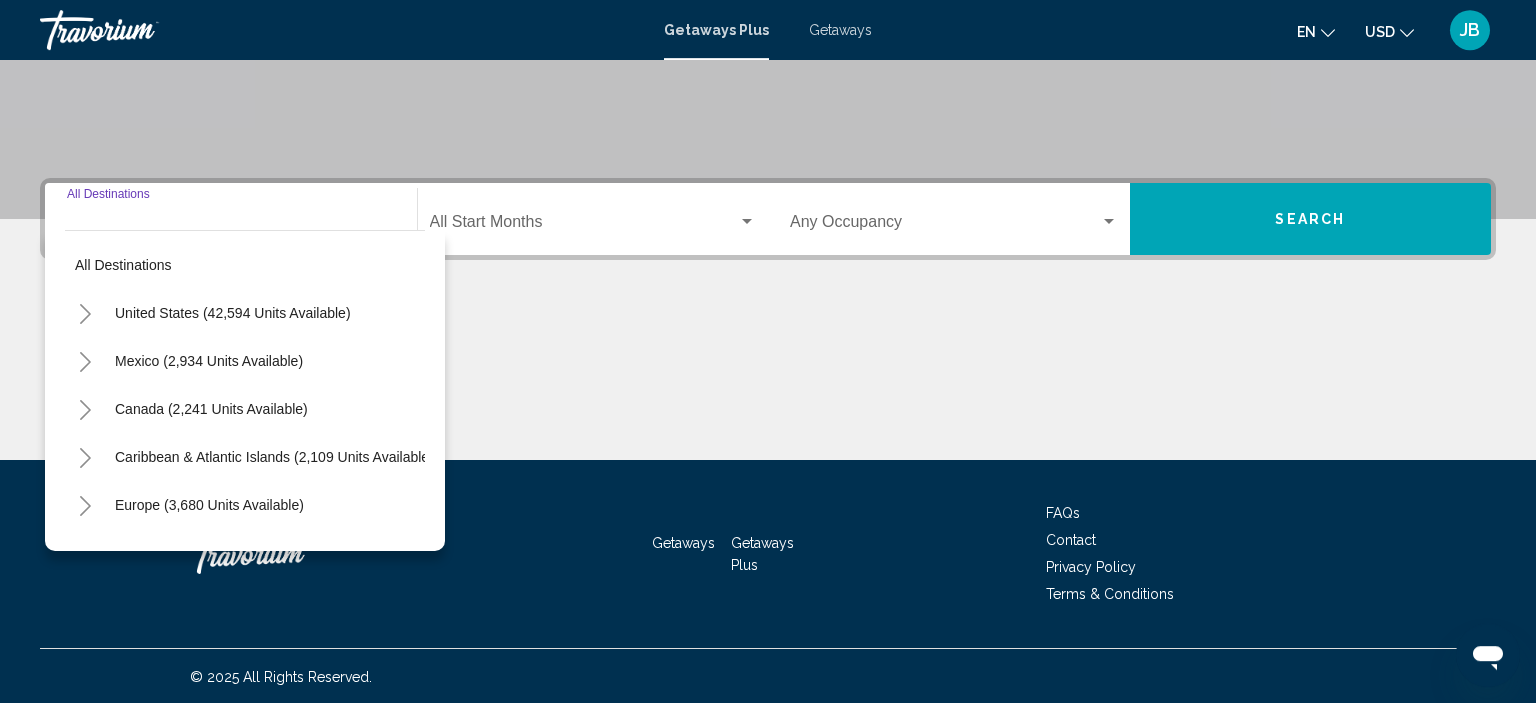 scroll, scrollTop: 382, scrollLeft: 0, axis: vertical 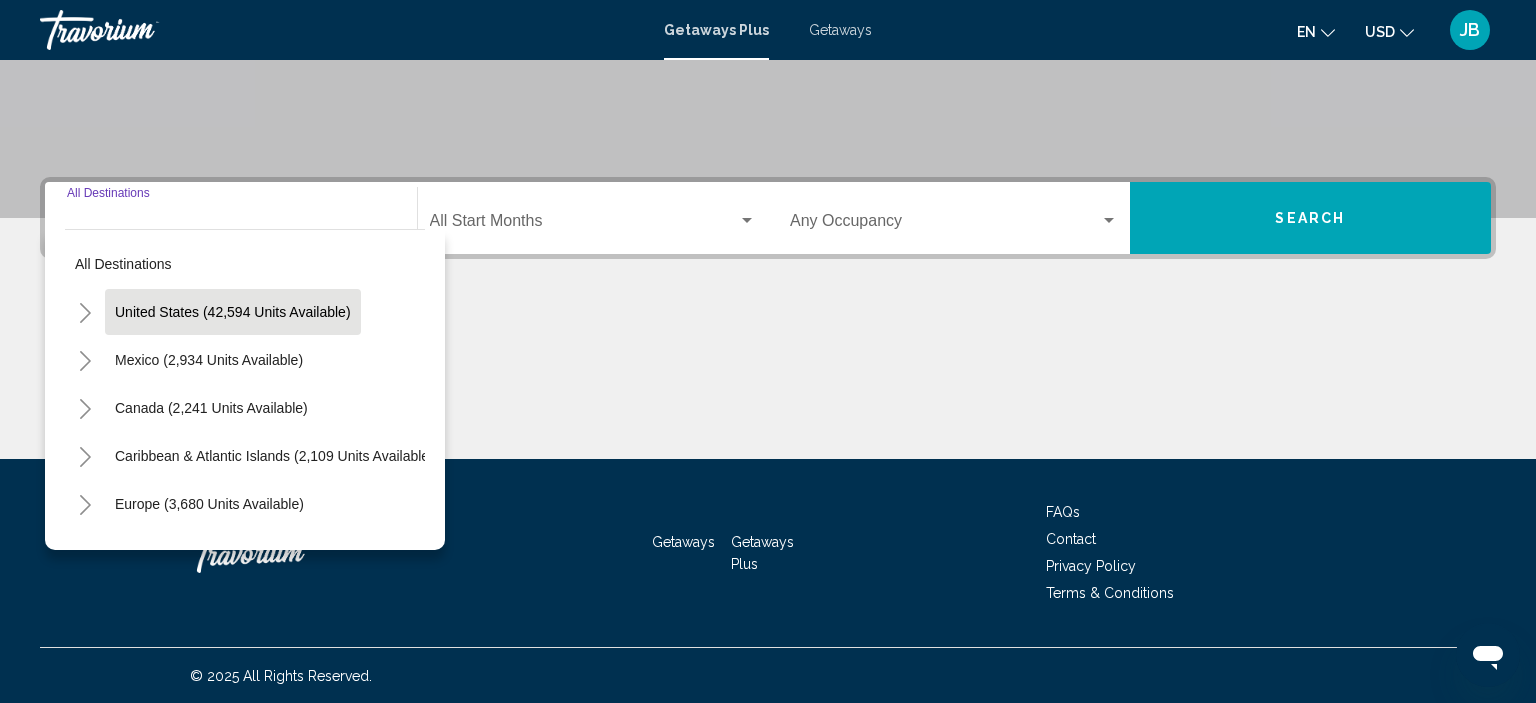 click on "United States (42,594 units available)" at bounding box center [209, 360] 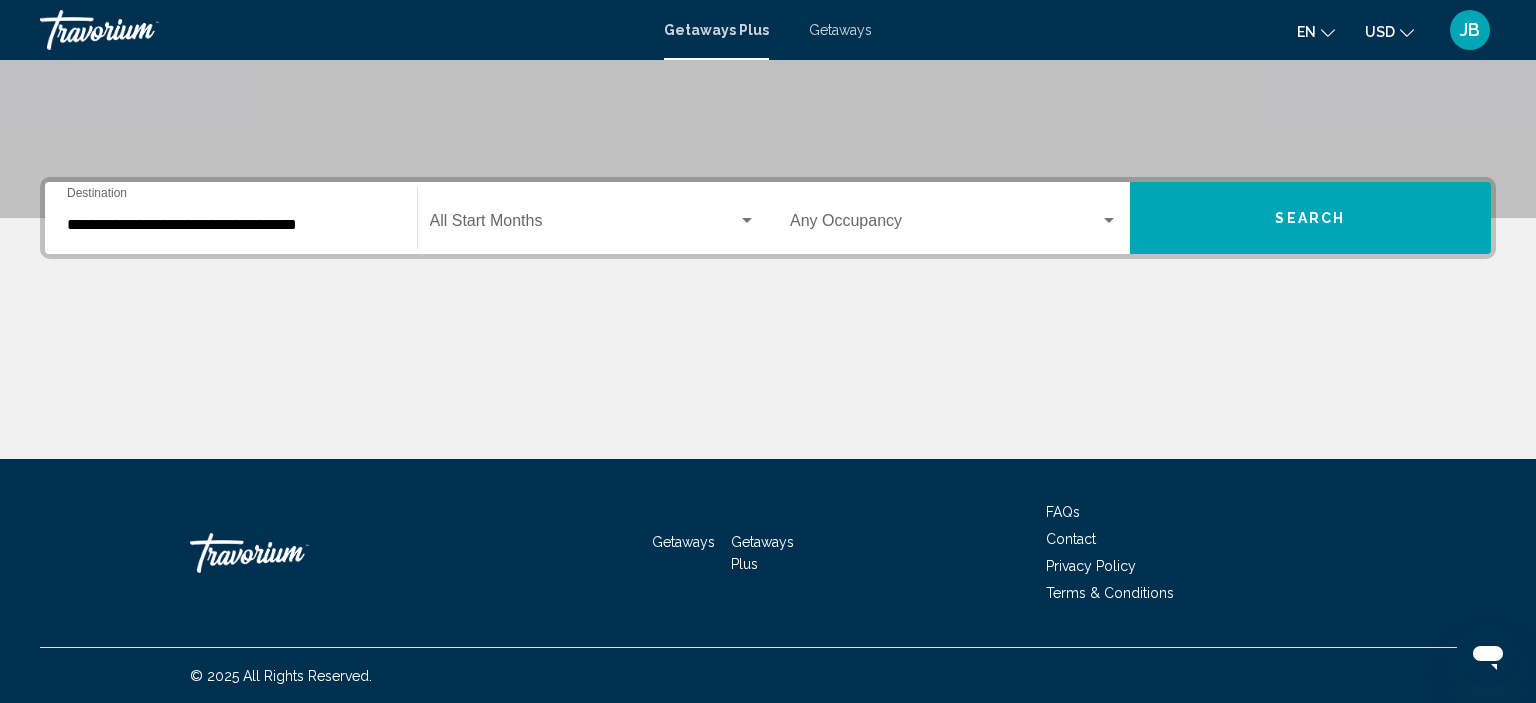 click on "Start Month All Start Months" 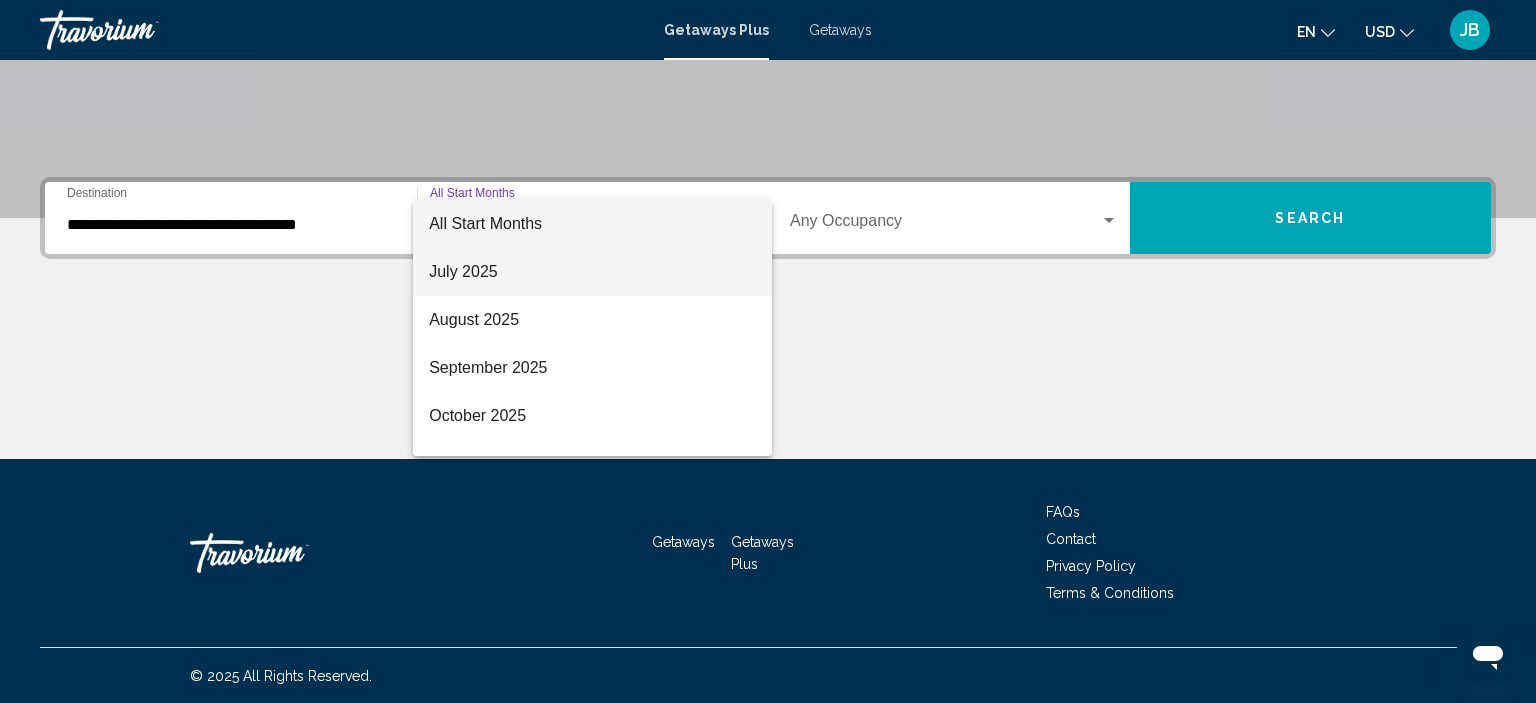 click on "July 2025" at bounding box center (592, 272) 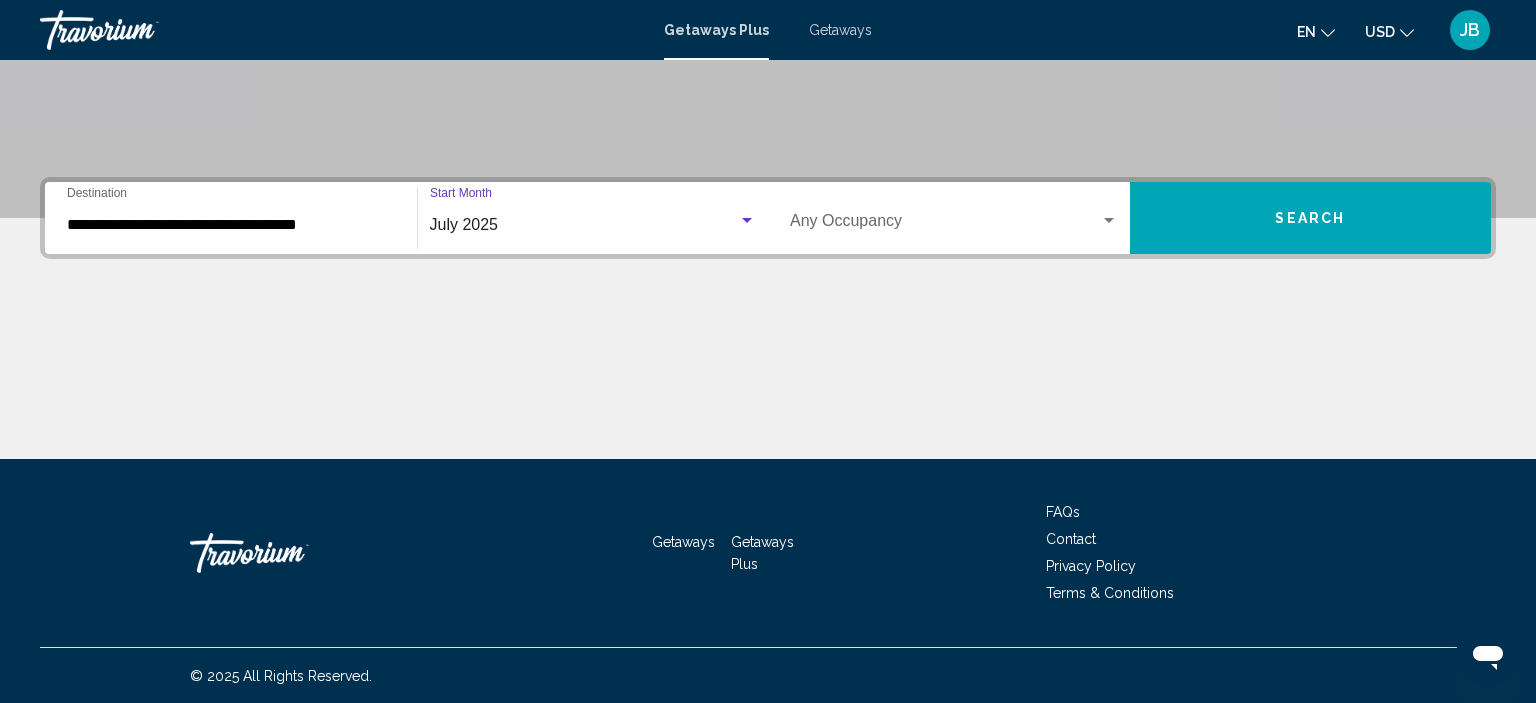 click at bounding box center [945, 225] 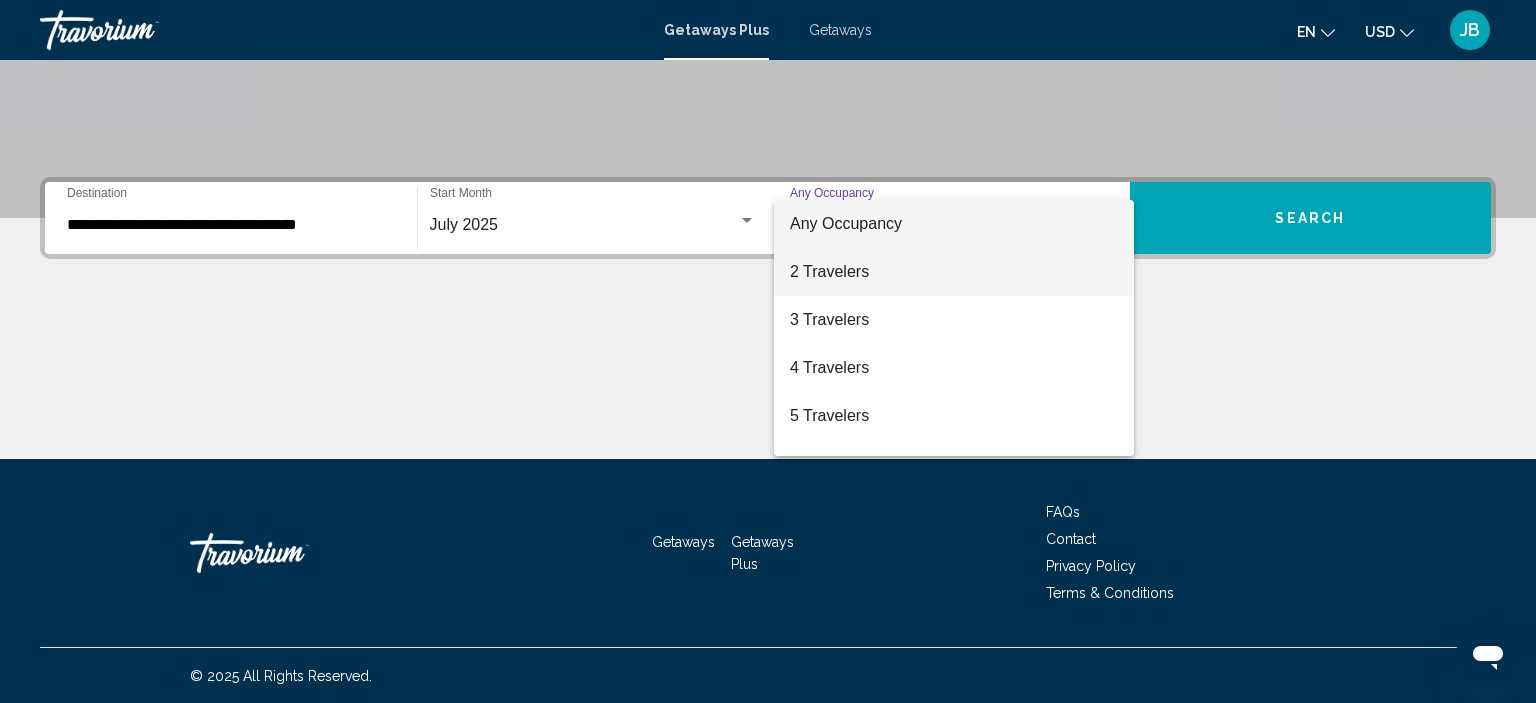 click on "2 Travelers" at bounding box center [954, 272] 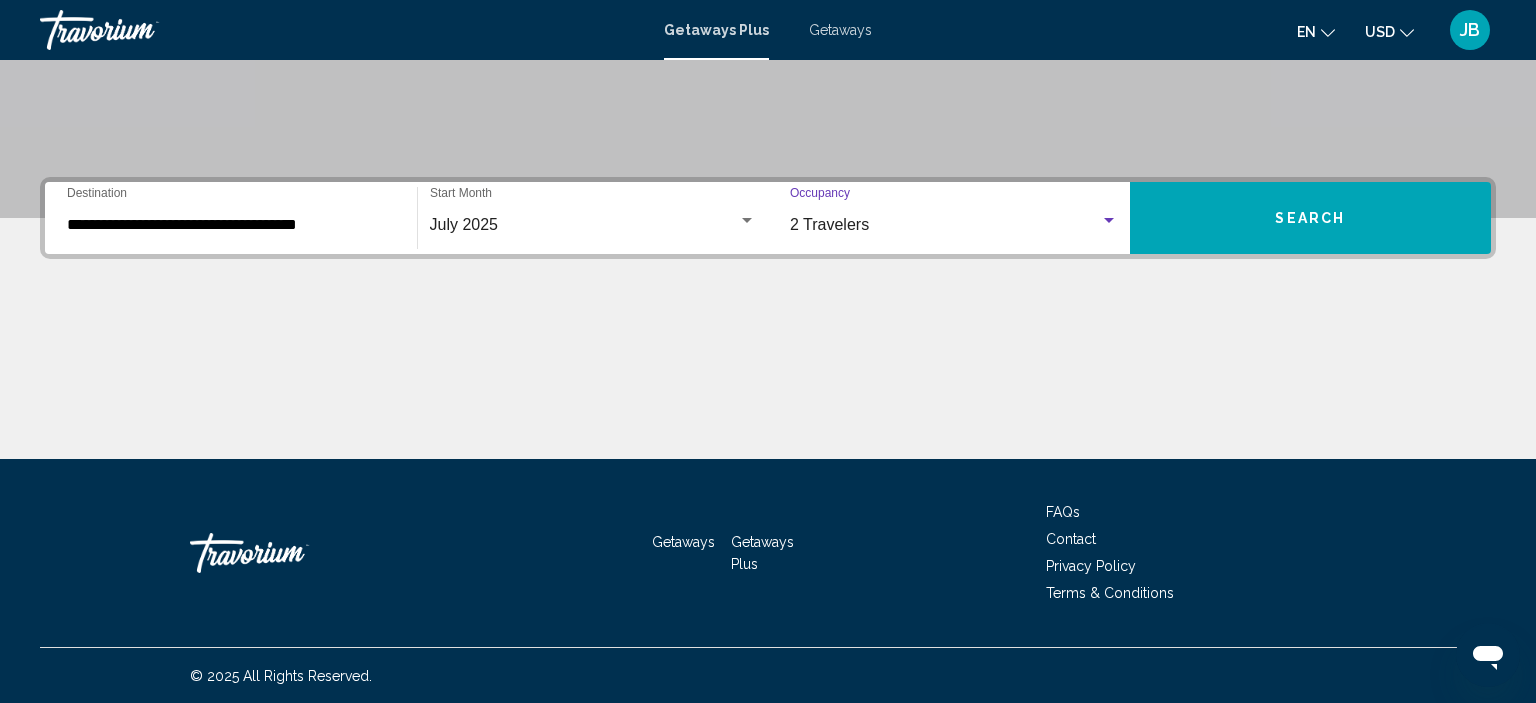 click on "July 2025 Start Month All Start Months" 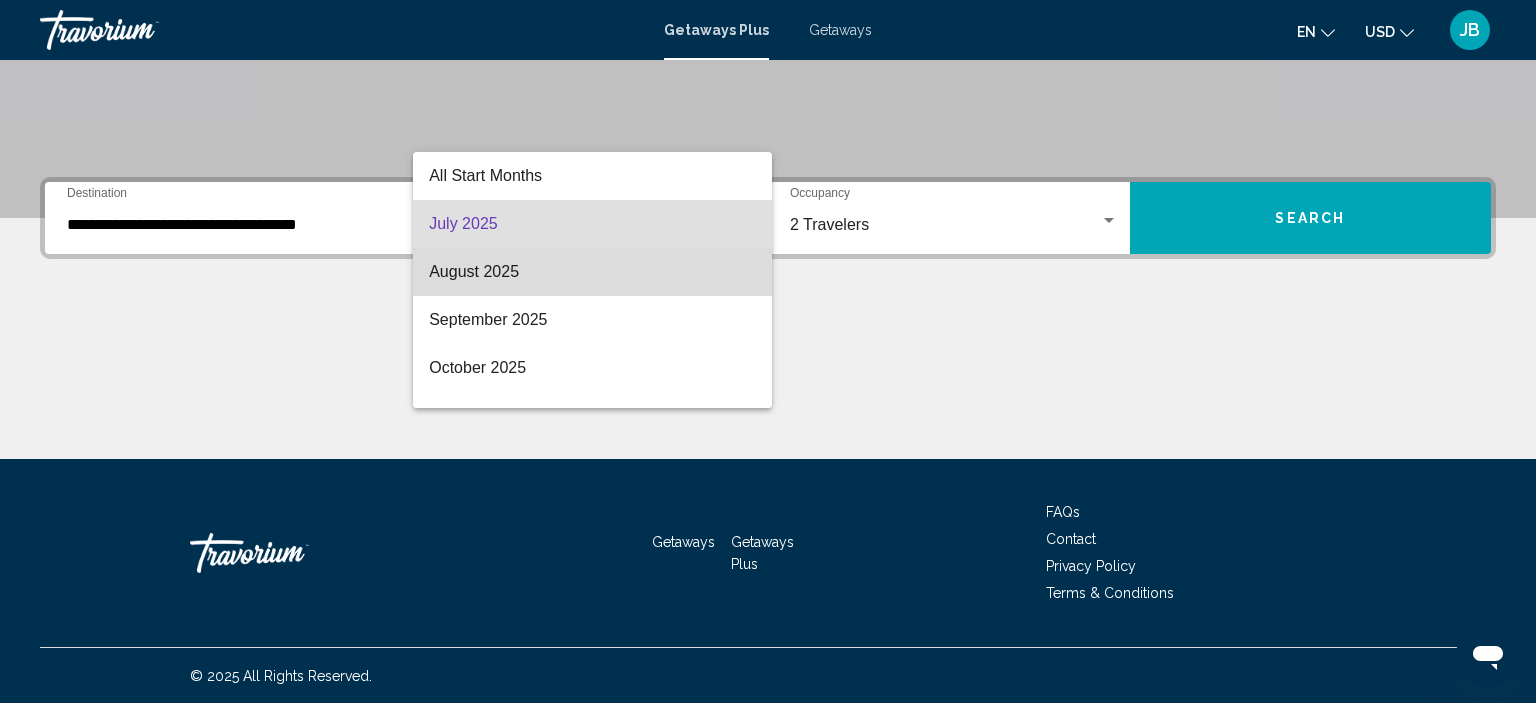 click on "August 2025" at bounding box center (592, 272) 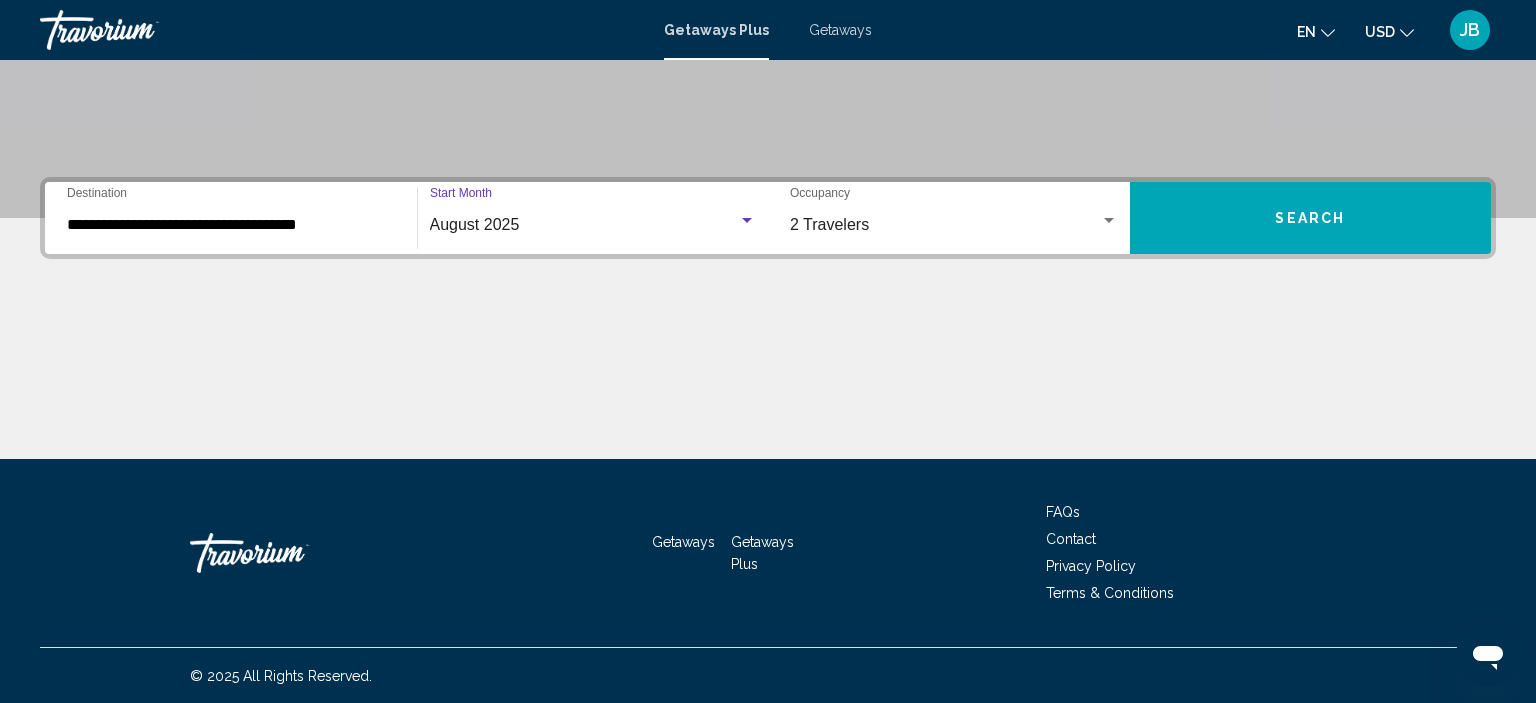 click on "Search" at bounding box center (1311, 218) 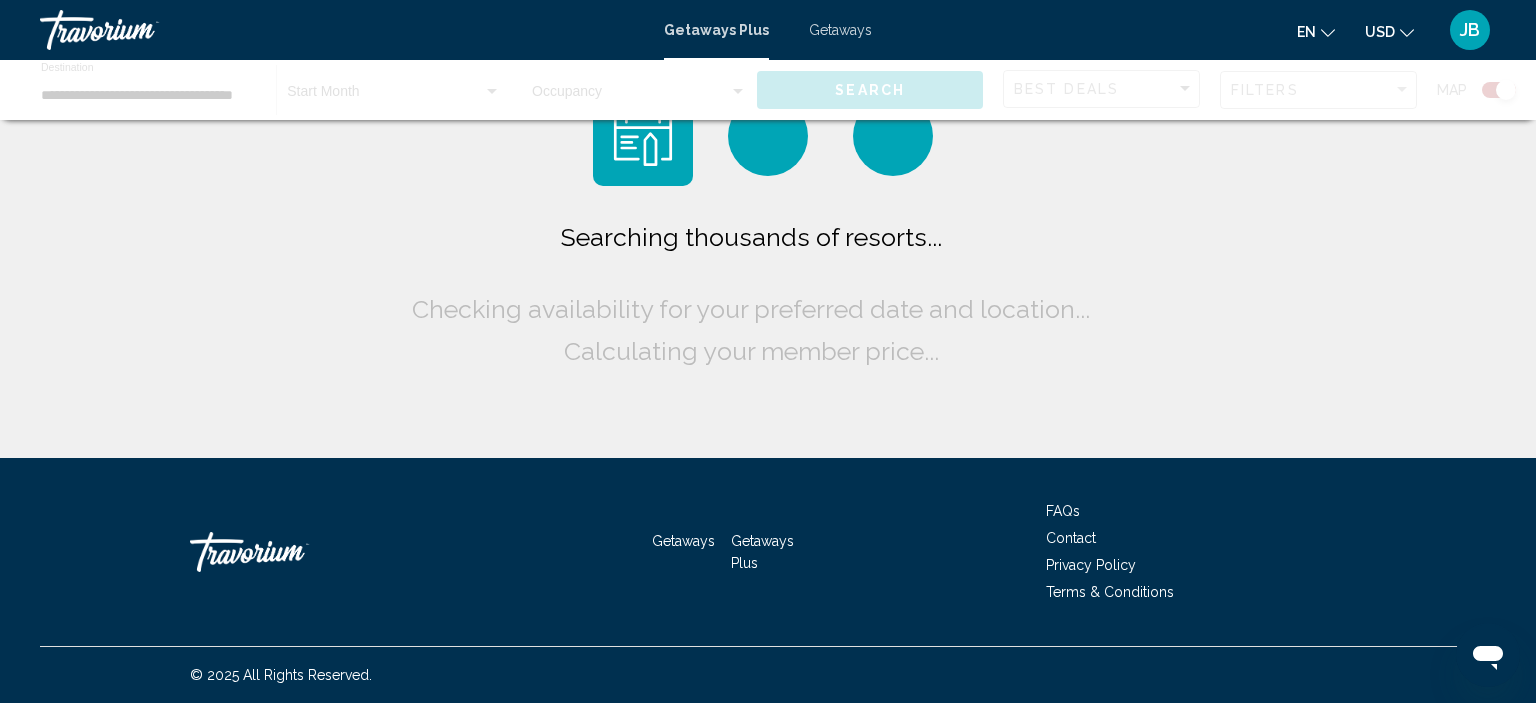 scroll, scrollTop: 0, scrollLeft: 0, axis: both 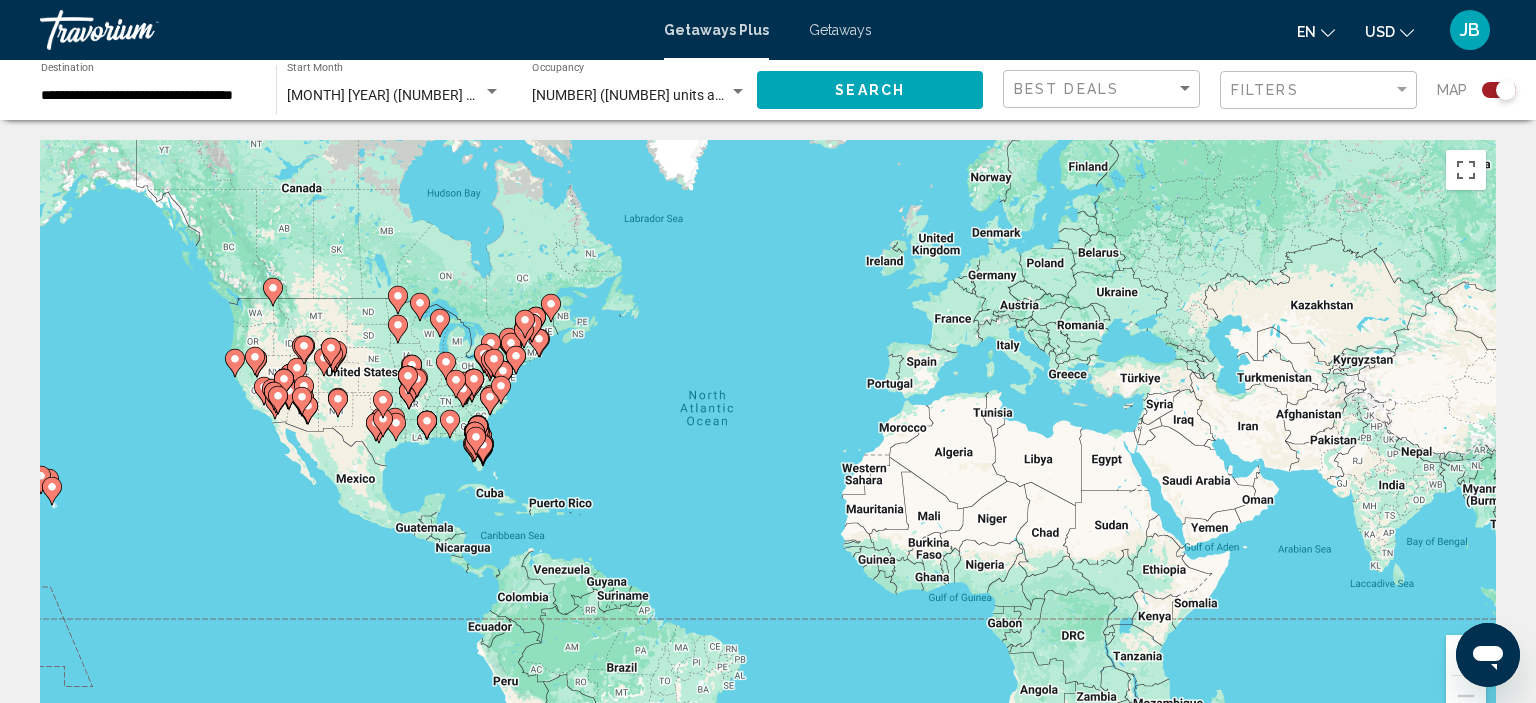 click on "To activate drag with keyboard, press Alt + Enter. Once in keyboard drag state, use the arrow keys to move the marker. To complete the drag, press the Enter key. To cancel, press Escape." at bounding box center (768, 440) 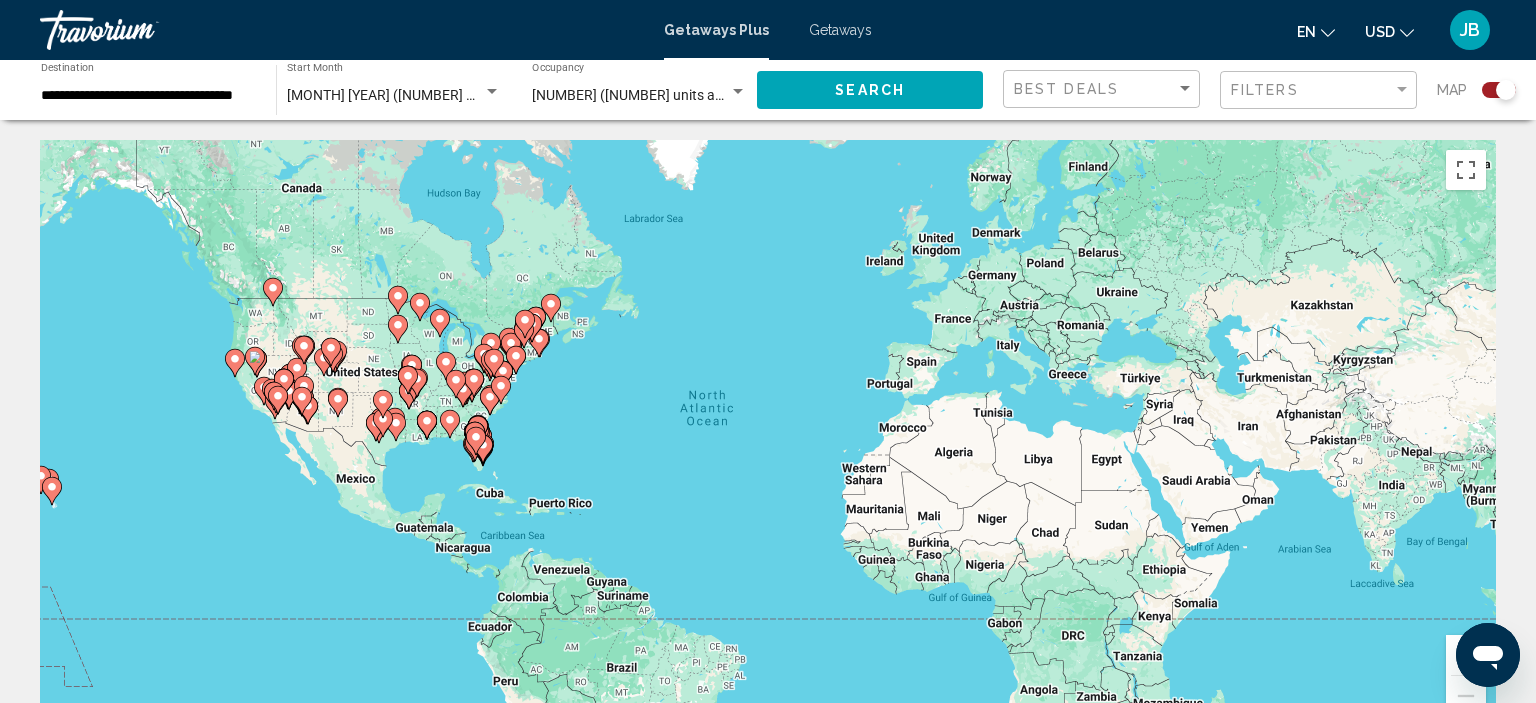 click on "To activate drag with keyboard, press Alt + Enter. Once in keyboard drag state, use the arrow keys to move the marker. To complete the drag, press the Enter key. To cancel, press Escape." at bounding box center (768, 440) 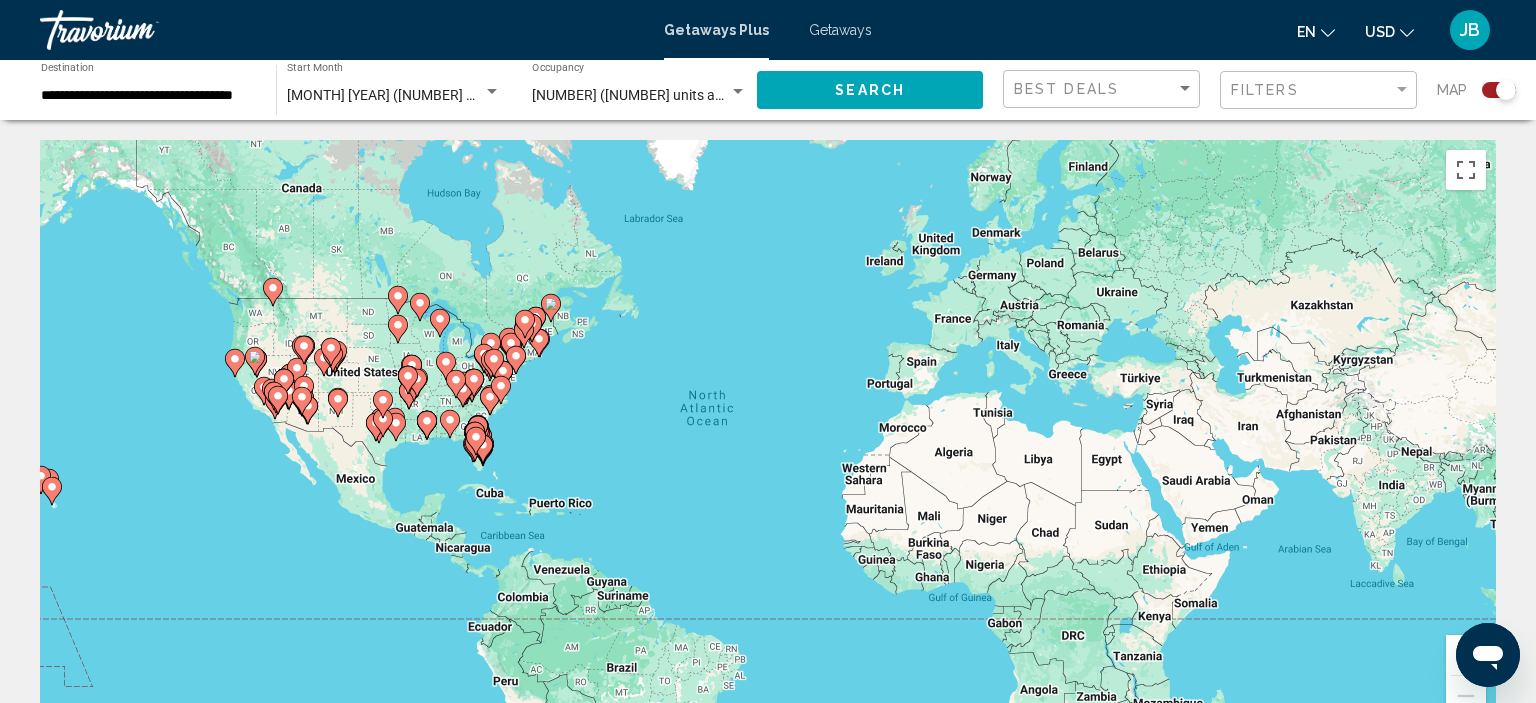click on "To activate drag with keyboard, press Alt + Enter. Once in keyboard drag state, use the arrow keys to move the marker. To complete the drag, press the Enter key. To cancel, press Escape." at bounding box center [768, 440] 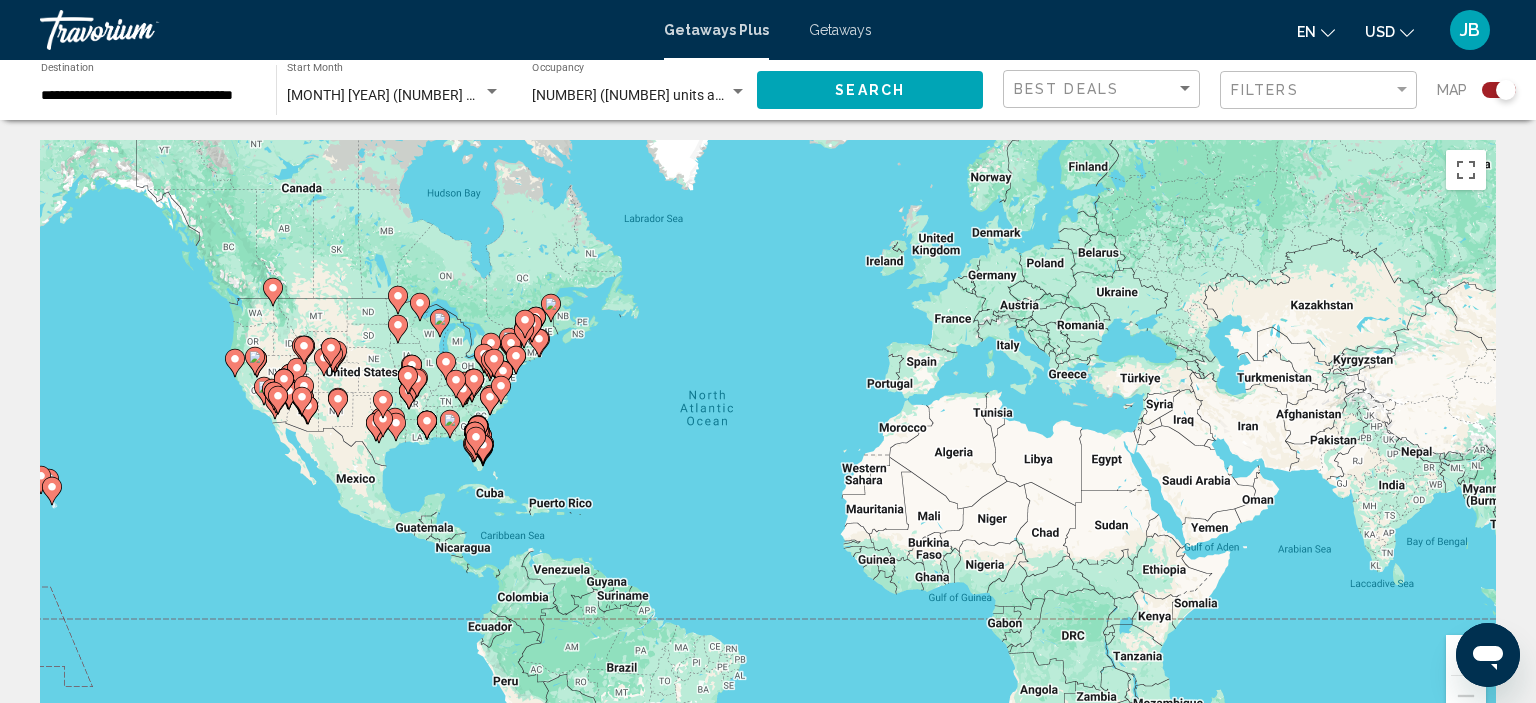 click 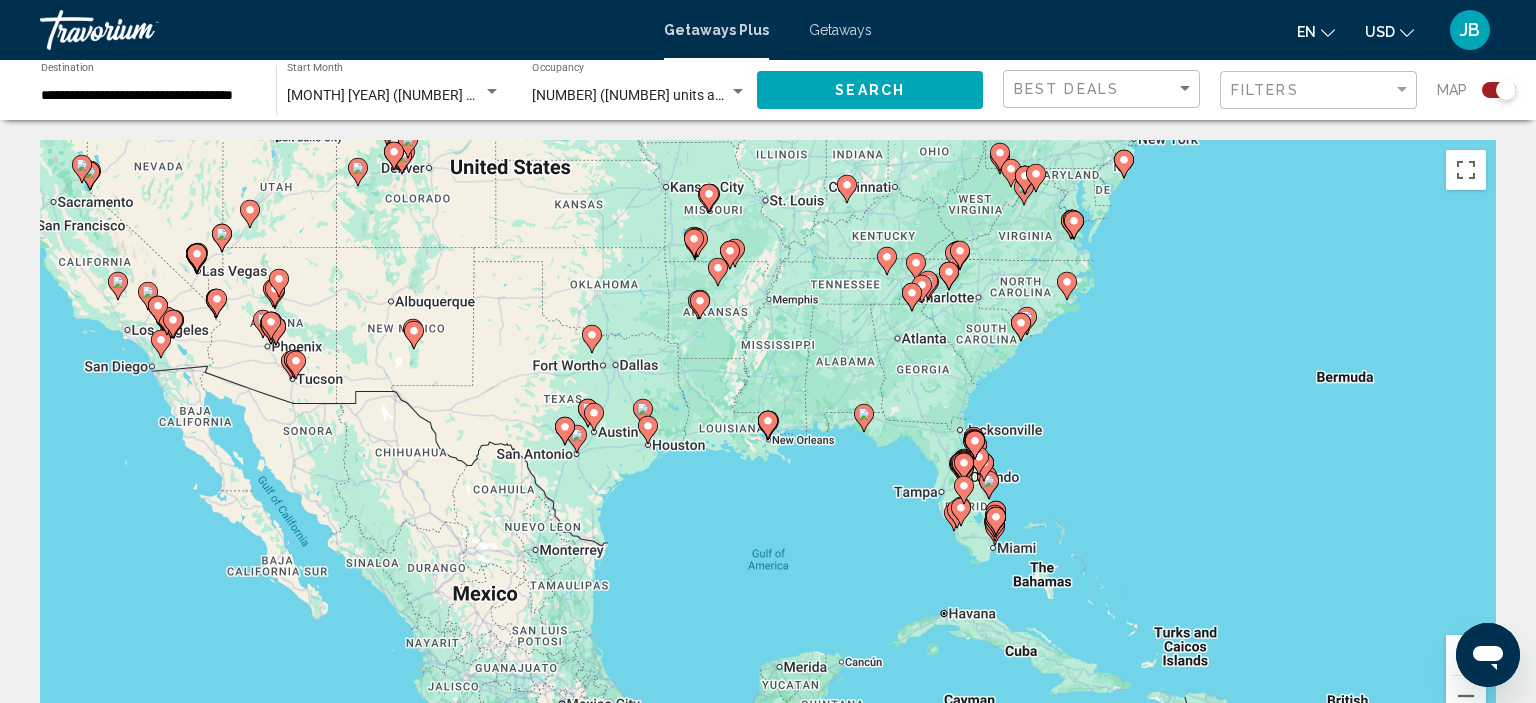 click 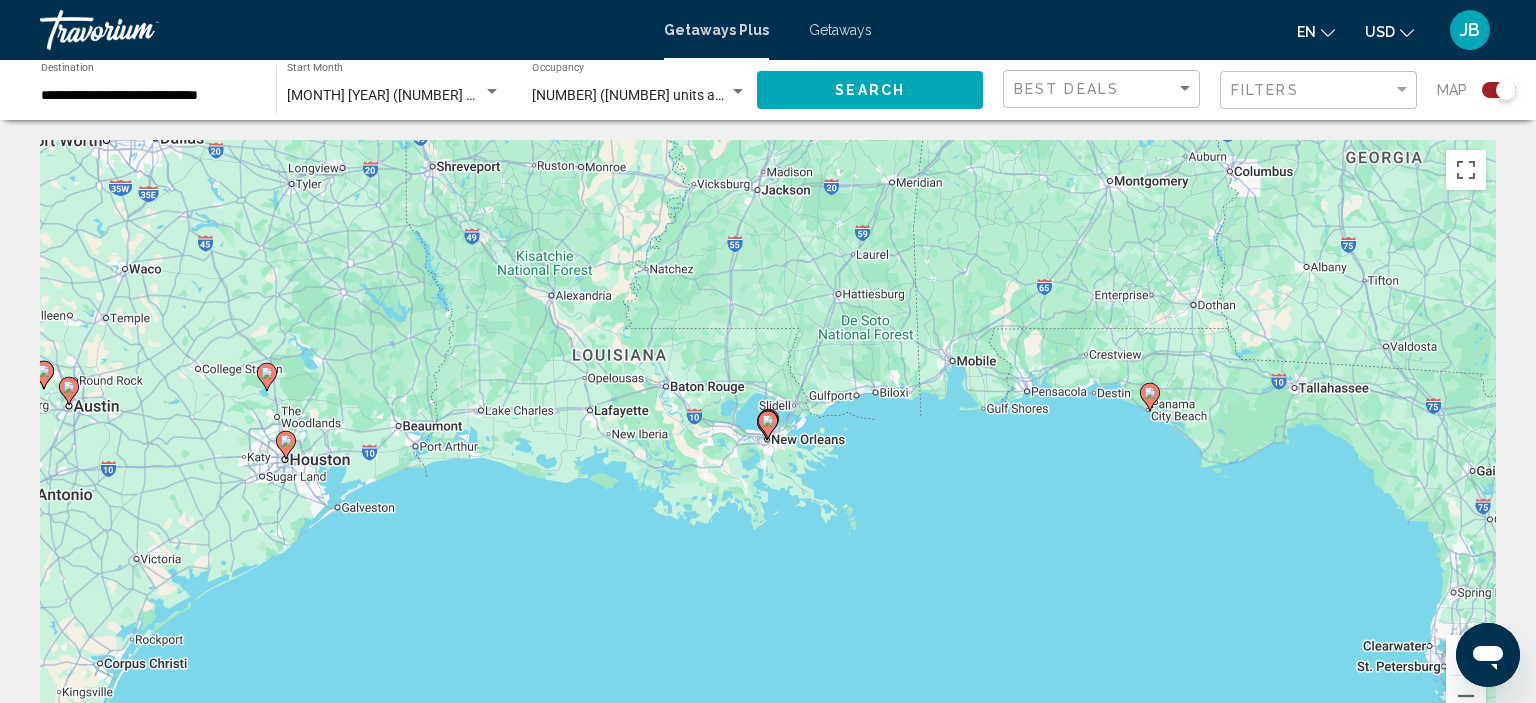 click at bounding box center [767, 426] 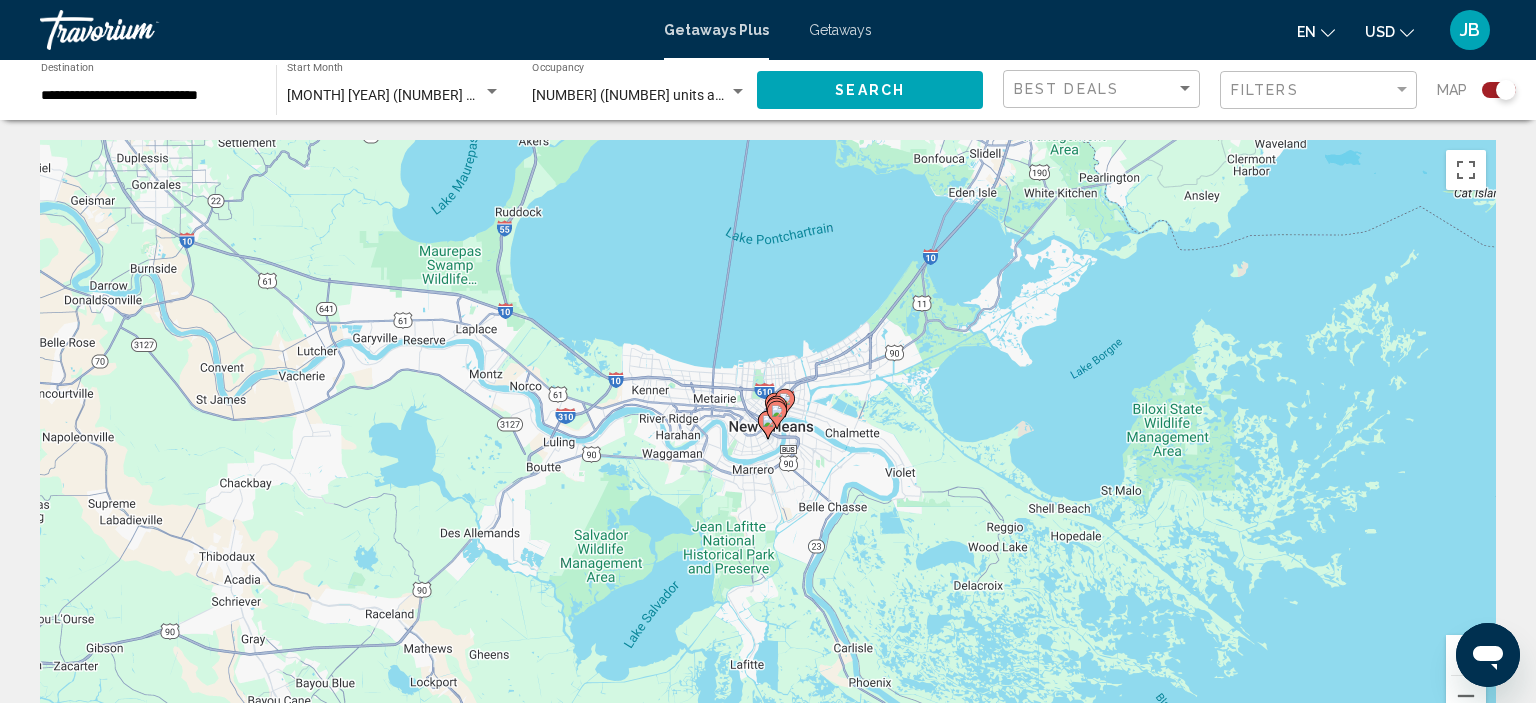 click 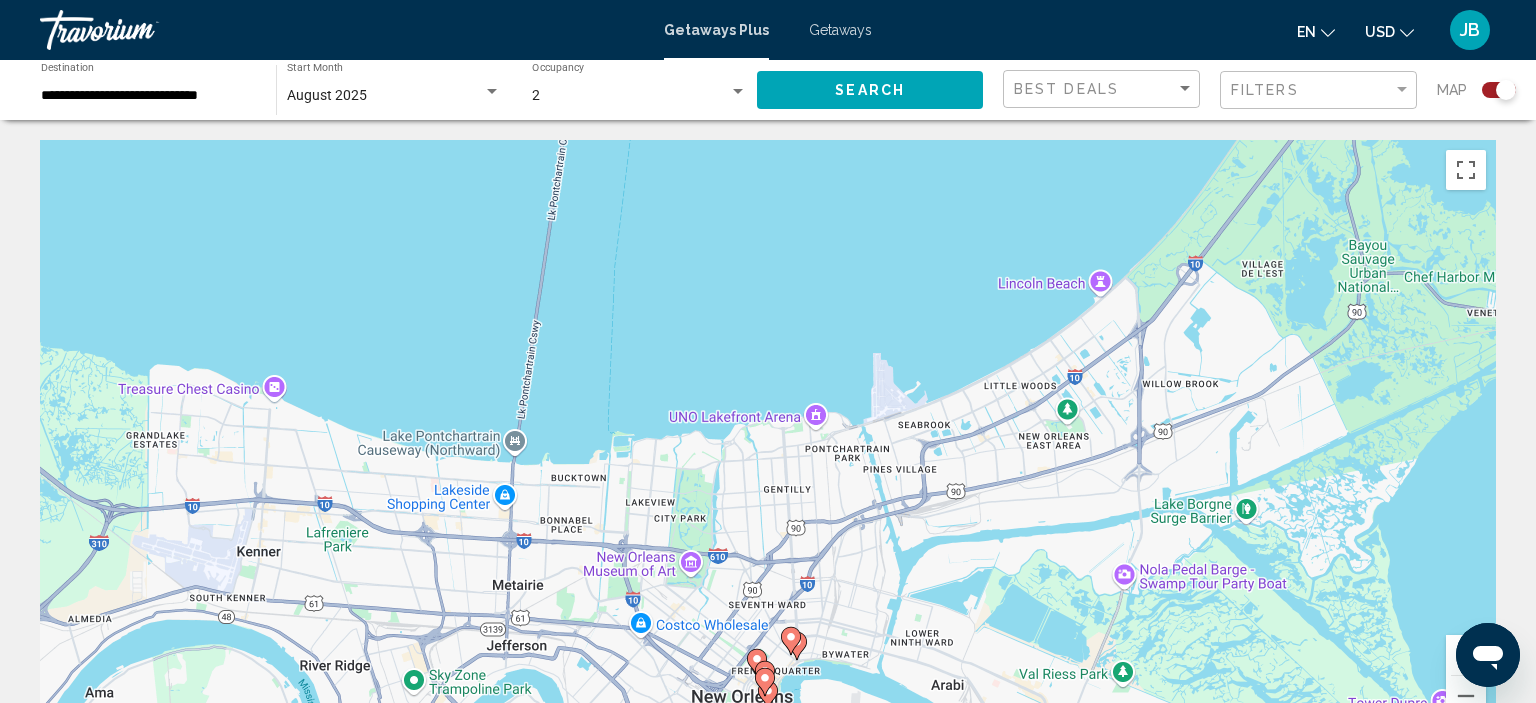 click at bounding box center [791, 641] 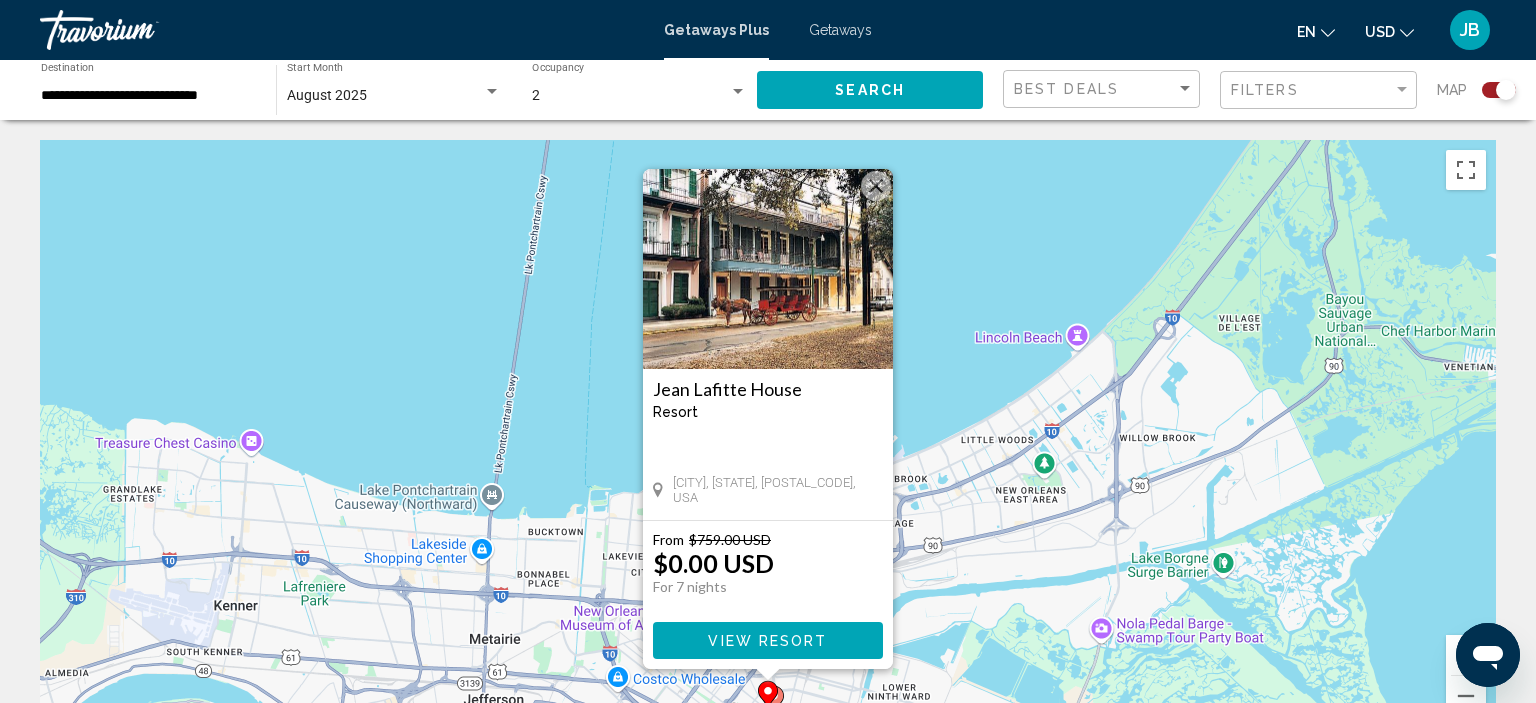 click on "To activate drag with keyboard, press Alt + Enter. Once in keyboard drag state, use the arrow keys to move the marker. To complete the drag, press the Enter key. To cancel, press Escape.  Jean Lafitte House  Resort  -  This is an adults only resort
New Orleans, LA, 701162018, USA From $759.00 USD $0.00 USD For 7 nights You save  $759.00 USD  View Resort" at bounding box center [768, 440] 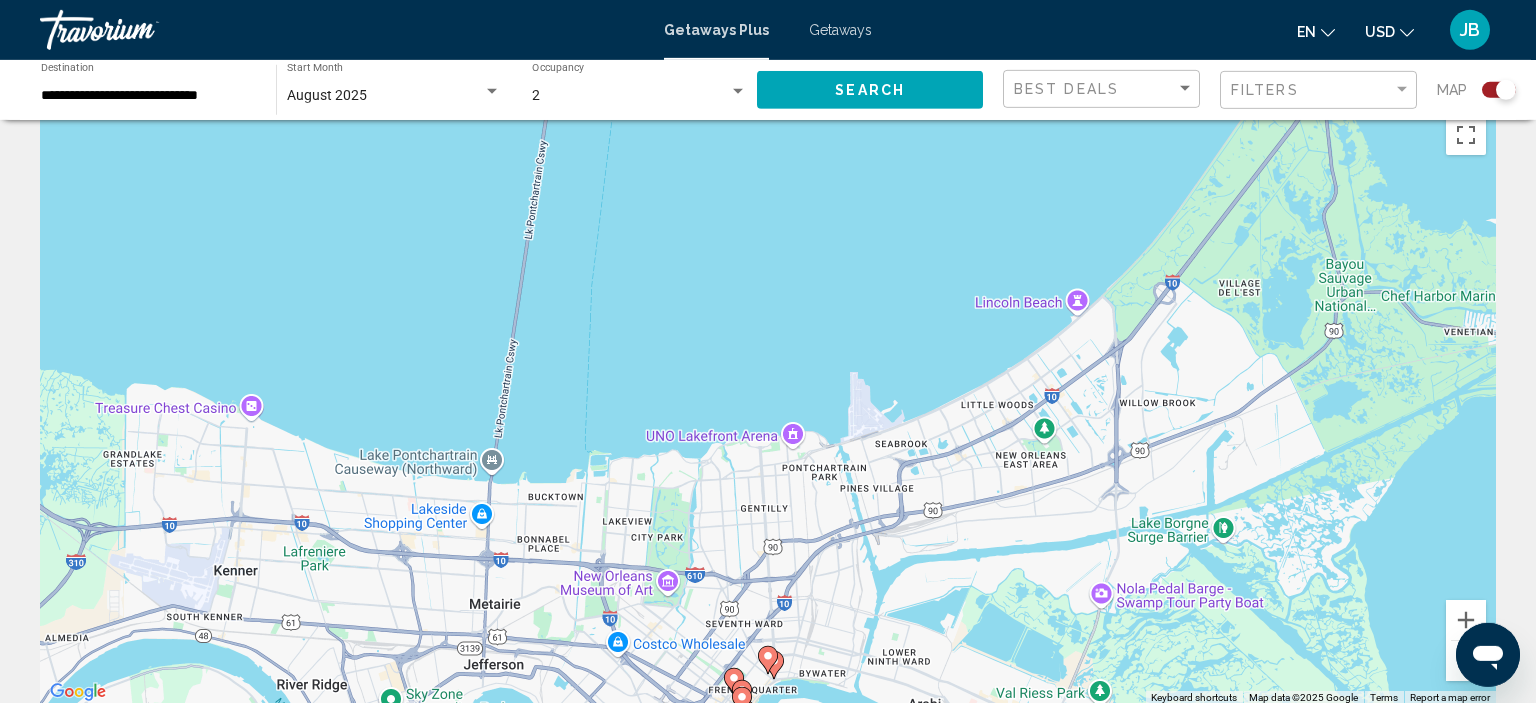 scroll, scrollTop: 0, scrollLeft: 0, axis: both 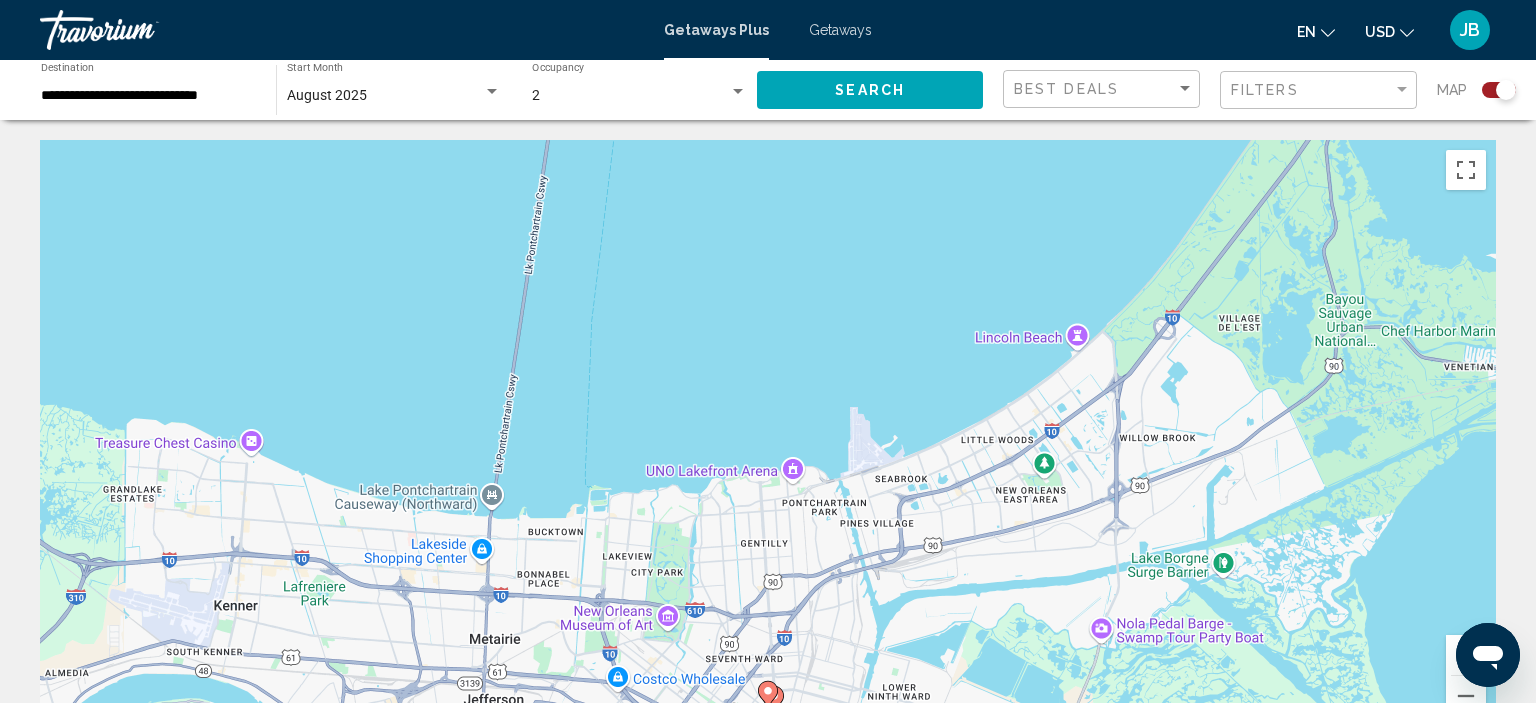 click on "To activate drag with keyboard, press Alt + Enter. Once in keyboard drag state, use the arrow keys to move the marker. To complete the drag, press the Enter key. To cancel, press Escape." at bounding box center (768, 440) 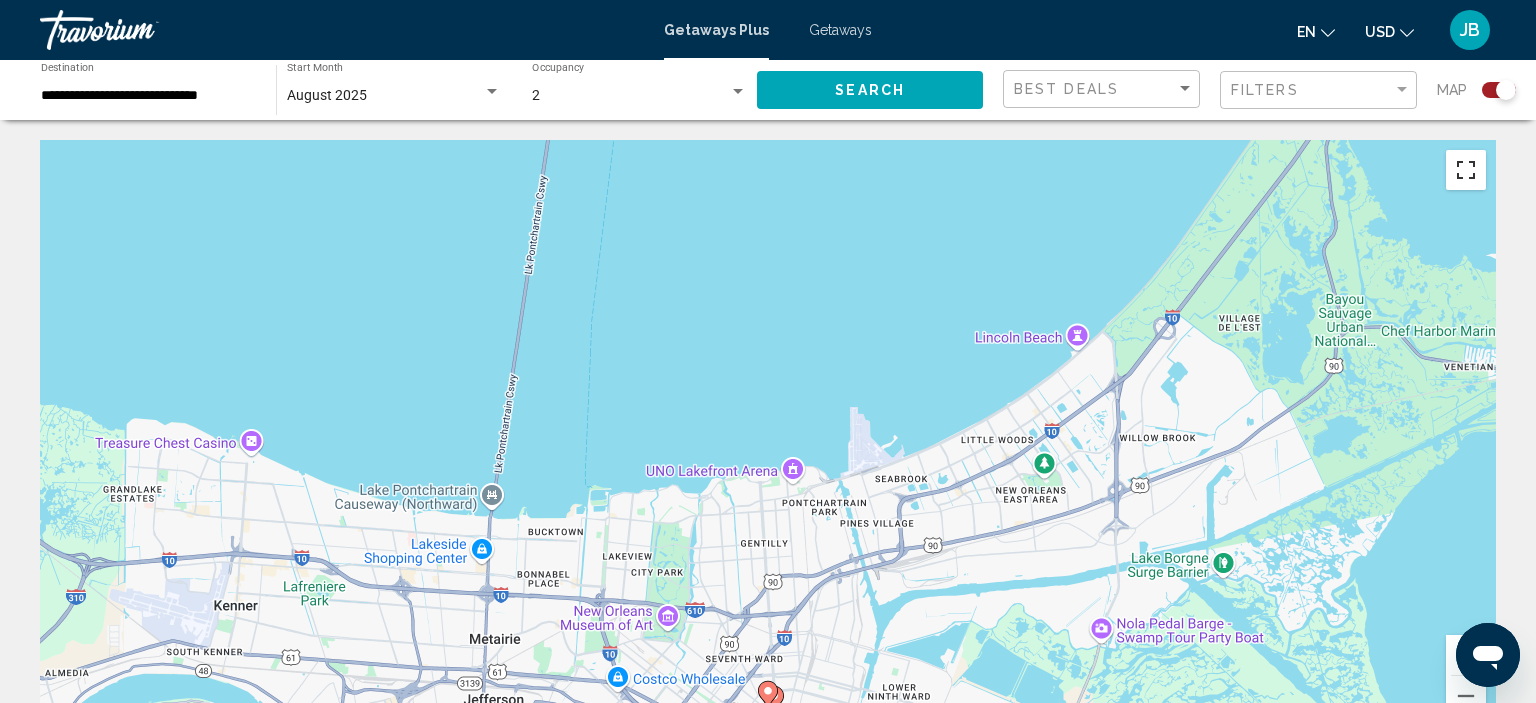 click at bounding box center [1466, 170] 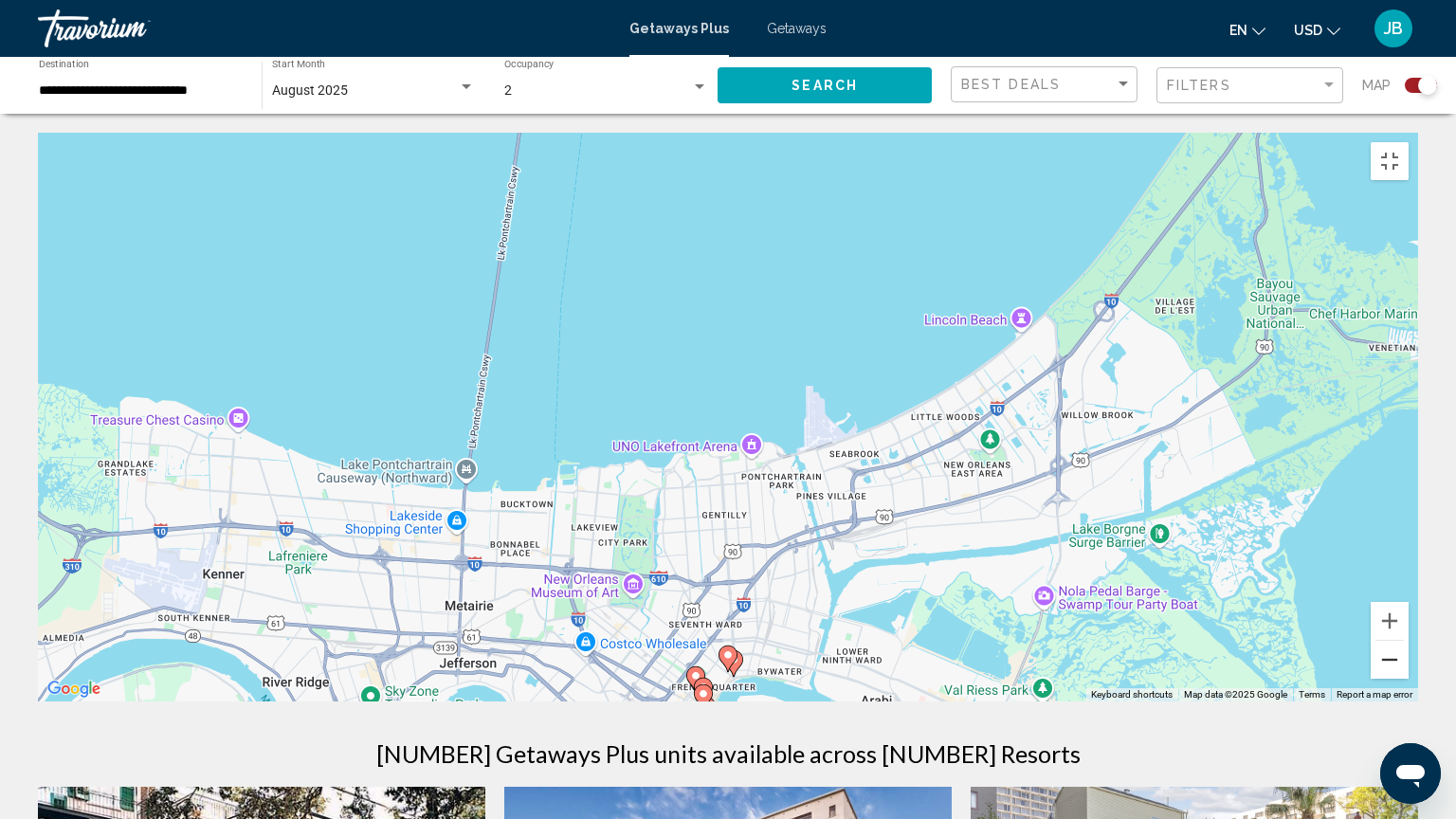 click at bounding box center [1390, 660] 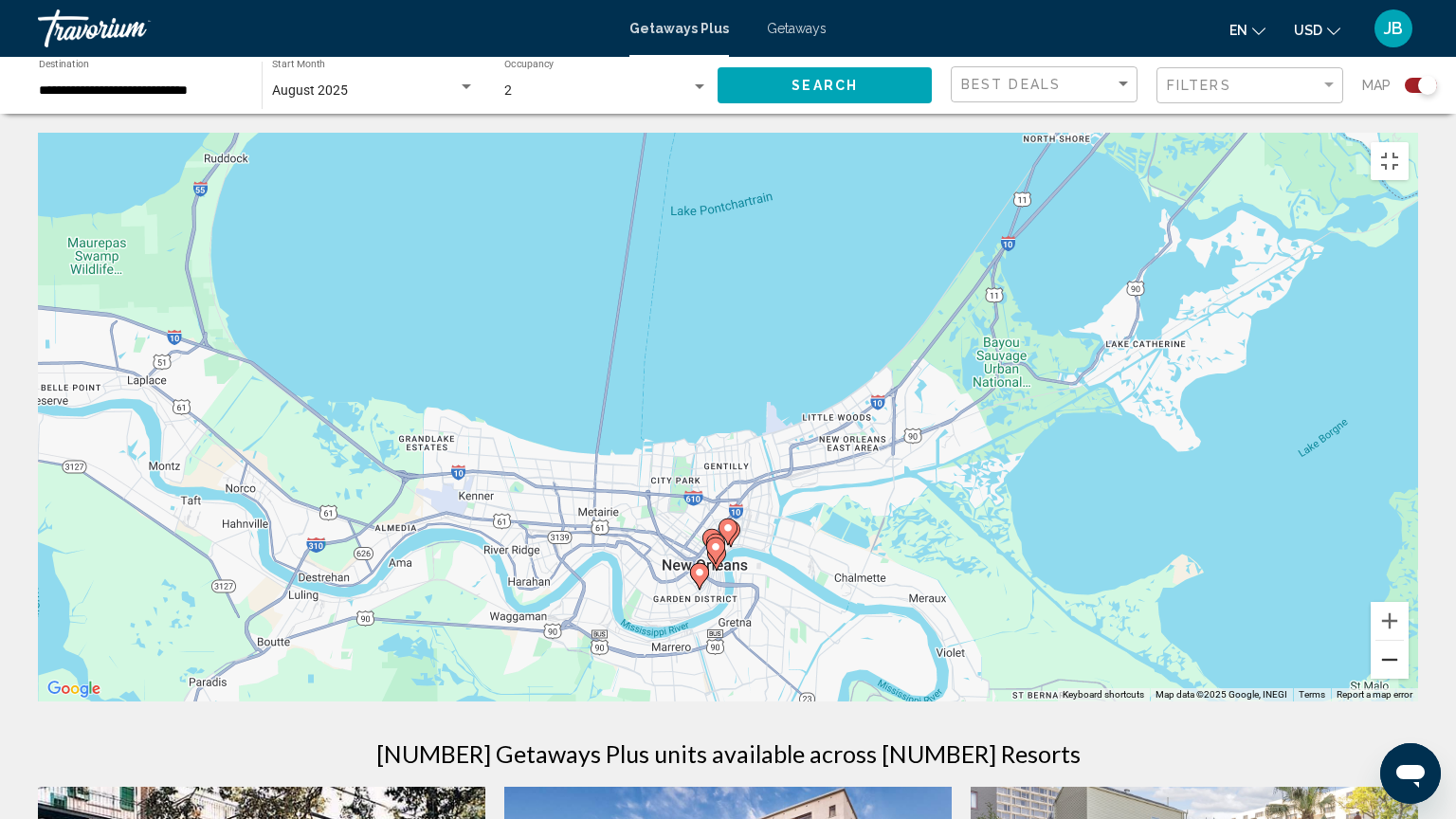 click at bounding box center [1390, 660] 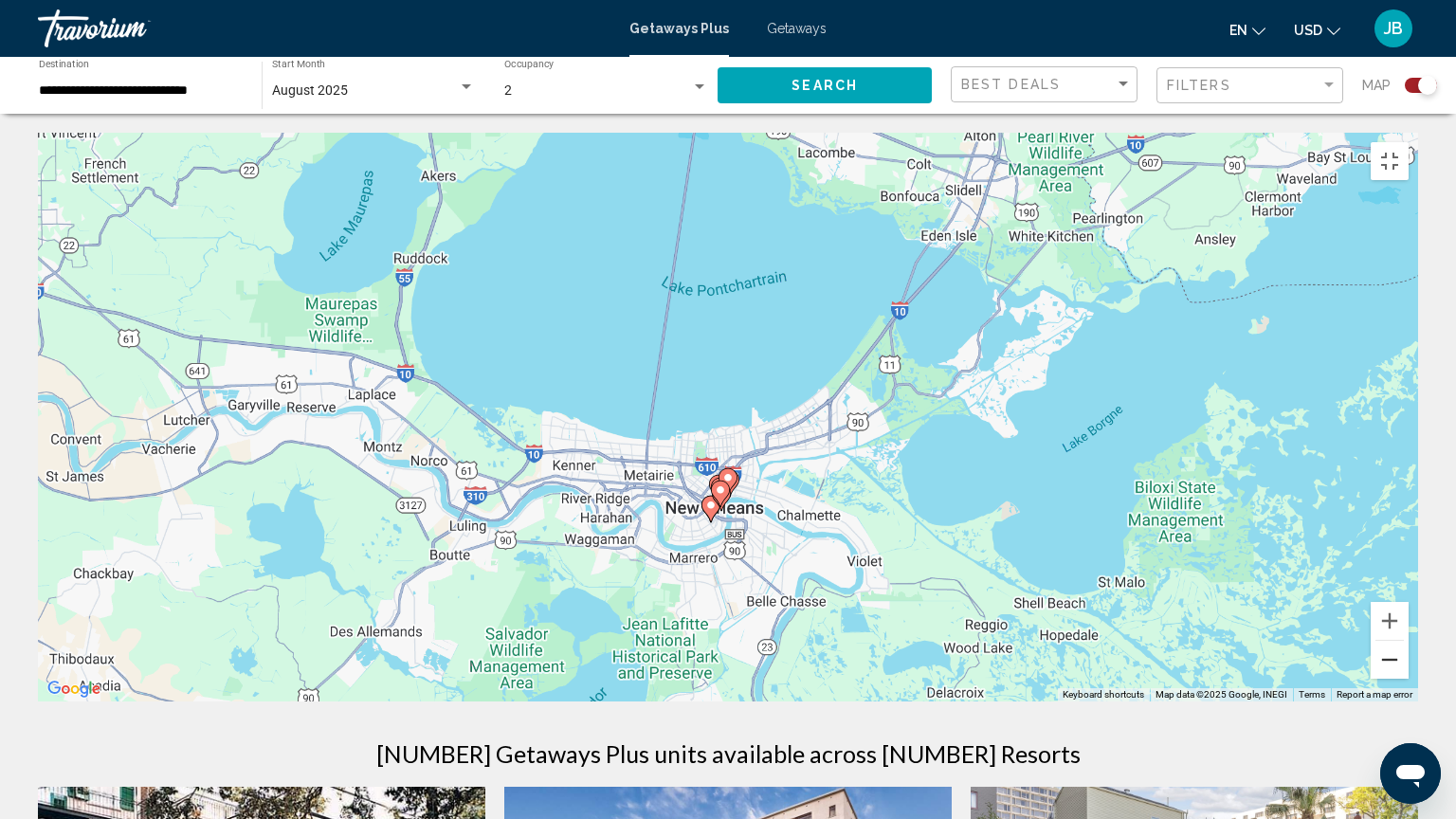click at bounding box center [1390, 660] 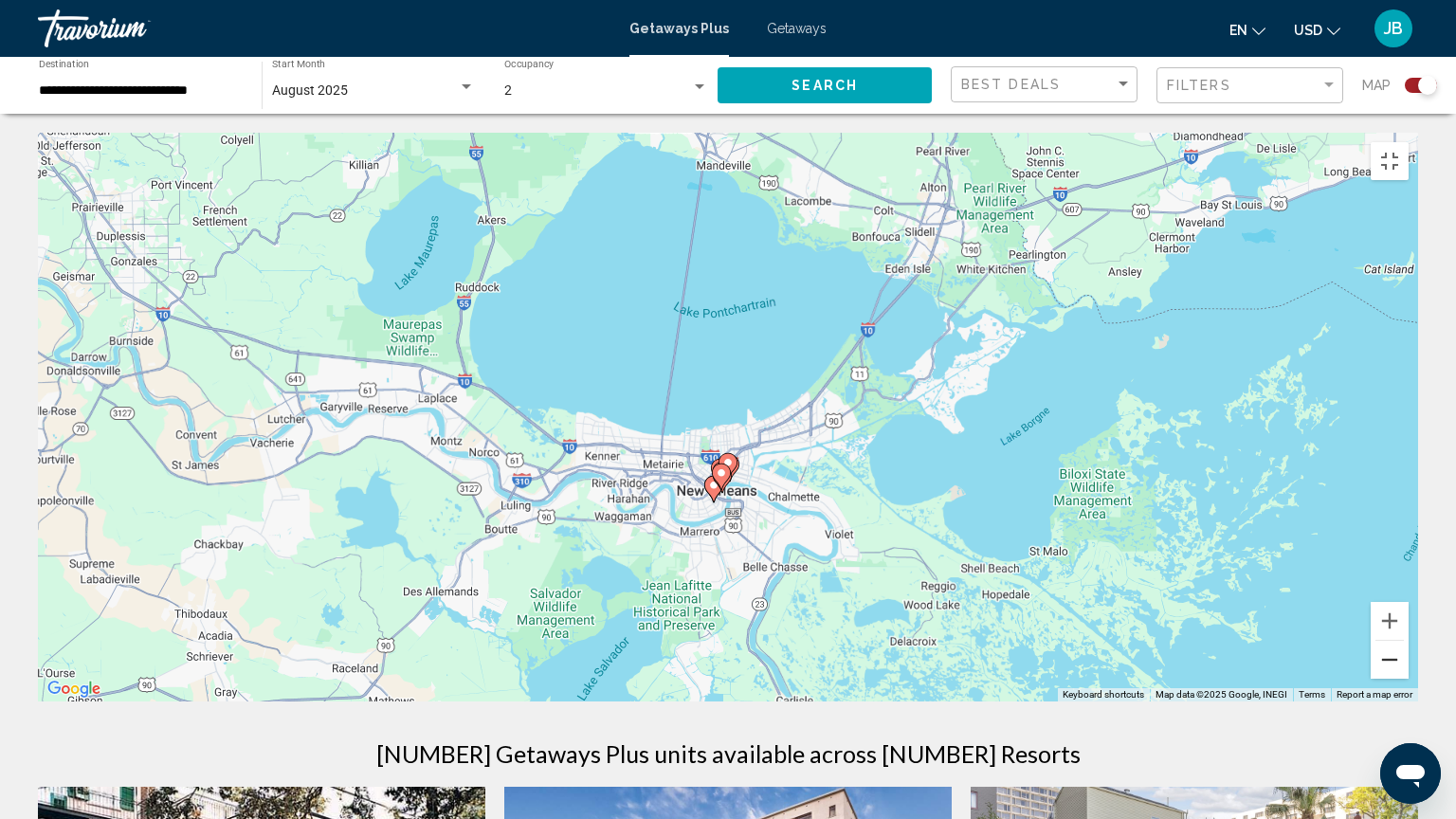 click at bounding box center (1390, 660) 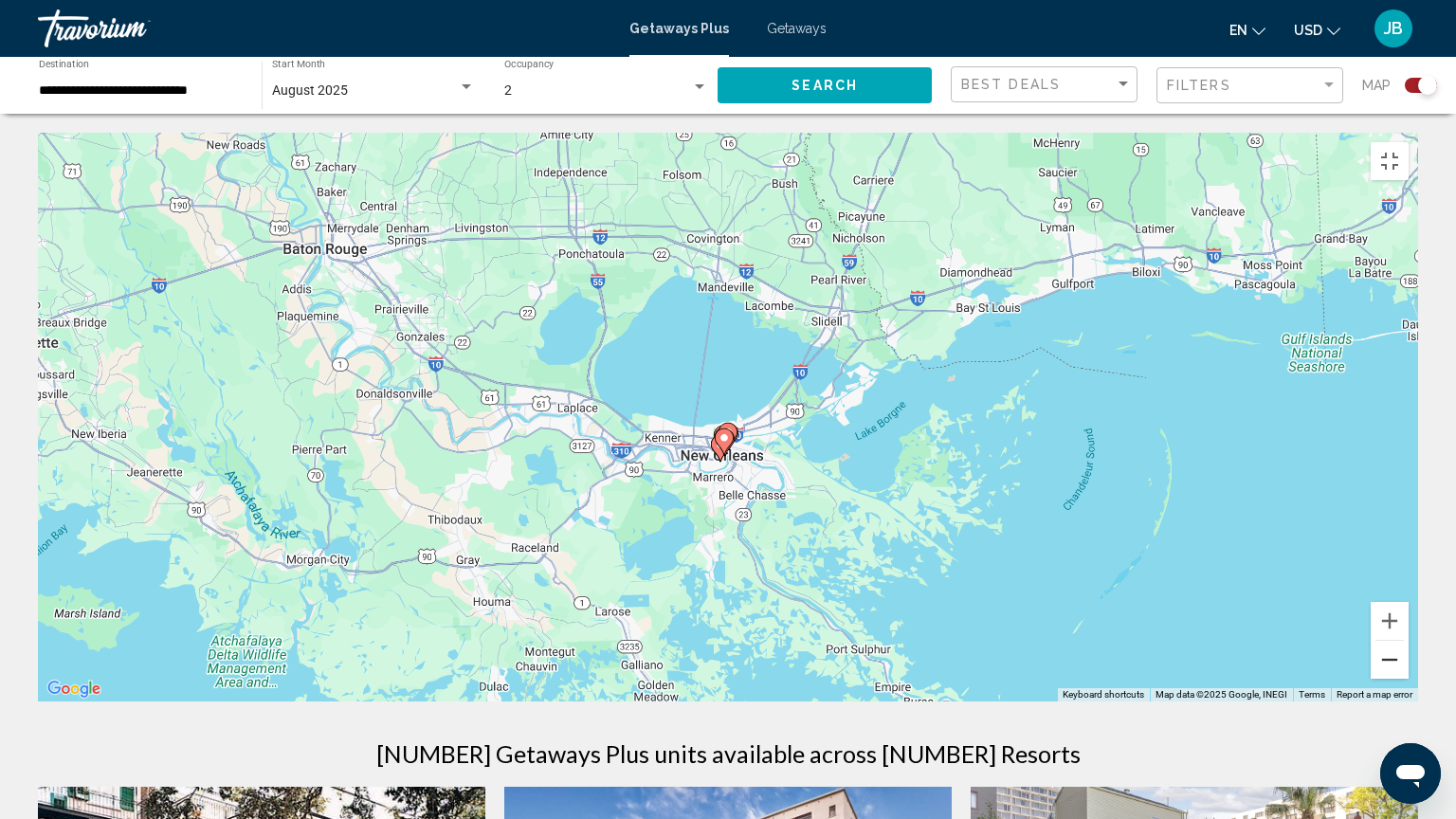 click at bounding box center (1390, 660) 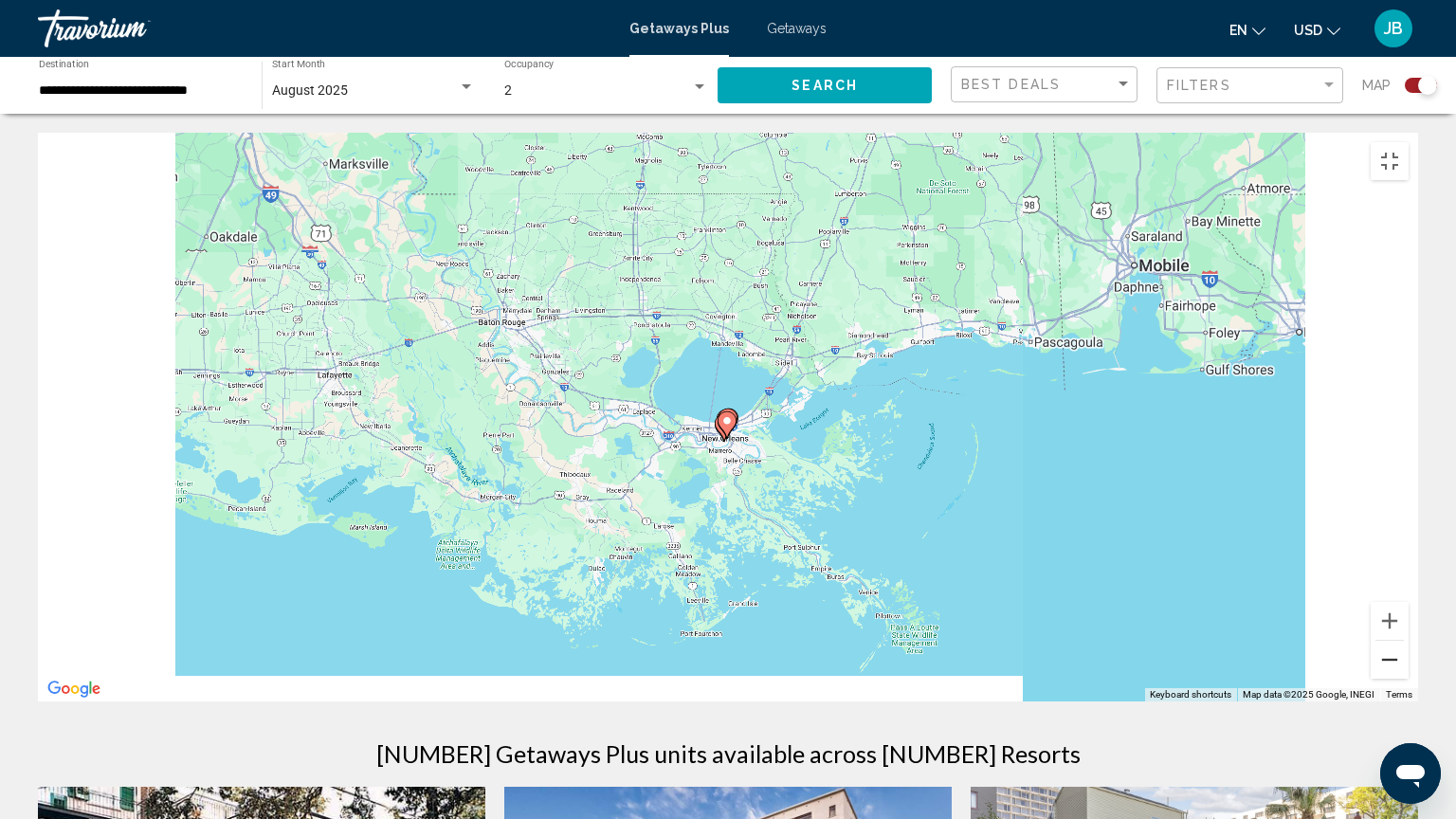 click at bounding box center [1390, 660] 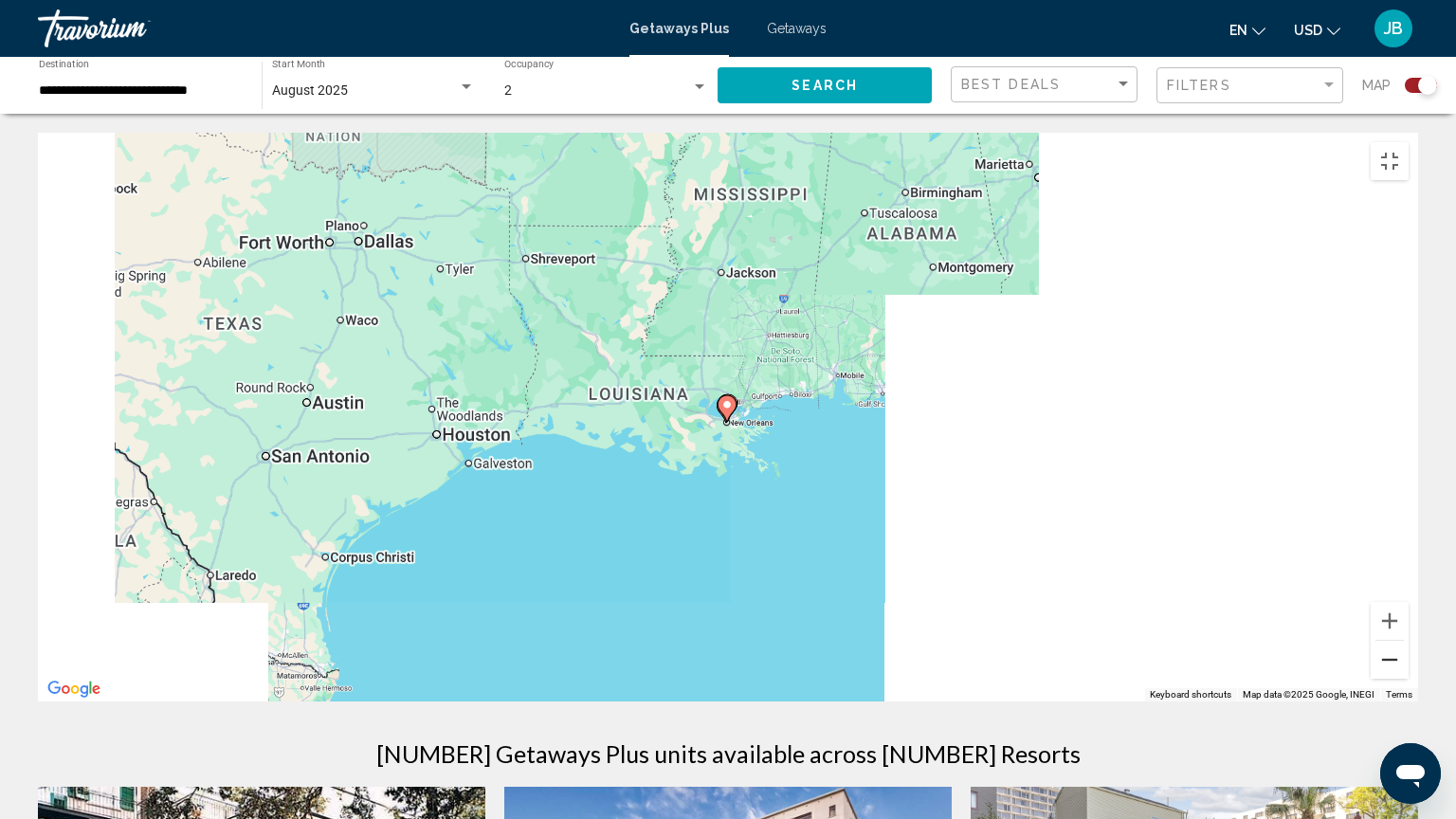 click at bounding box center (1390, 660) 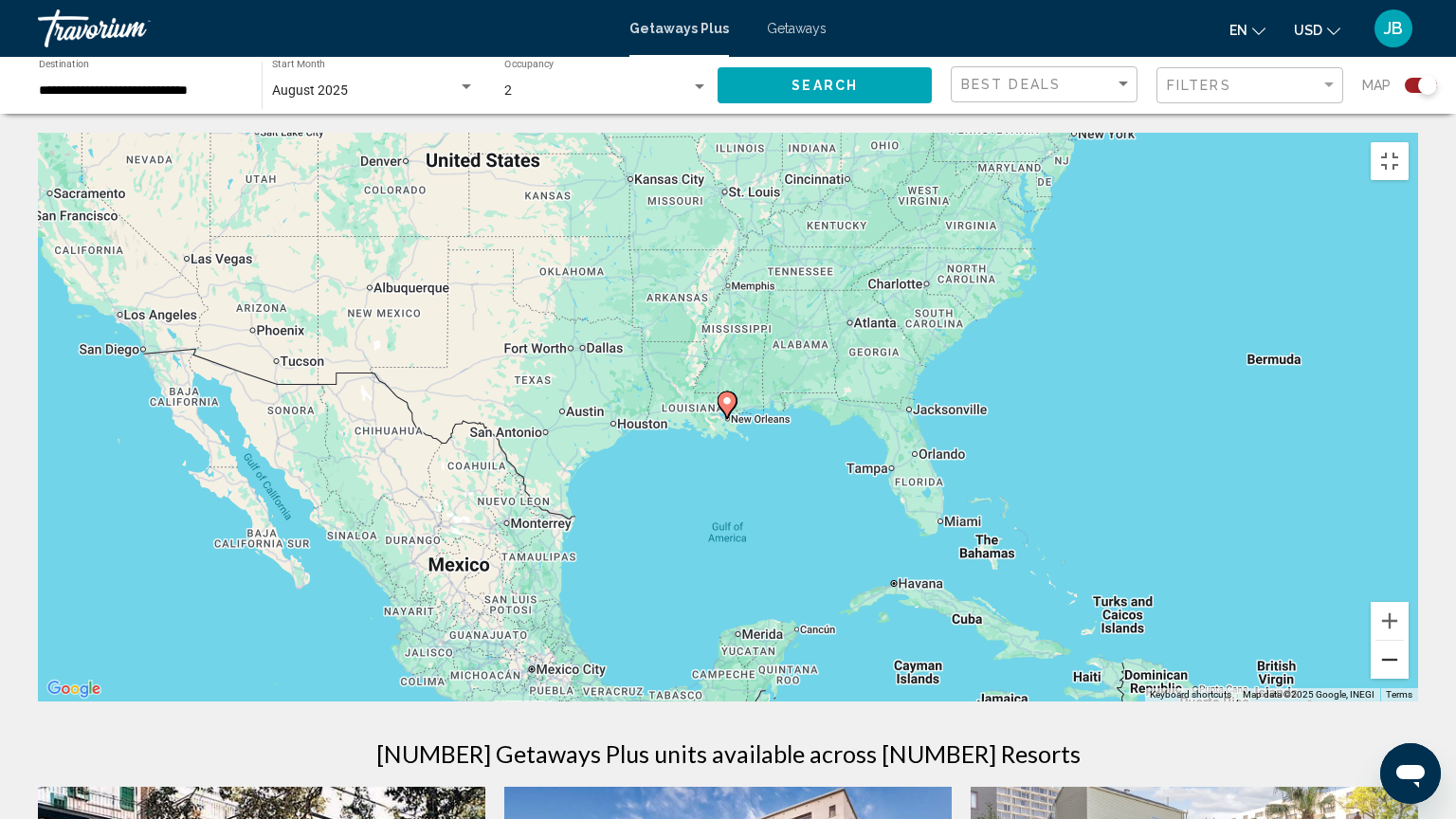 click at bounding box center (1390, 660) 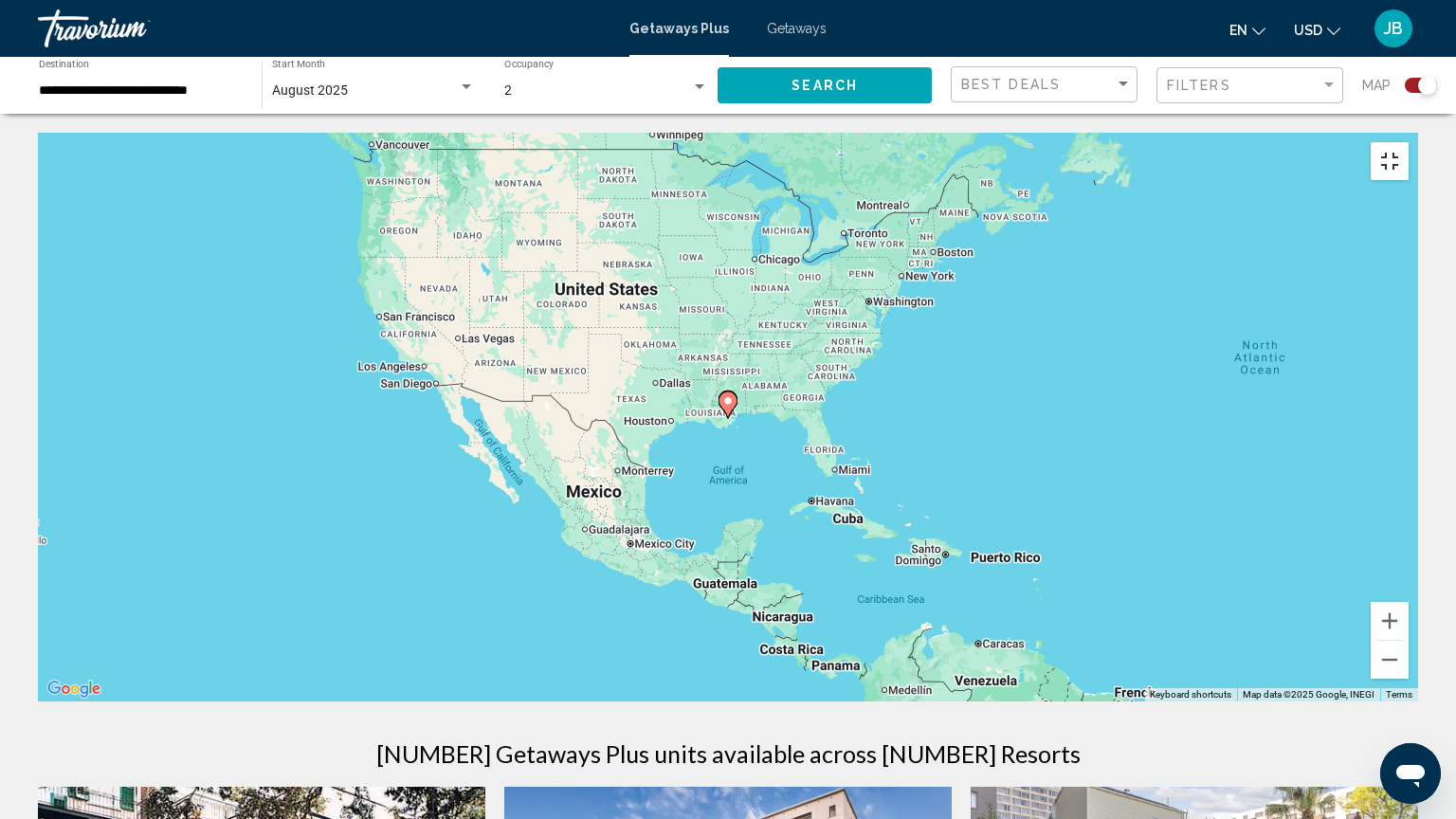click at bounding box center (1390, 161) 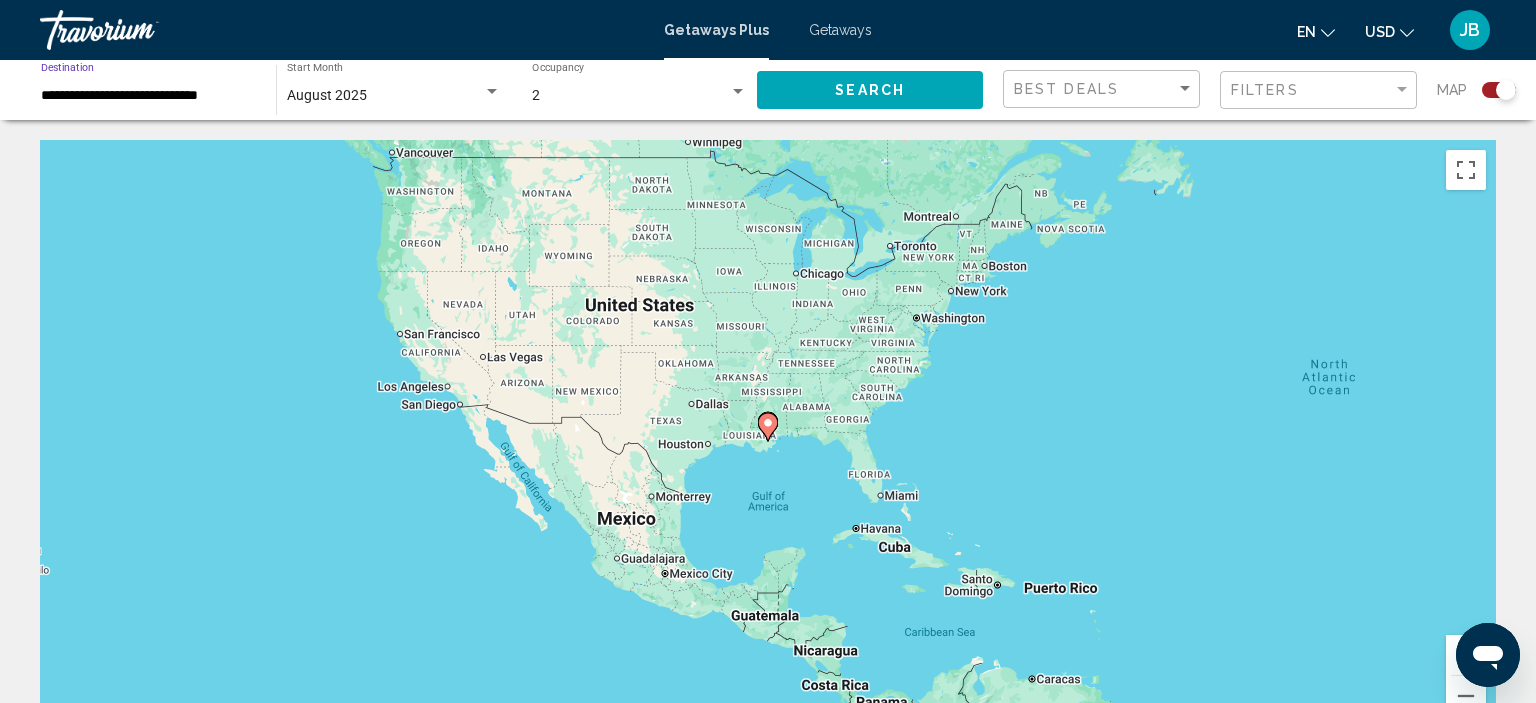click on "**********" at bounding box center [148, 96] 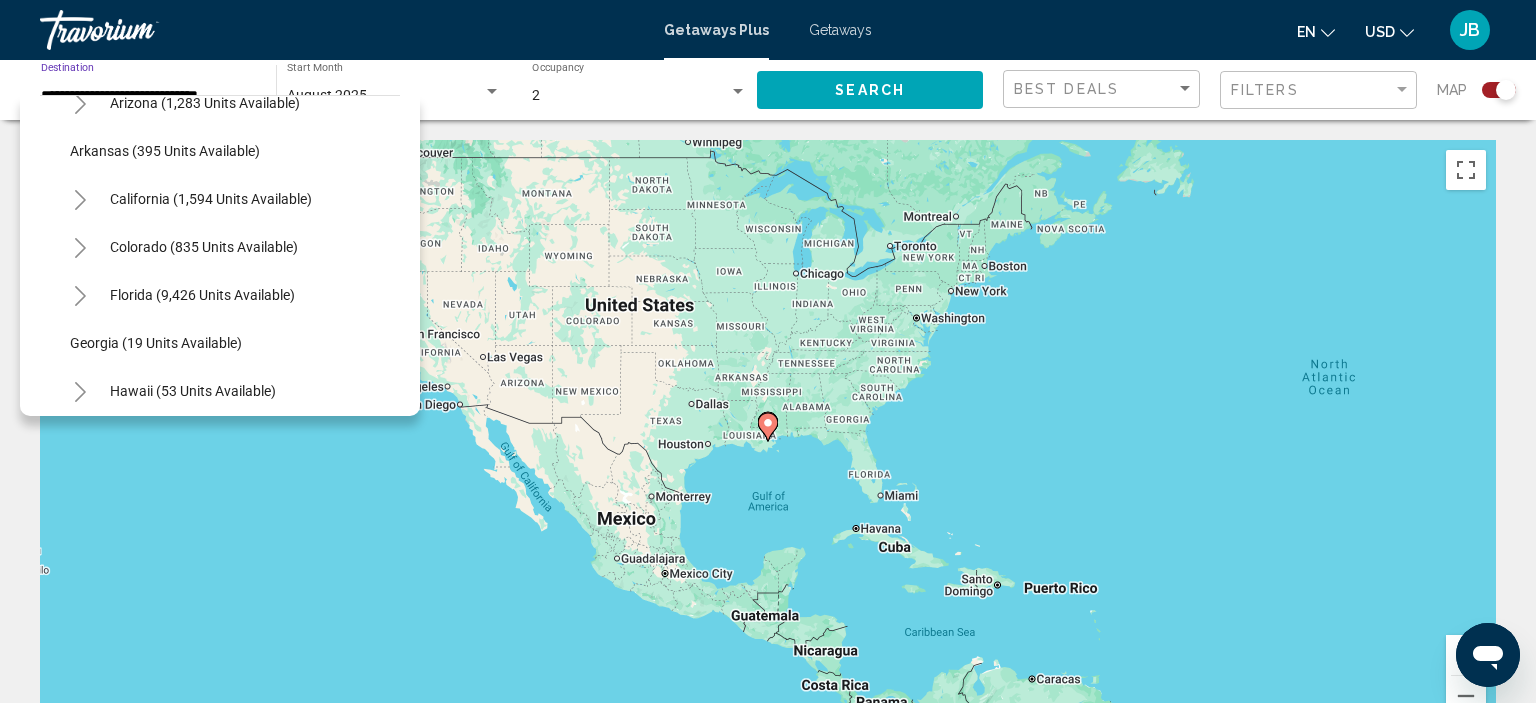 scroll, scrollTop: 119, scrollLeft: 0, axis: vertical 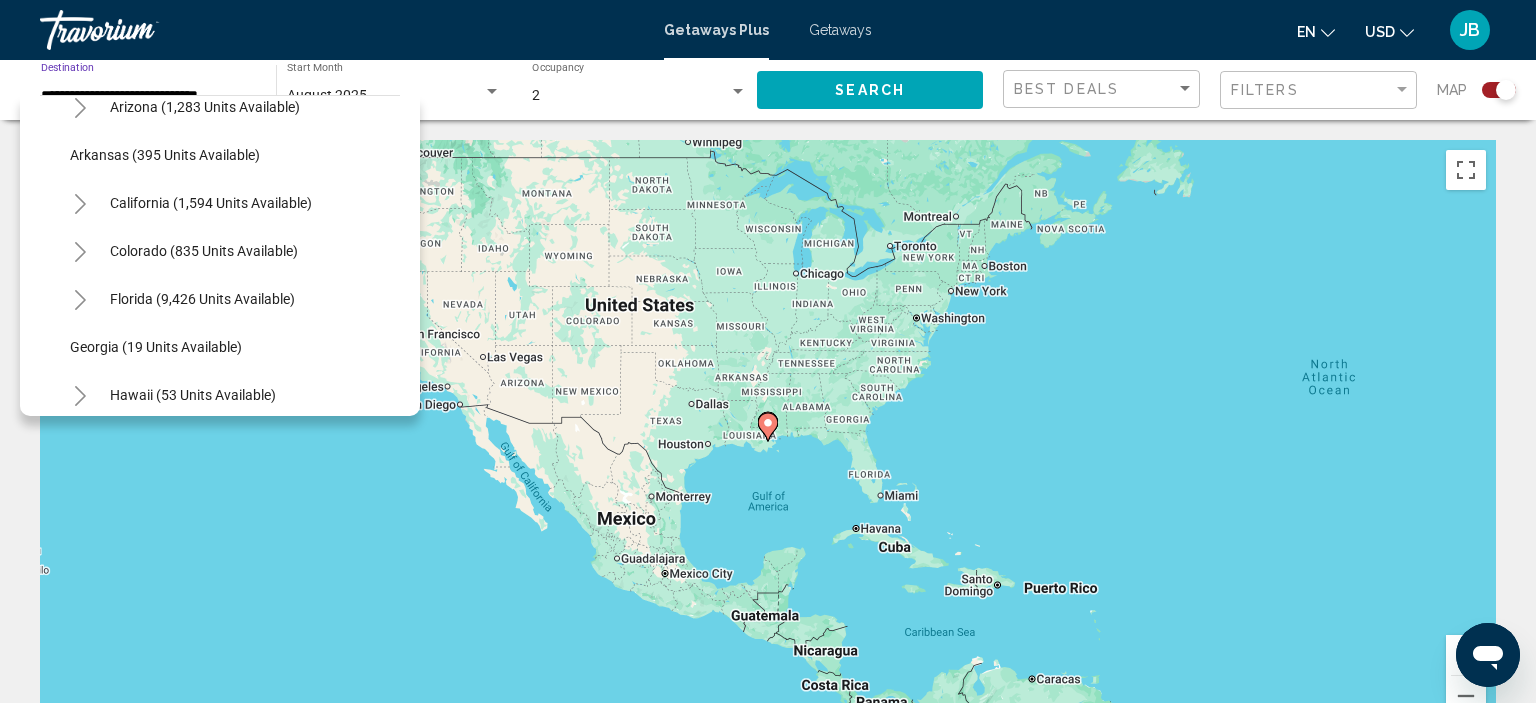click on "Florida (9,426 units available)" 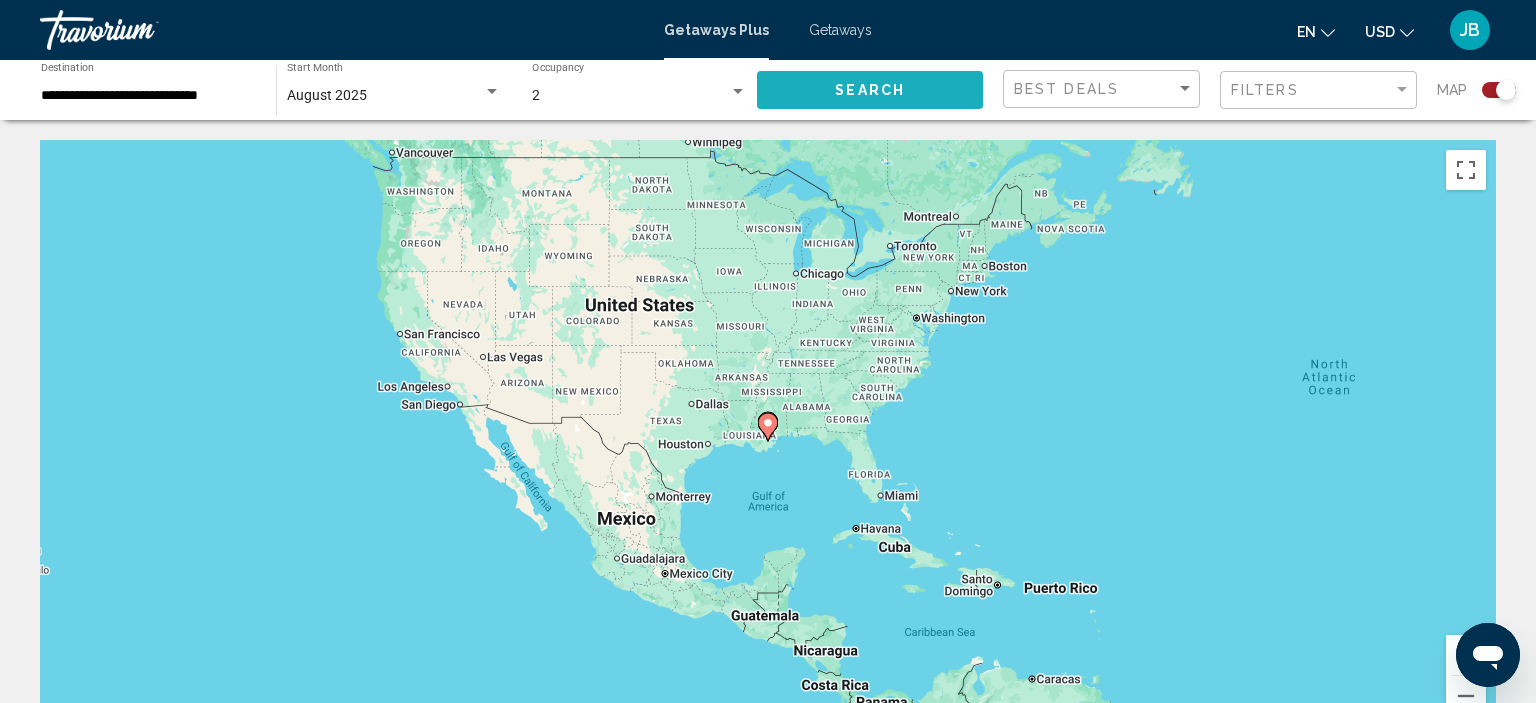 click on "Search" 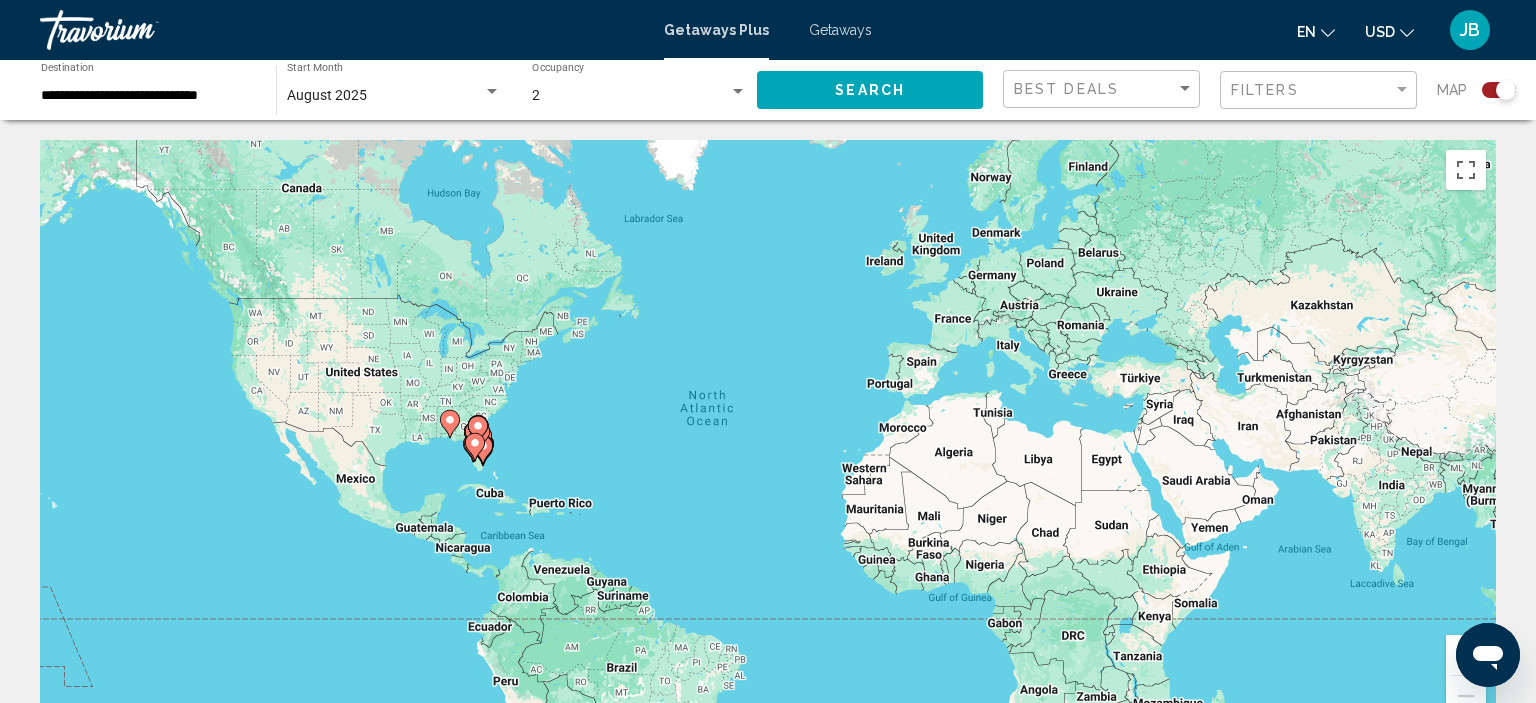 click 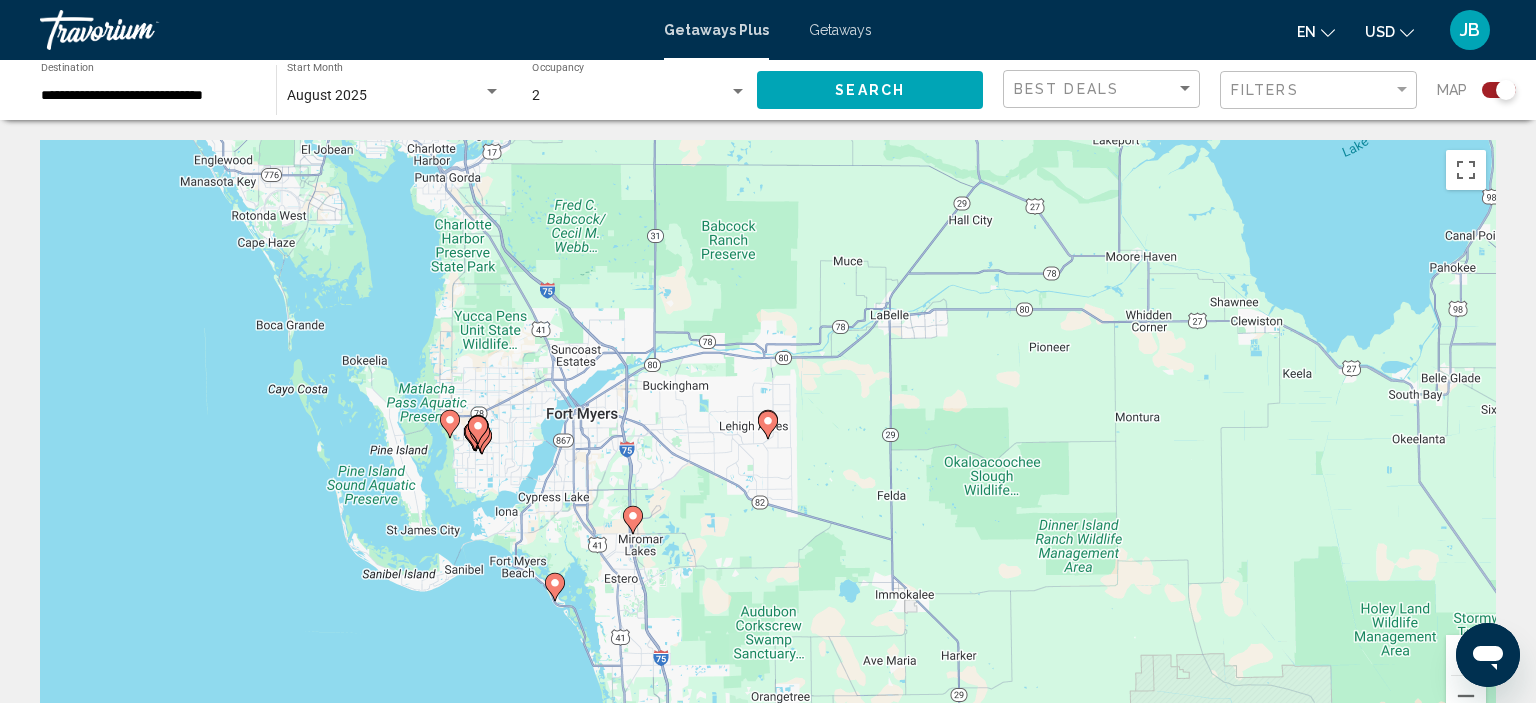 click 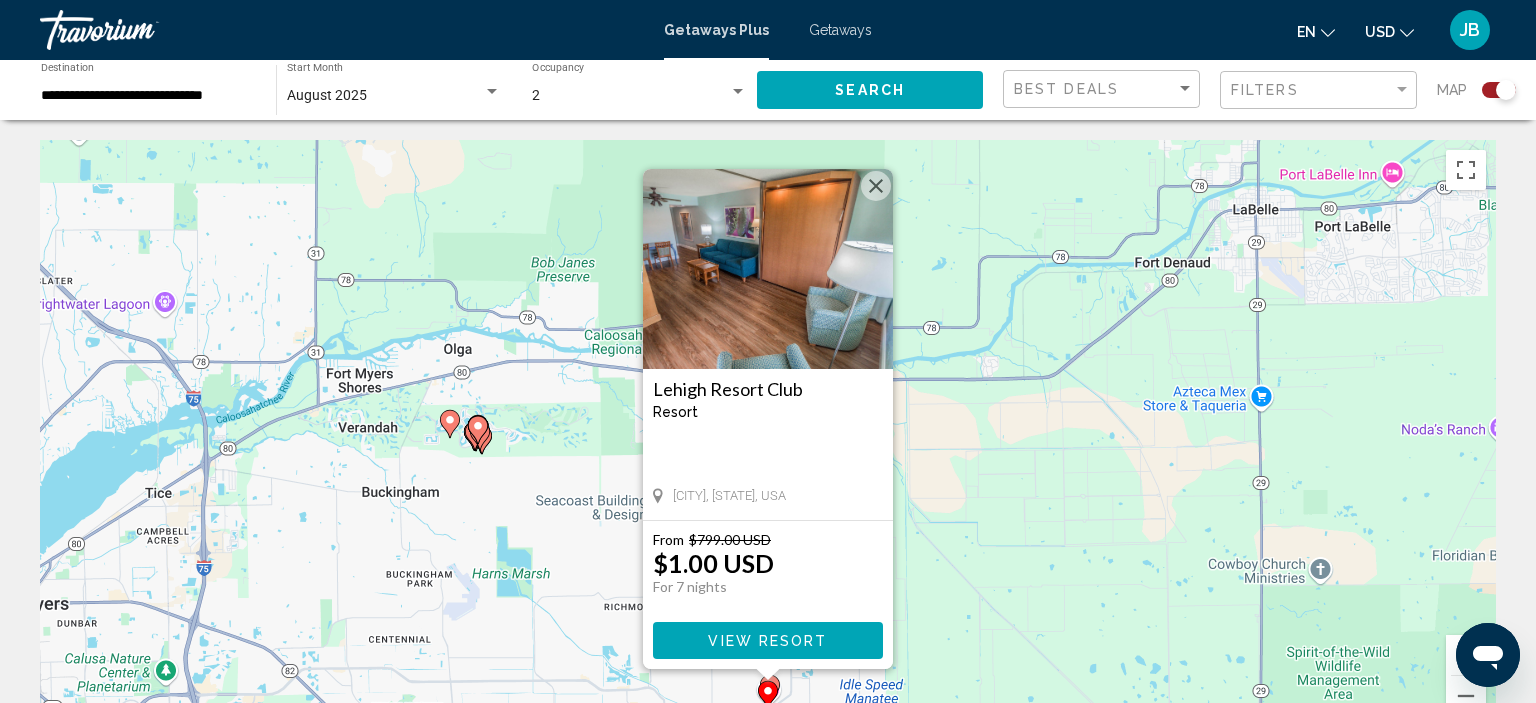 click at bounding box center [876, 186] 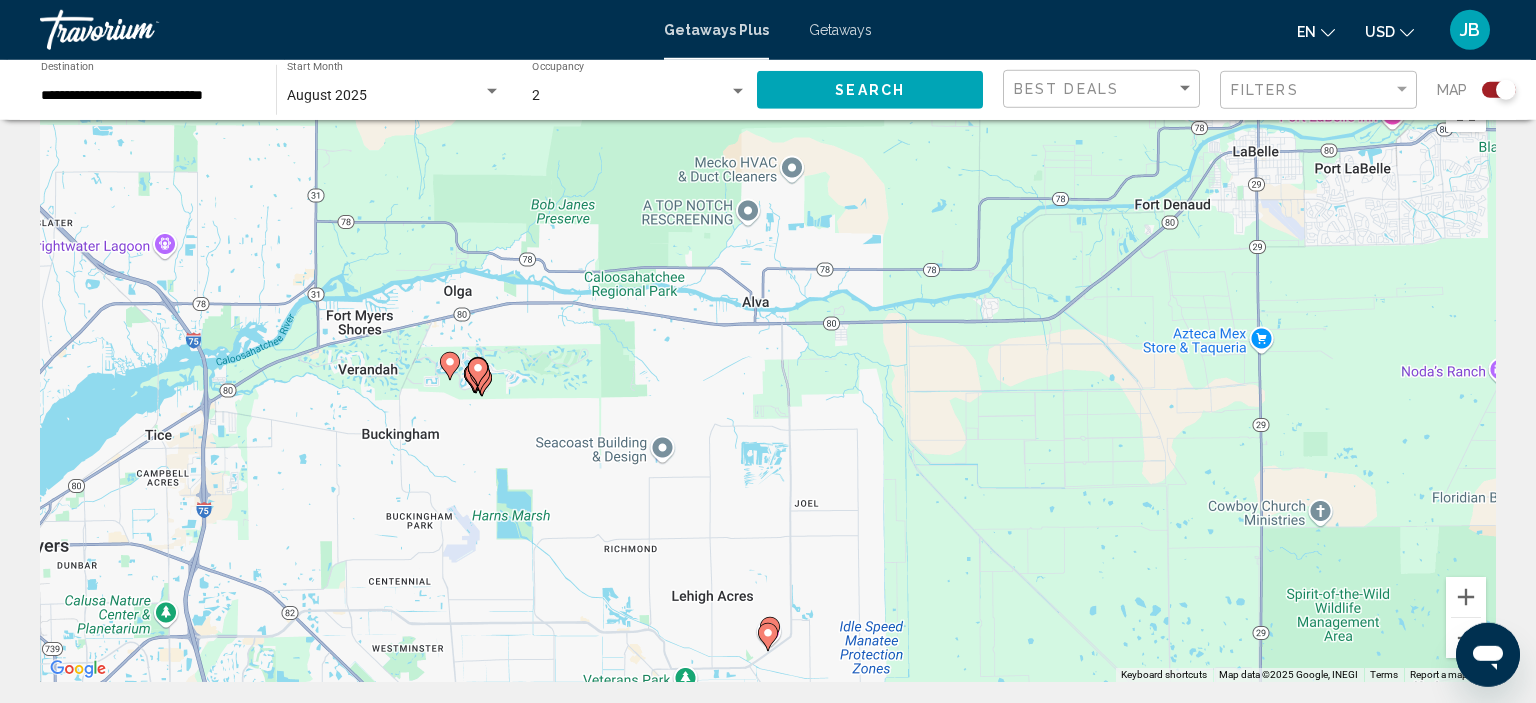 scroll, scrollTop: 0, scrollLeft: 0, axis: both 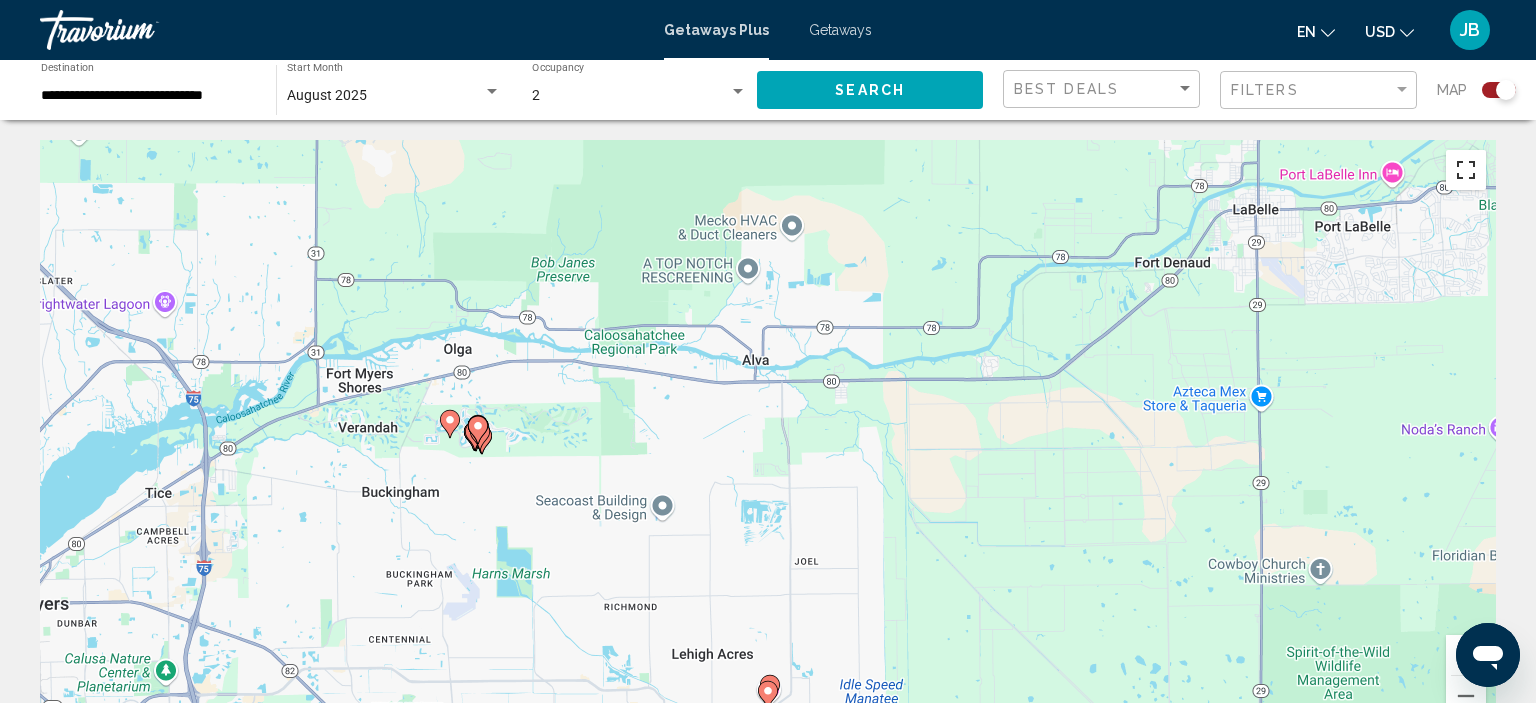 click at bounding box center [1466, 170] 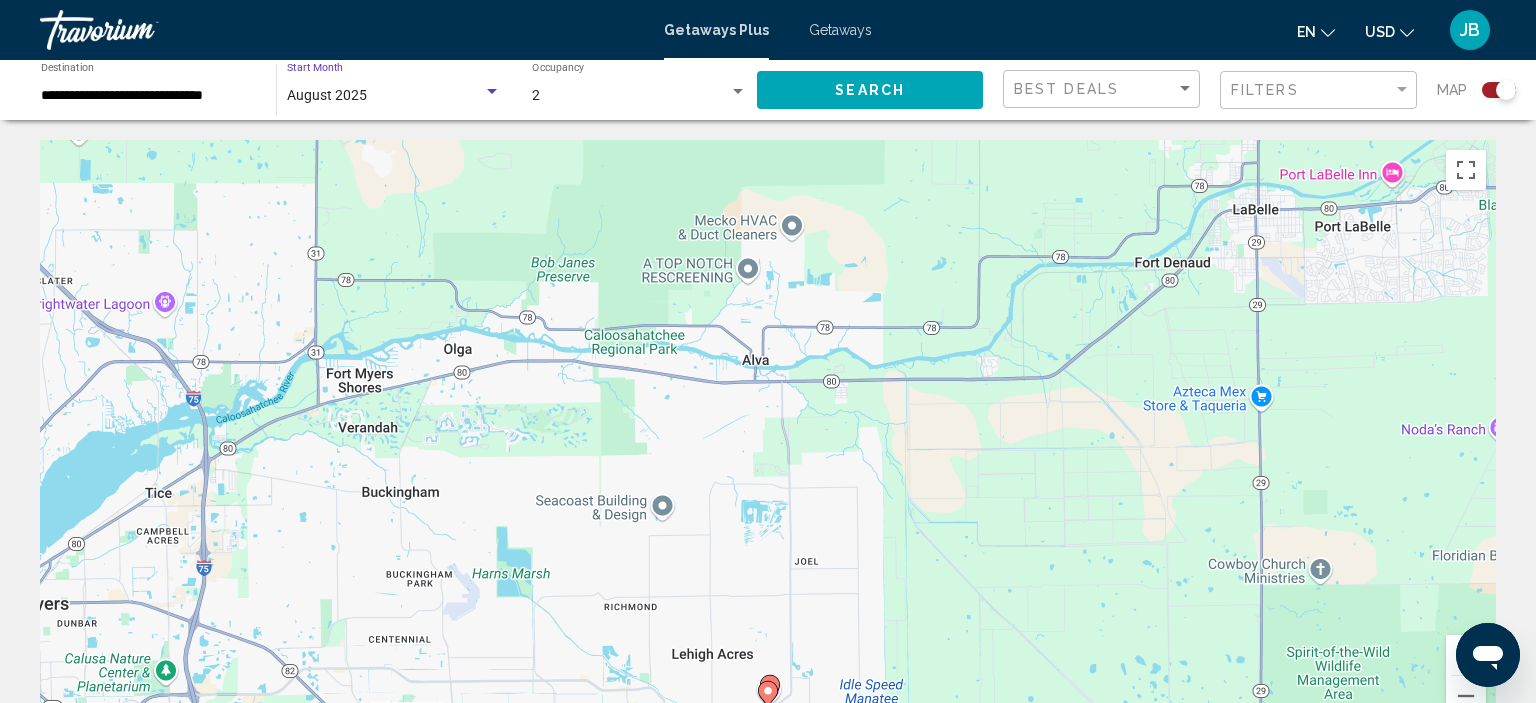 click on "August 2025" at bounding box center [327, 95] 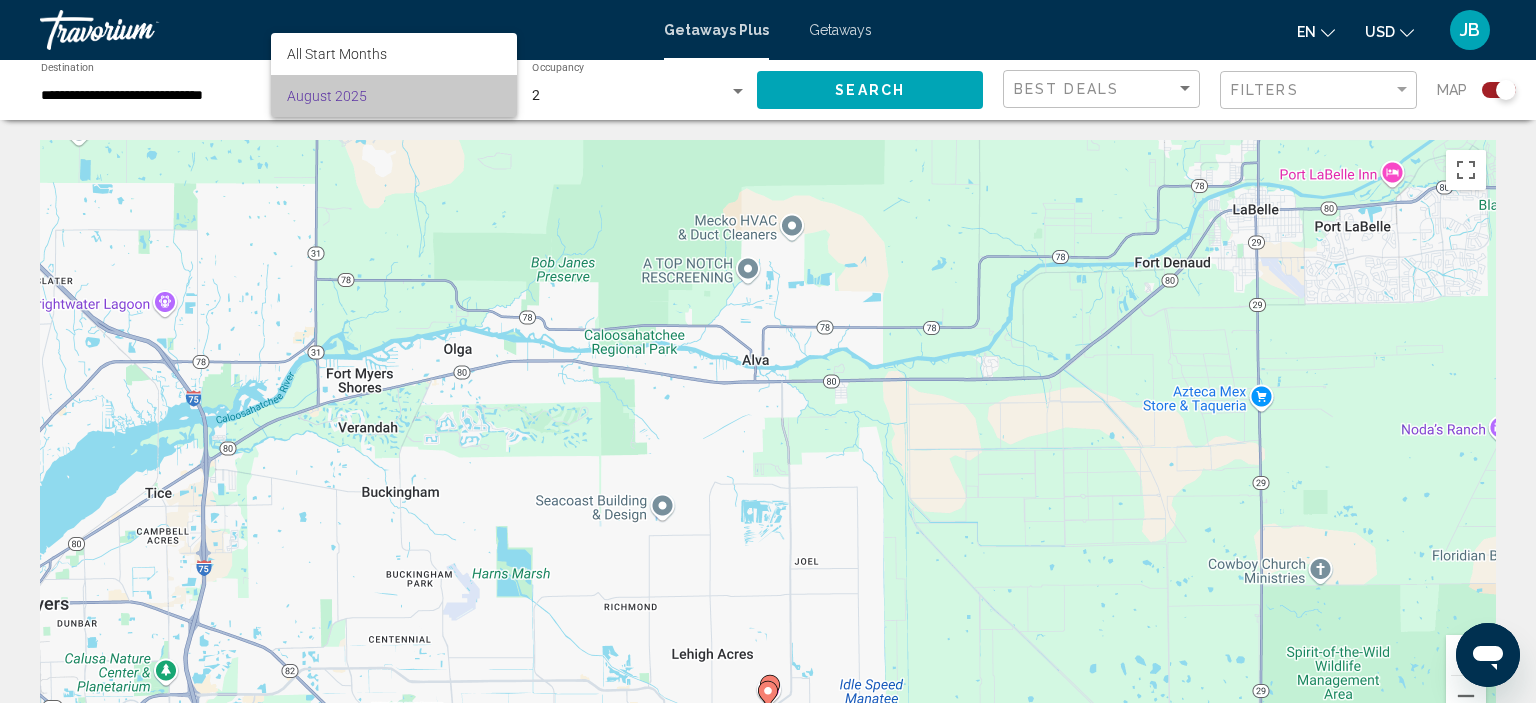 click on "August 2025" at bounding box center (394, 96) 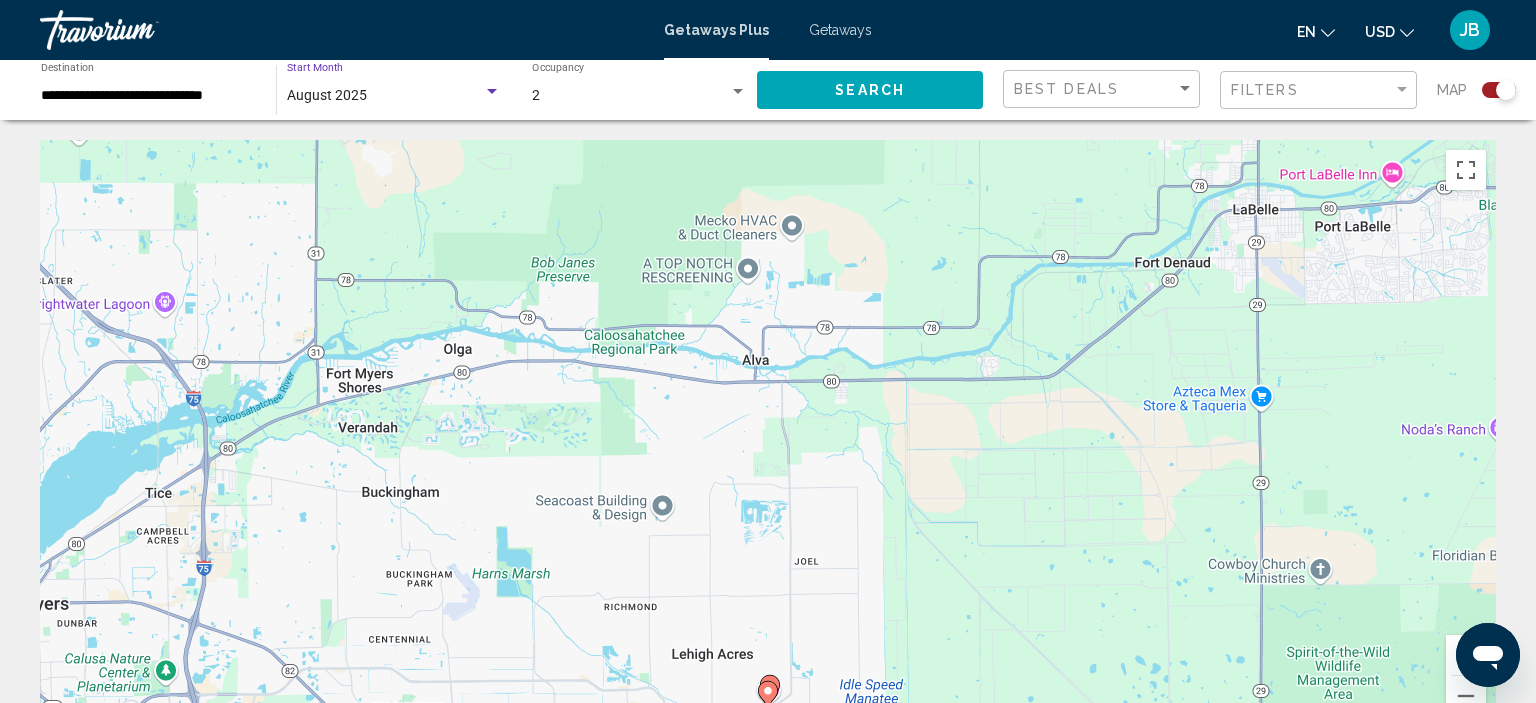 click on "**********" at bounding box center [148, 96] 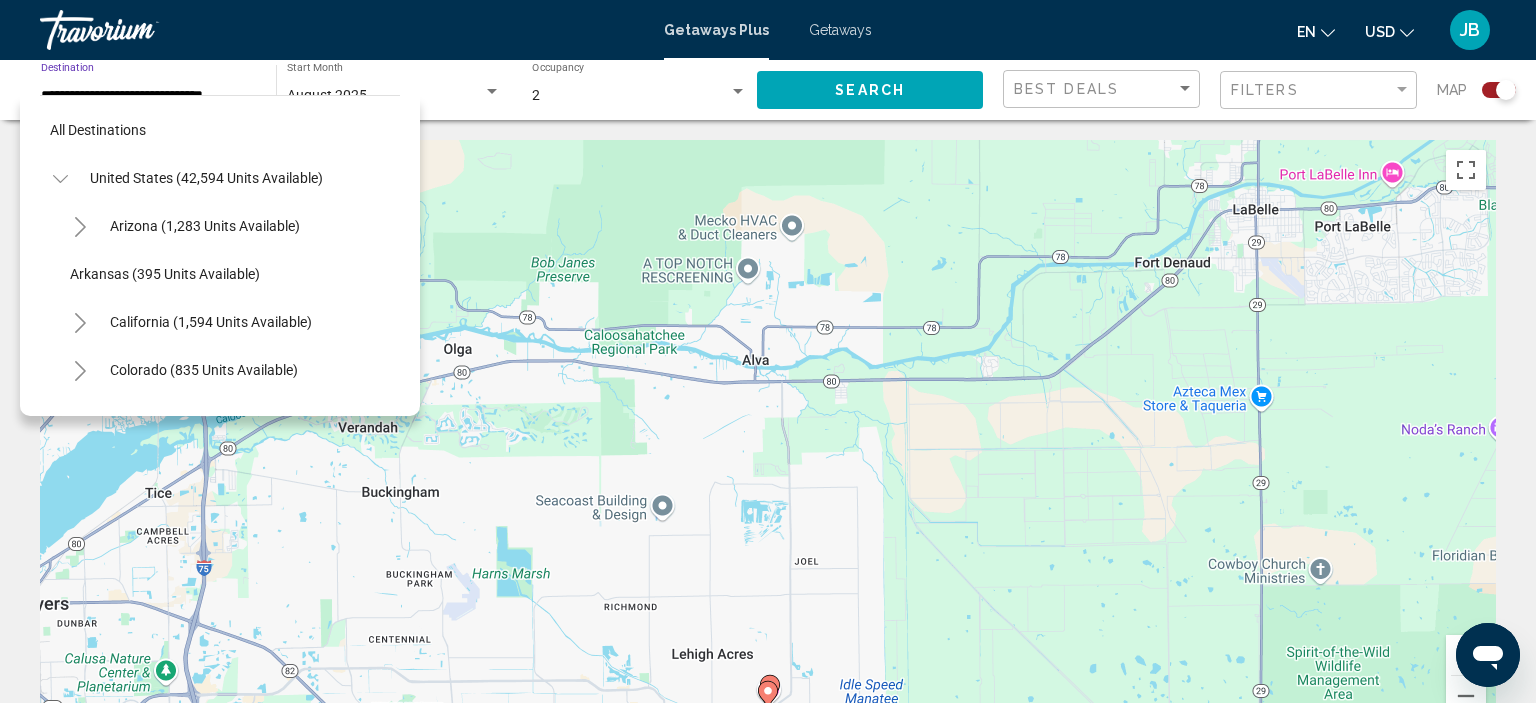 scroll, scrollTop: 311, scrollLeft: 0, axis: vertical 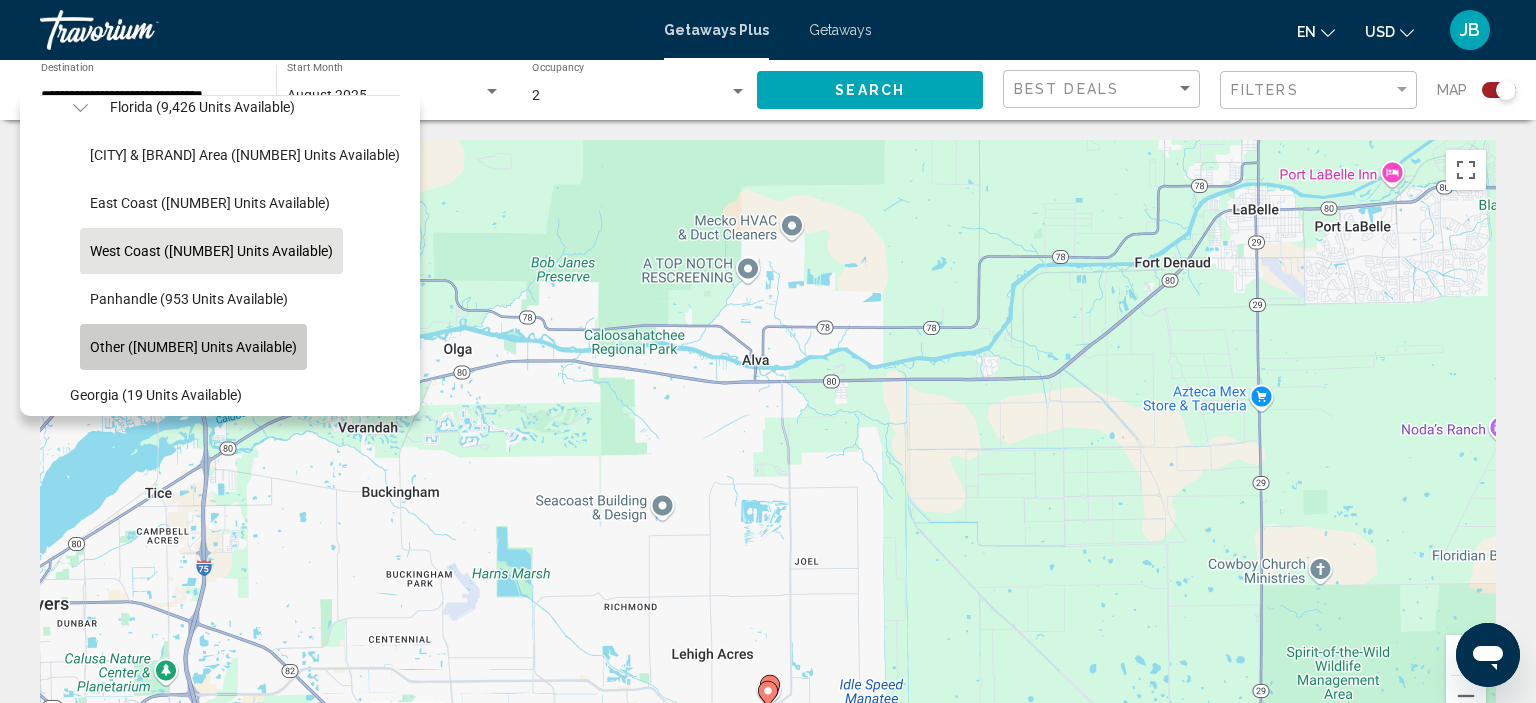 click on "Other ([NUMBER] units available)" 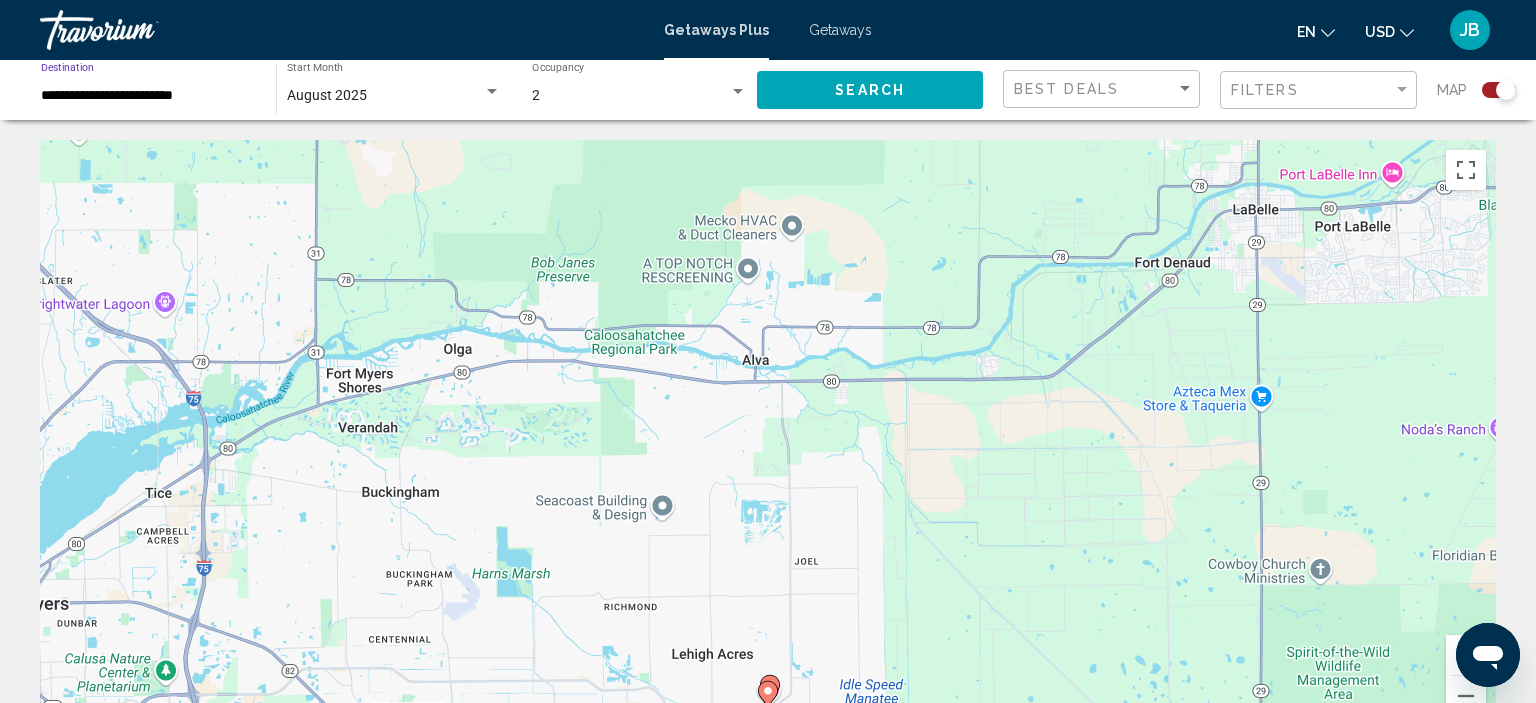 click on "Search" 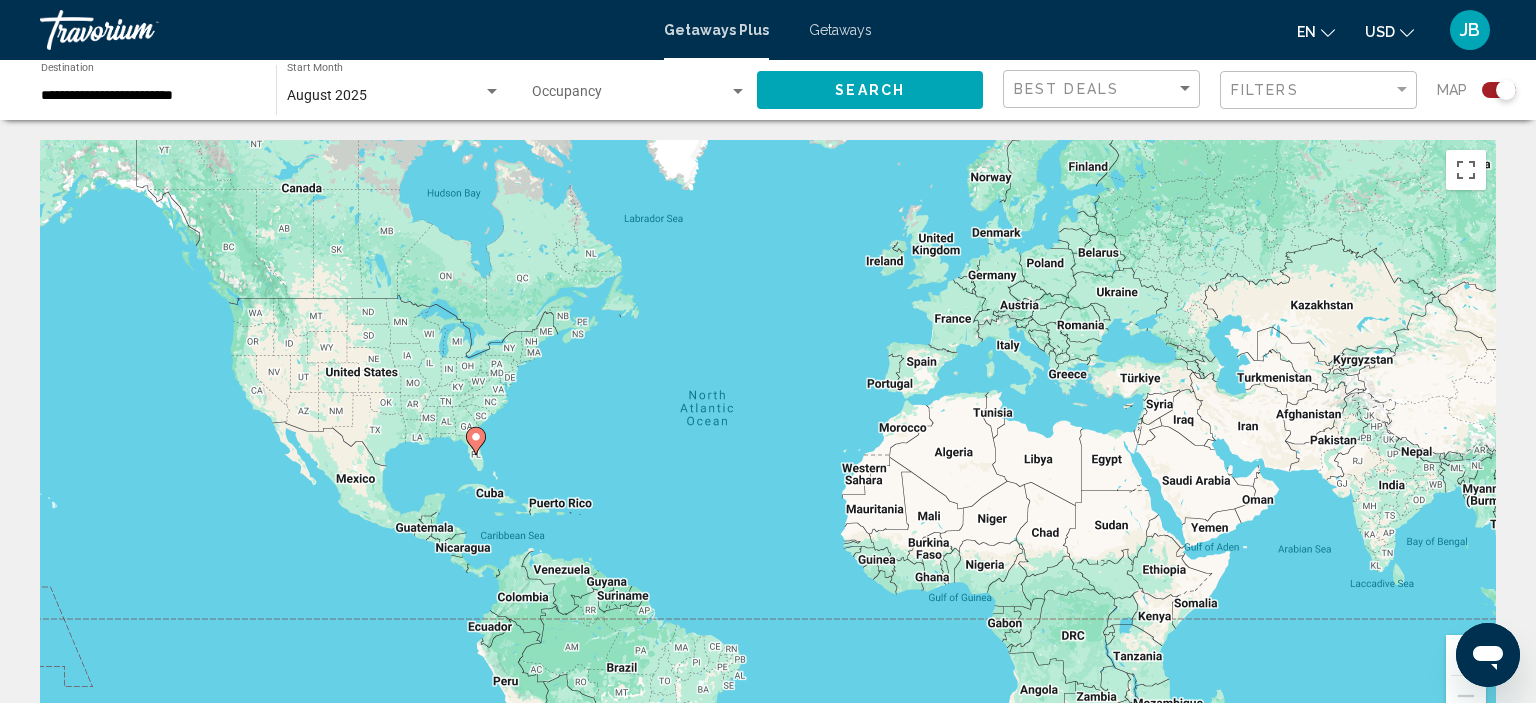 click 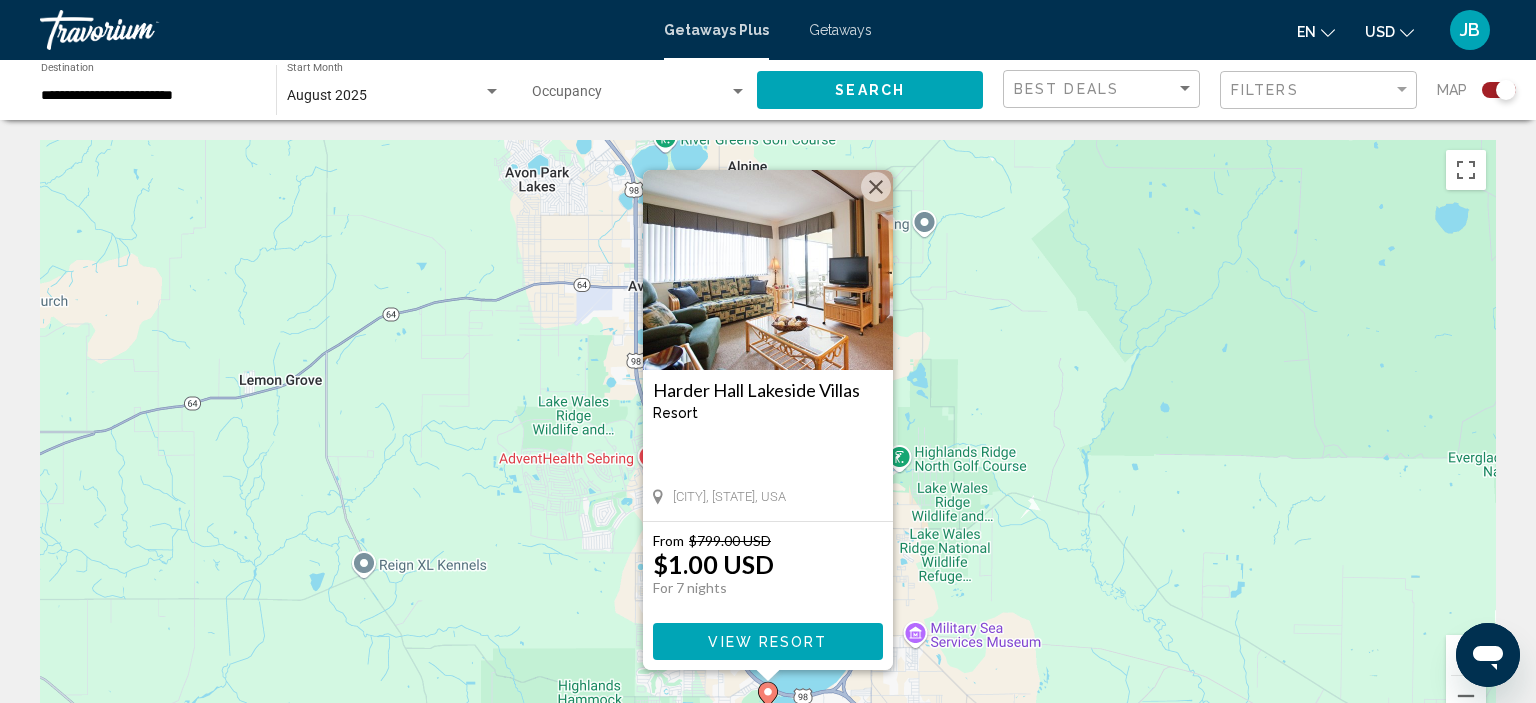 click at bounding box center (876, 187) 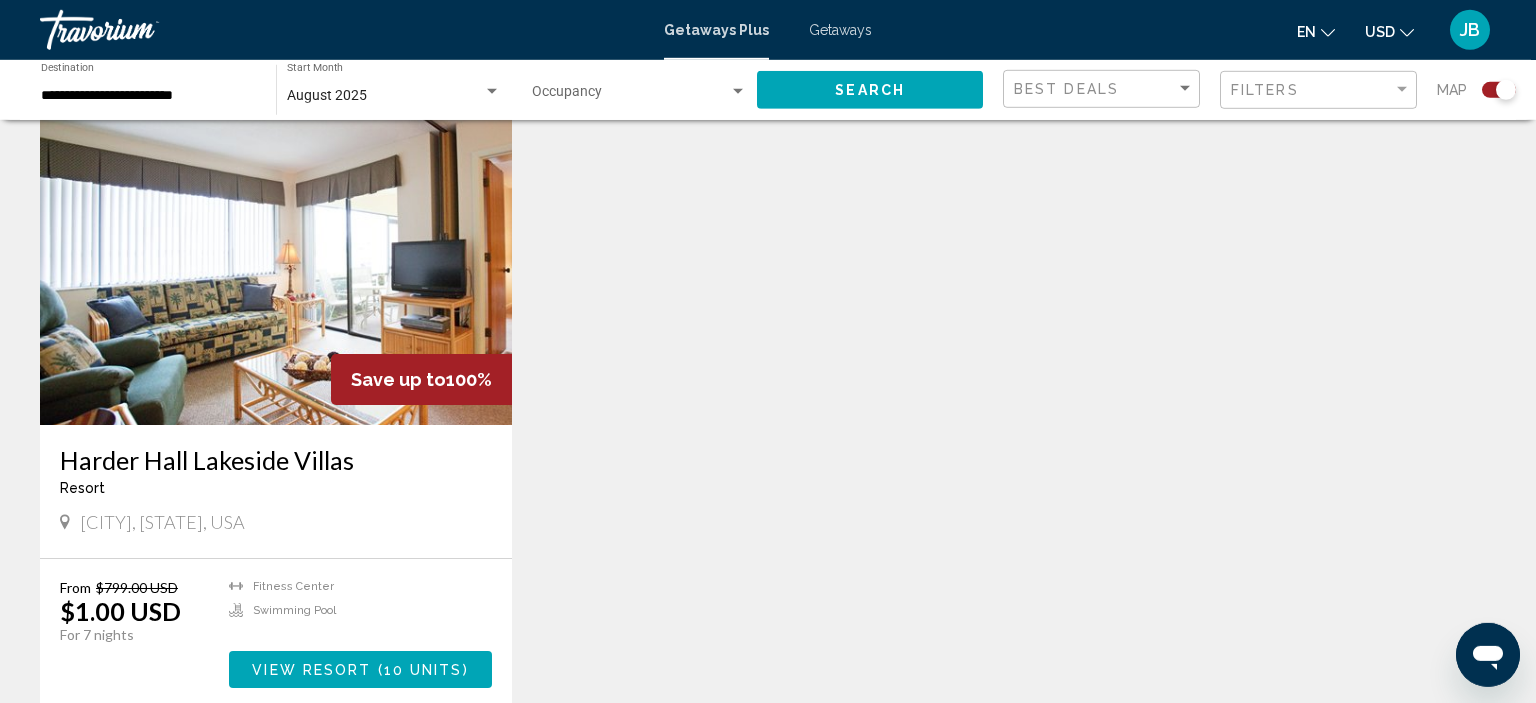 scroll, scrollTop: 739, scrollLeft: 0, axis: vertical 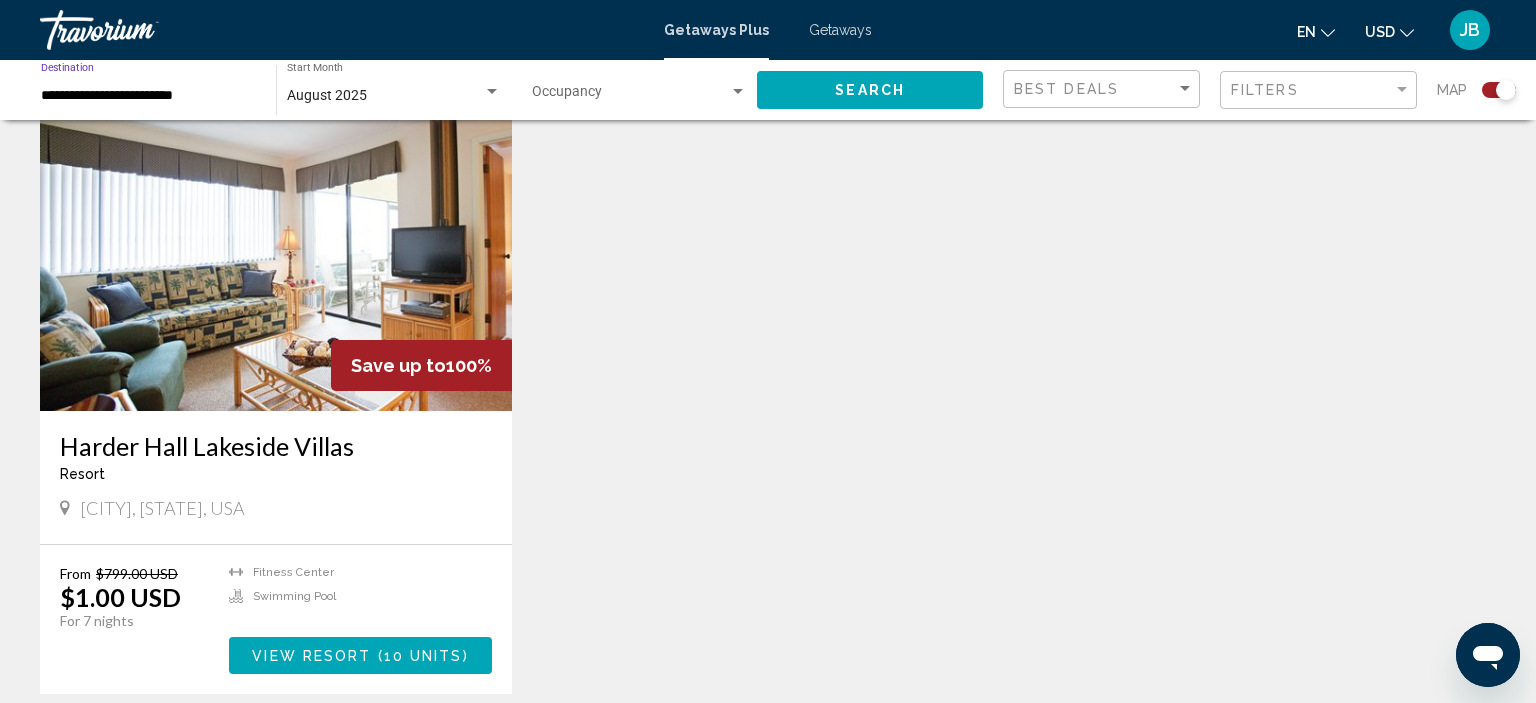 click on "**********" at bounding box center [148, 96] 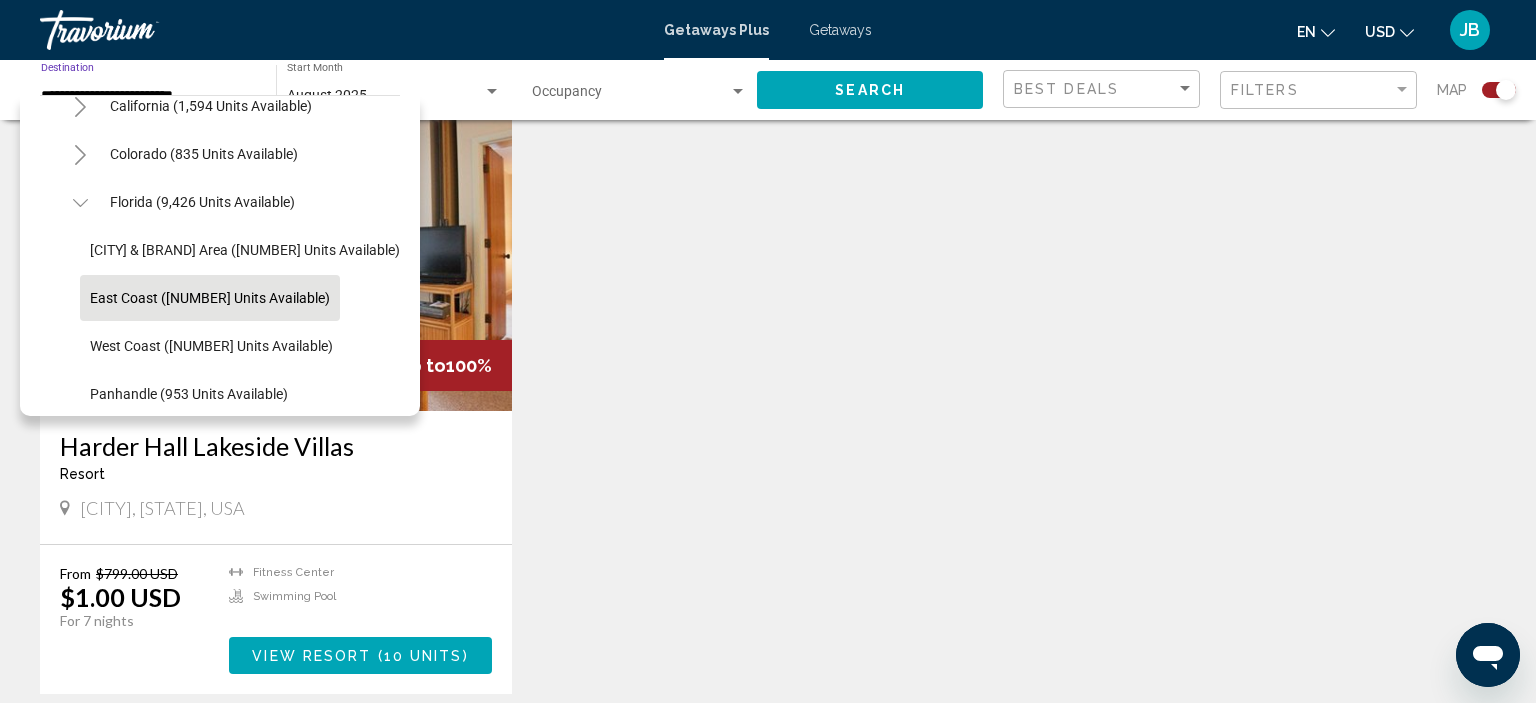 scroll, scrollTop: 215, scrollLeft: 0, axis: vertical 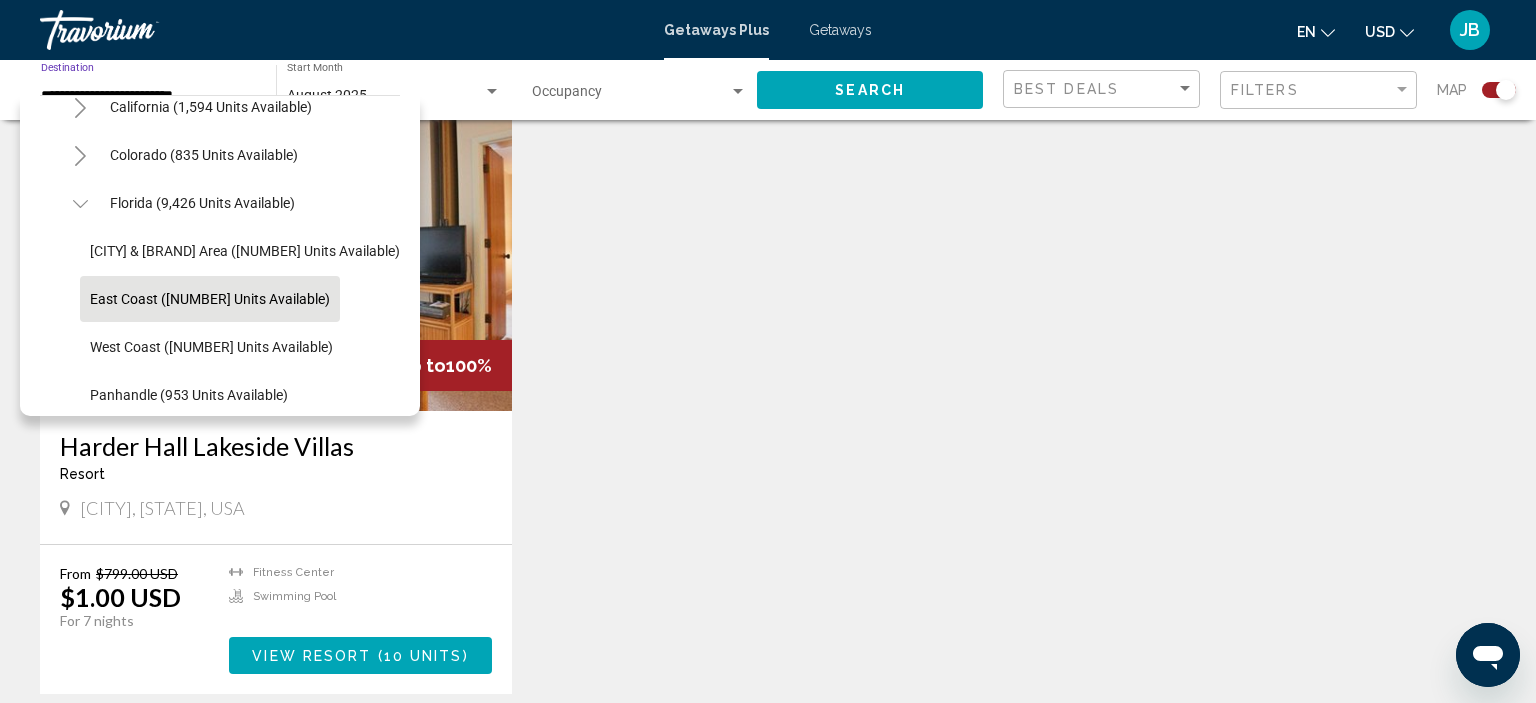 click on "East Coast ([NUMBER] units available)" 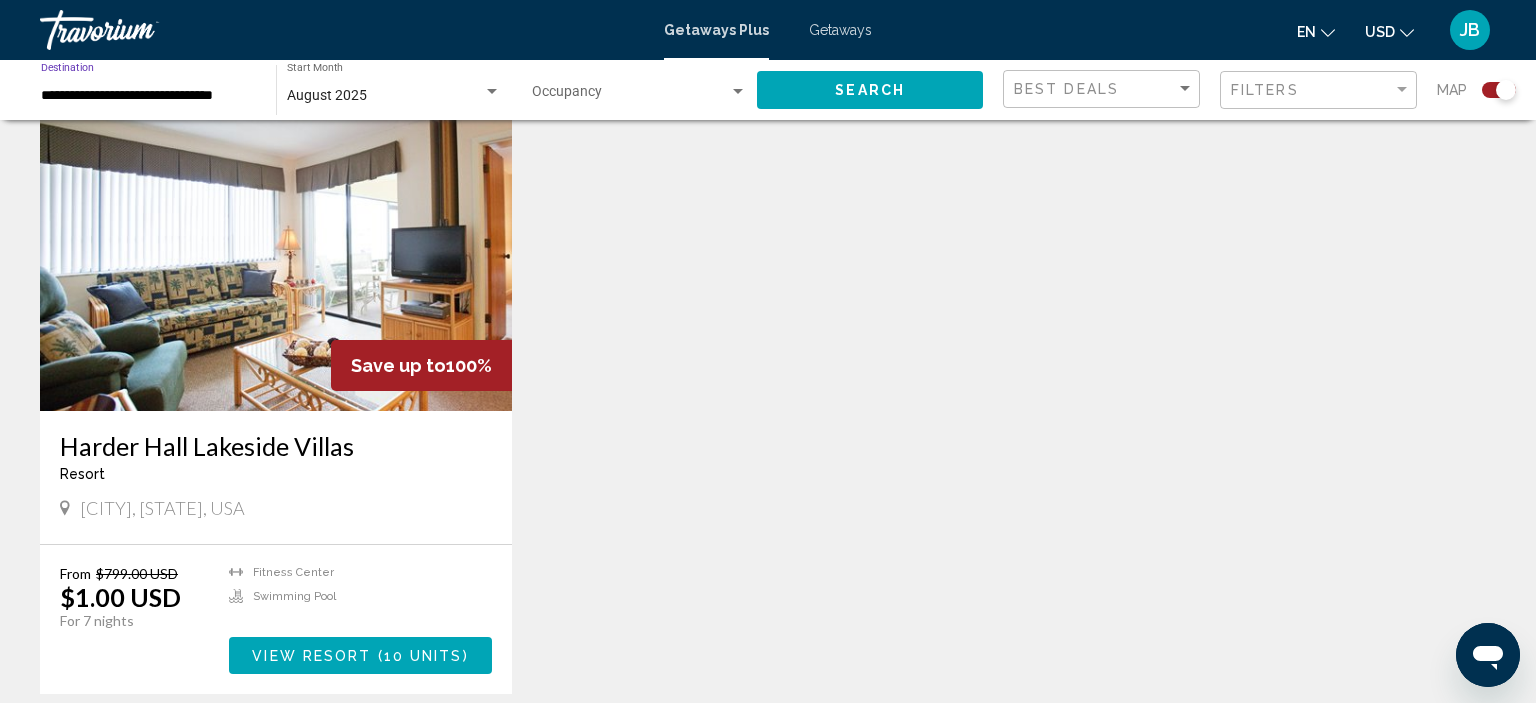 click on "Search" 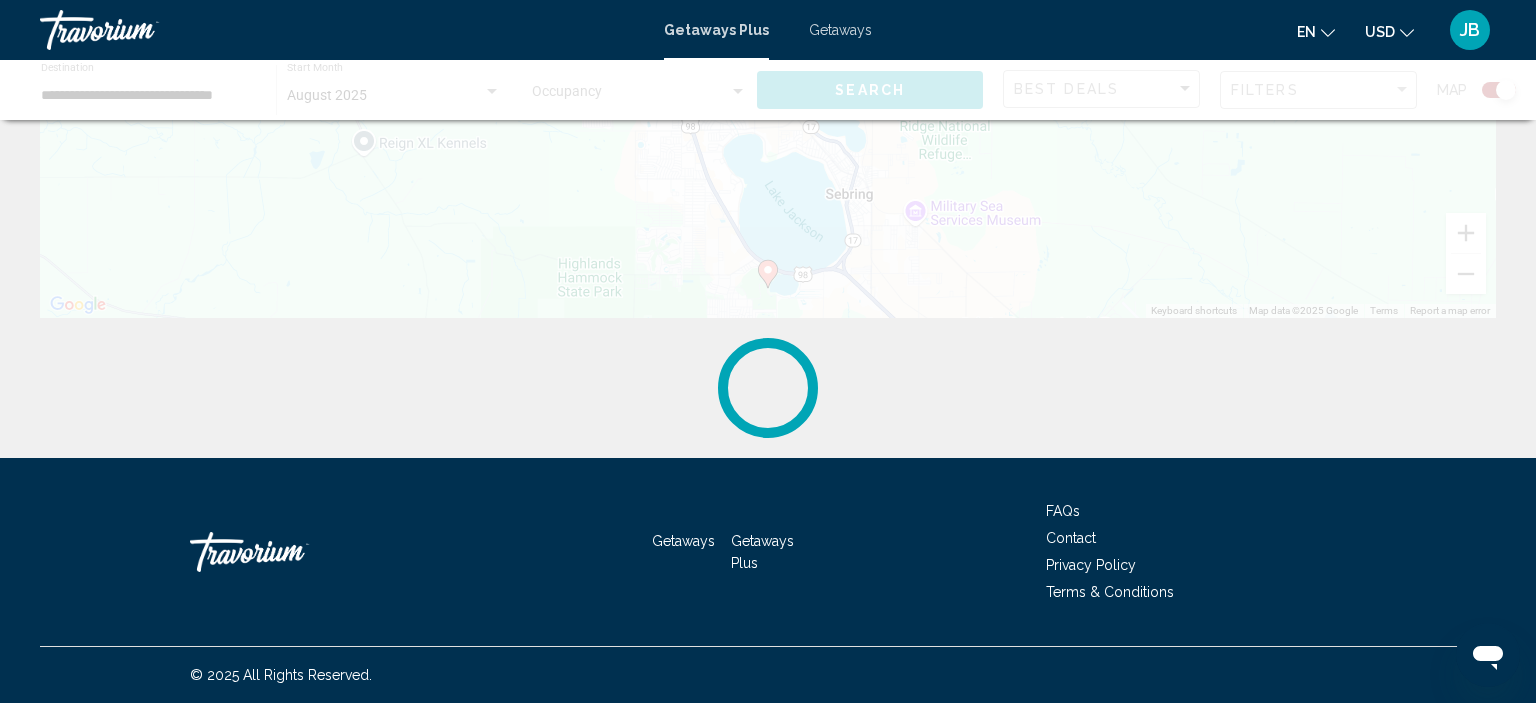 scroll, scrollTop: 0, scrollLeft: 0, axis: both 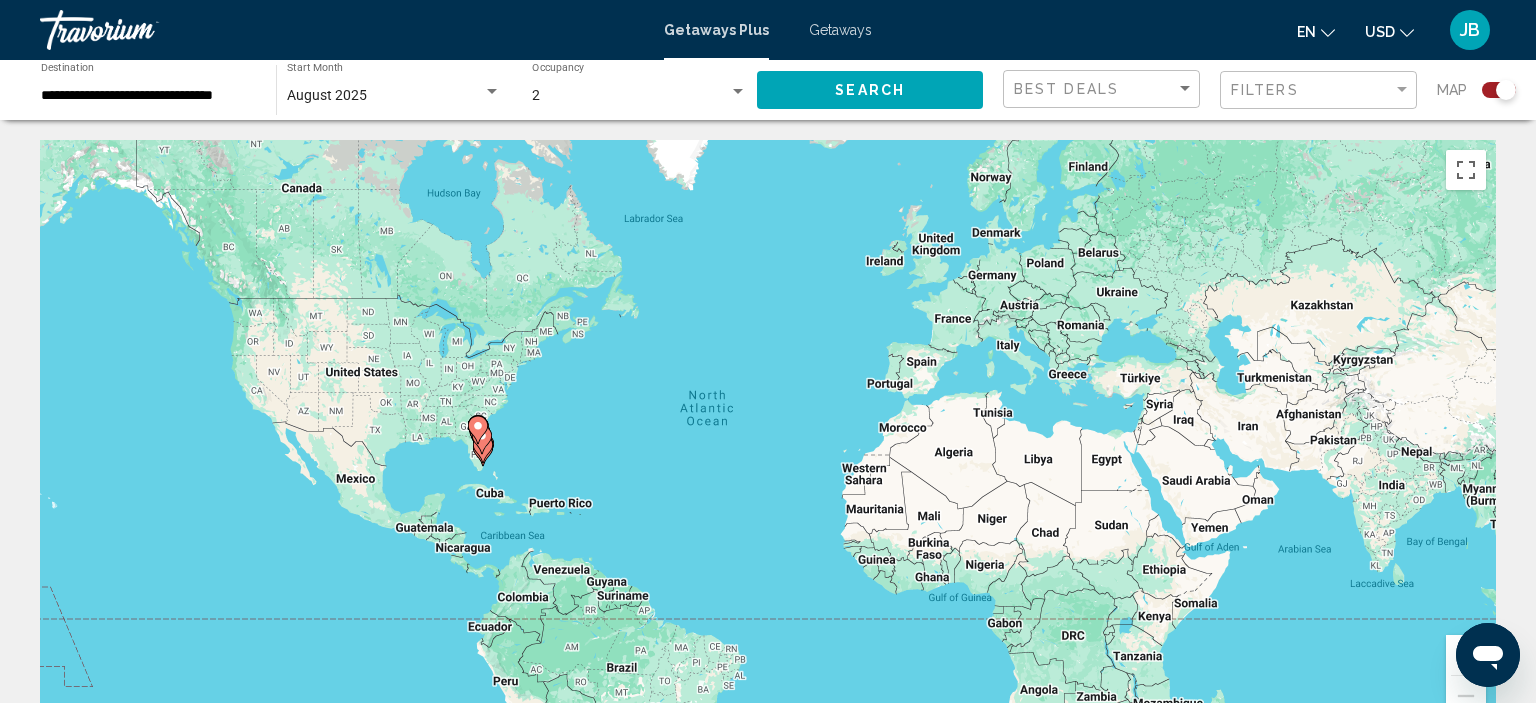 click 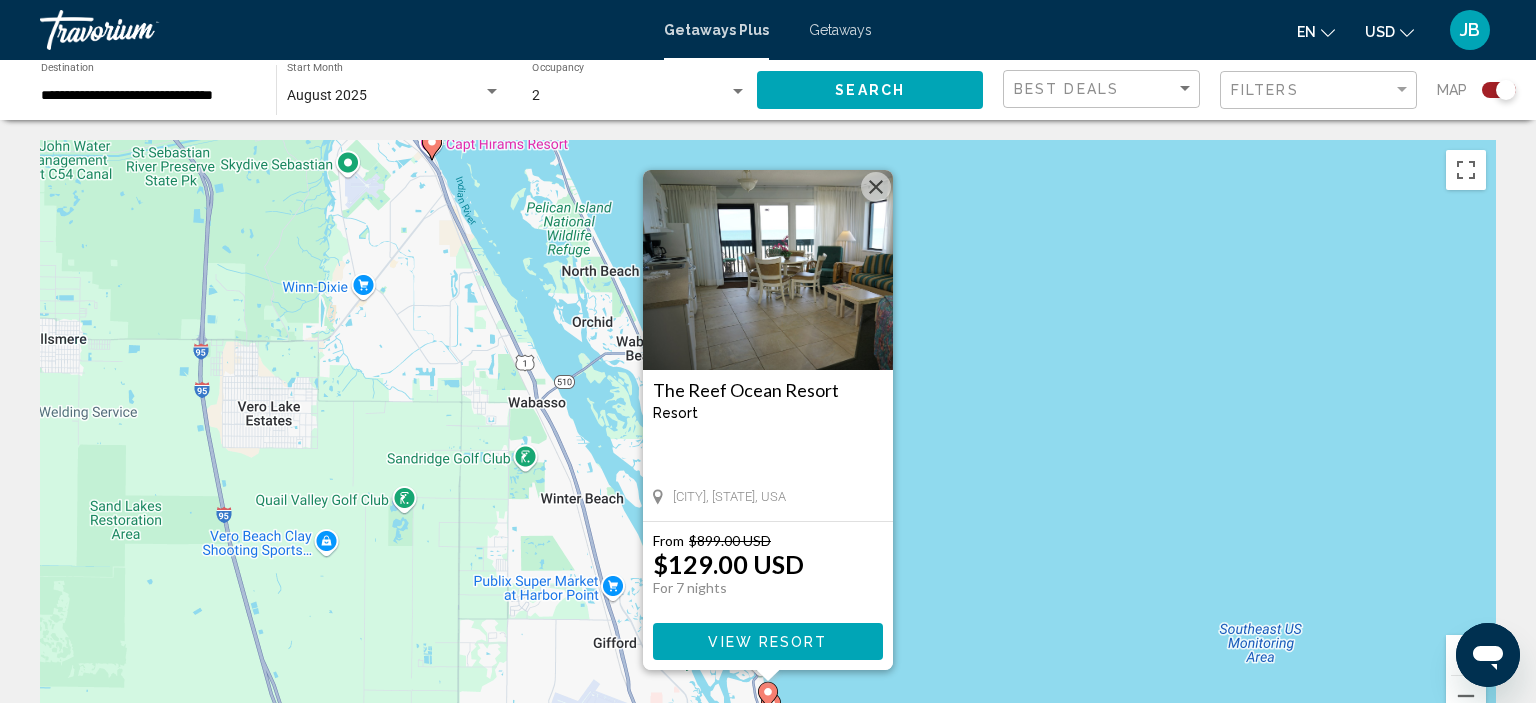 click at bounding box center (876, 187) 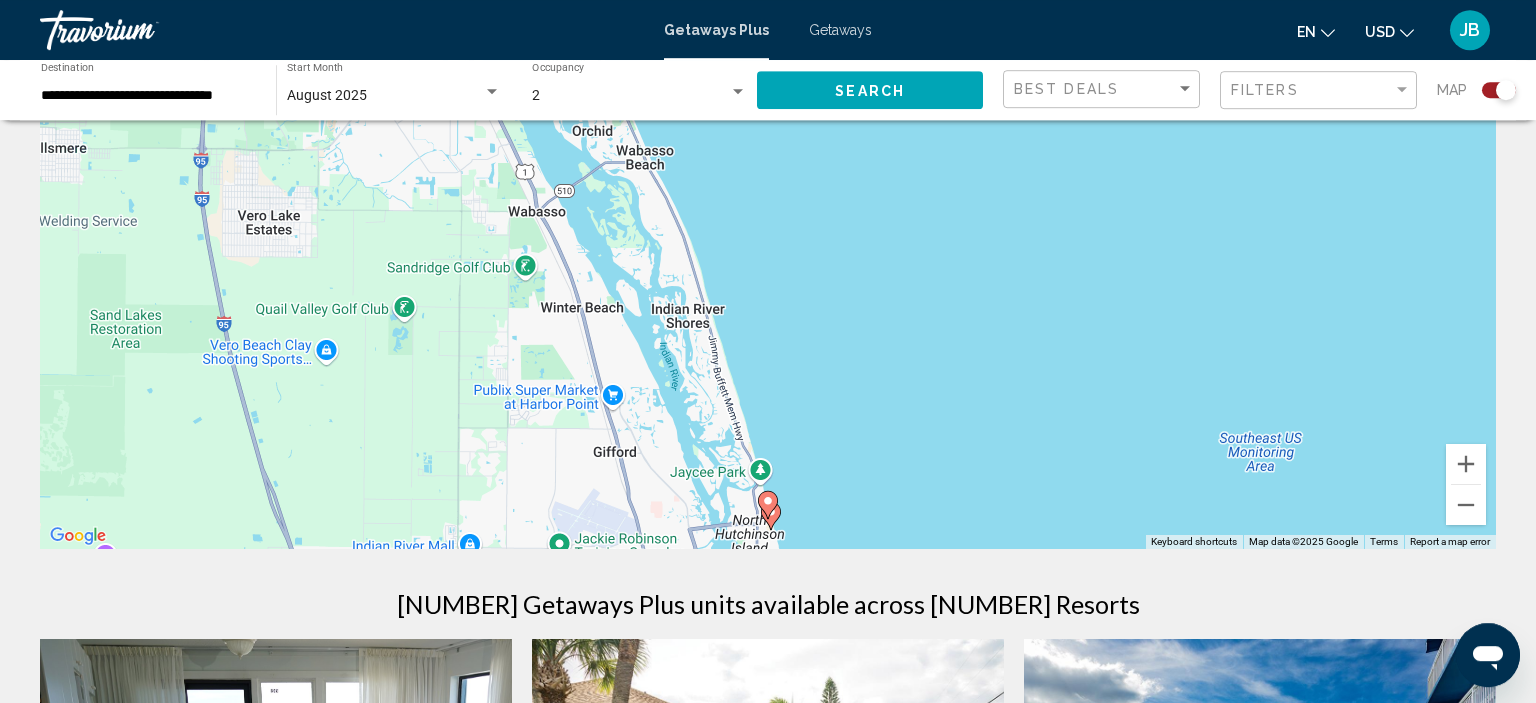scroll, scrollTop: 211, scrollLeft: 0, axis: vertical 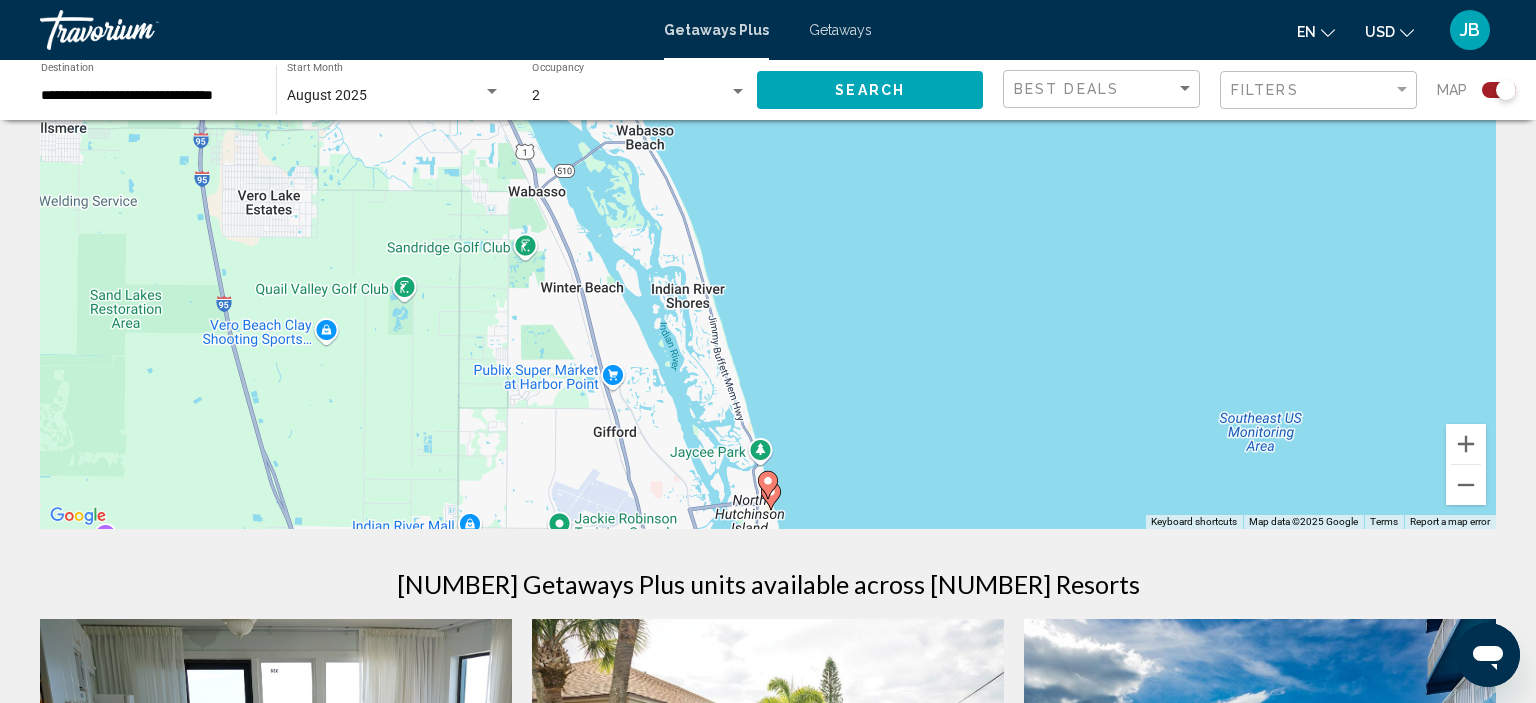 click 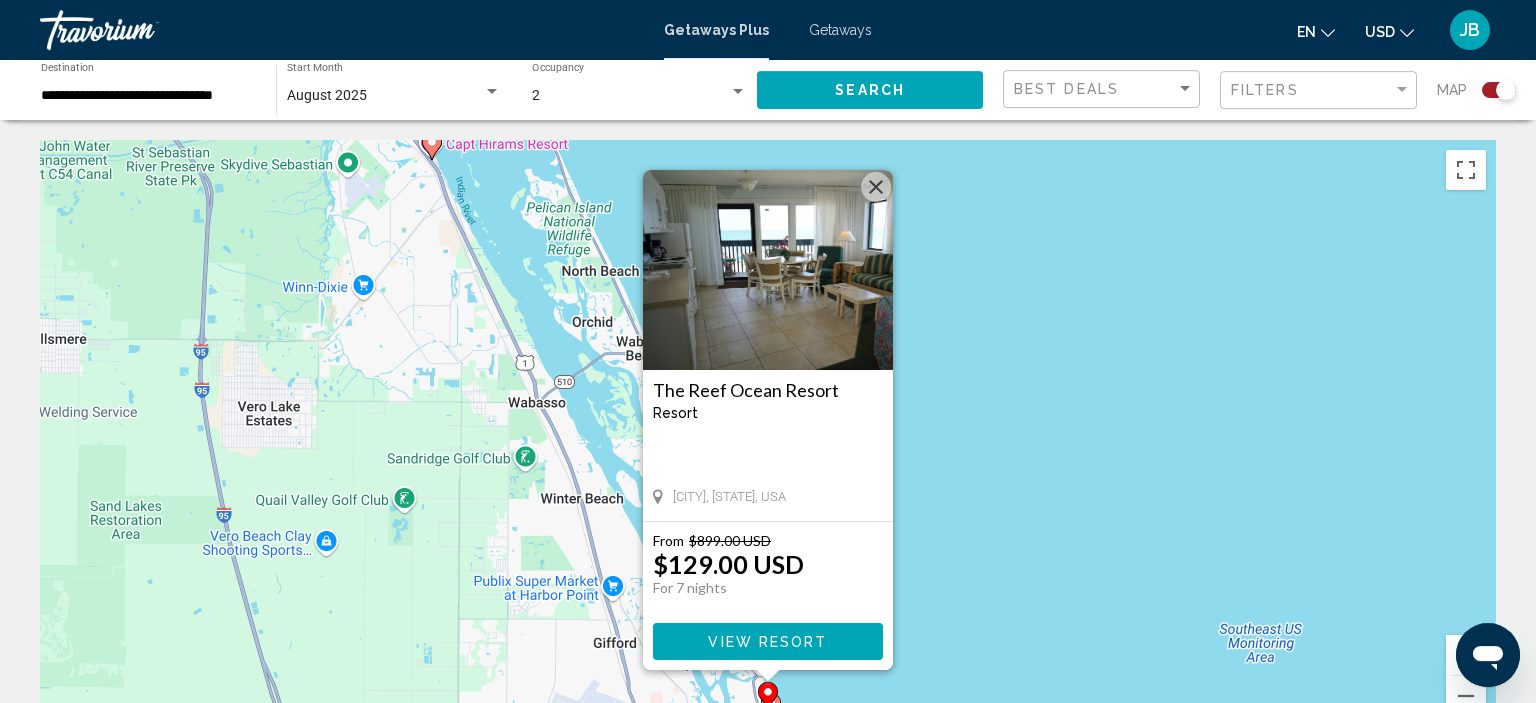 scroll, scrollTop: 0, scrollLeft: 0, axis: both 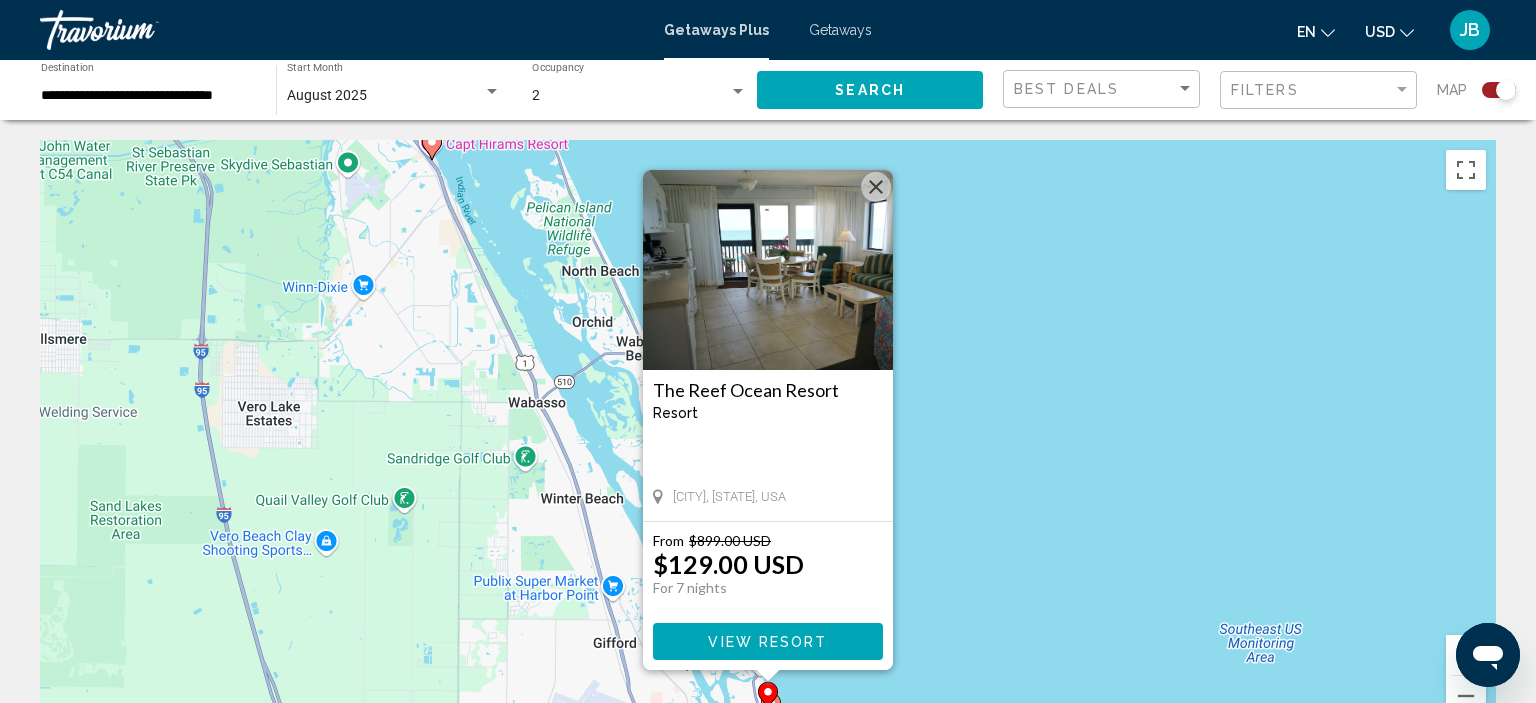 click at bounding box center [876, 187] 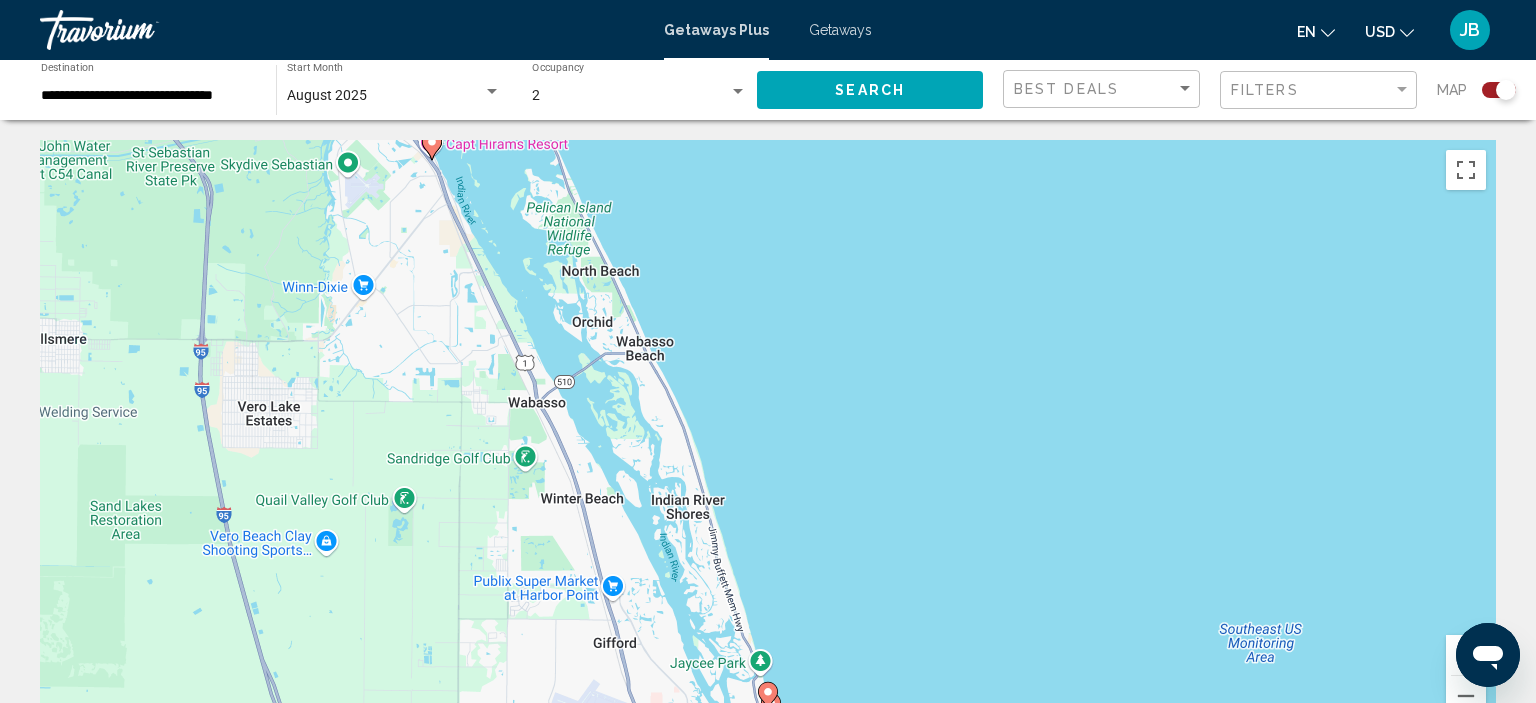 drag, startPoint x: 1352, startPoint y: 472, endPoint x: 1347, endPoint y: 436, distance: 36.345562 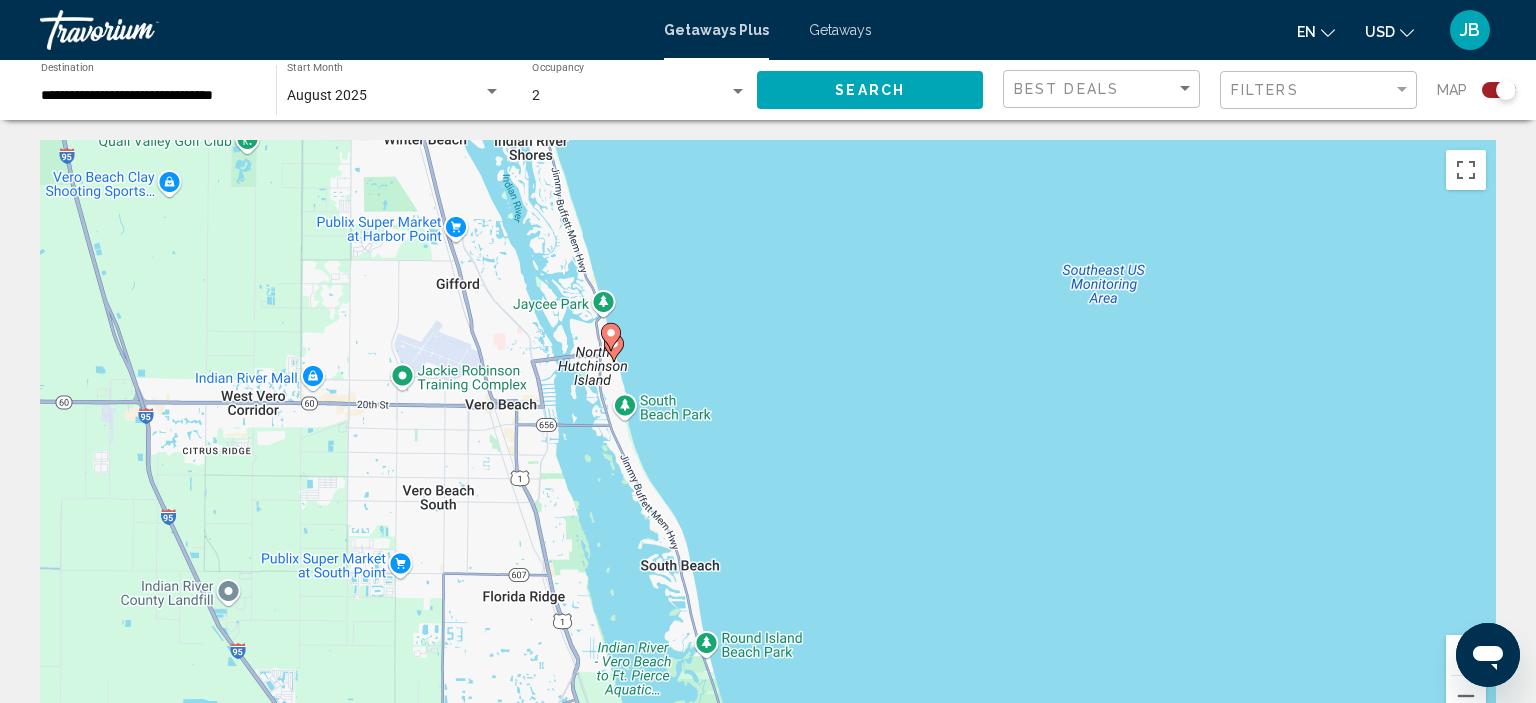 drag, startPoint x: 1346, startPoint y: 438, endPoint x: 1196, endPoint y: 131, distance: 341.68552 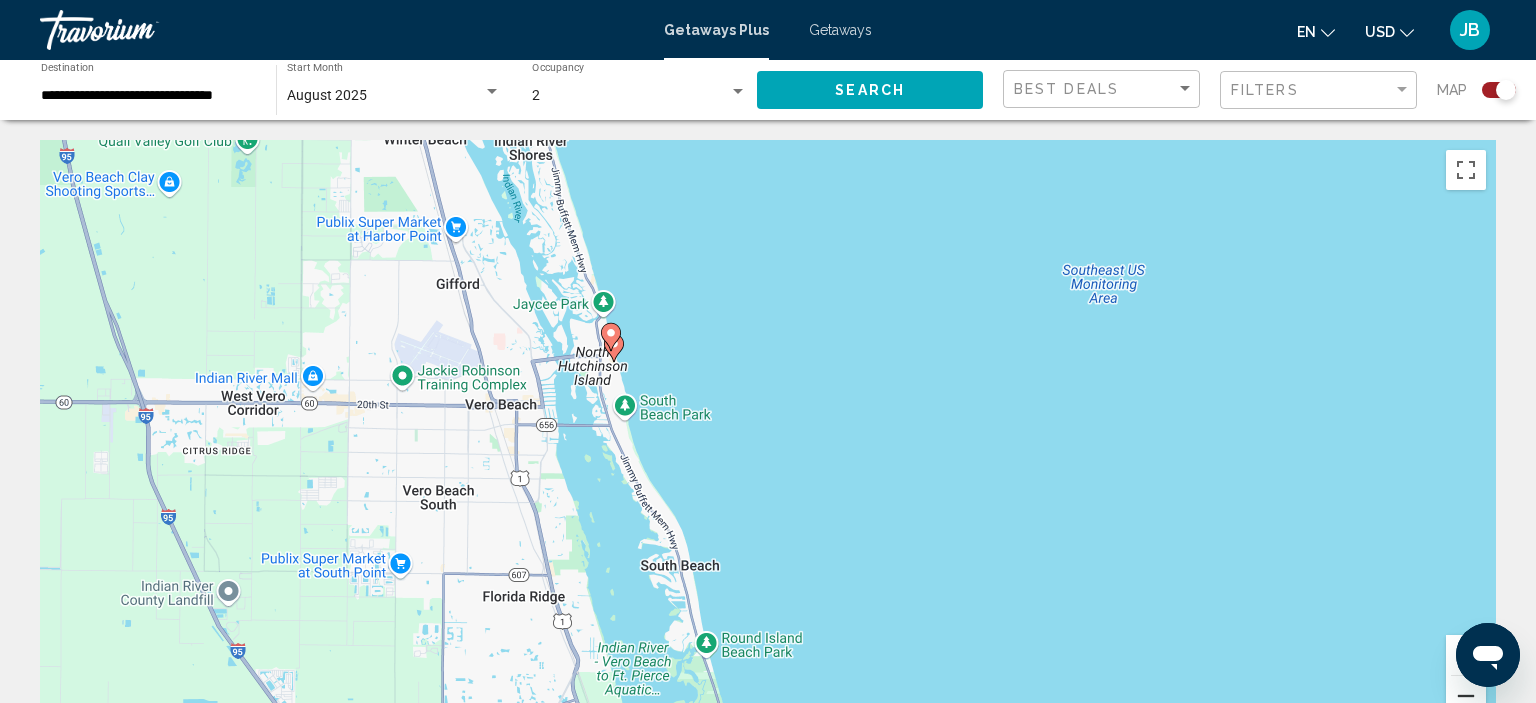 click at bounding box center [1466, 696] 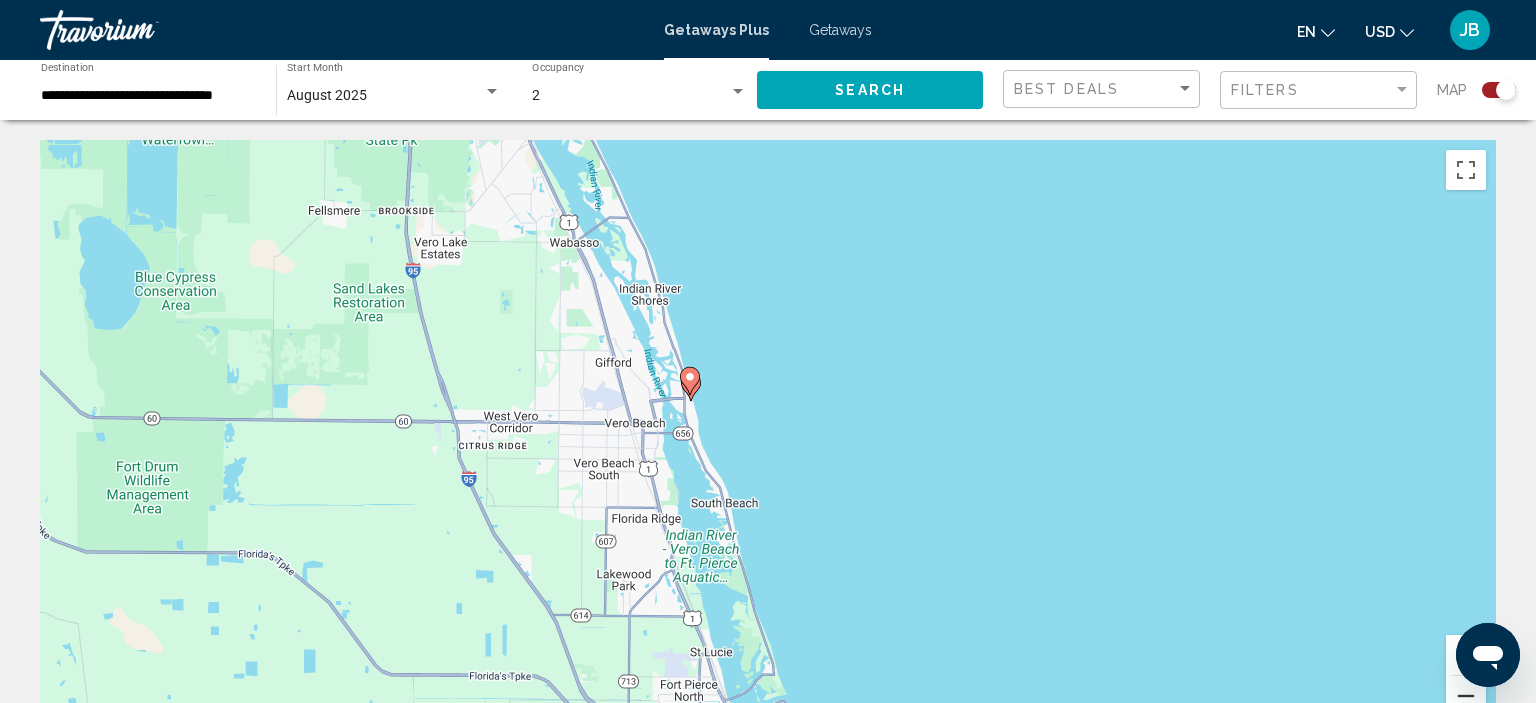 click at bounding box center (1466, 696) 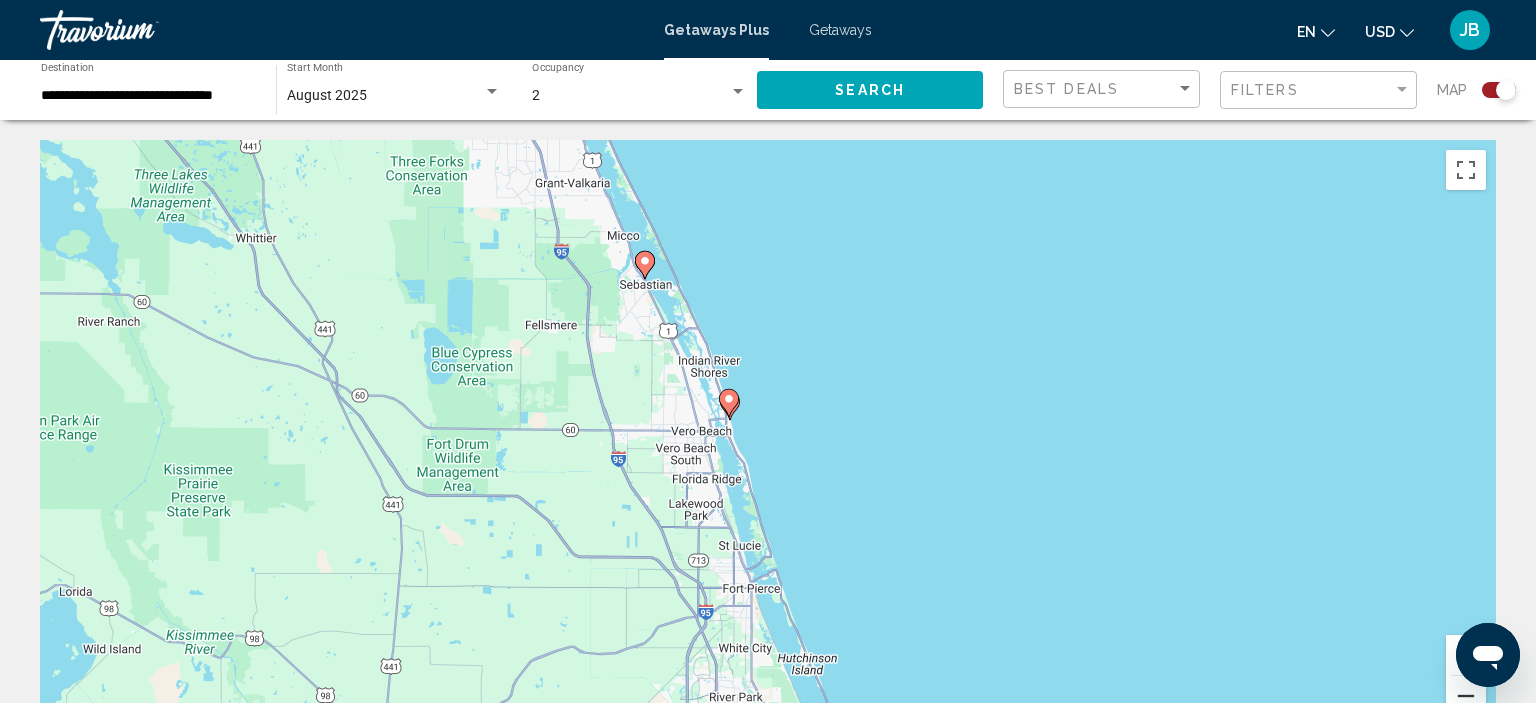 click at bounding box center (1466, 696) 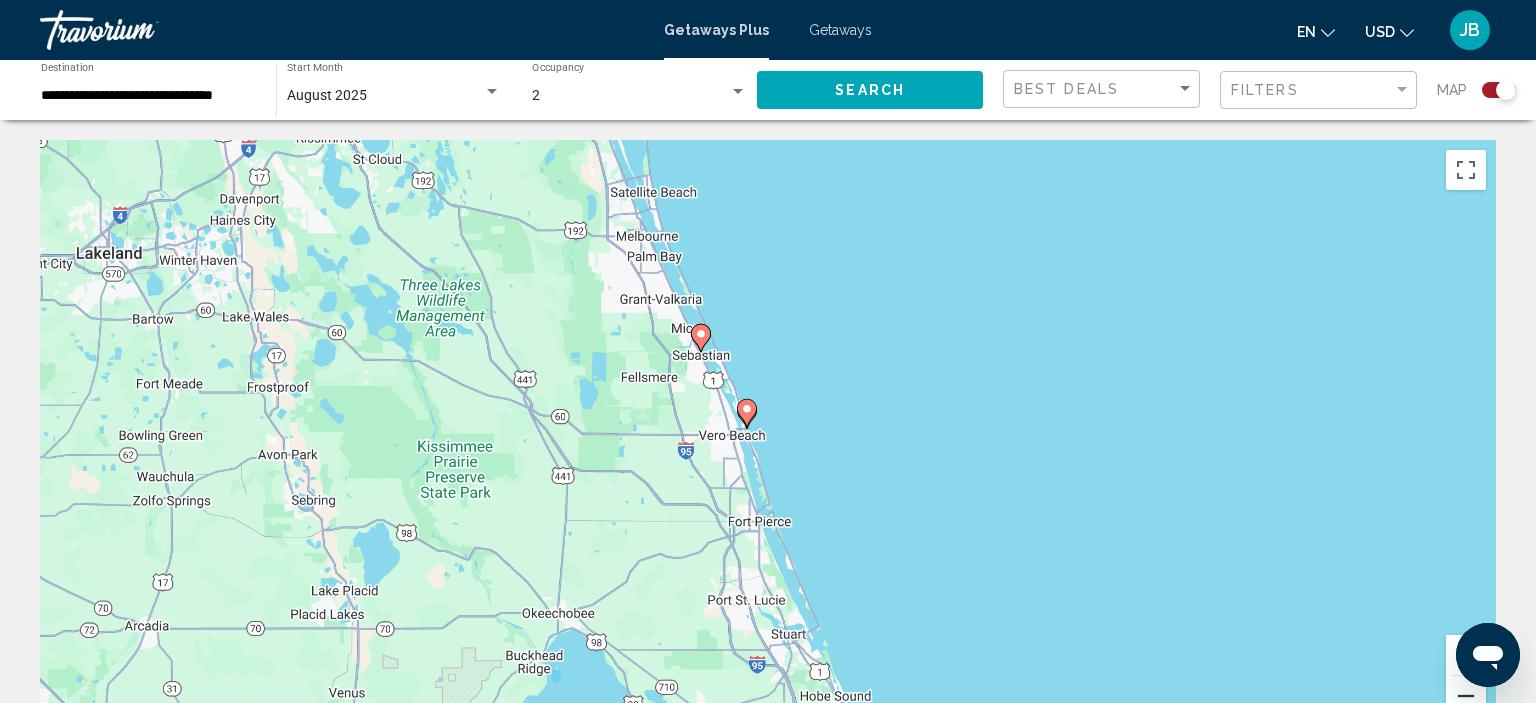 click at bounding box center (1466, 696) 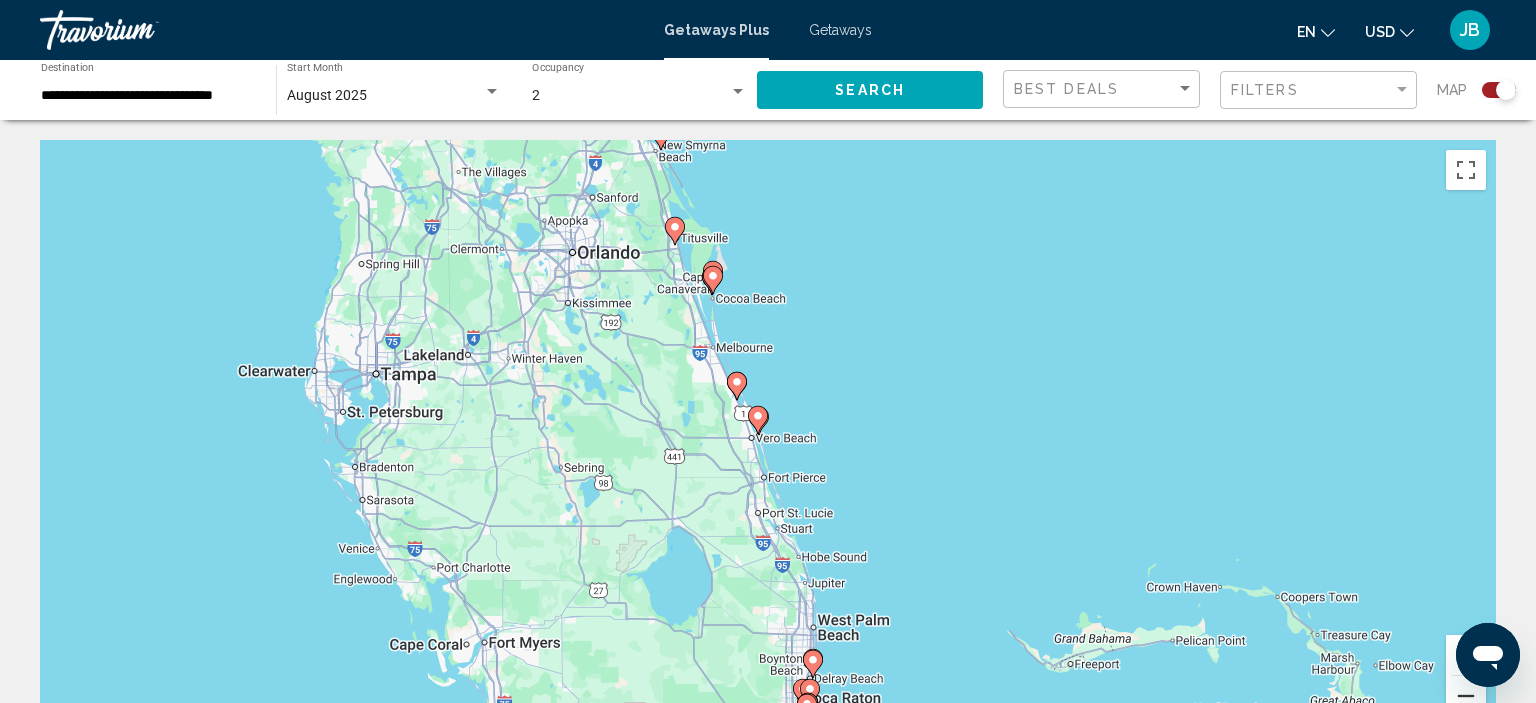 click at bounding box center (1466, 696) 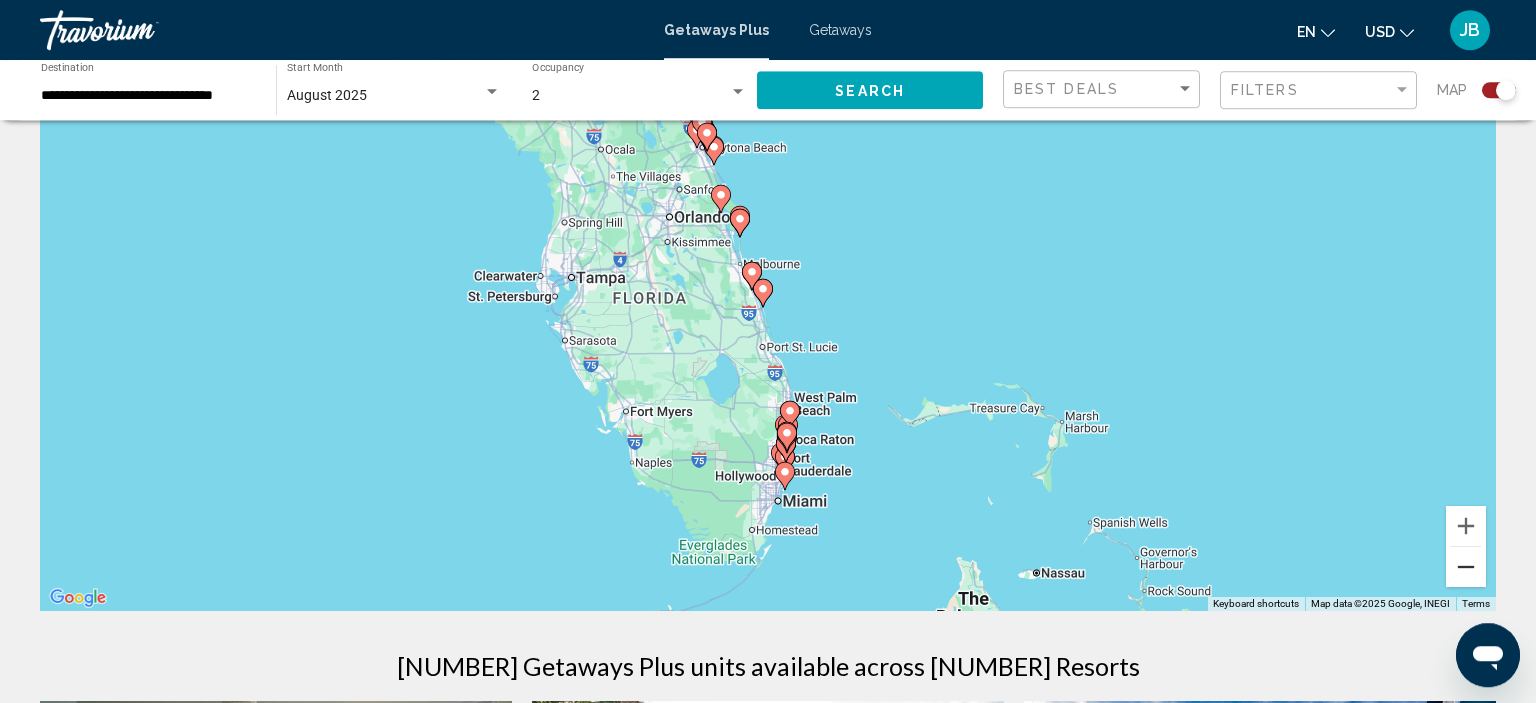 scroll, scrollTop: 422, scrollLeft: 0, axis: vertical 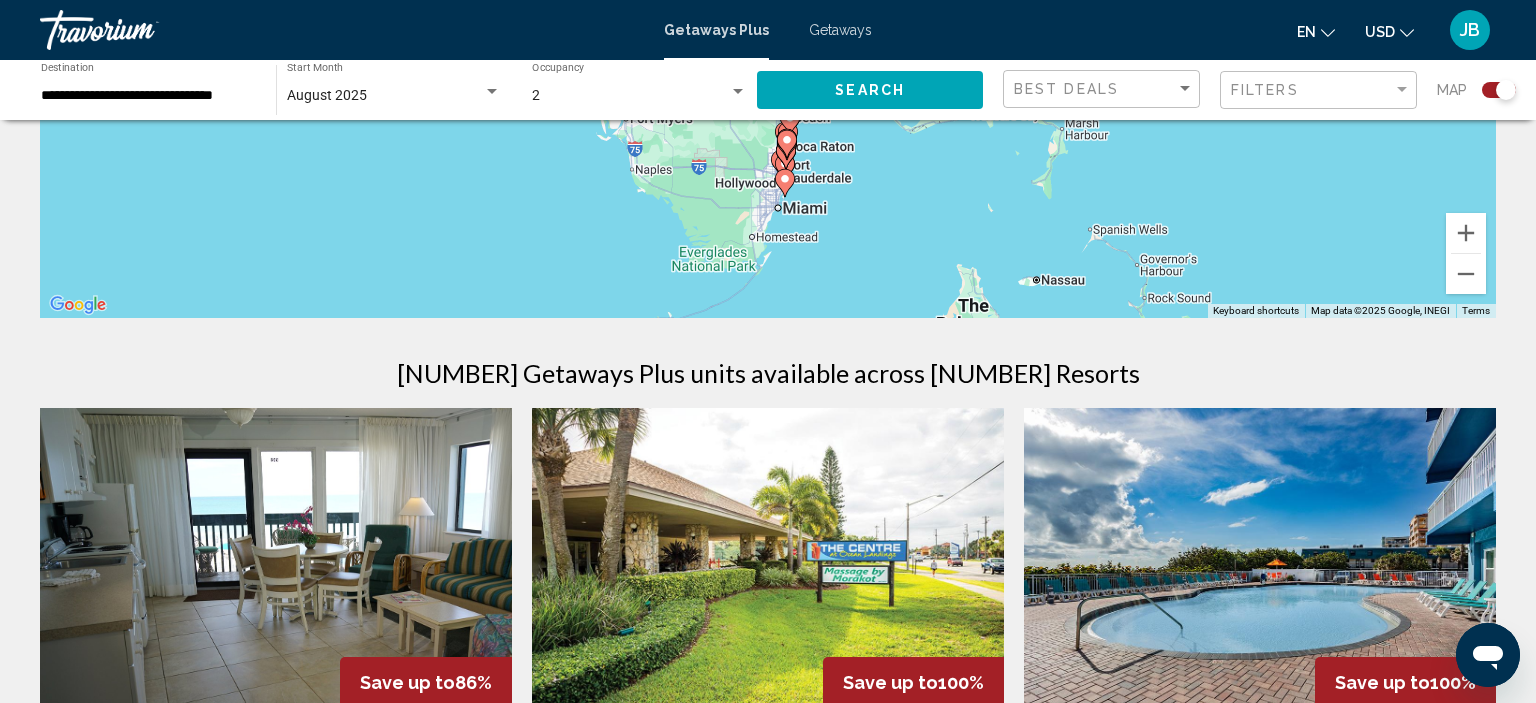 click at bounding box center [785, 183] 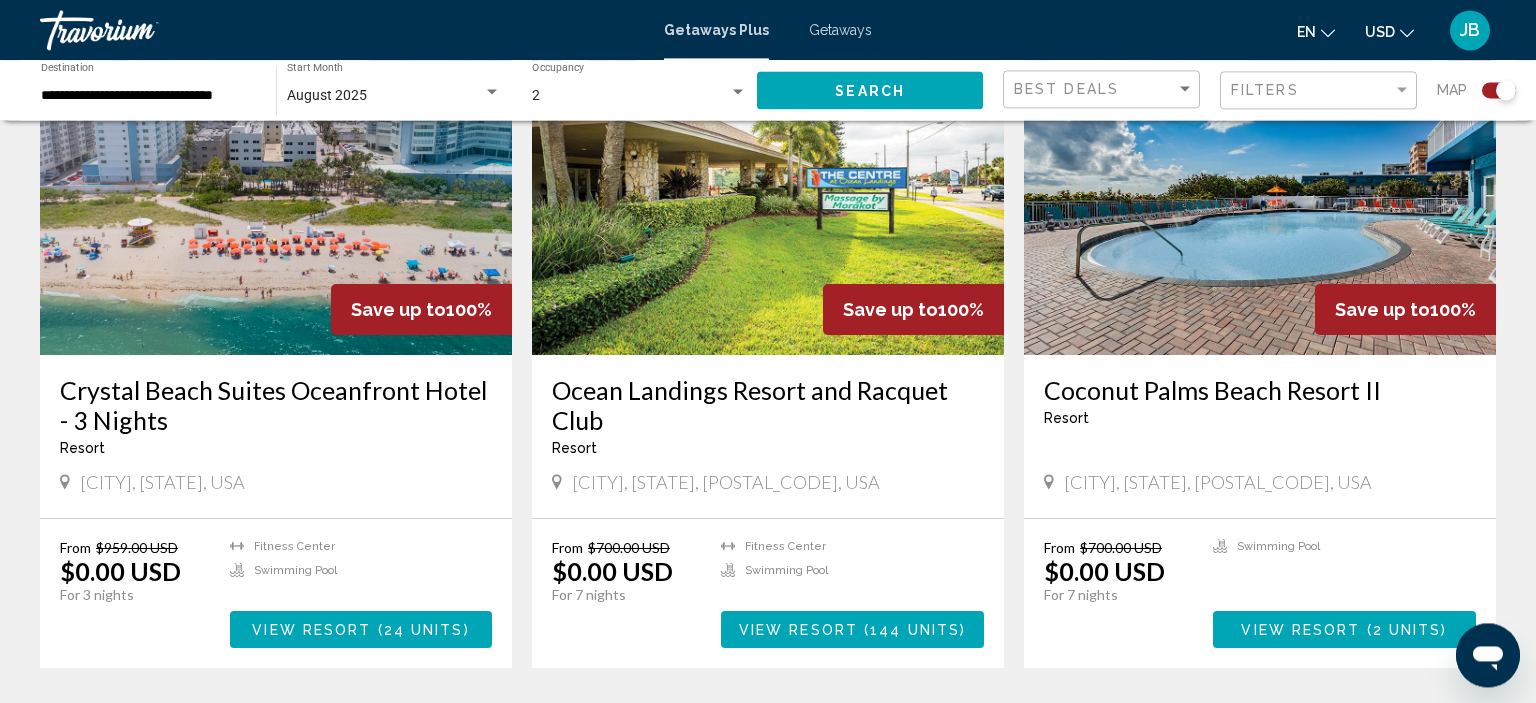 scroll, scrollTop: 844, scrollLeft: 0, axis: vertical 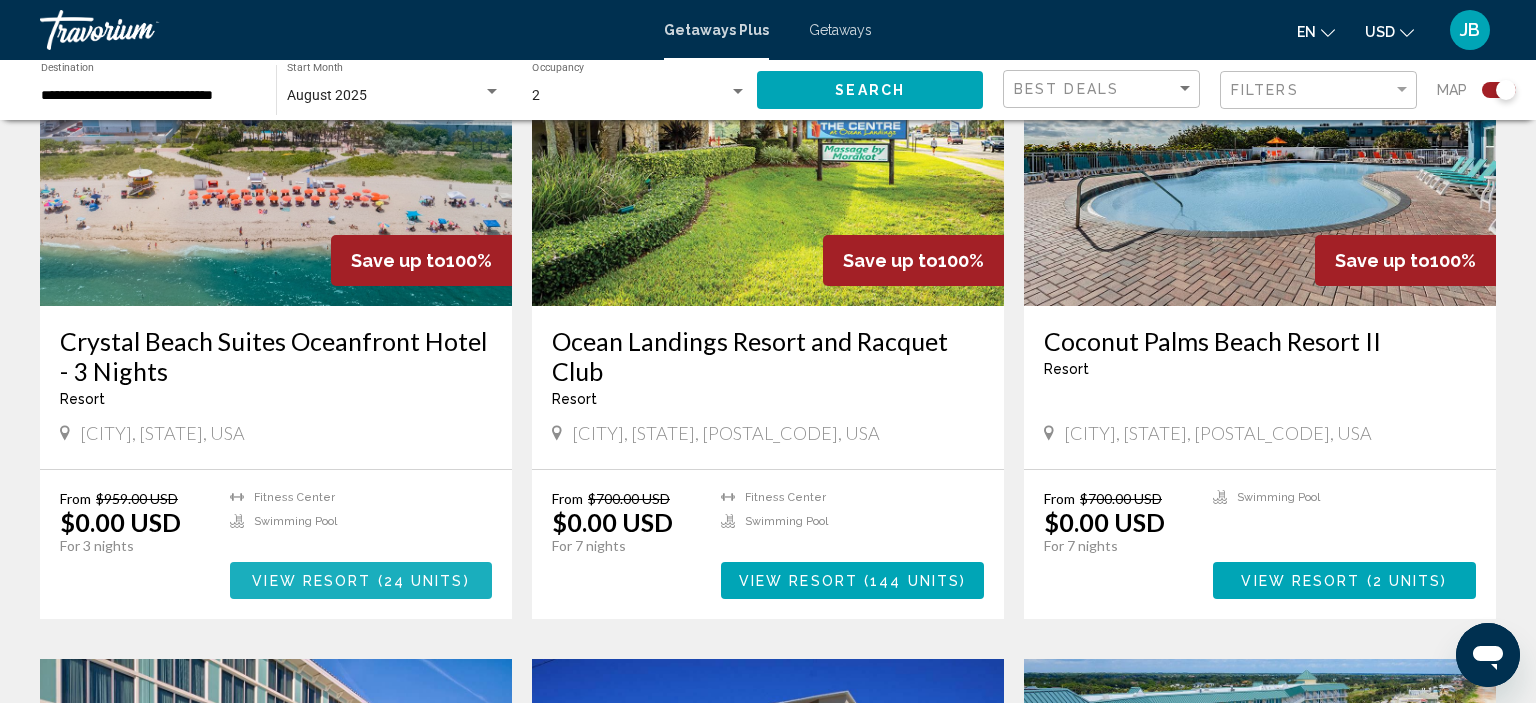 click on "View Resort" at bounding box center [311, 581] 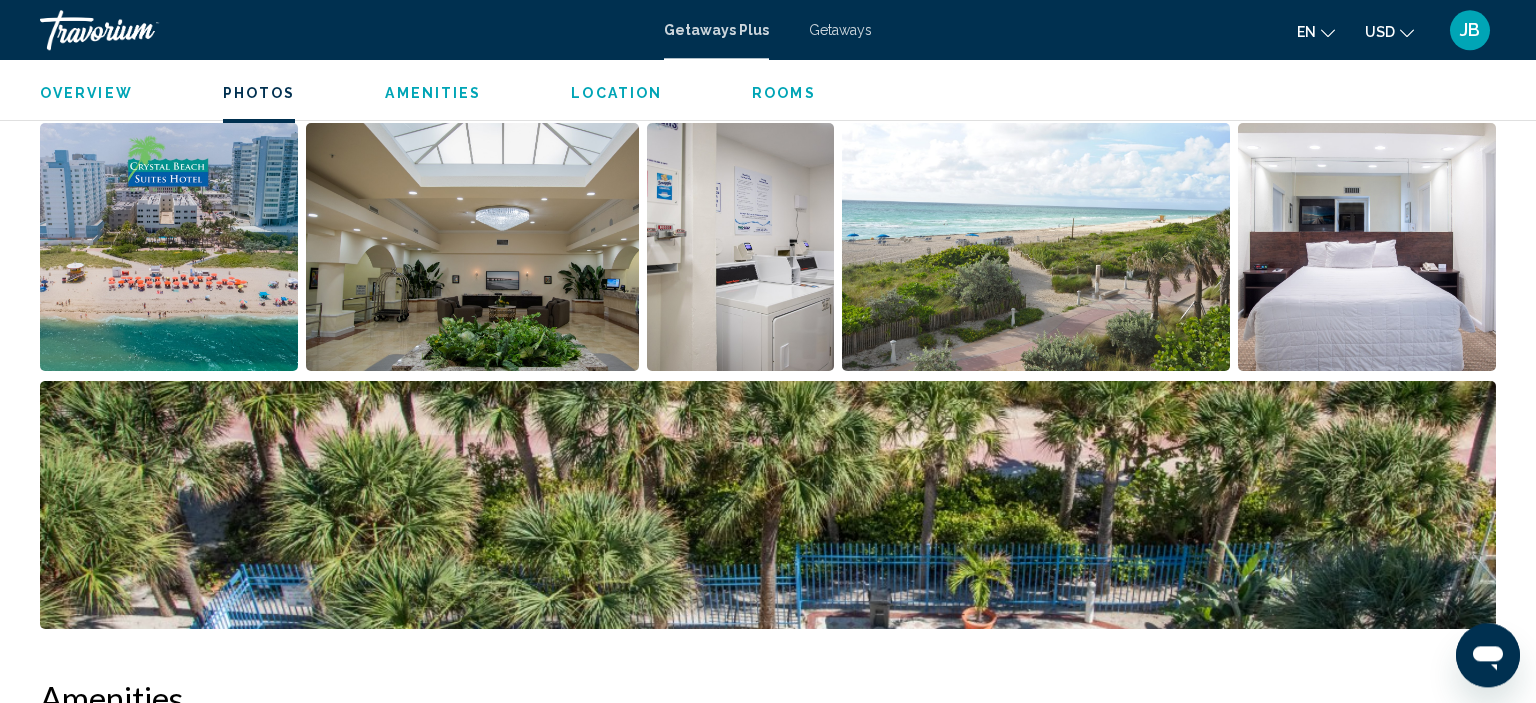 scroll, scrollTop: 948, scrollLeft: 0, axis: vertical 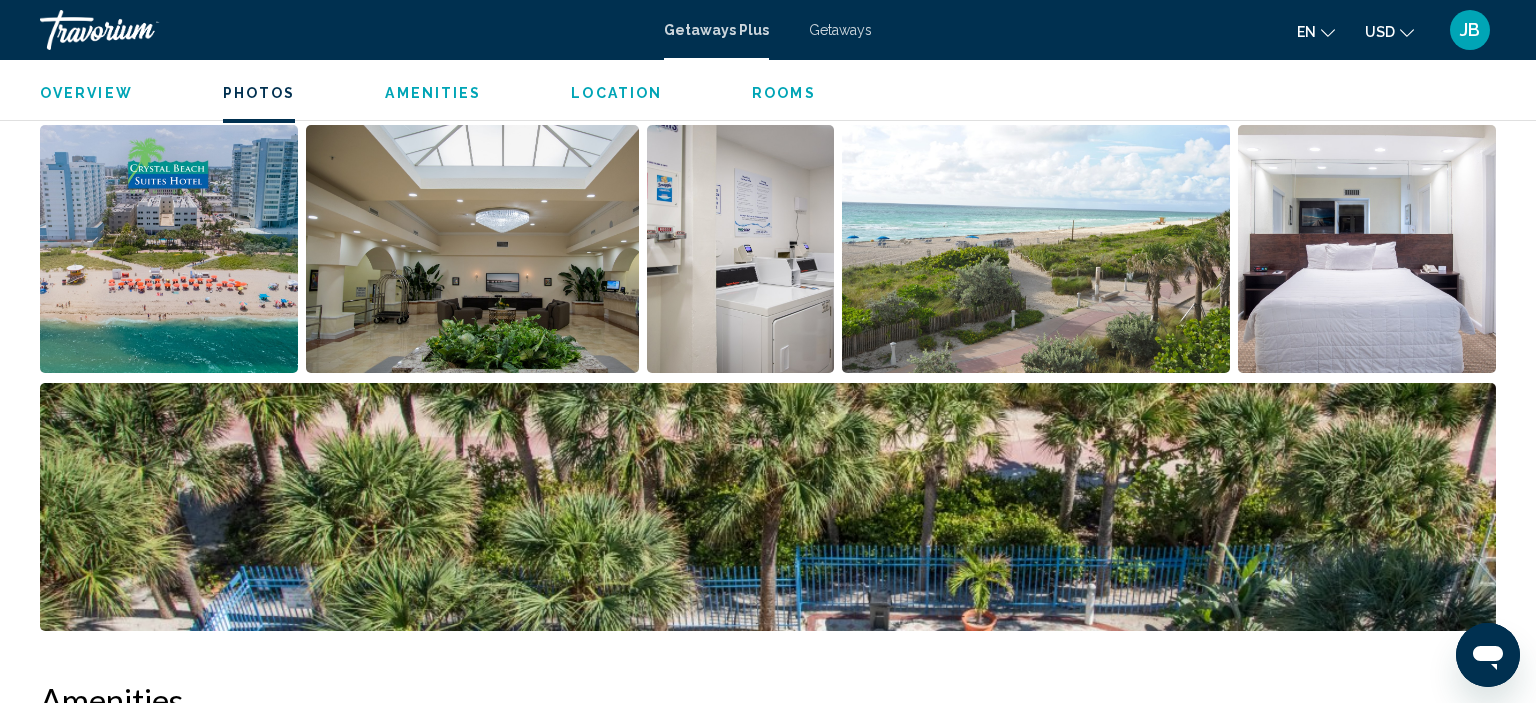 click at bounding box center [1367, 249] 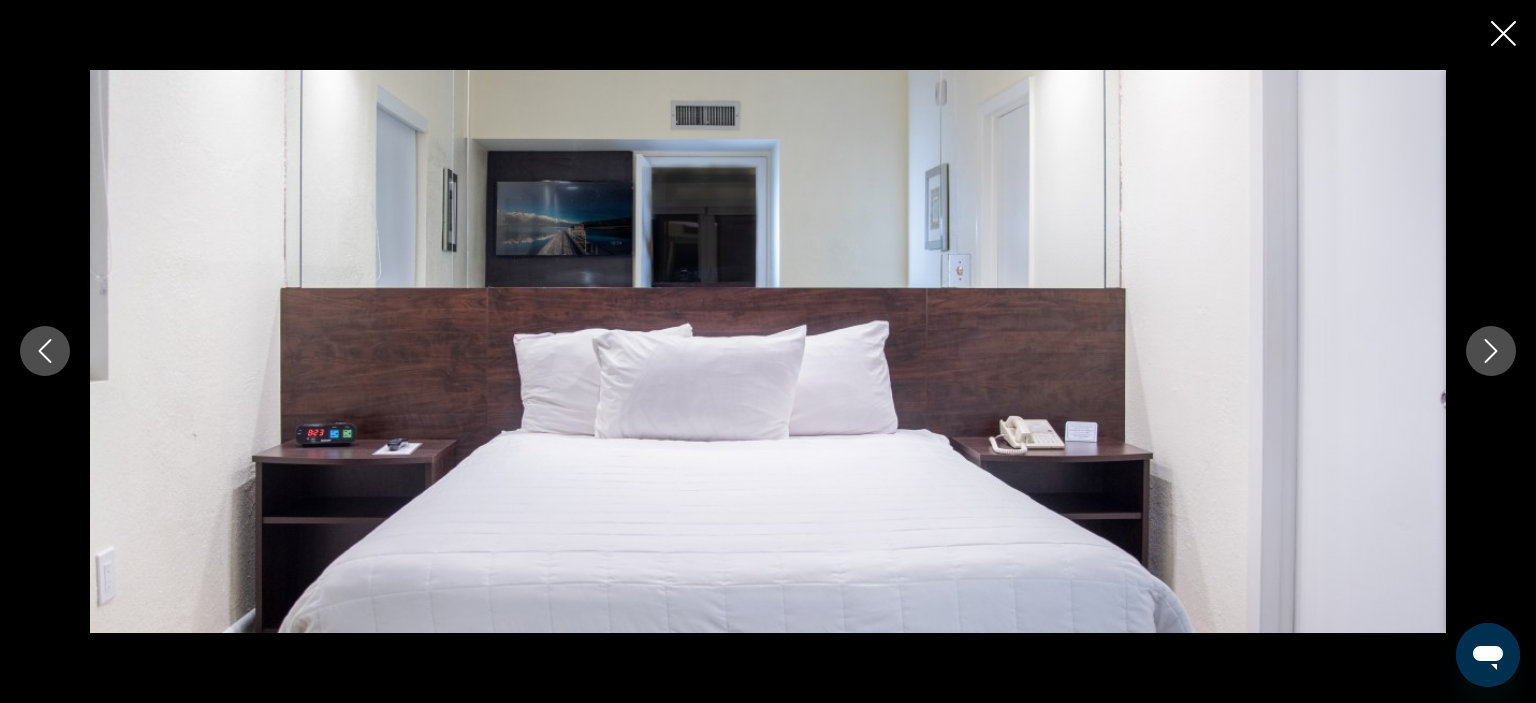 click 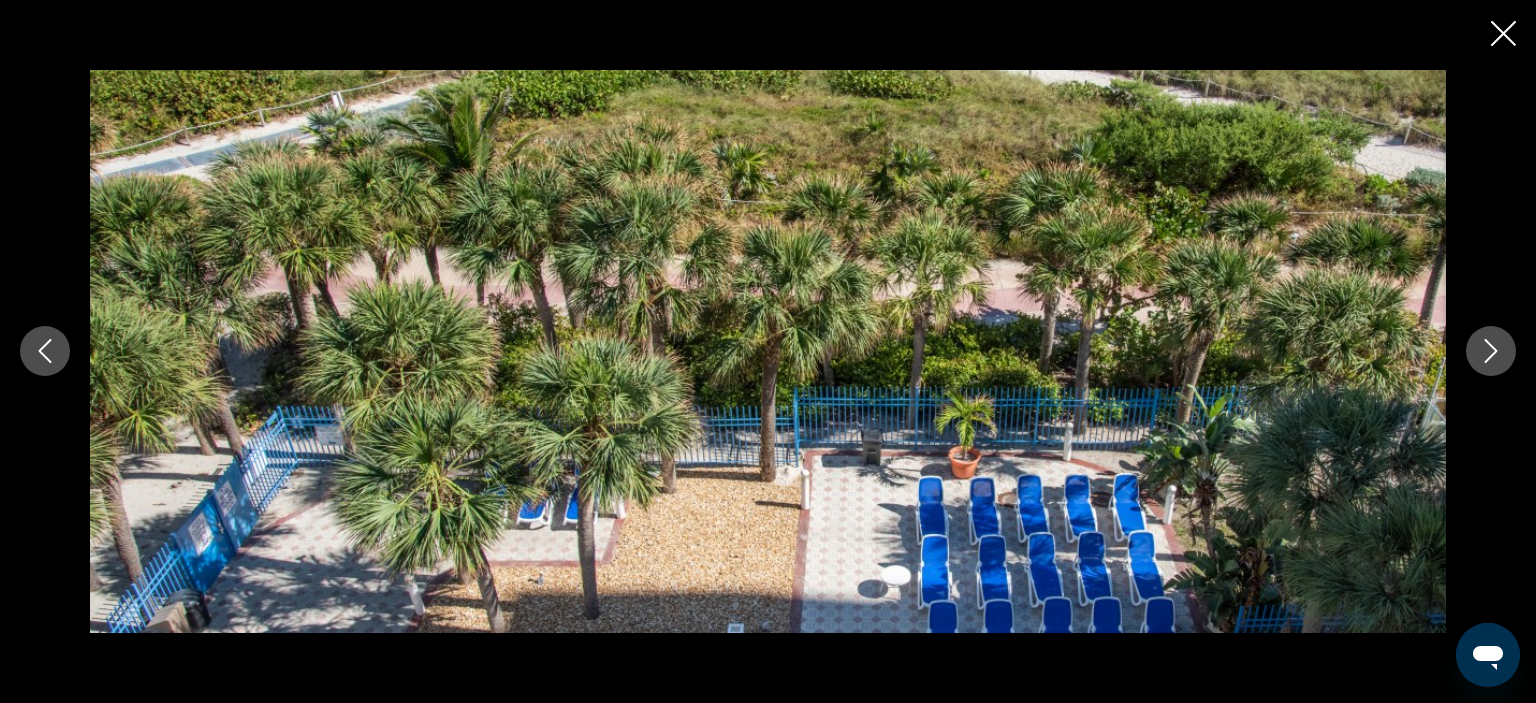 click 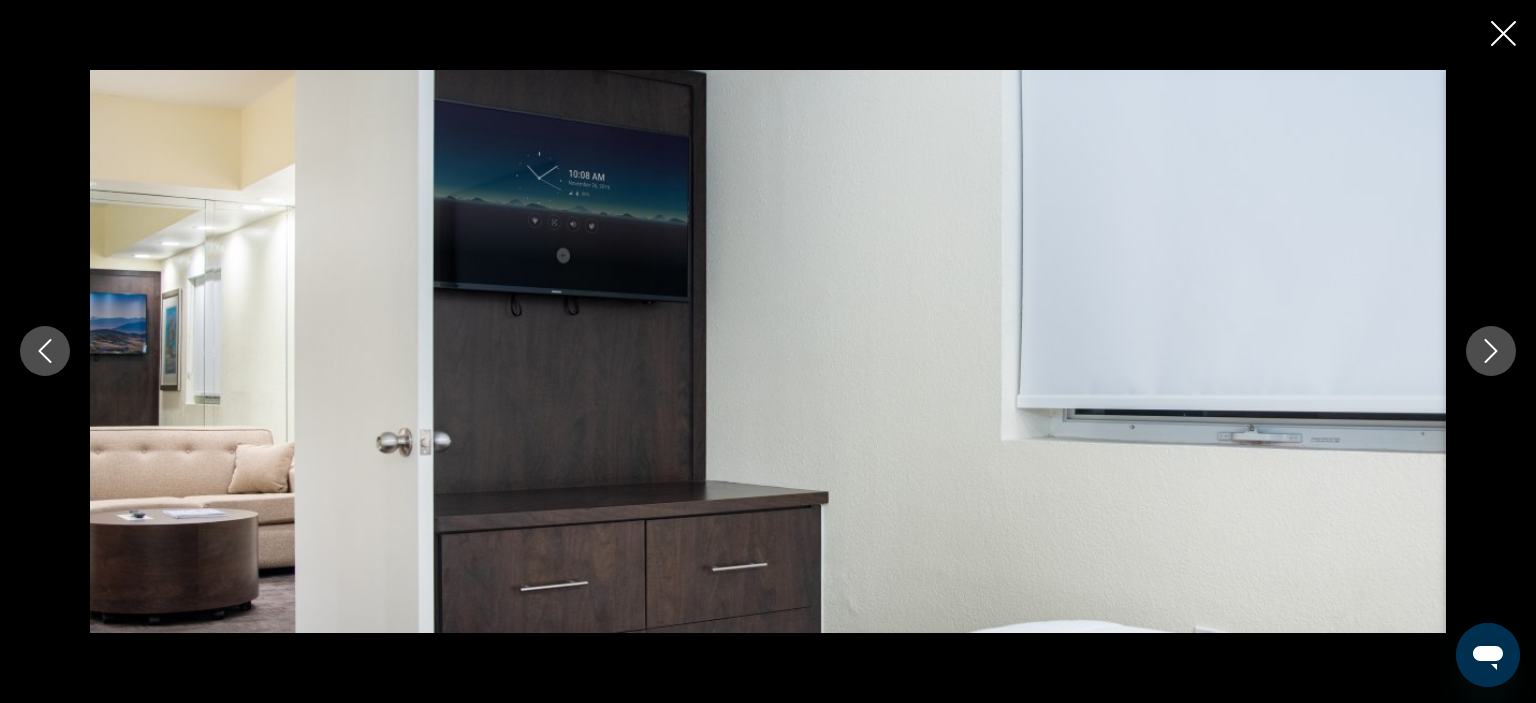 click 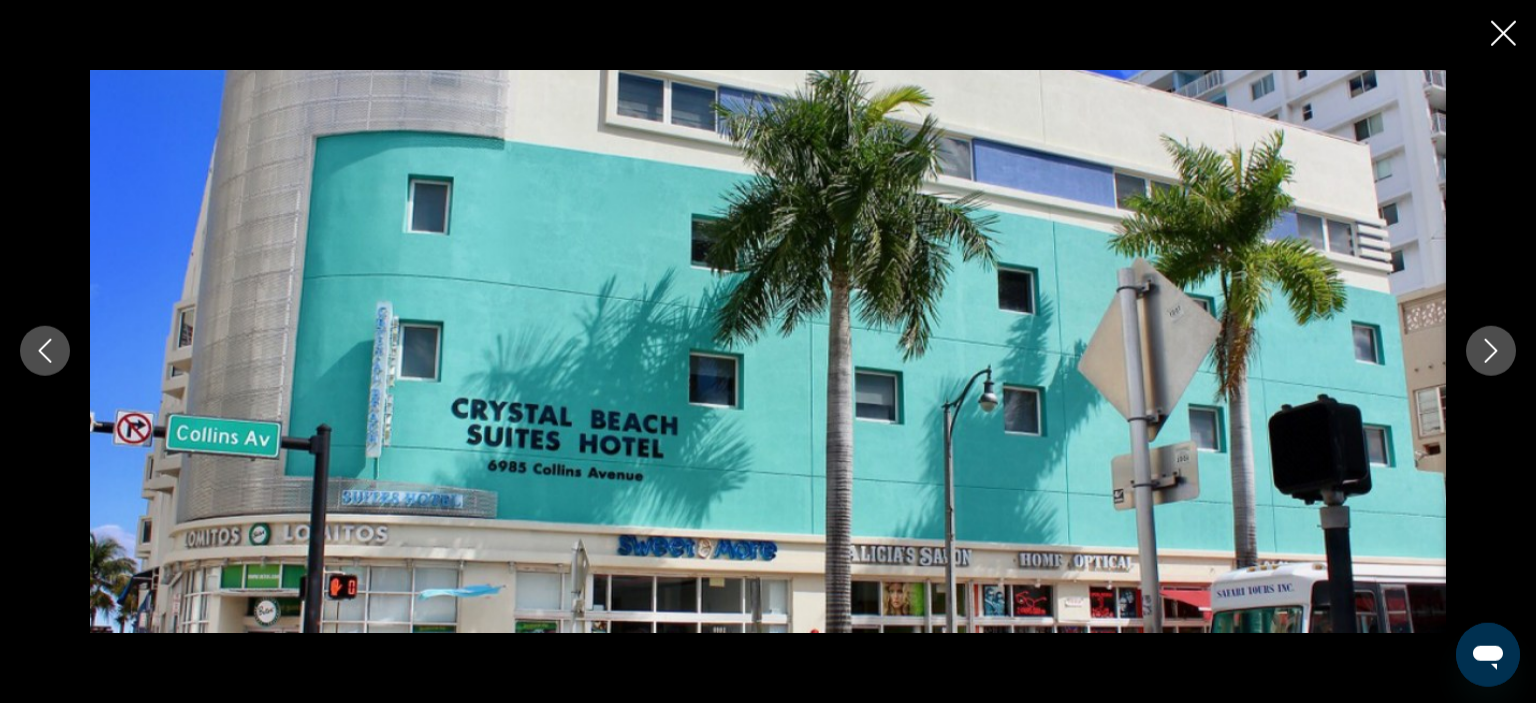 scroll, scrollTop: 736, scrollLeft: 0, axis: vertical 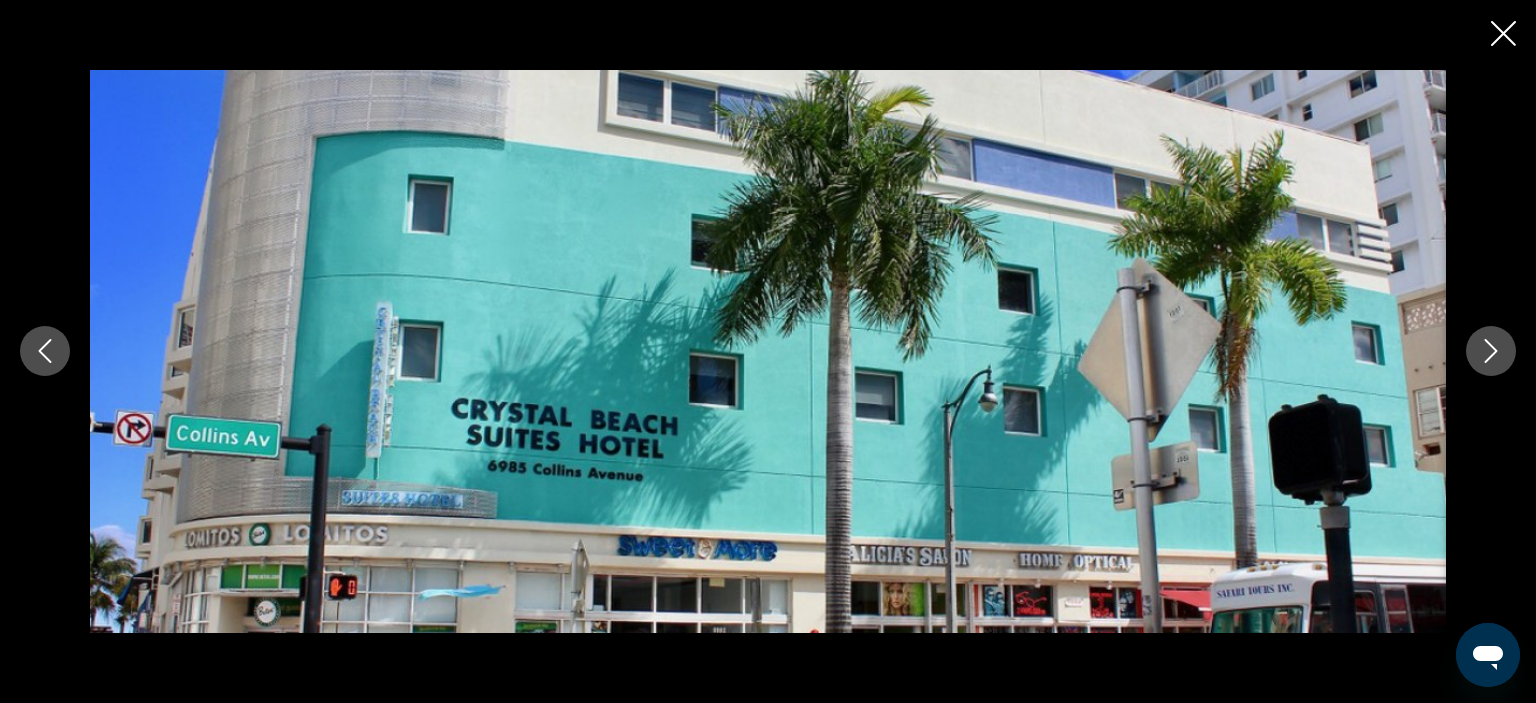 click 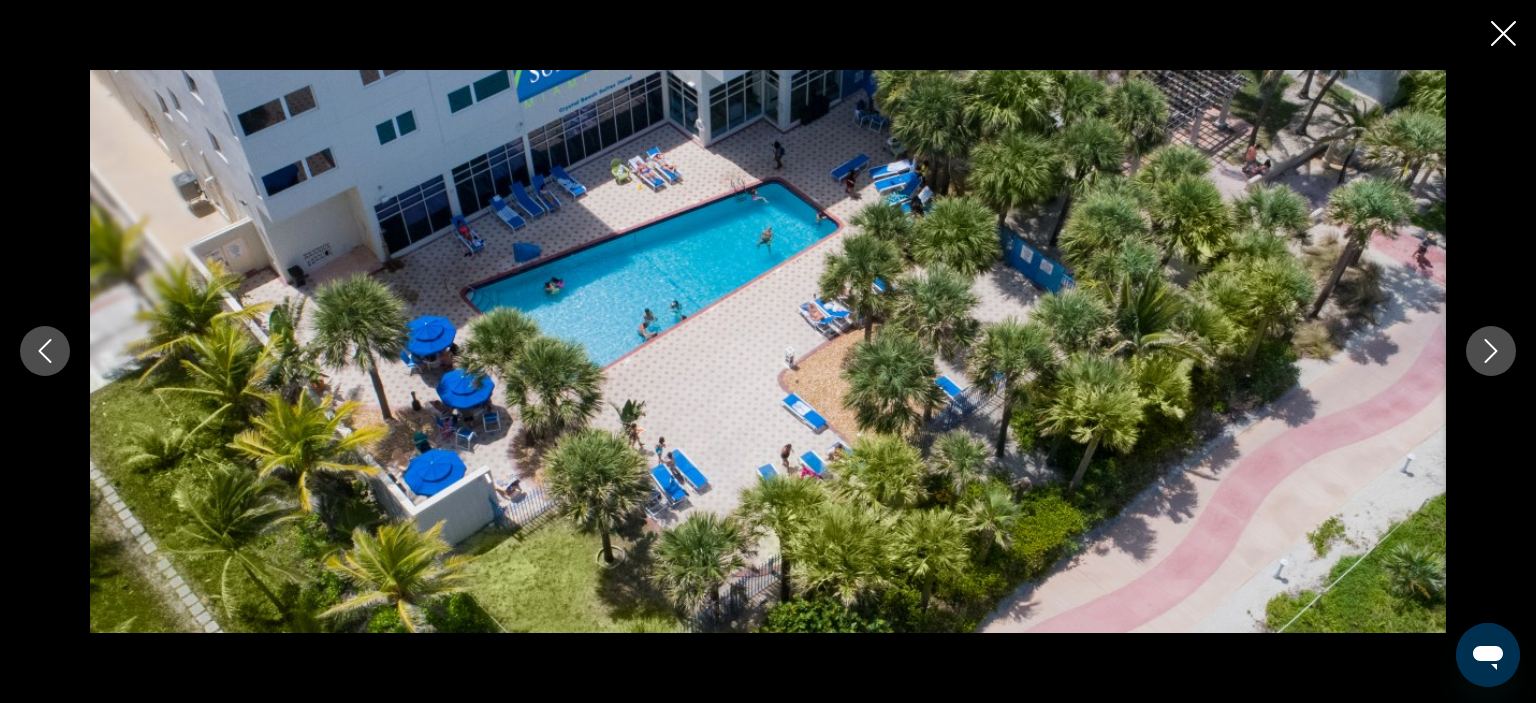 click 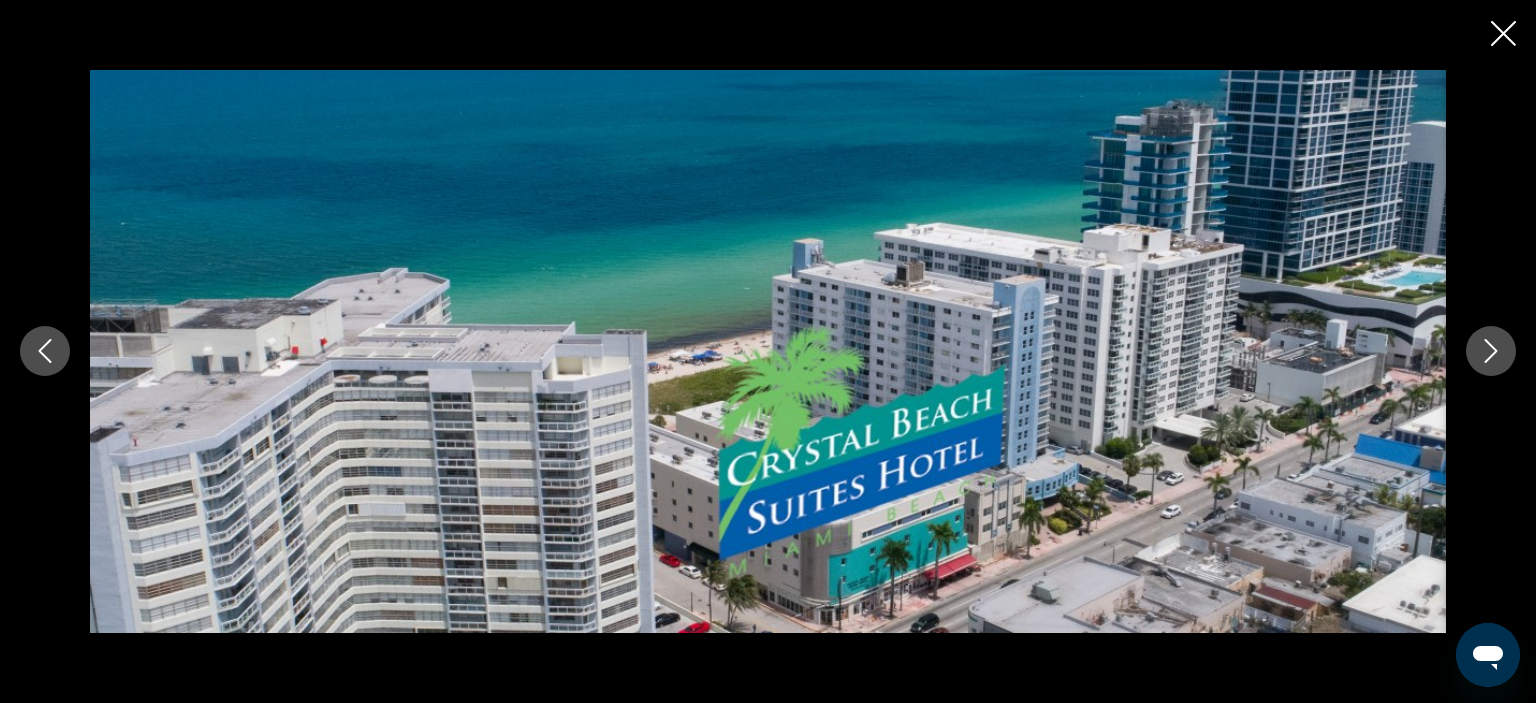 click 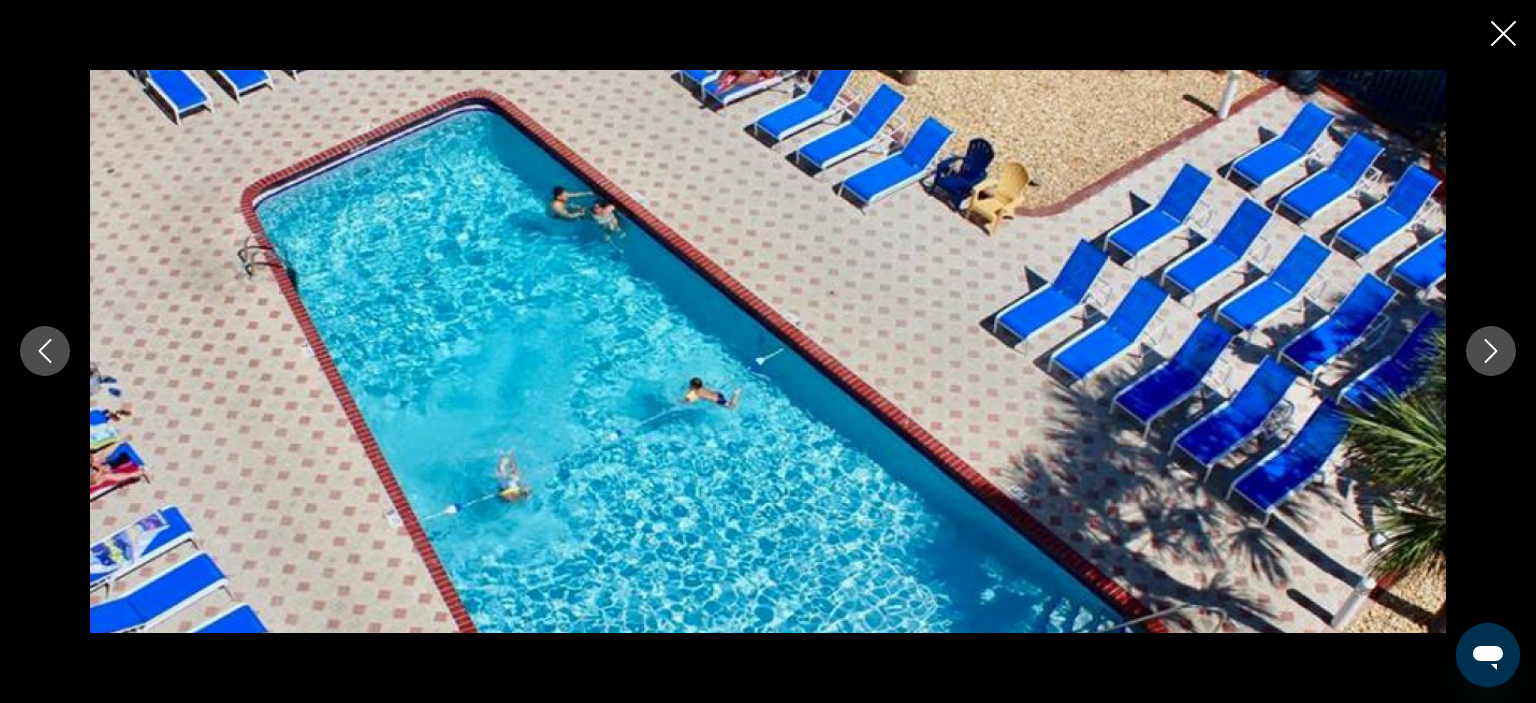 click 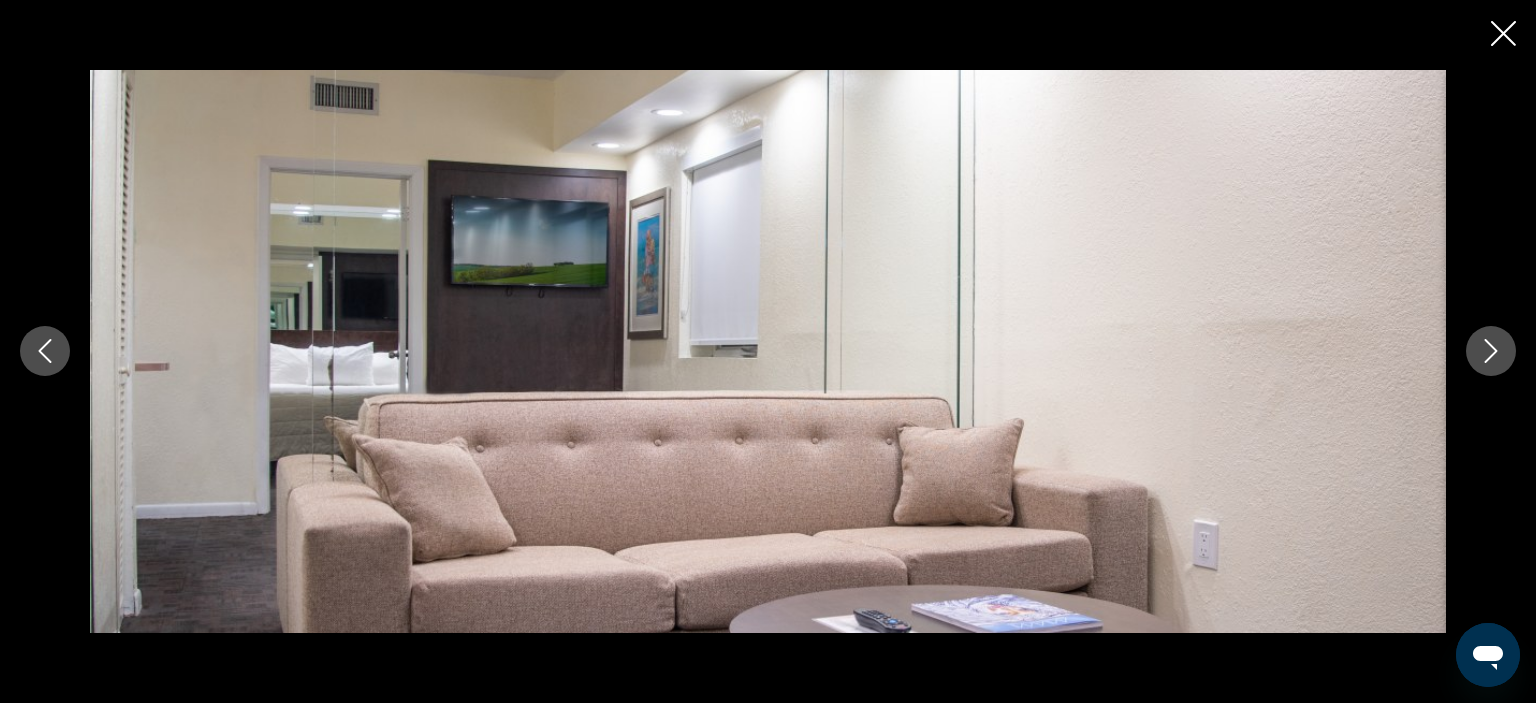 click 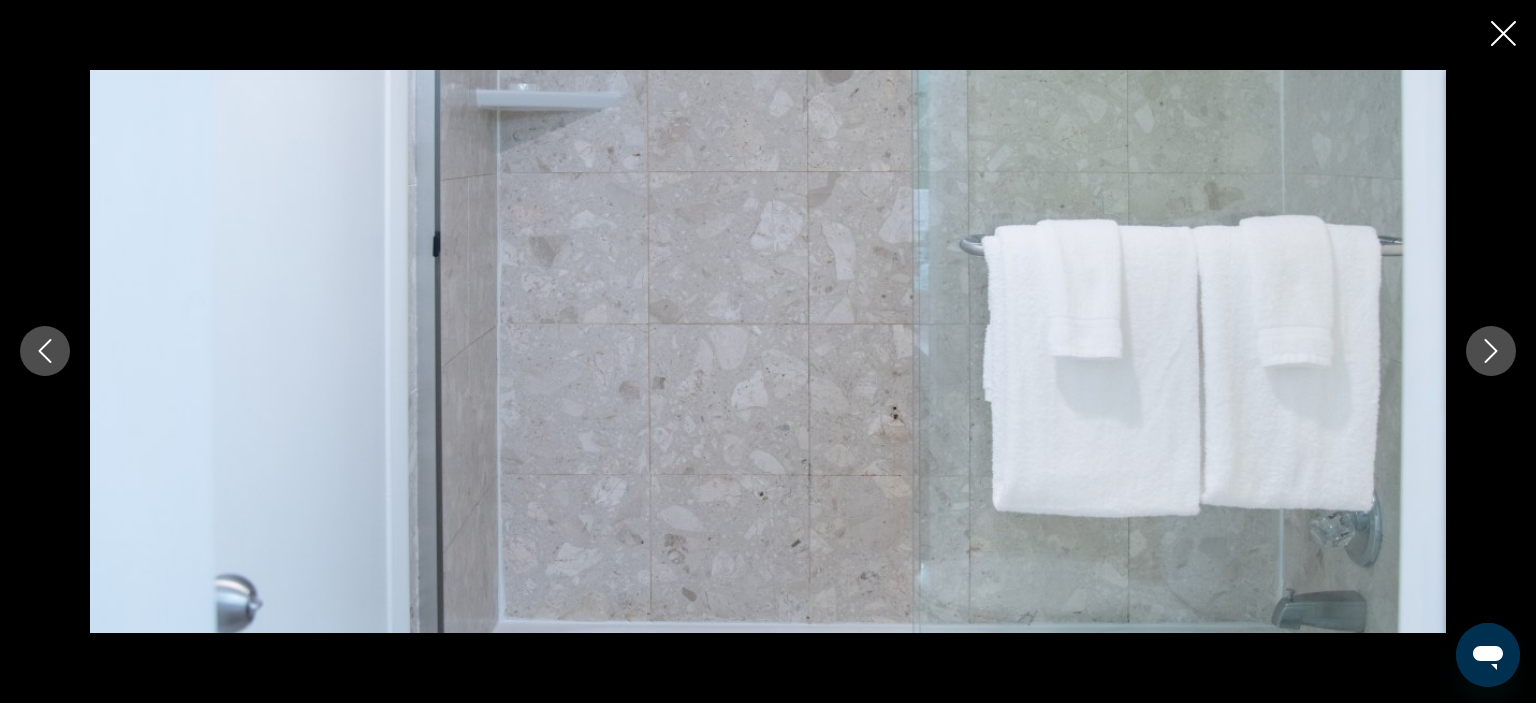 click 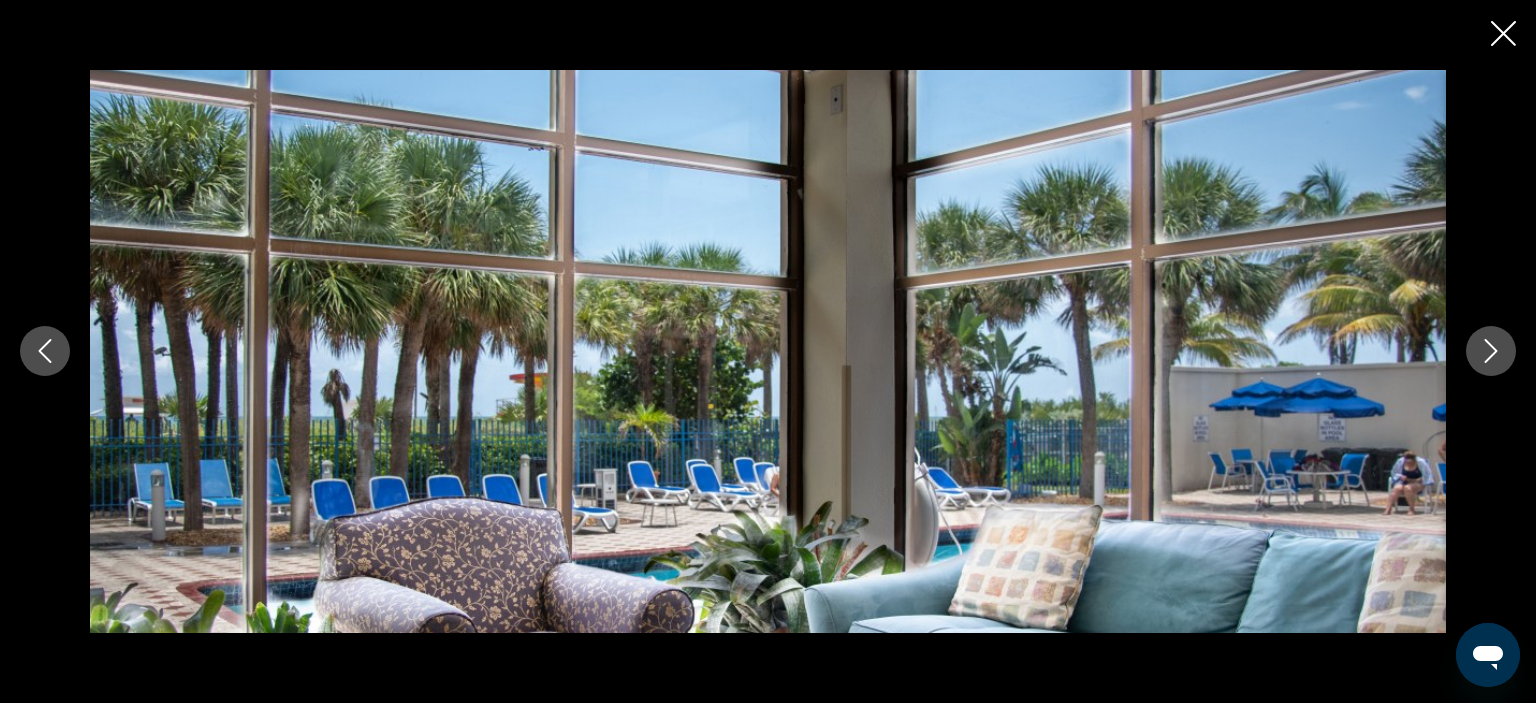click 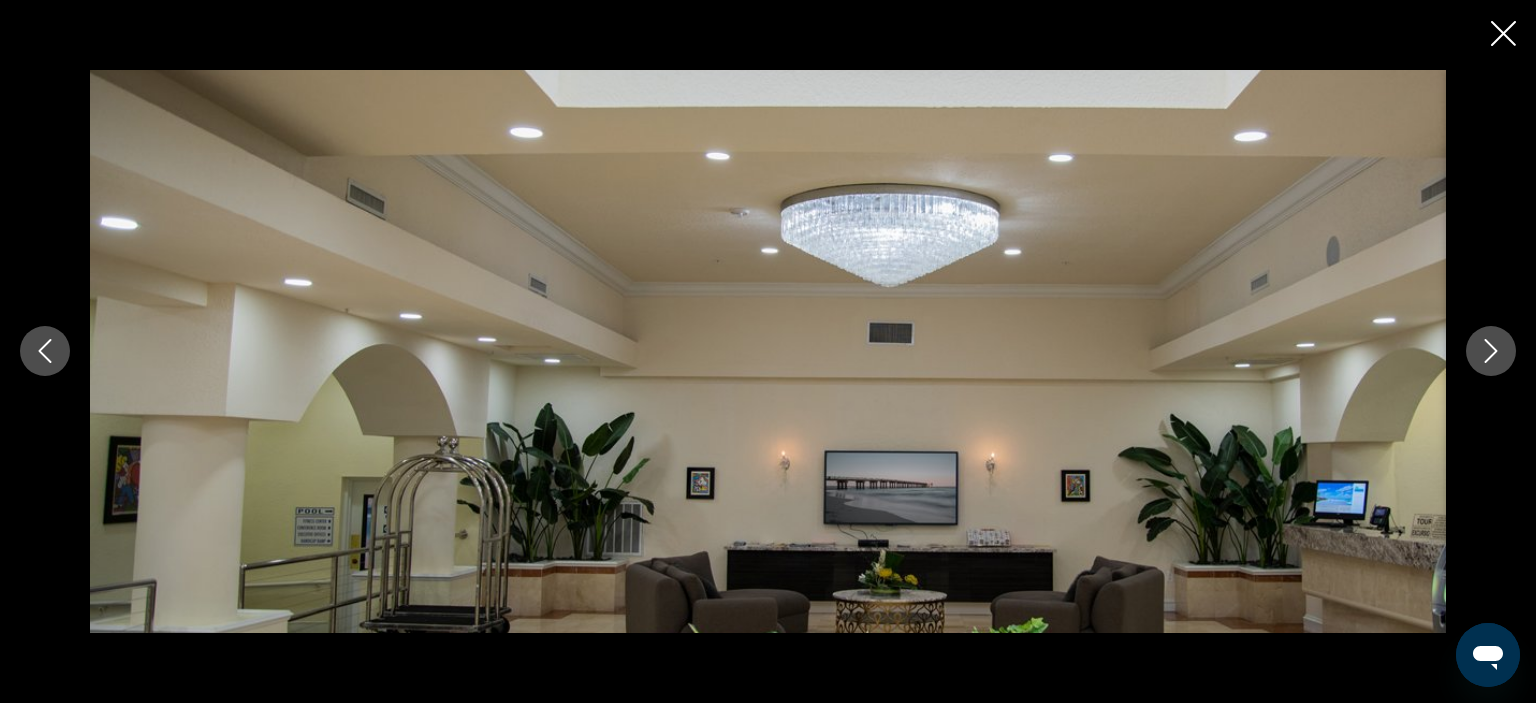 click 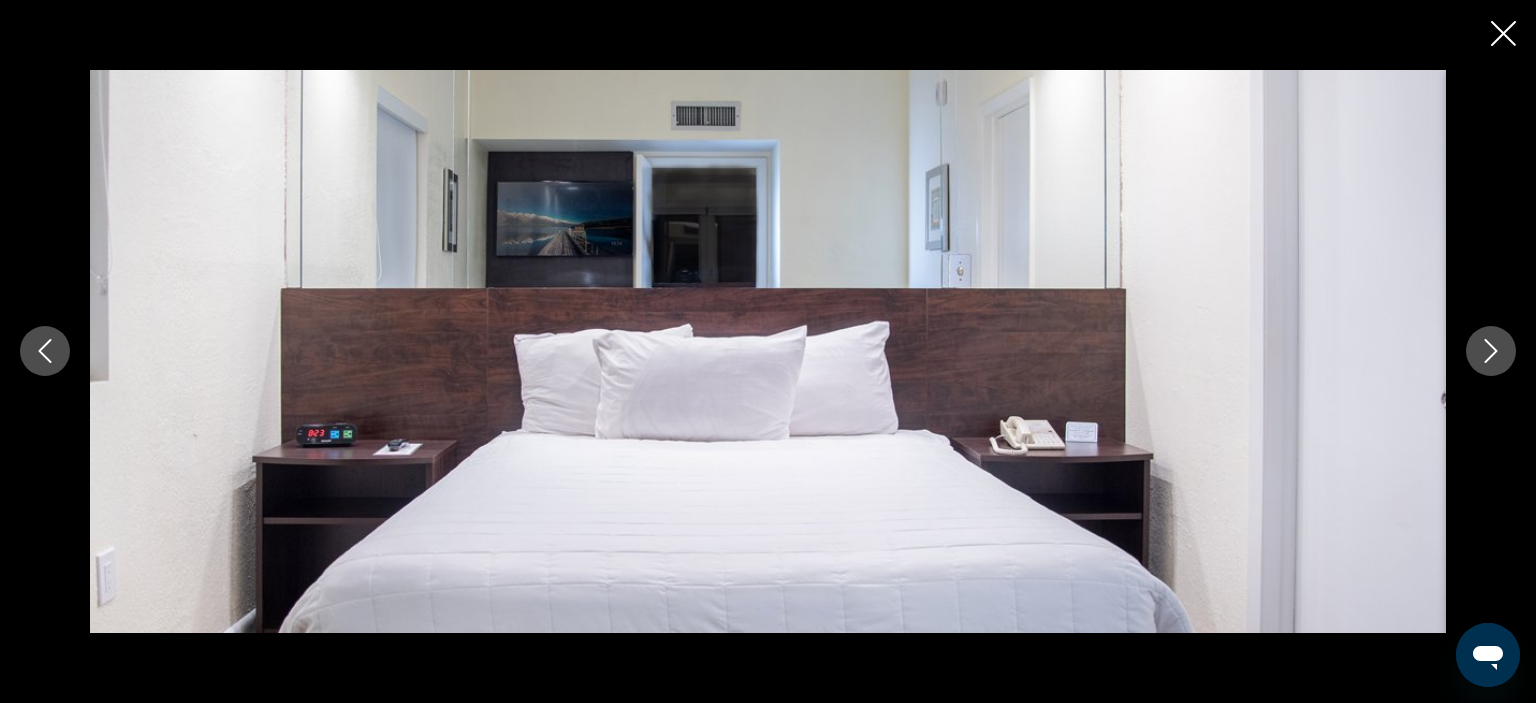 click 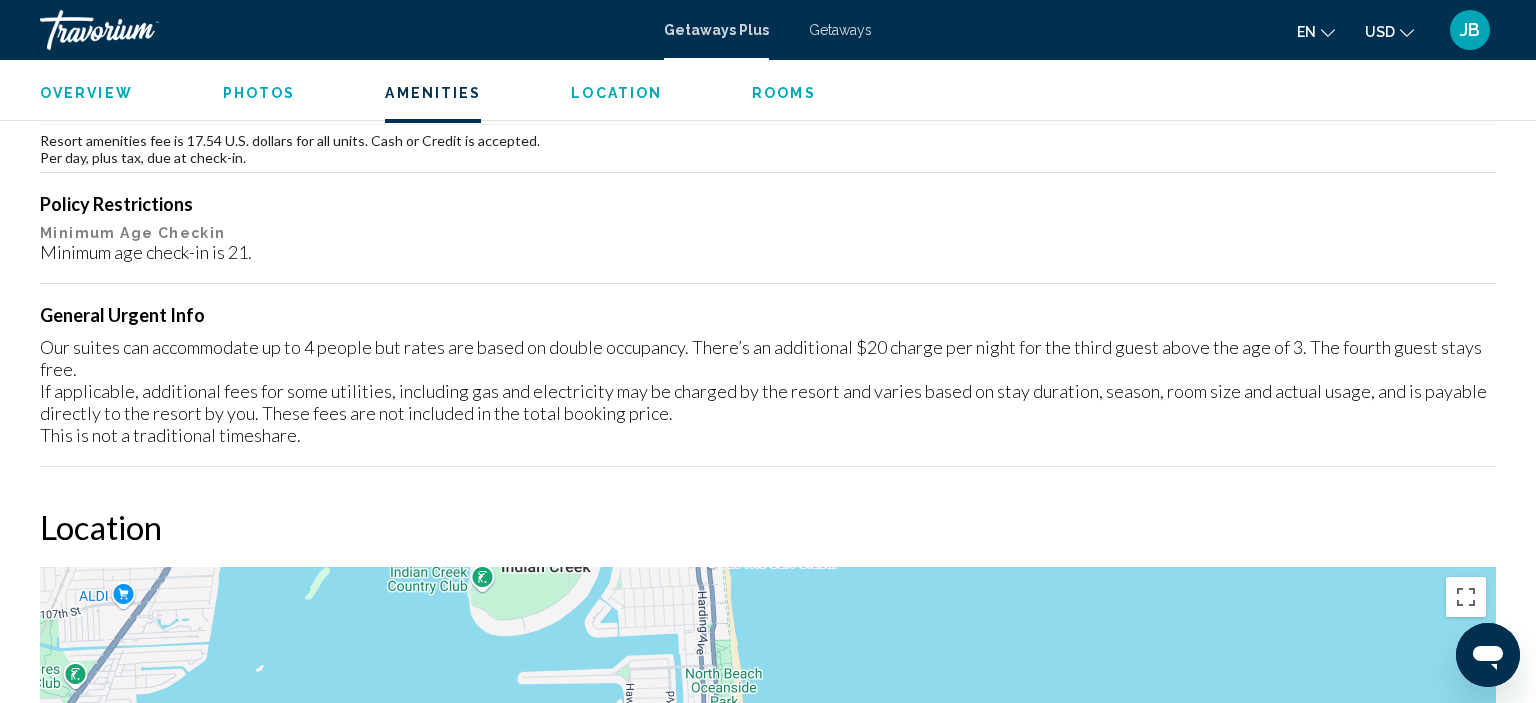 scroll, scrollTop: 2109, scrollLeft: 0, axis: vertical 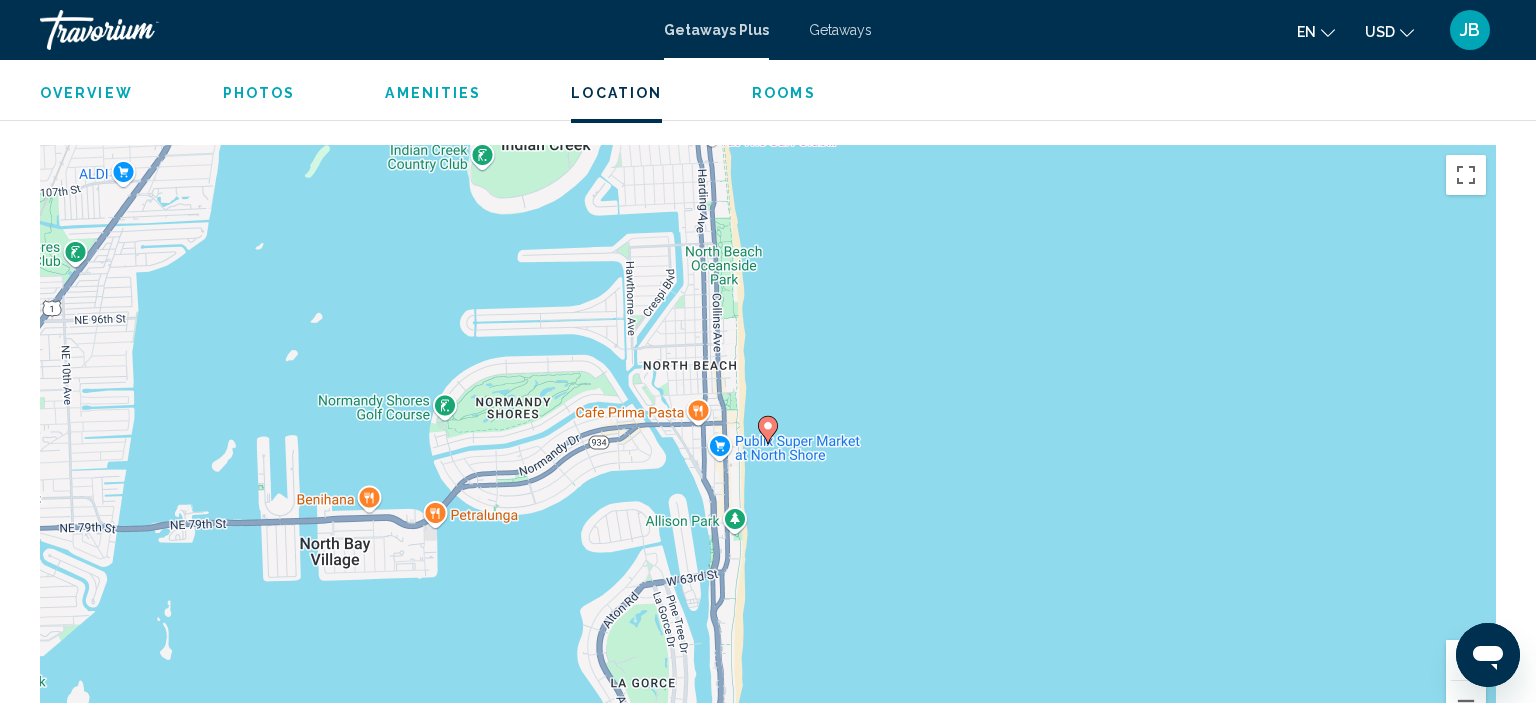 click 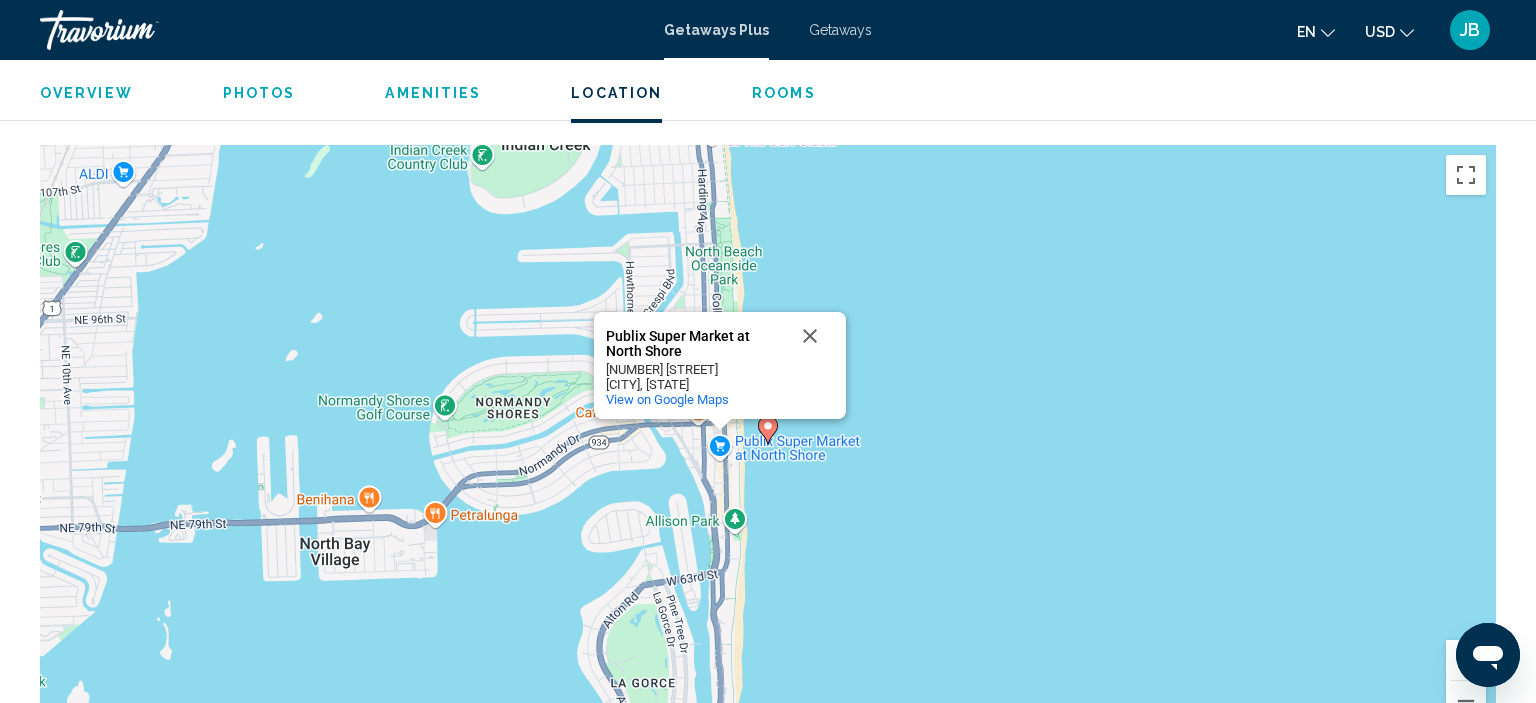 click 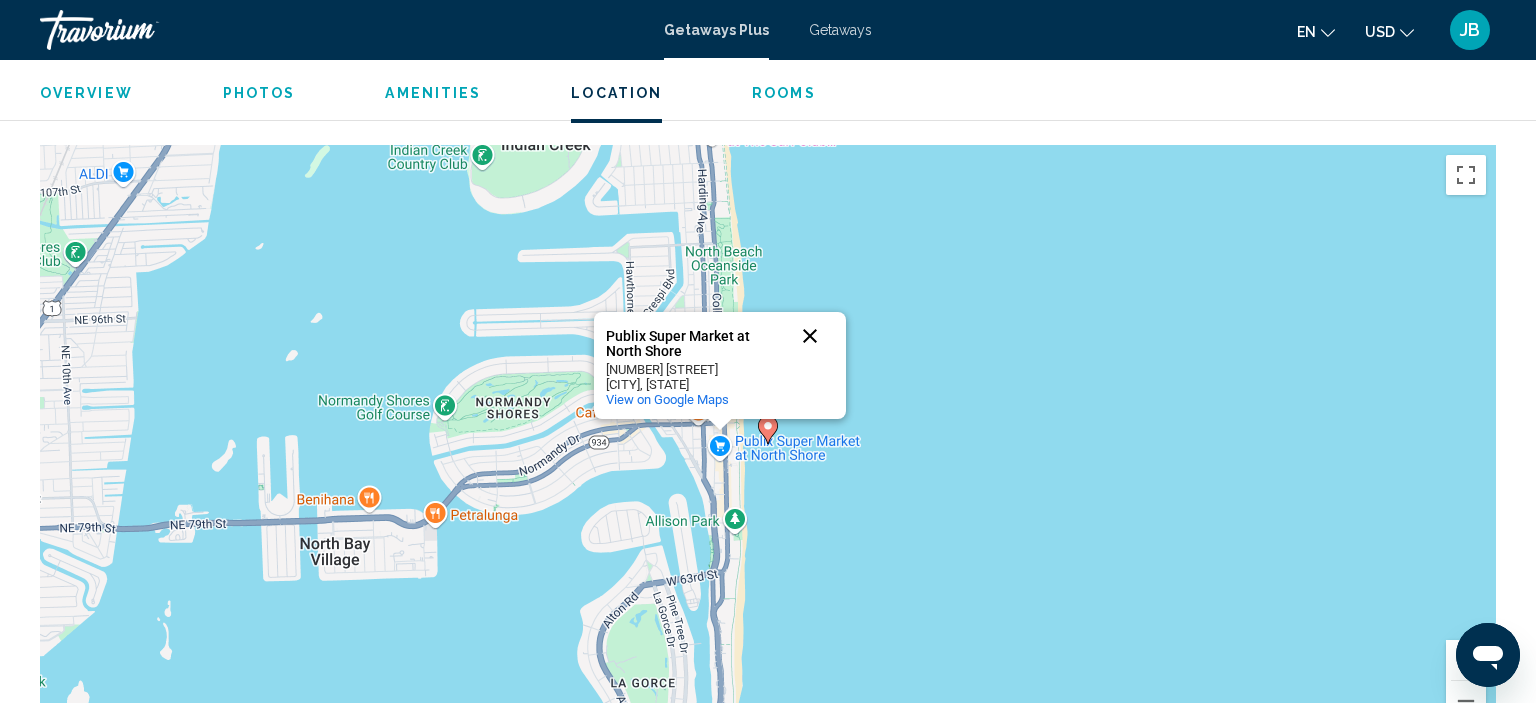 click at bounding box center (810, 336) 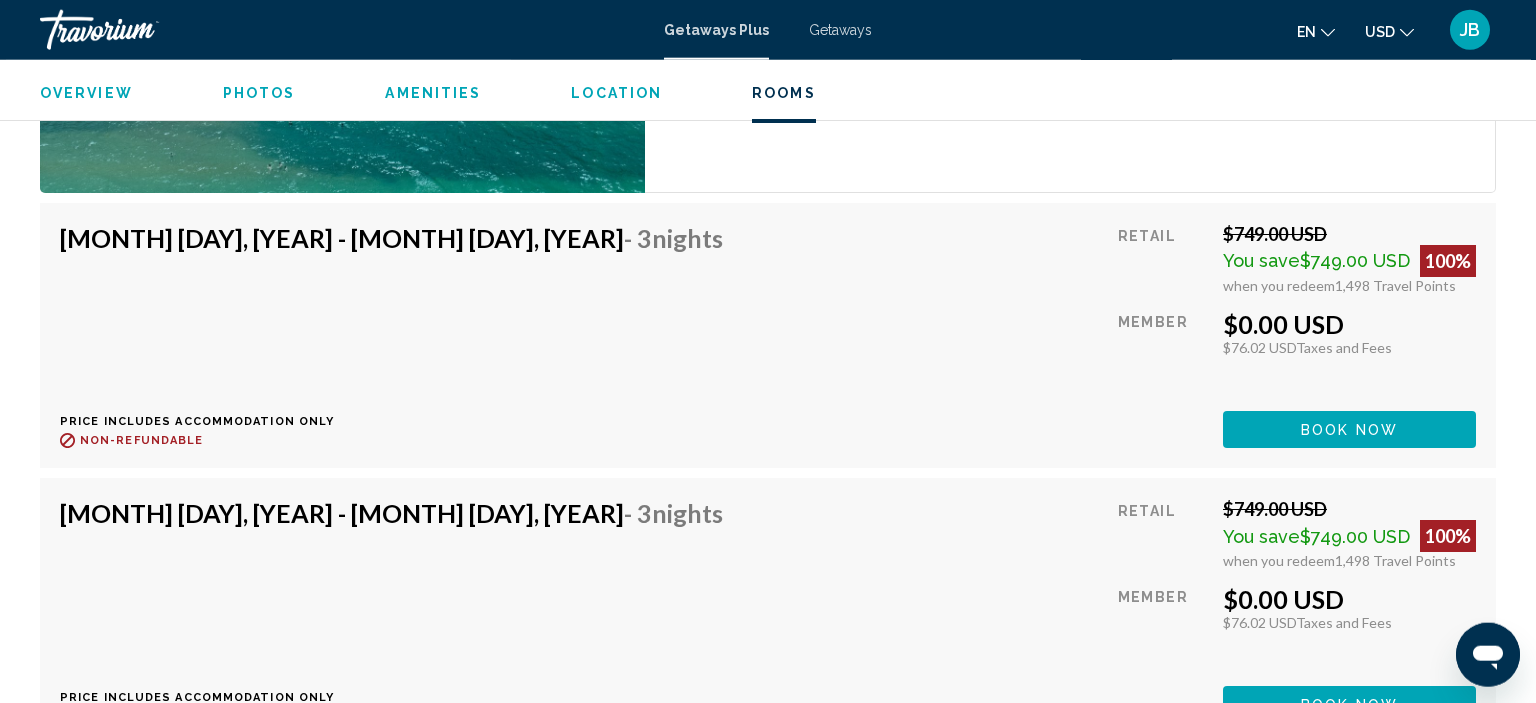 scroll, scrollTop: 3271, scrollLeft: 0, axis: vertical 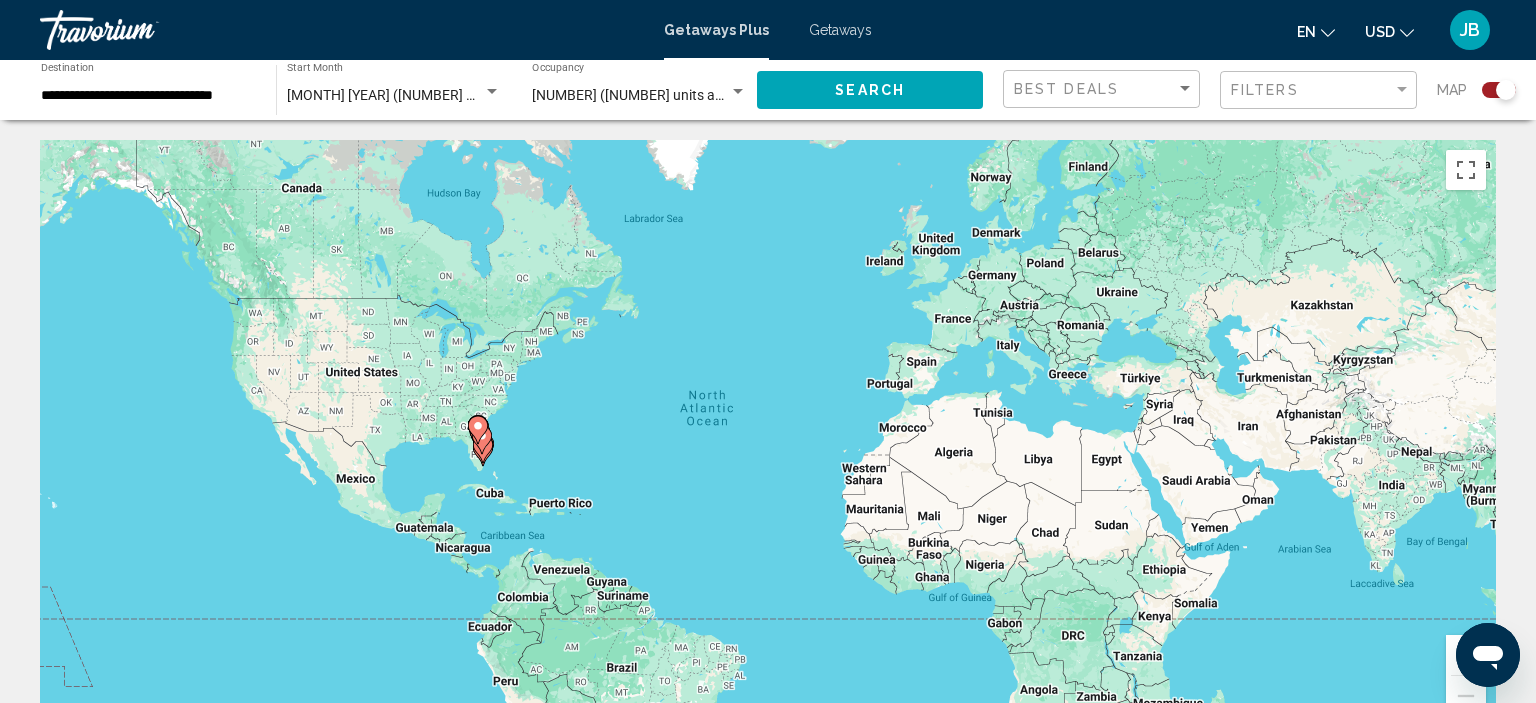 click at bounding box center [478, 430] 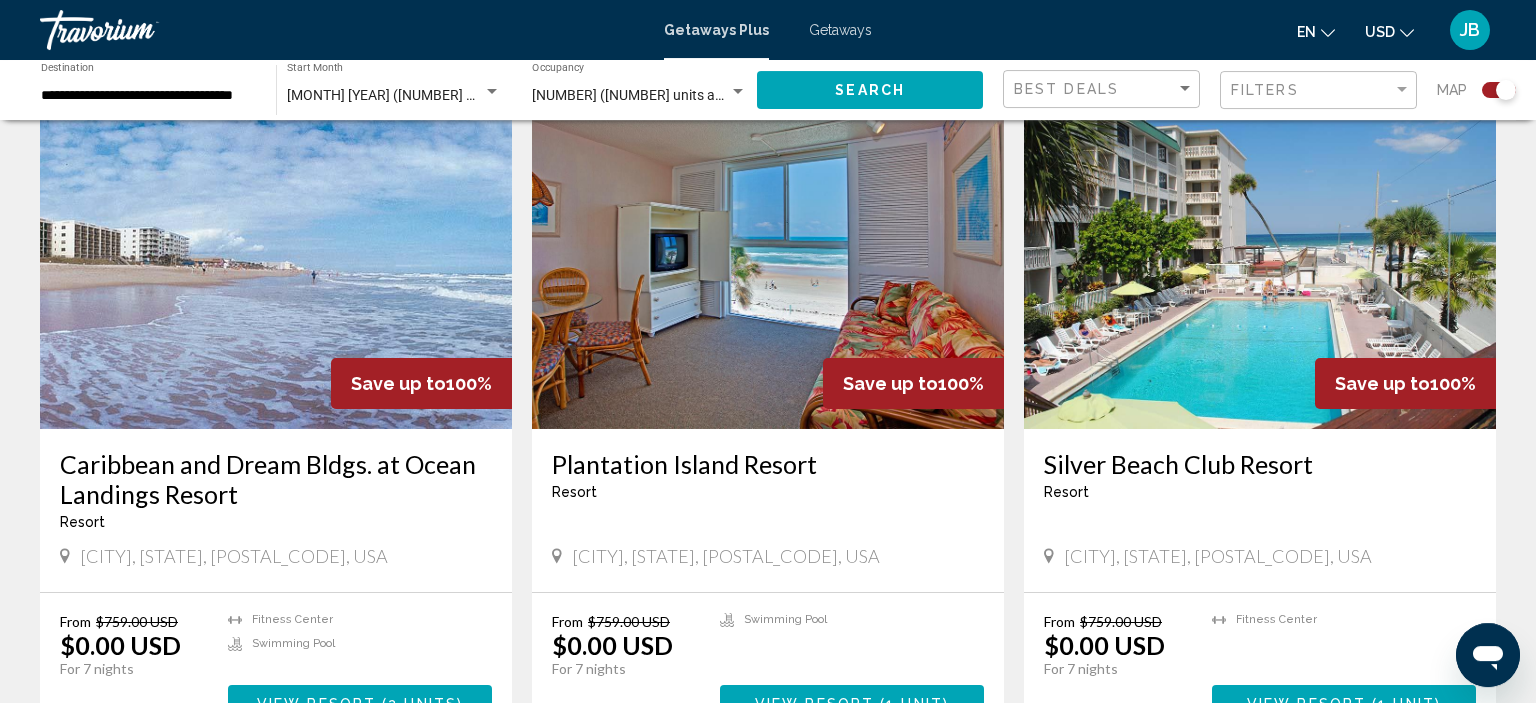 scroll, scrollTop: 1795, scrollLeft: 0, axis: vertical 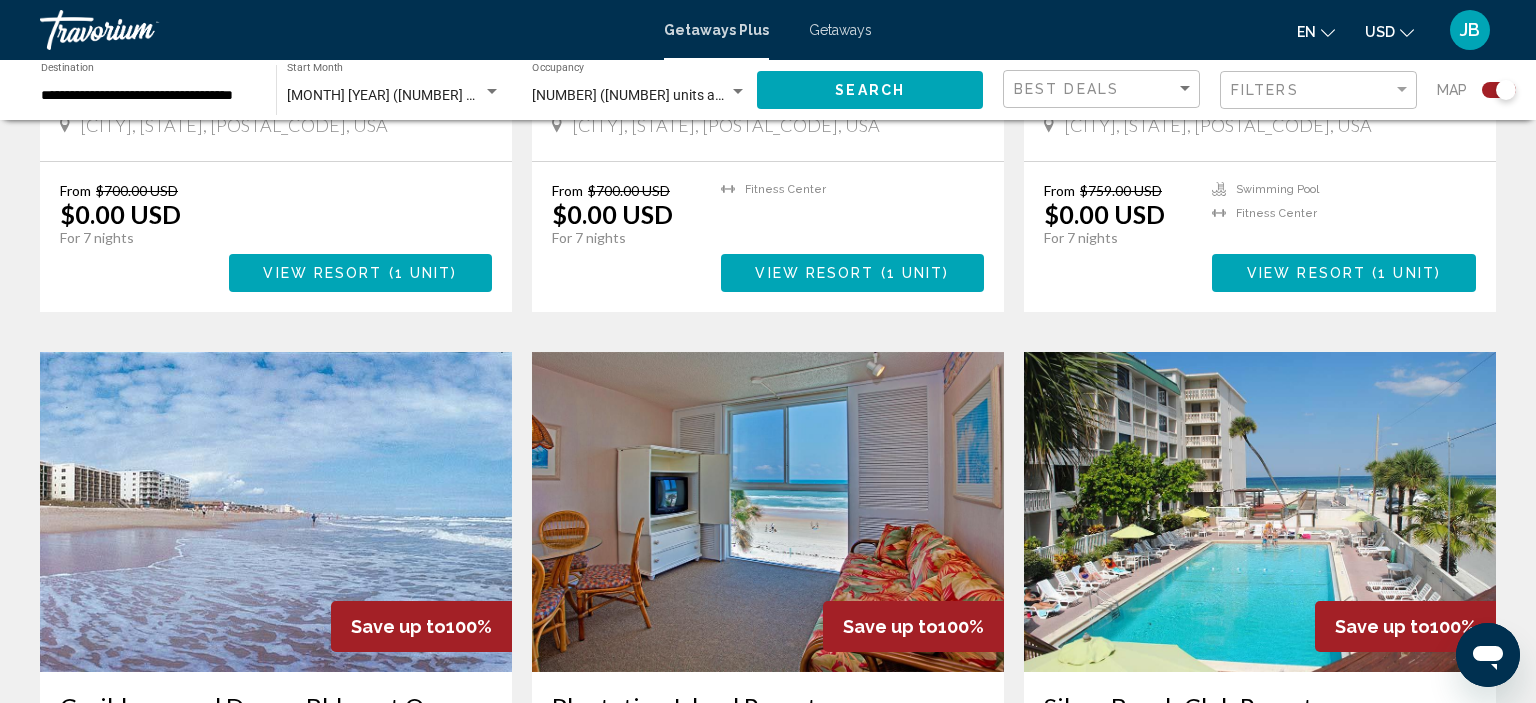 click at bounding box center (276, 512) 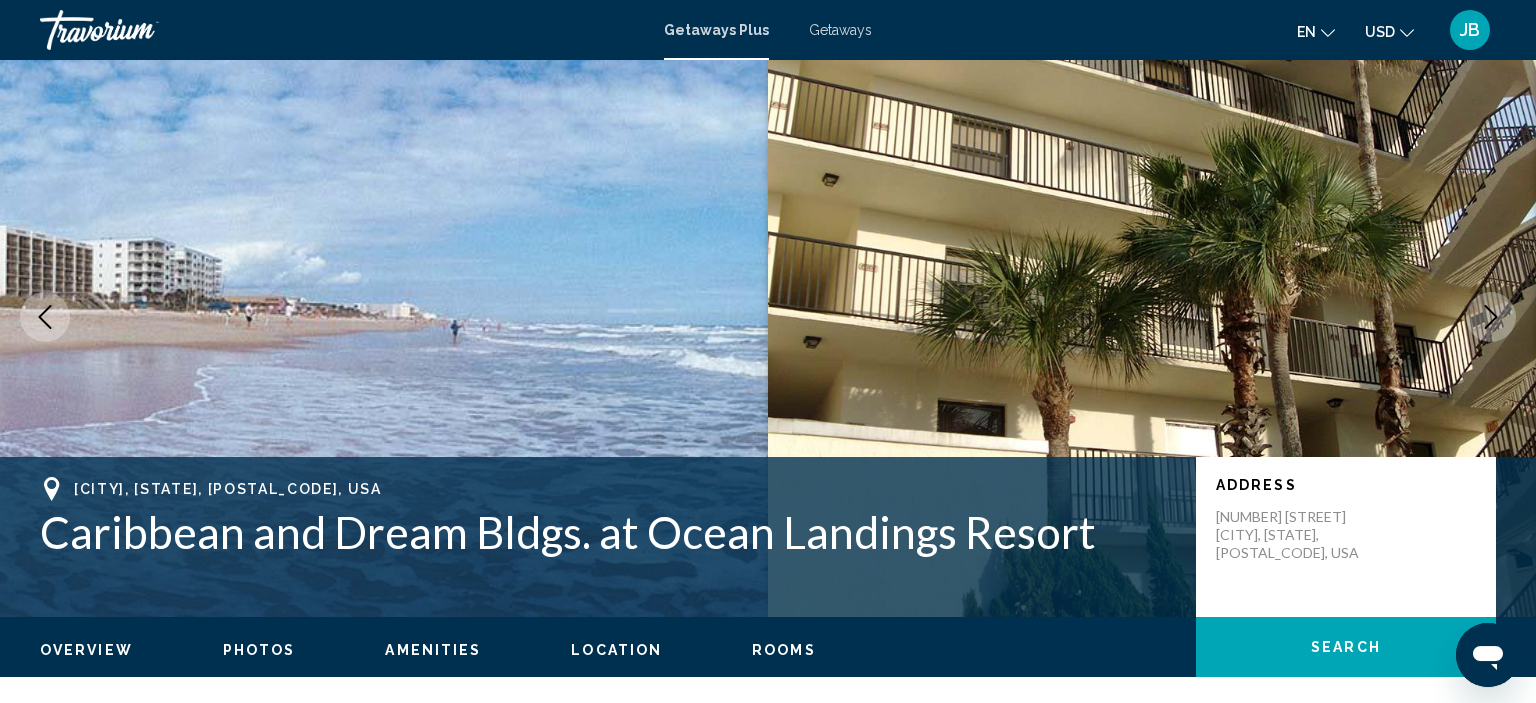 scroll, scrollTop: 0, scrollLeft: 0, axis: both 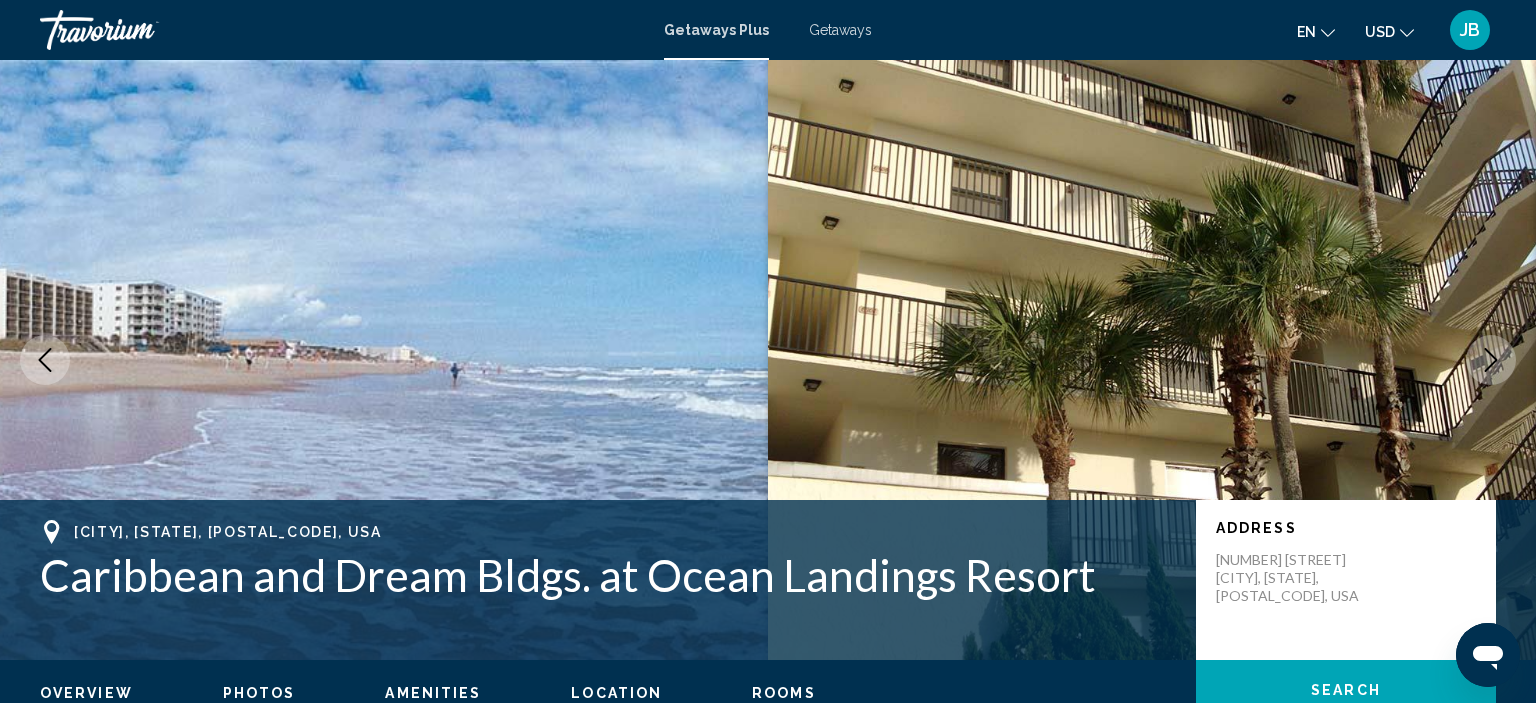 click on "900 North Atlantic Avenue Cocoa Beach, FL, 329313111, USA" at bounding box center [1296, 578] 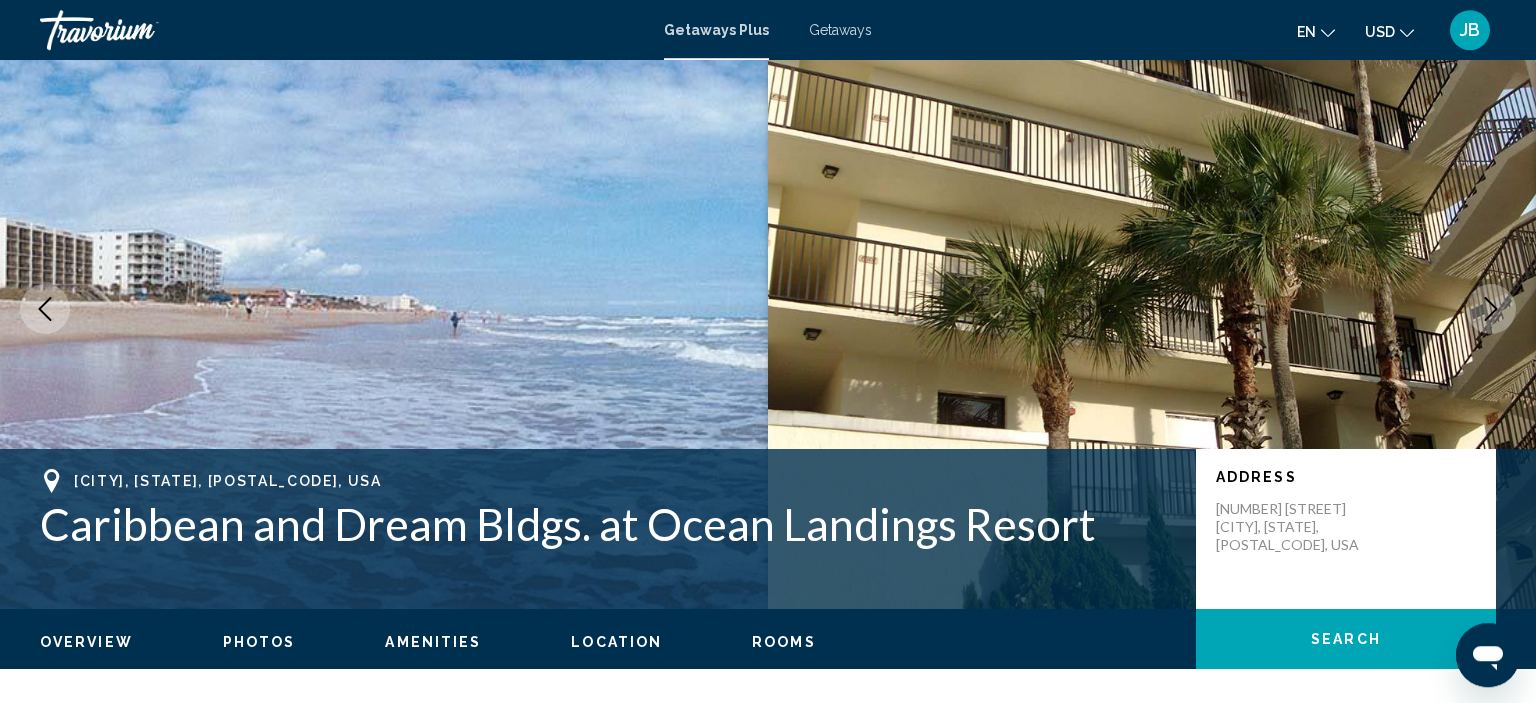 scroll, scrollTop: 105, scrollLeft: 0, axis: vertical 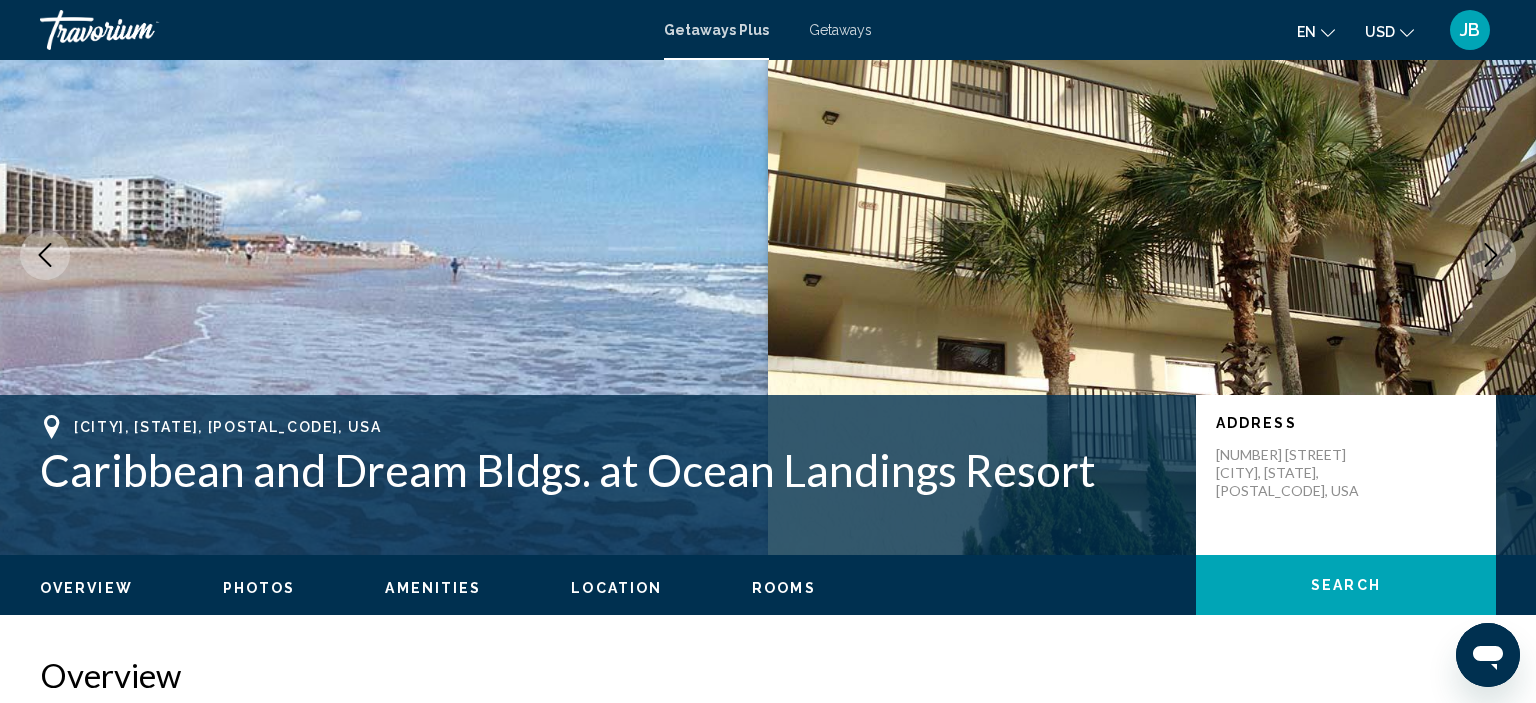 click 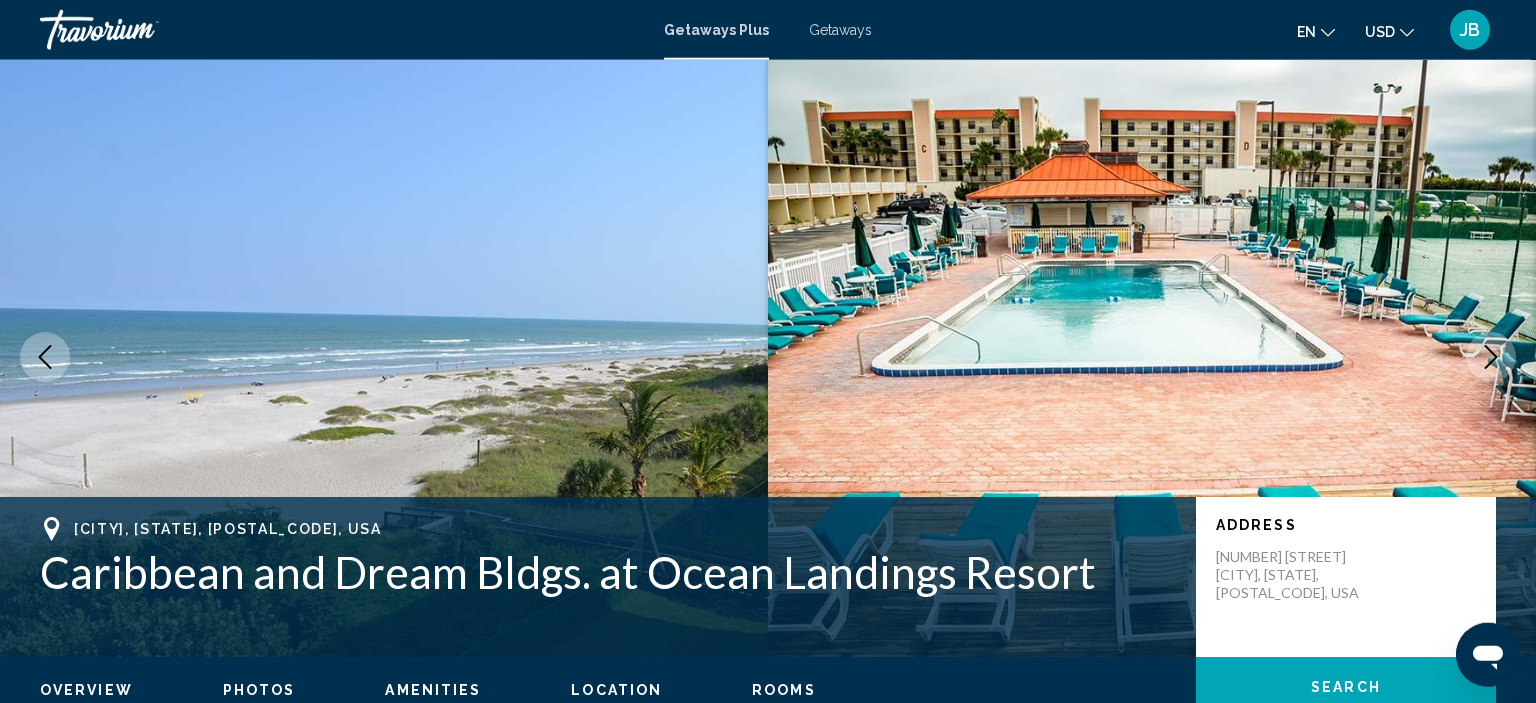 scroll, scrollTop: 0, scrollLeft: 0, axis: both 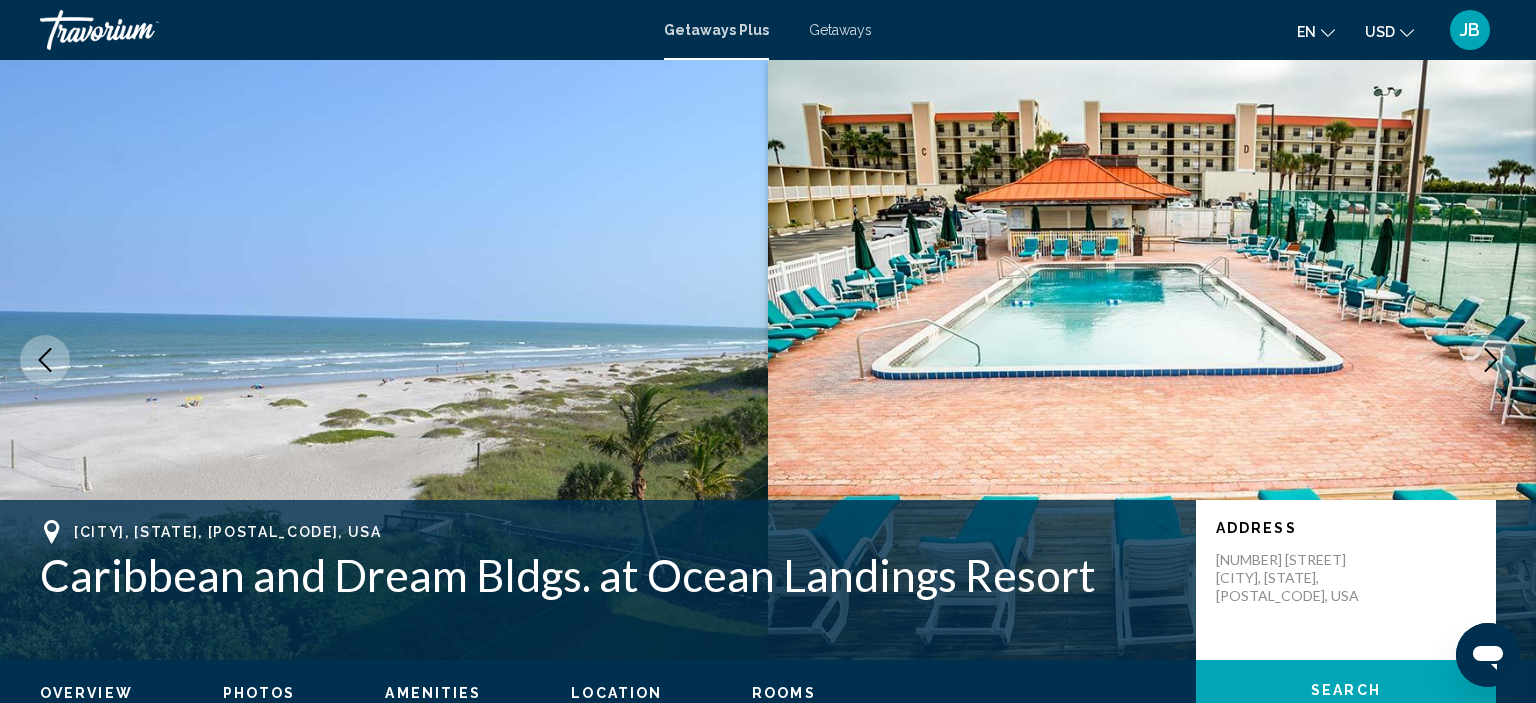 click at bounding box center [1152, 360] 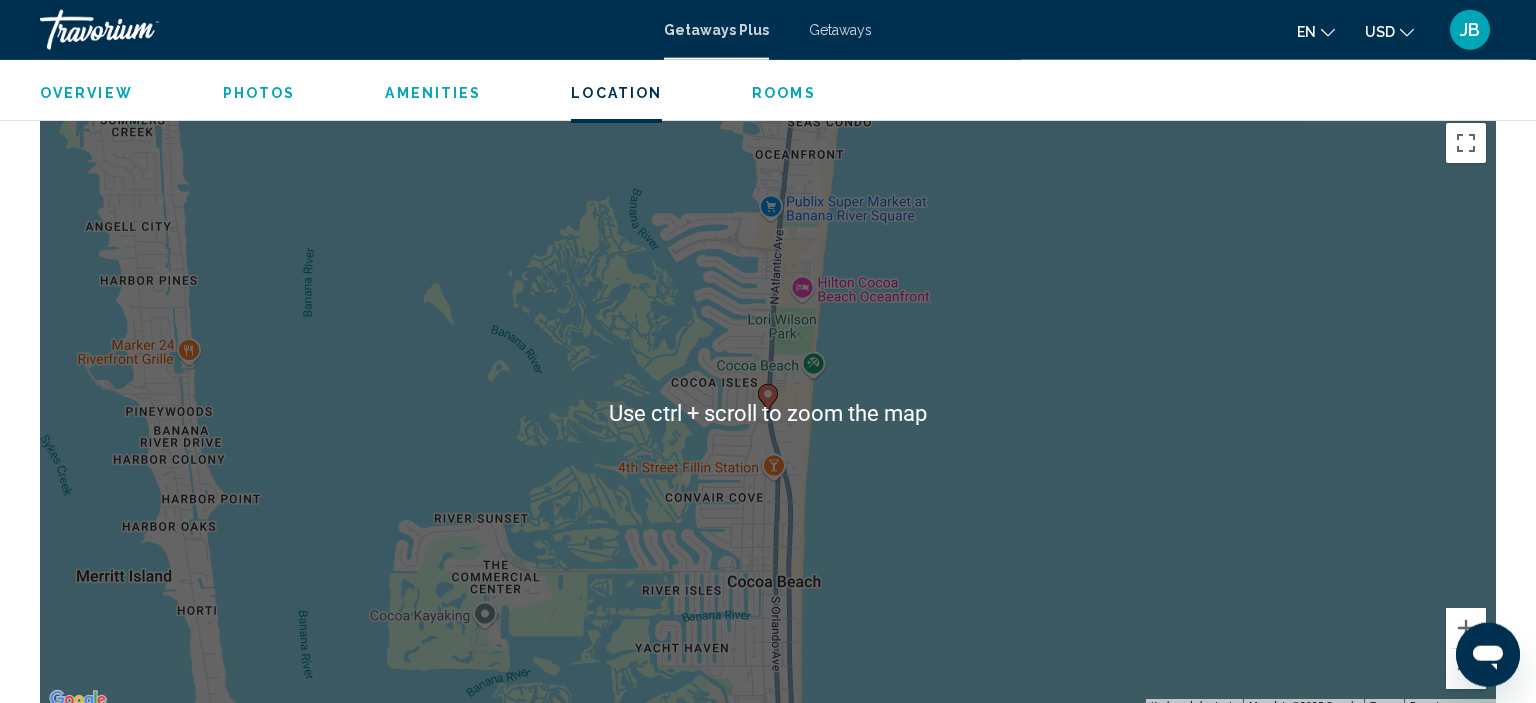 scroll, scrollTop: 2112, scrollLeft: 0, axis: vertical 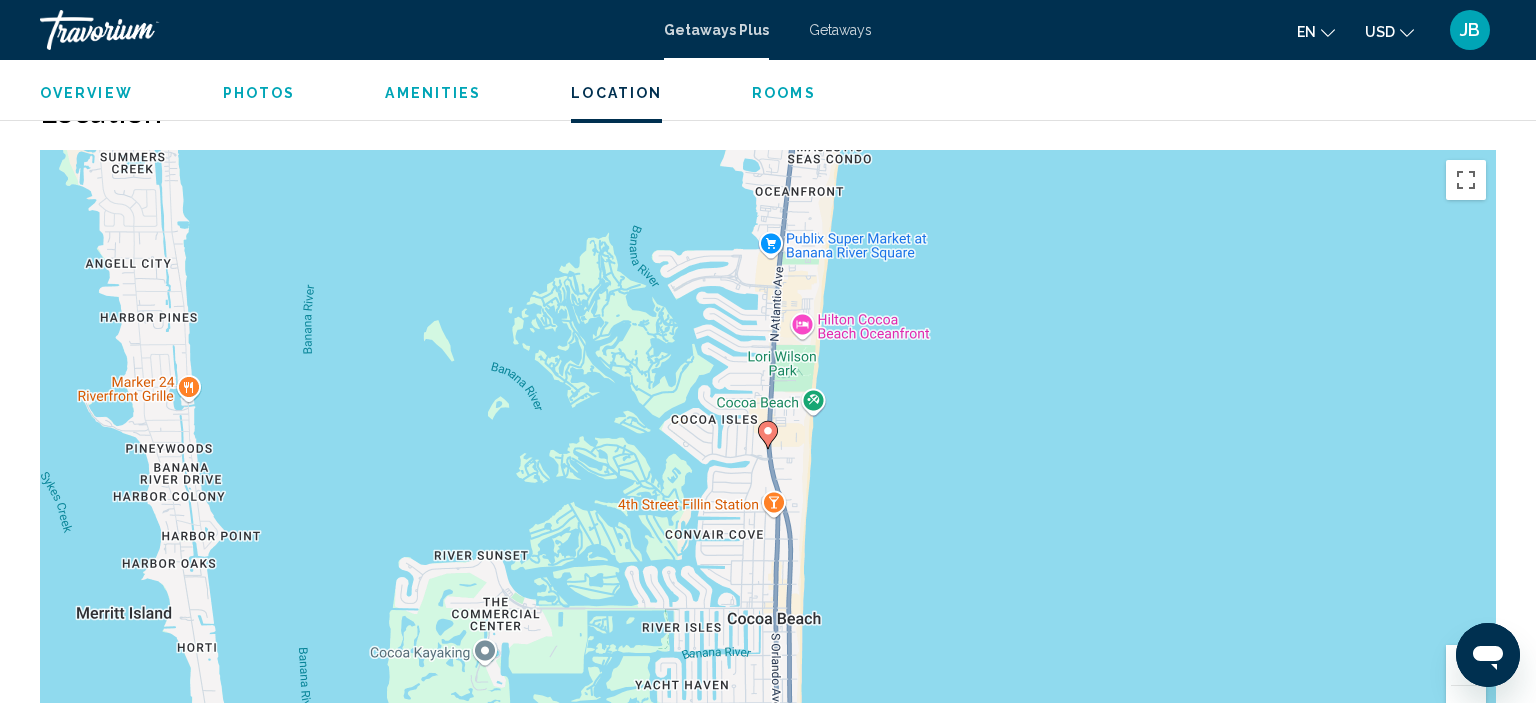 click on "To activate drag with keyboard, press Alt + Enter. Once in keyboard drag state, use the arrow keys to move the marker. To complete the drag, press the Enter key. To cancel, press Escape." at bounding box center (768, 450) 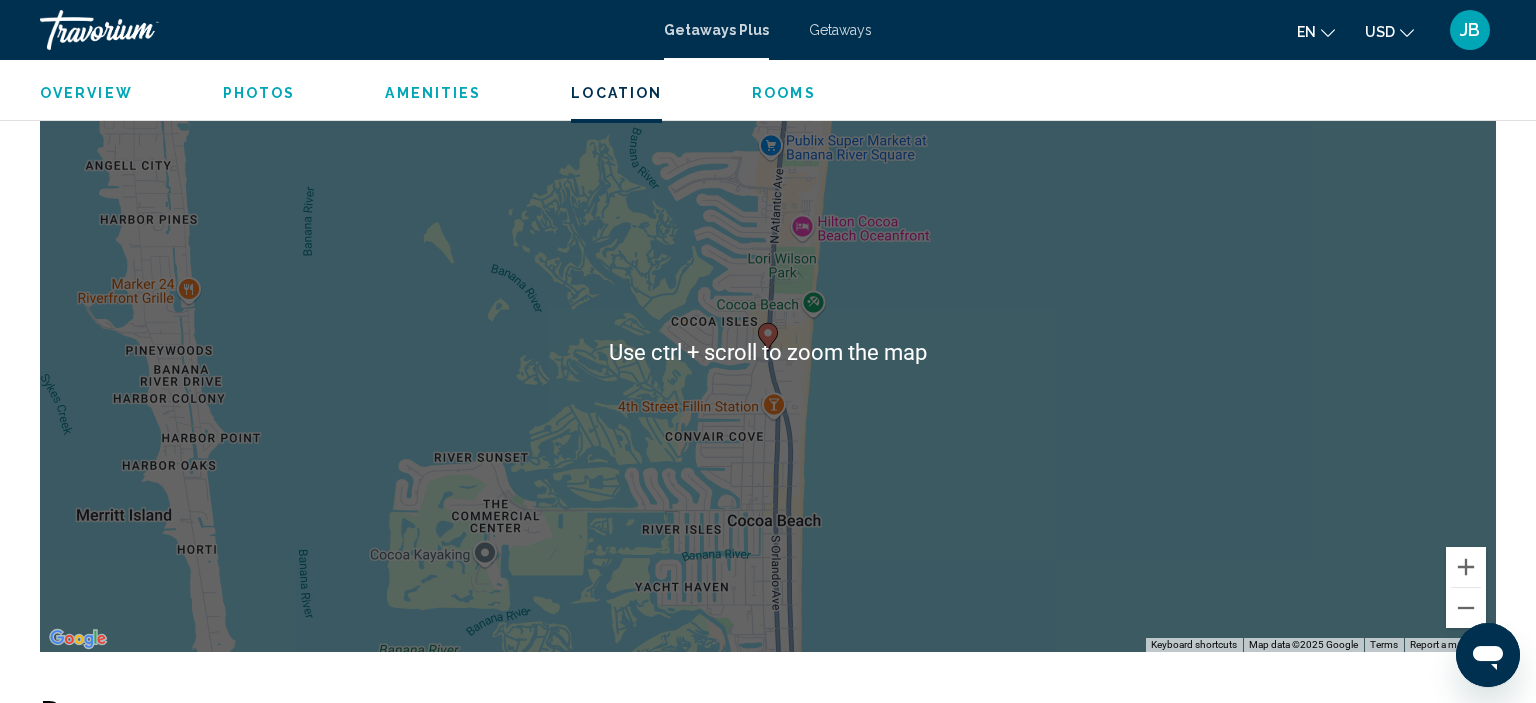 scroll, scrollTop: 2217, scrollLeft: 0, axis: vertical 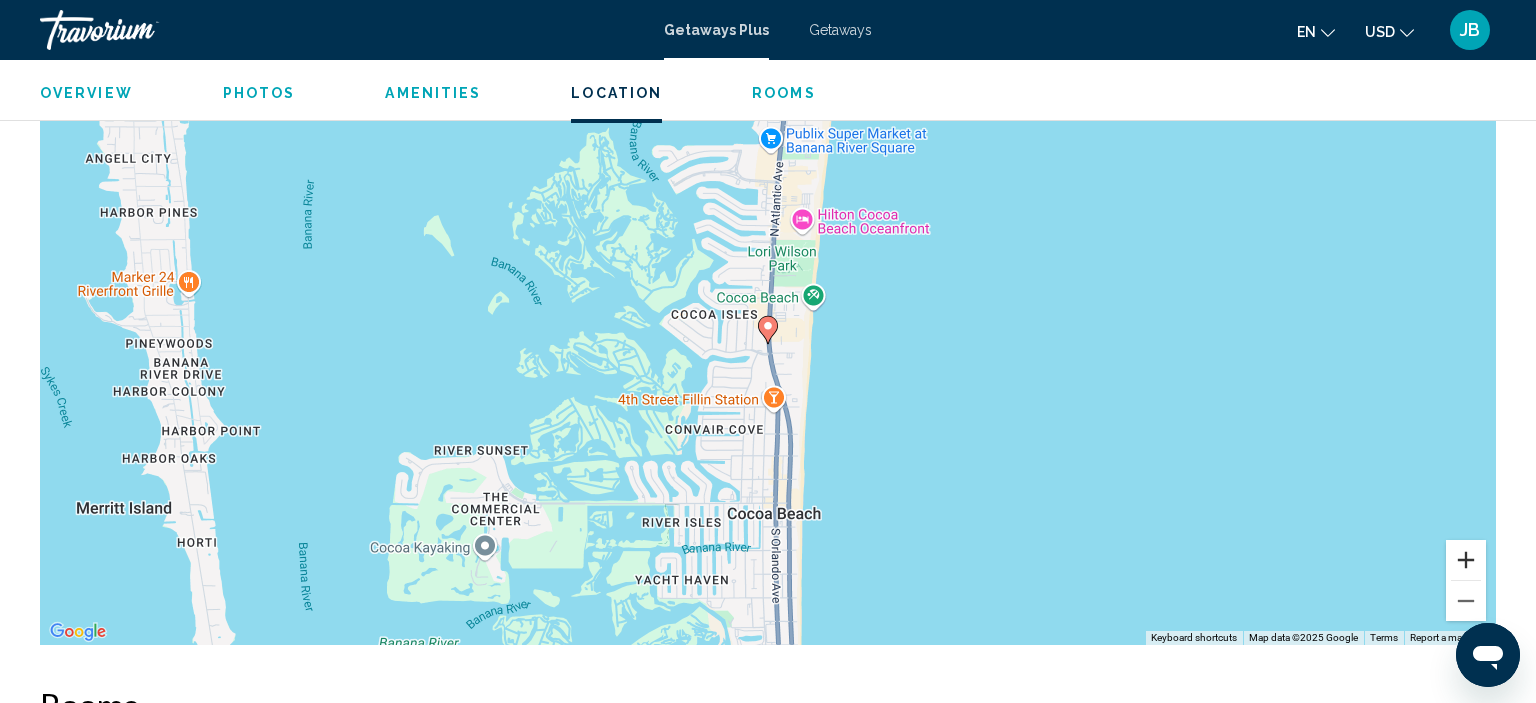 click at bounding box center [1466, 560] 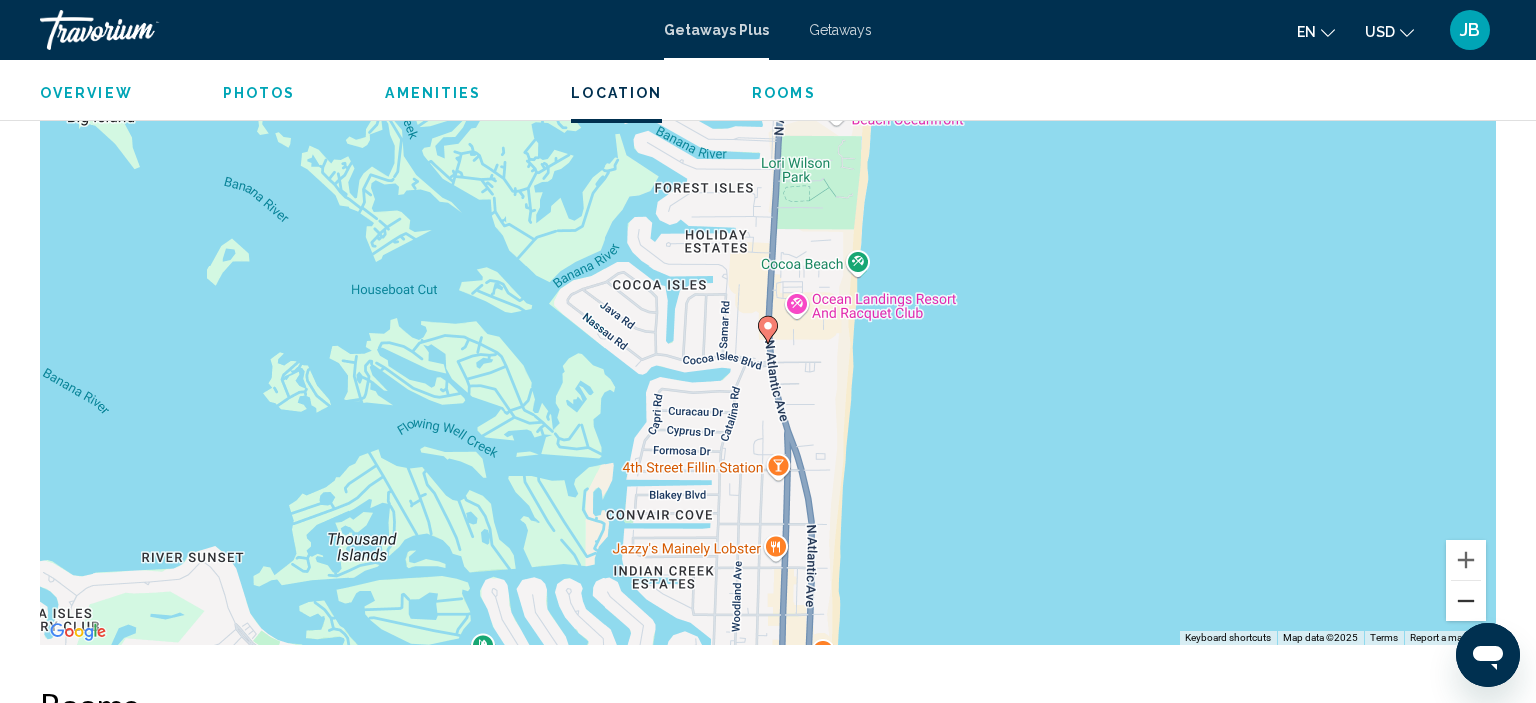 click at bounding box center (1466, 601) 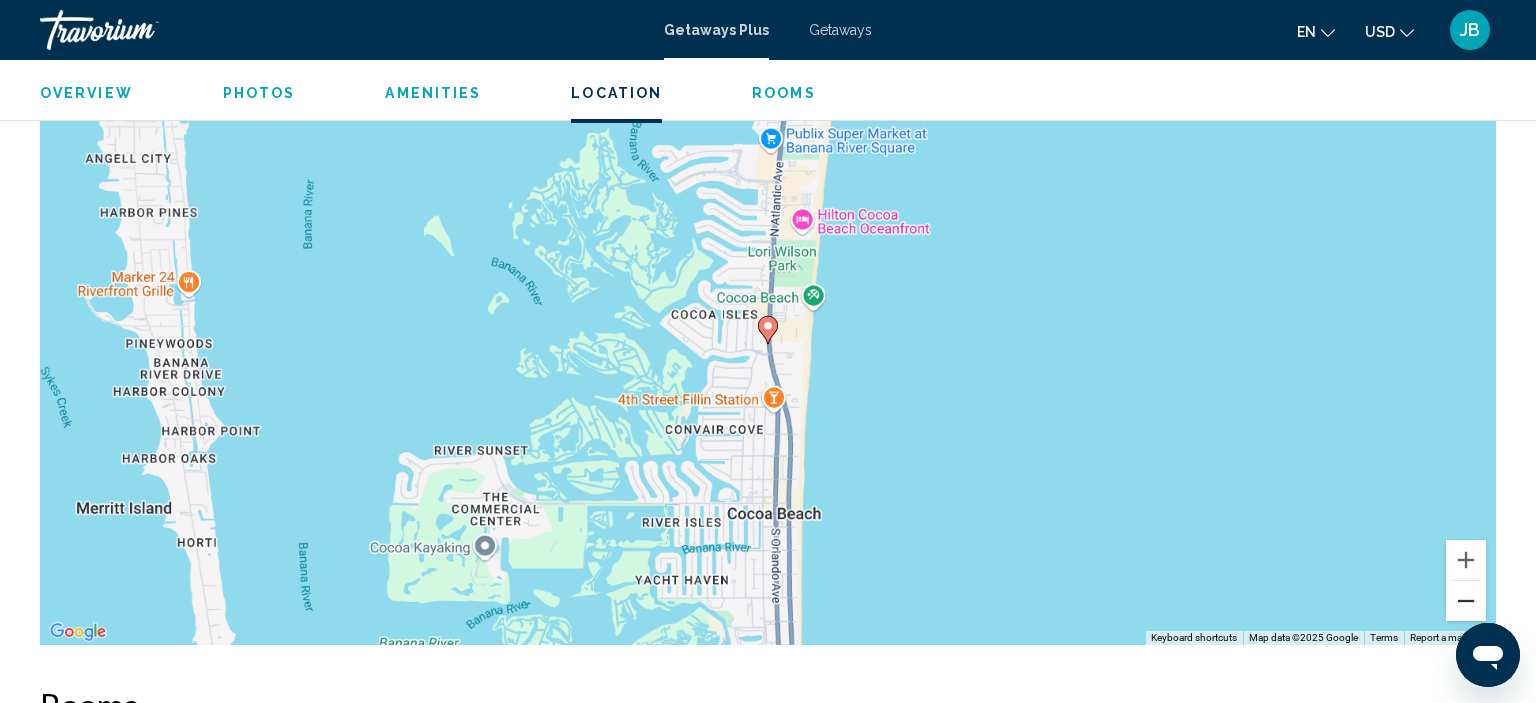 click at bounding box center [1466, 601] 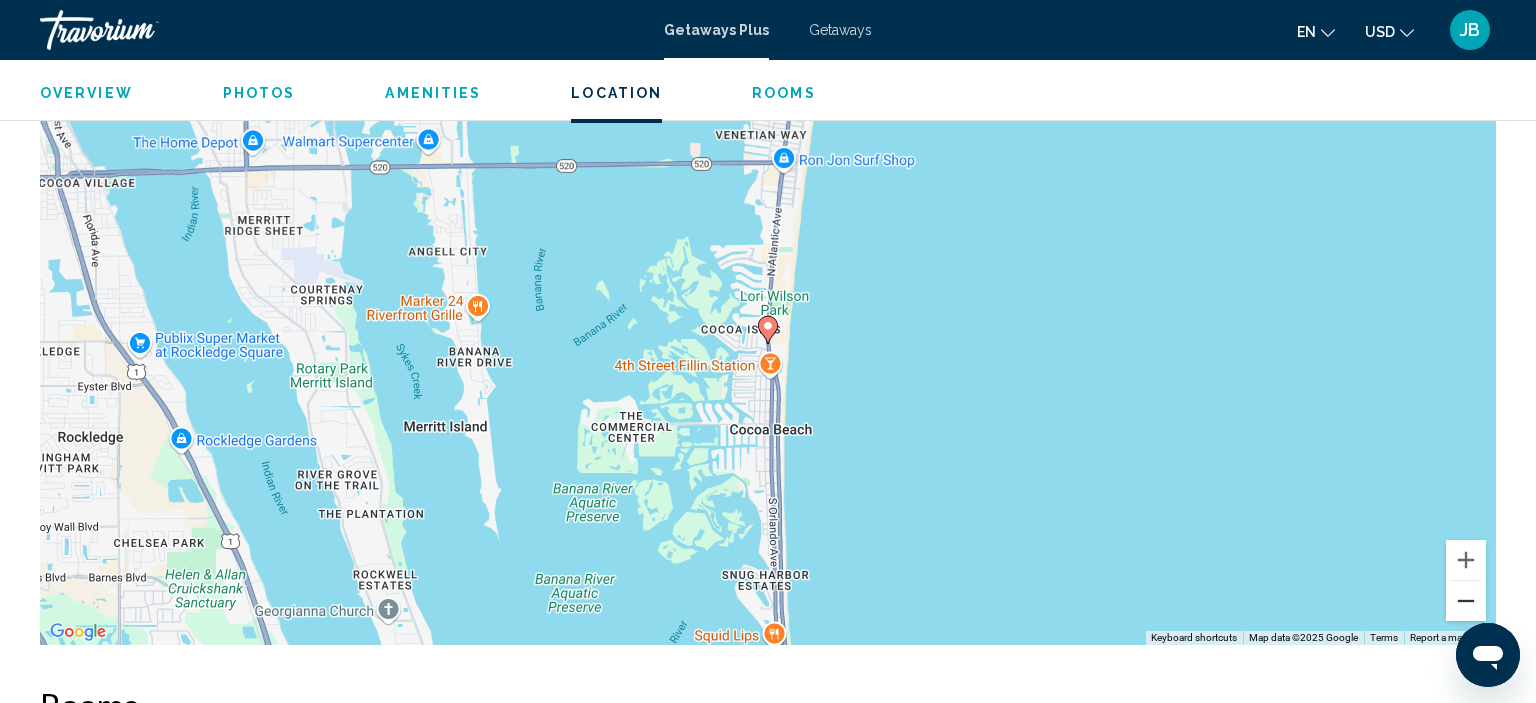click at bounding box center [1466, 601] 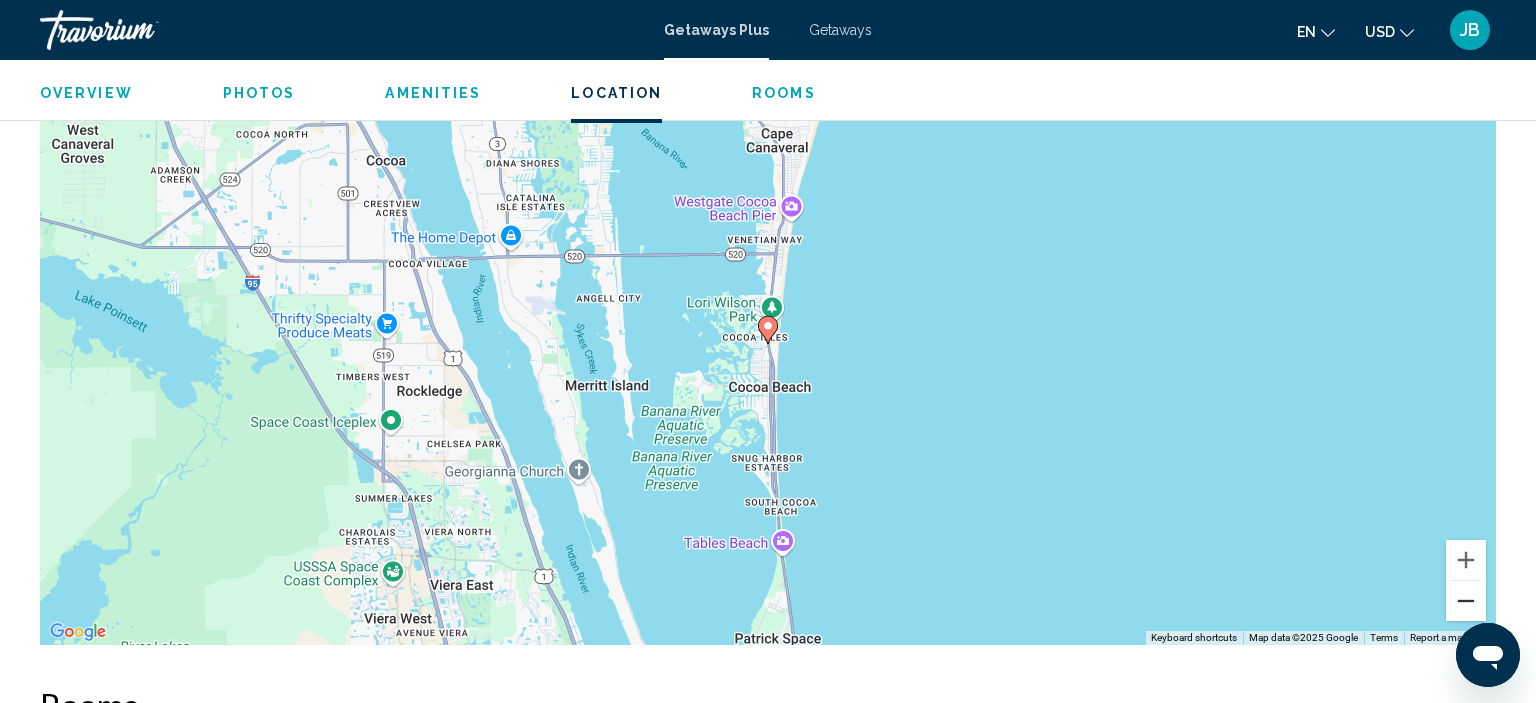 click at bounding box center [1466, 601] 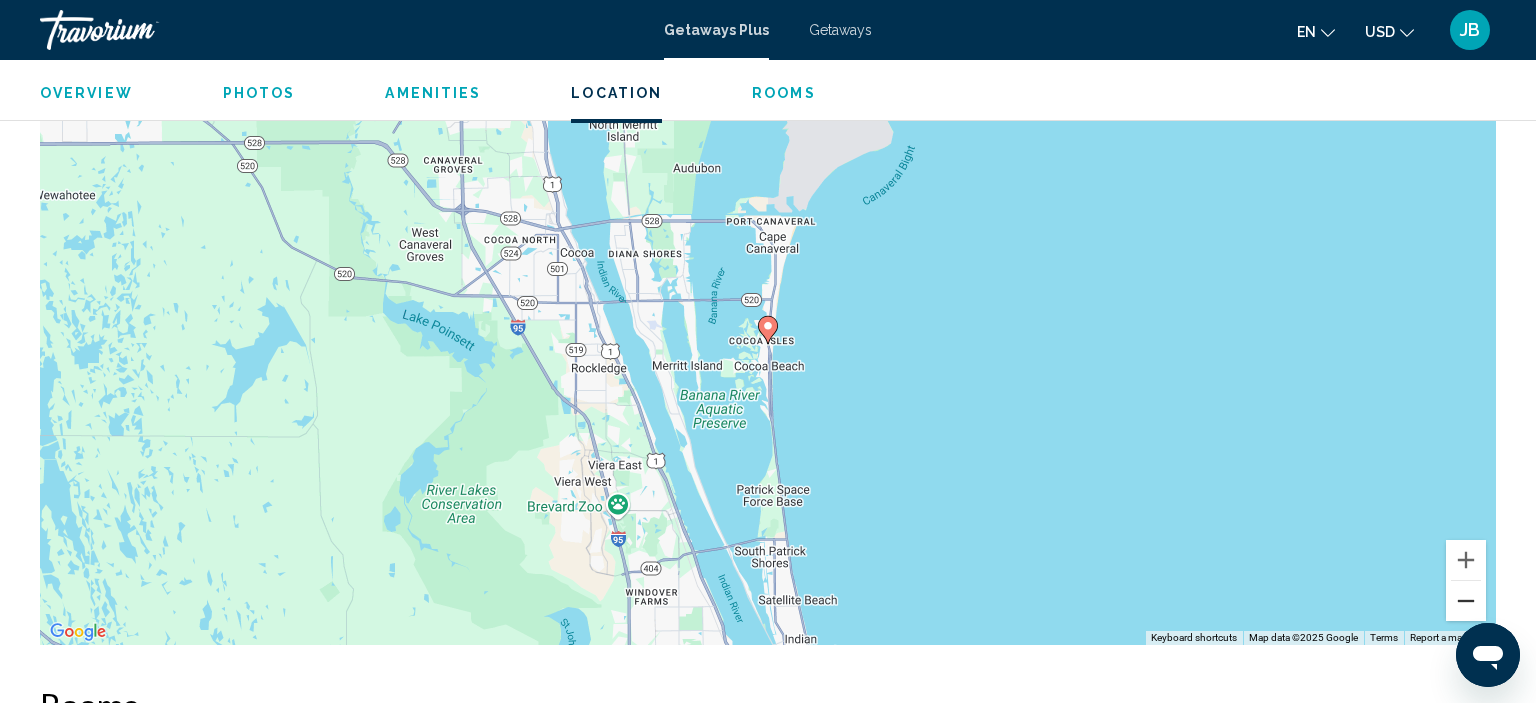 click at bounding box center [1466, 601] 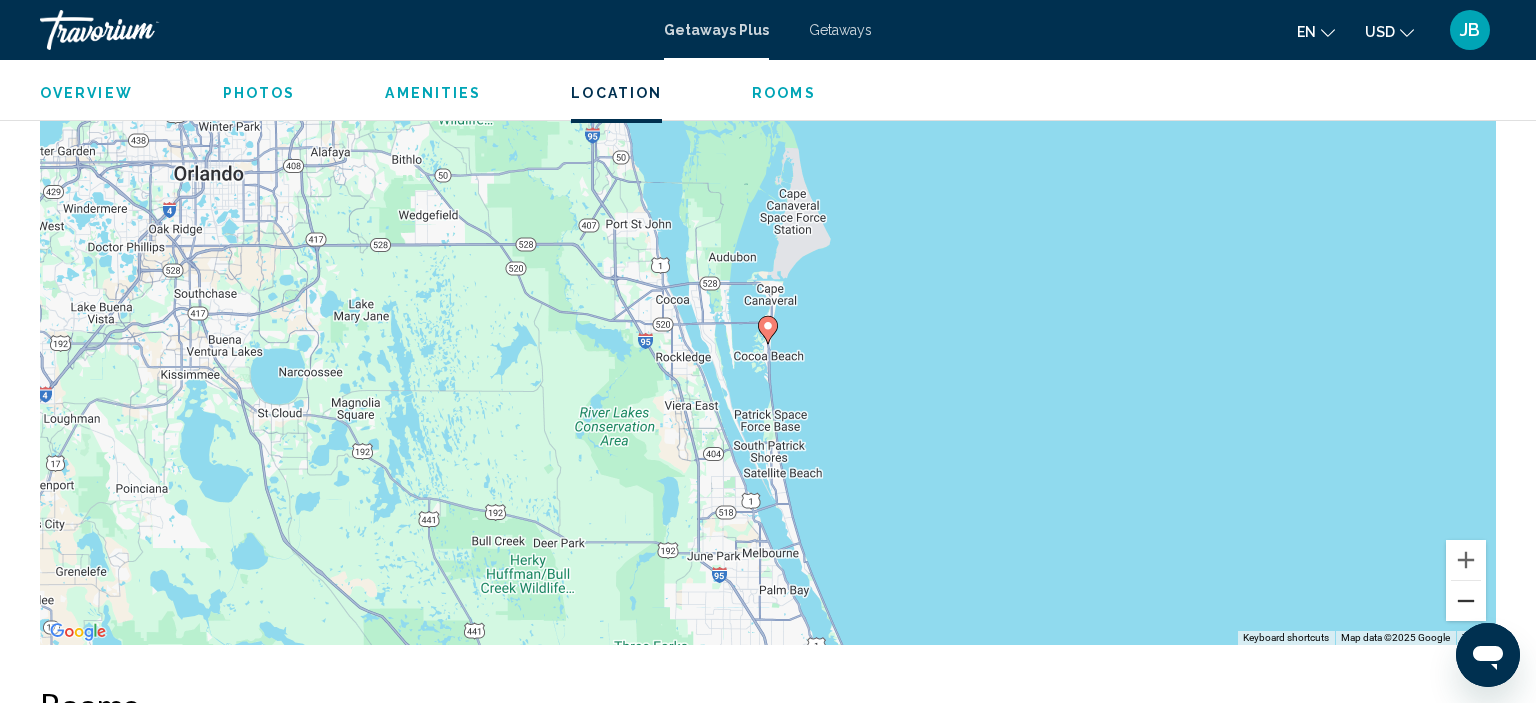 click at bounding box center [1466, 601] 